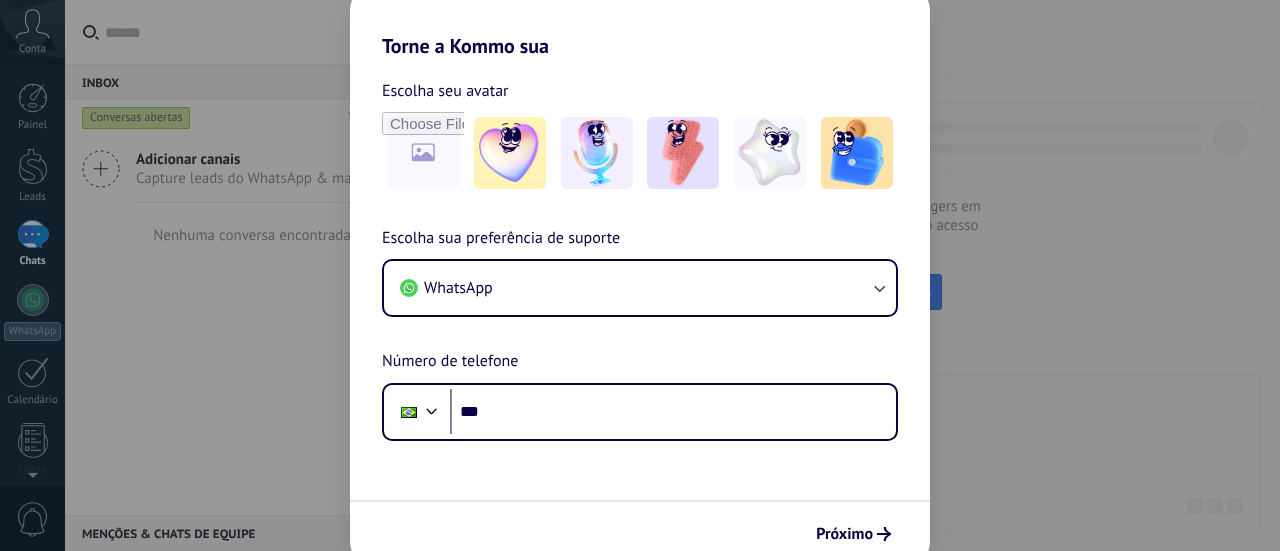 scroll, scrollTop: 0, scrollLeft: 0, axis: both 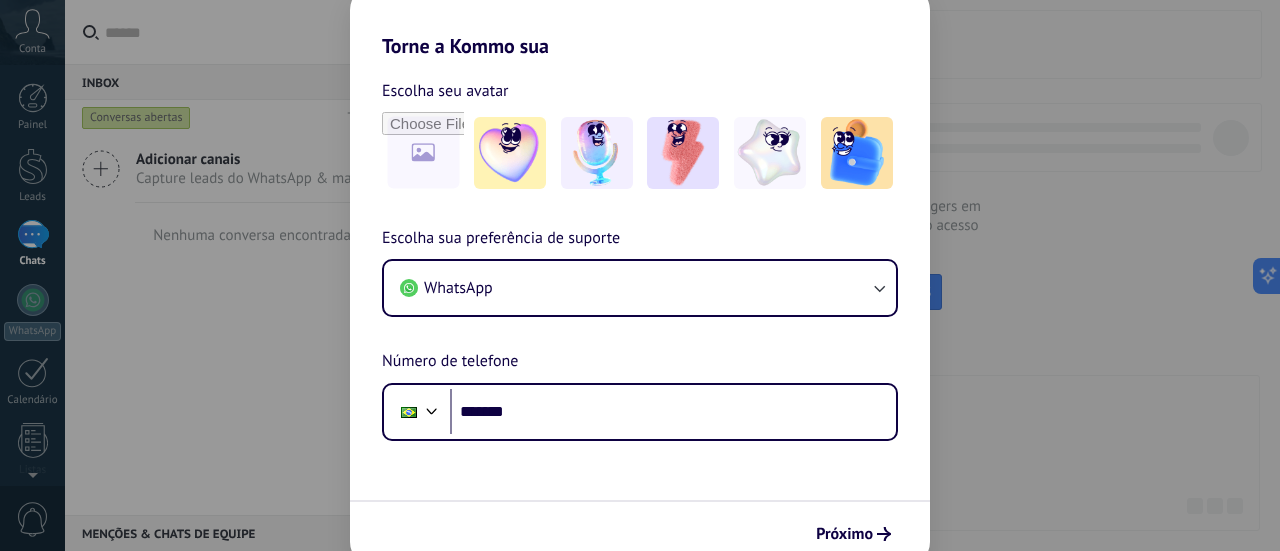 click on "Escolha sua preferência de suporte WhatsApp Número de telefone Phone *******" at bounding box center (640, 333) 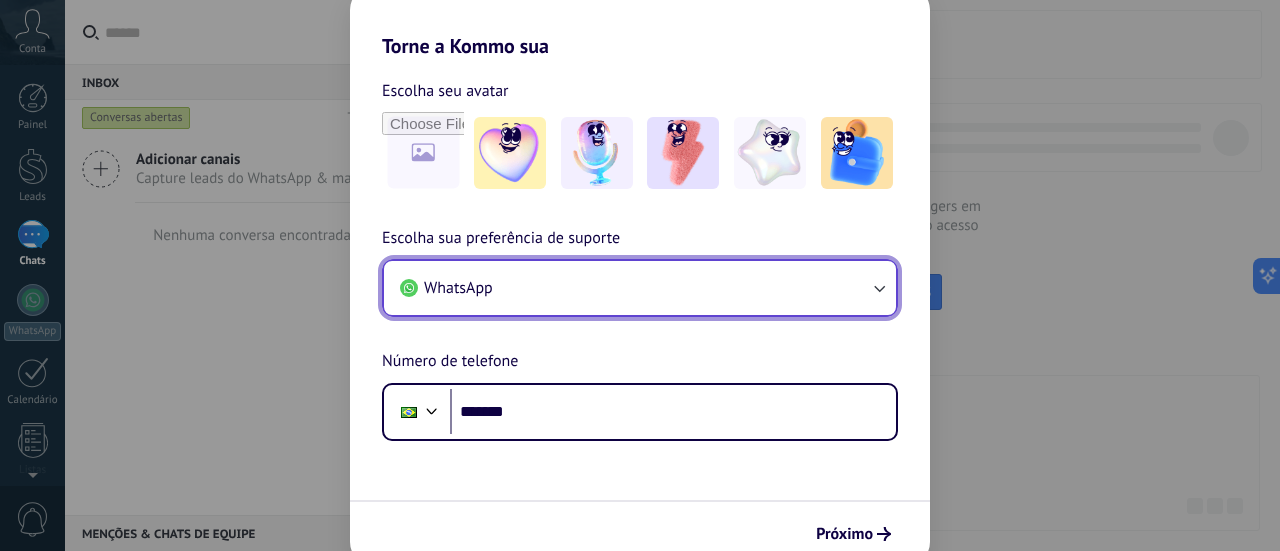 click on "WhatsApp" at bounding box center (640, 288) 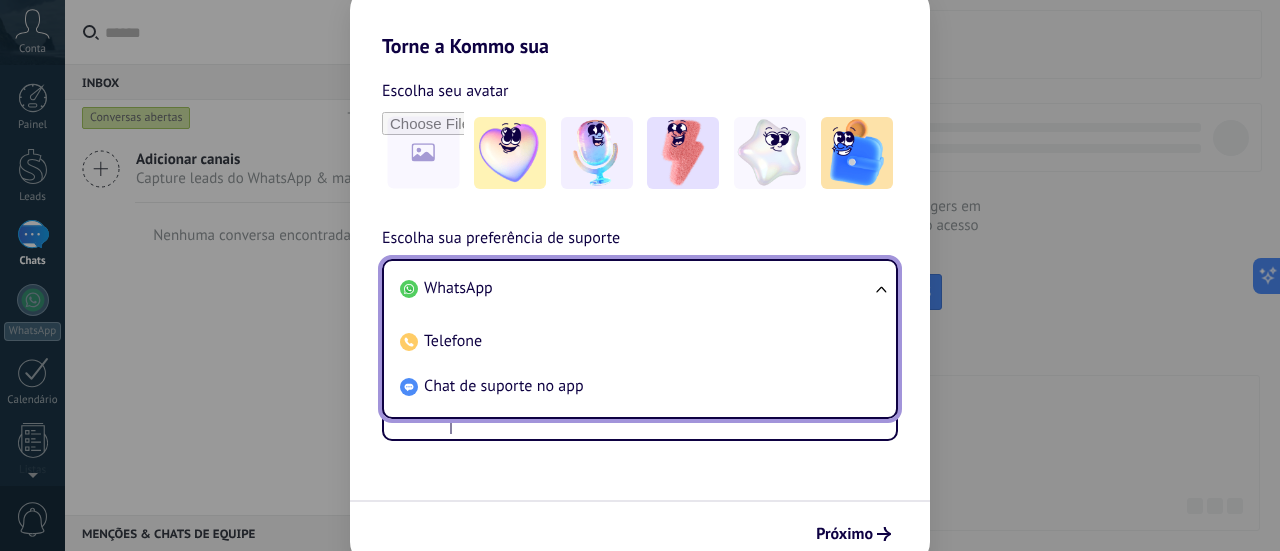 click on "WhatsApp" at bounding box center [636, 288] 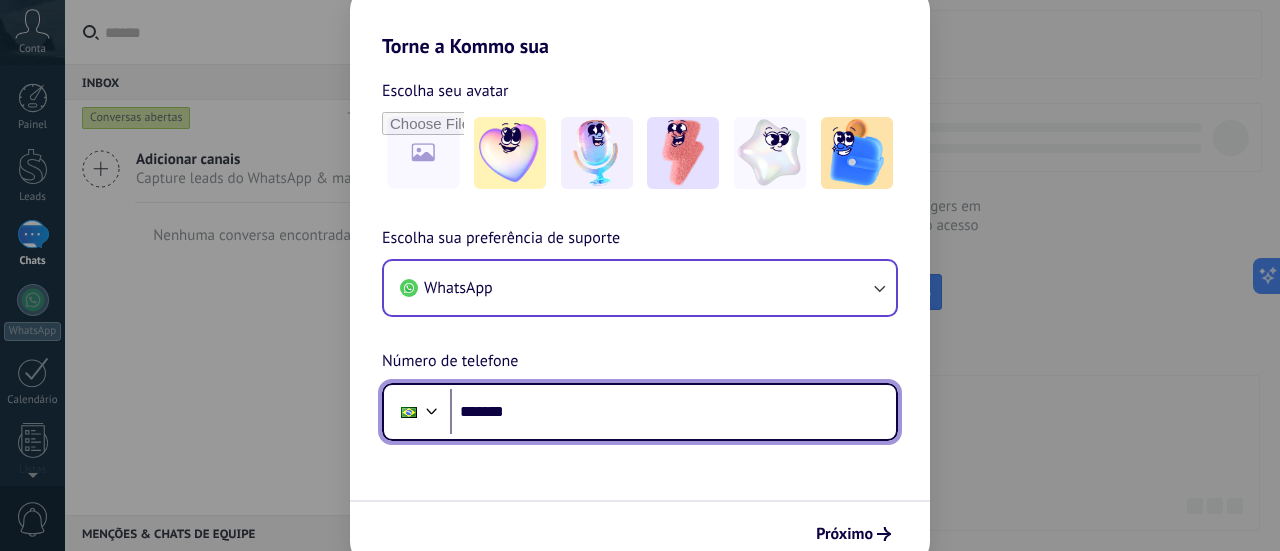 click on "*******" at bounding box center [673, 412] 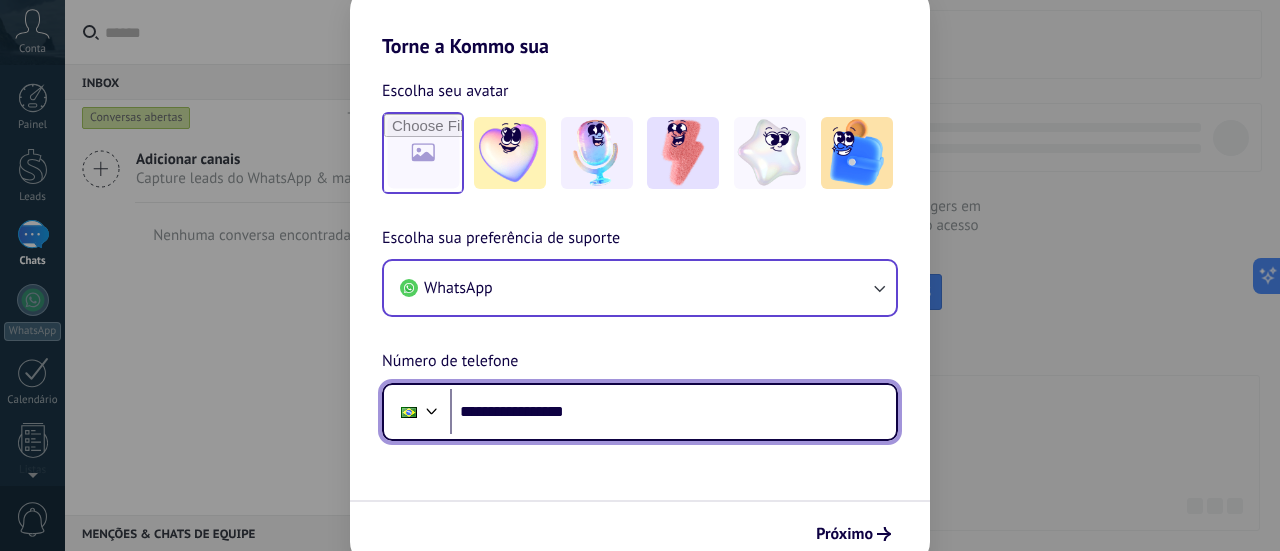 type on "**********" 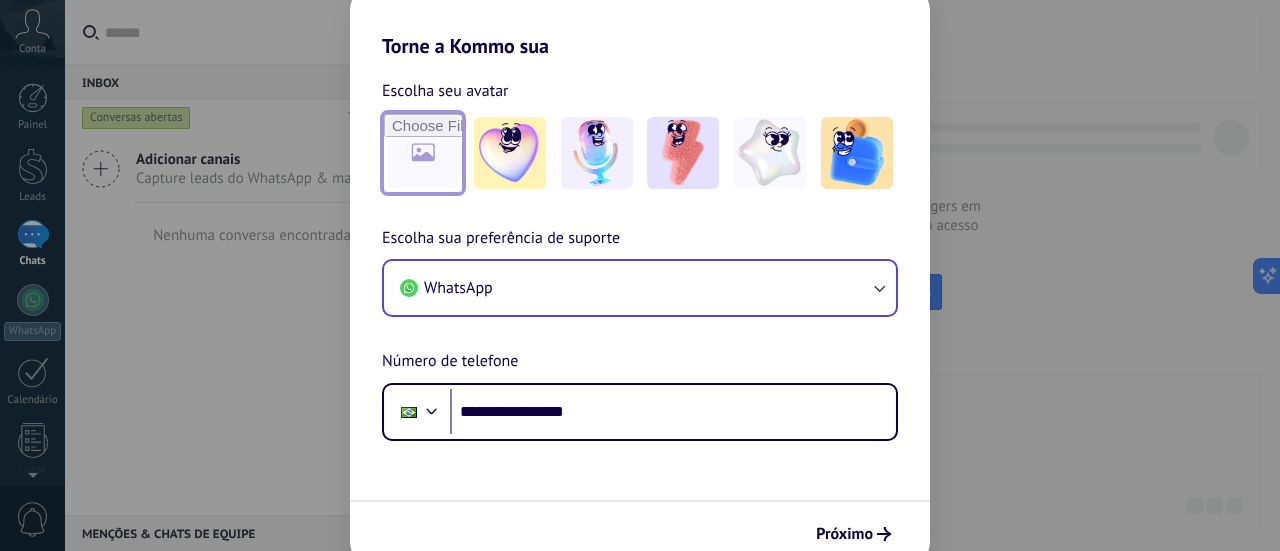 click at bounding box center (423, 153) 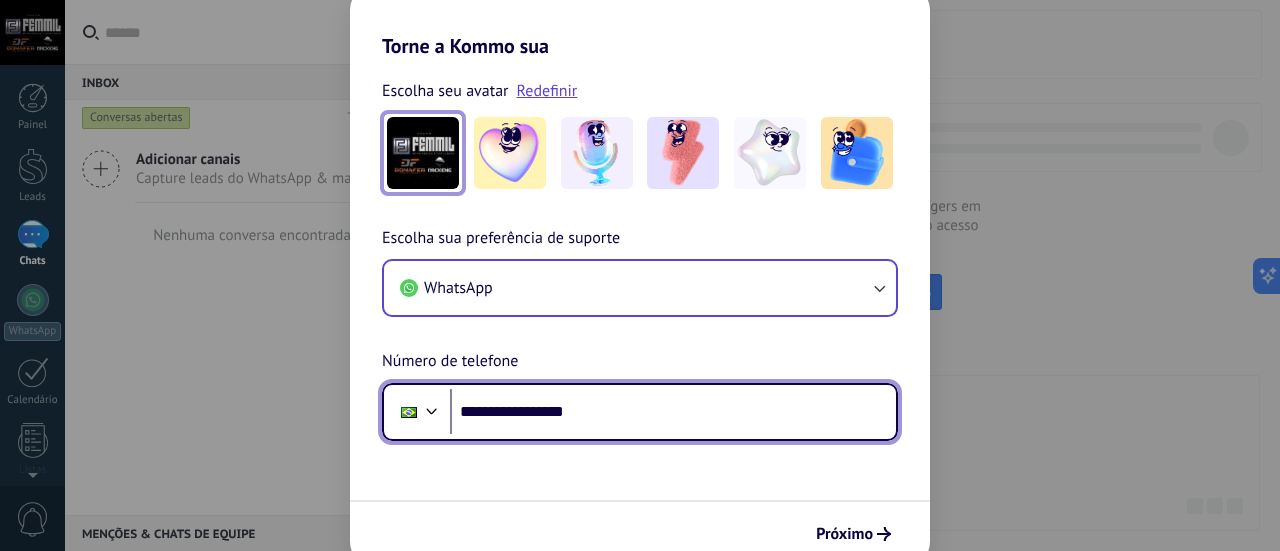 click on "**********" at bounding box center (673, 412) 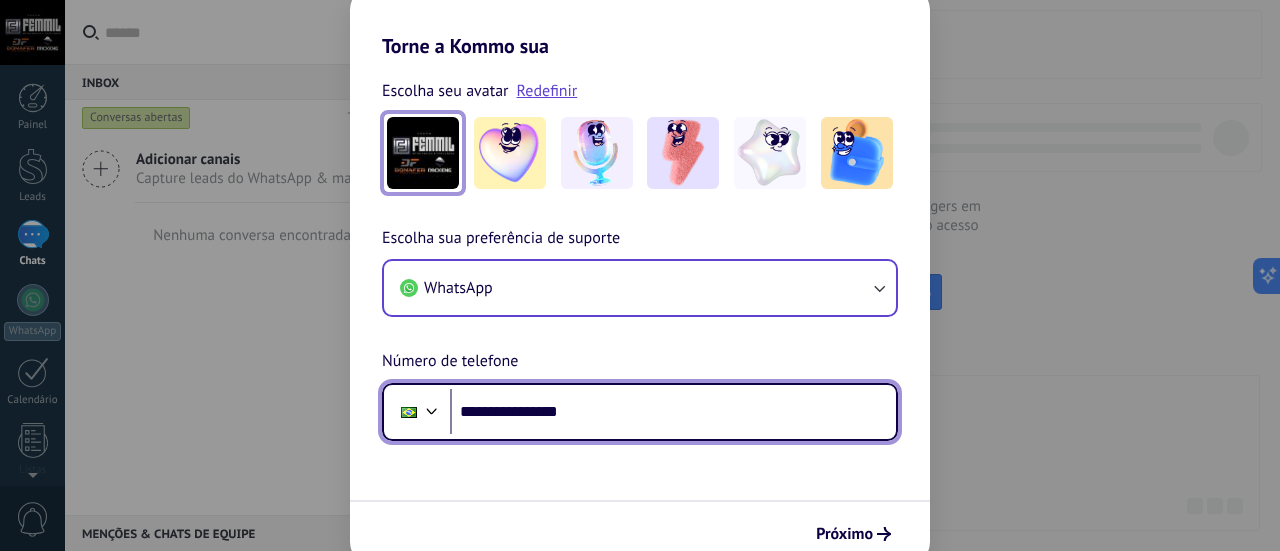 type on "**********" 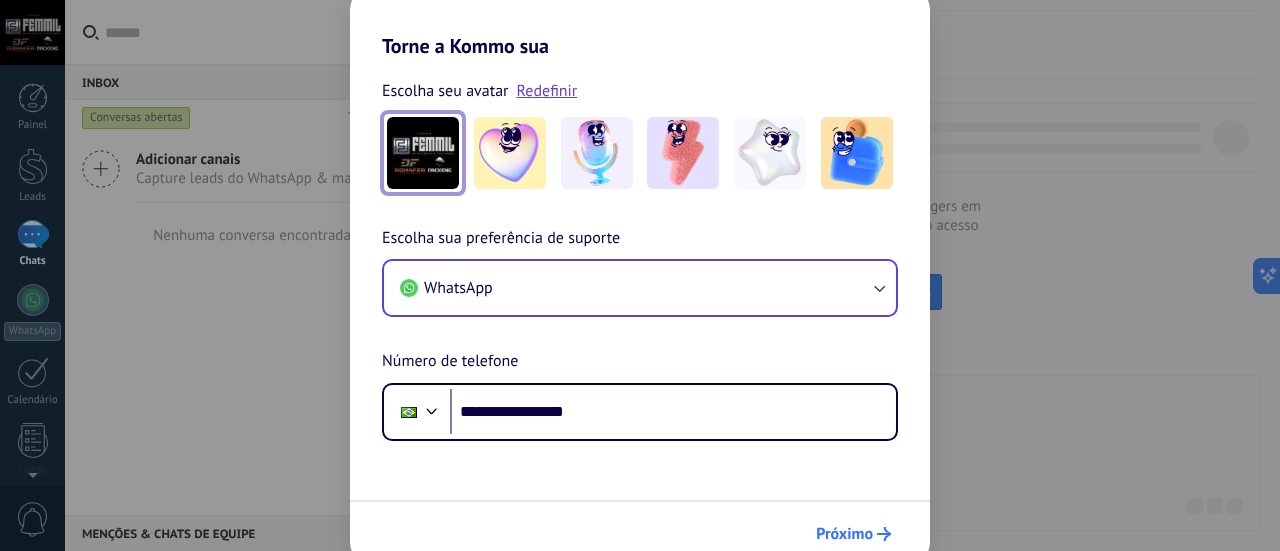 click on "Próximo" at bounding box center (844, 534) 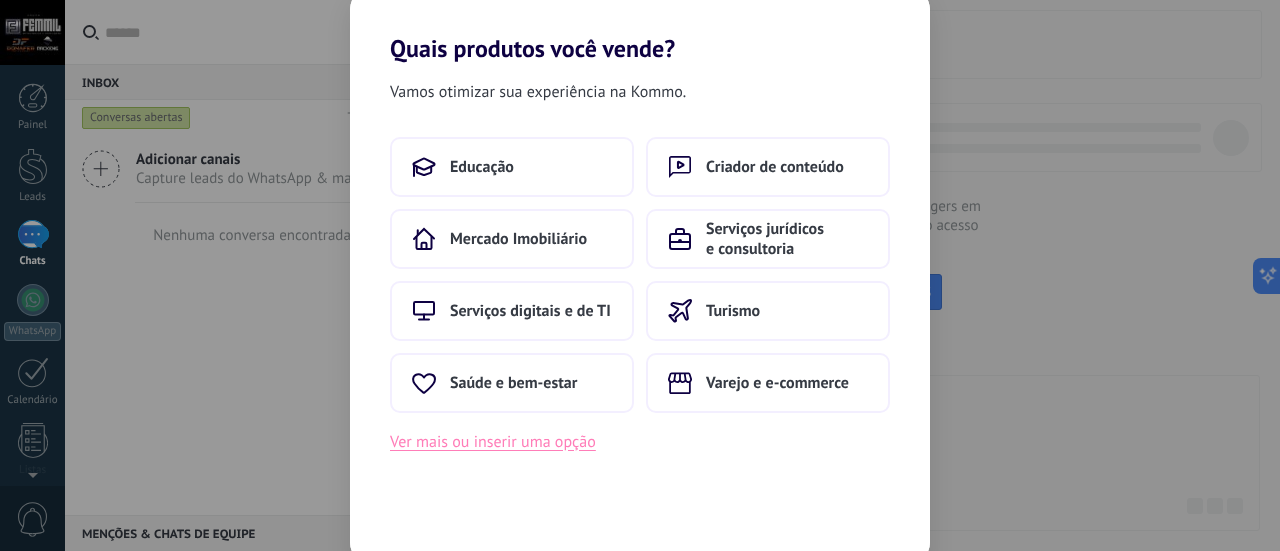 click on "Ver mais ou inserir uma opção" at bounding box center (493, 442) 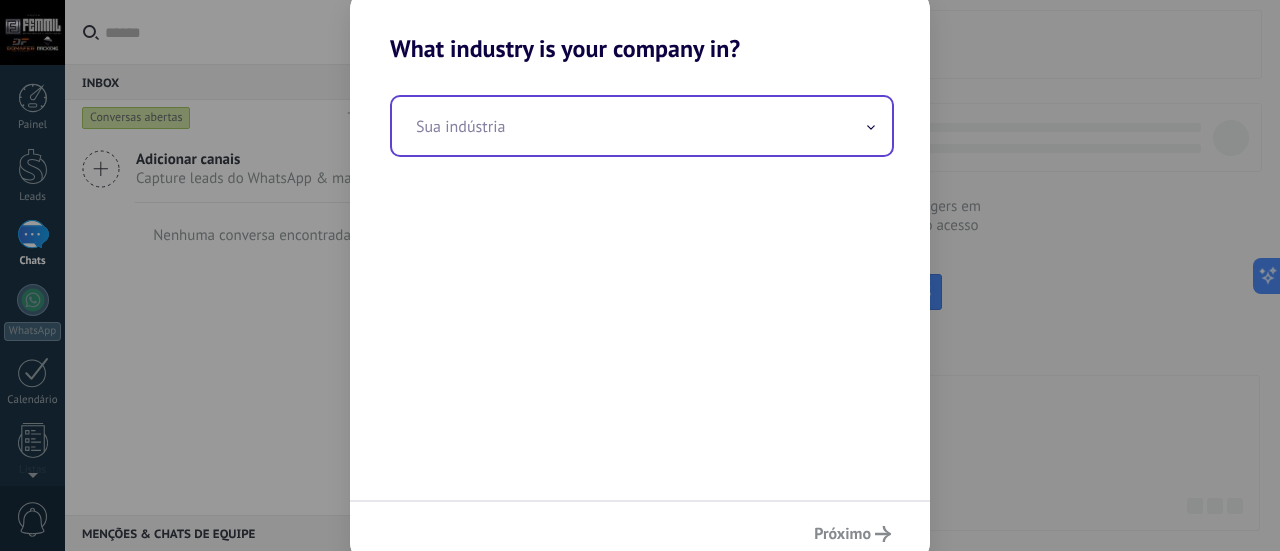 click at bounding box center (642, 126) 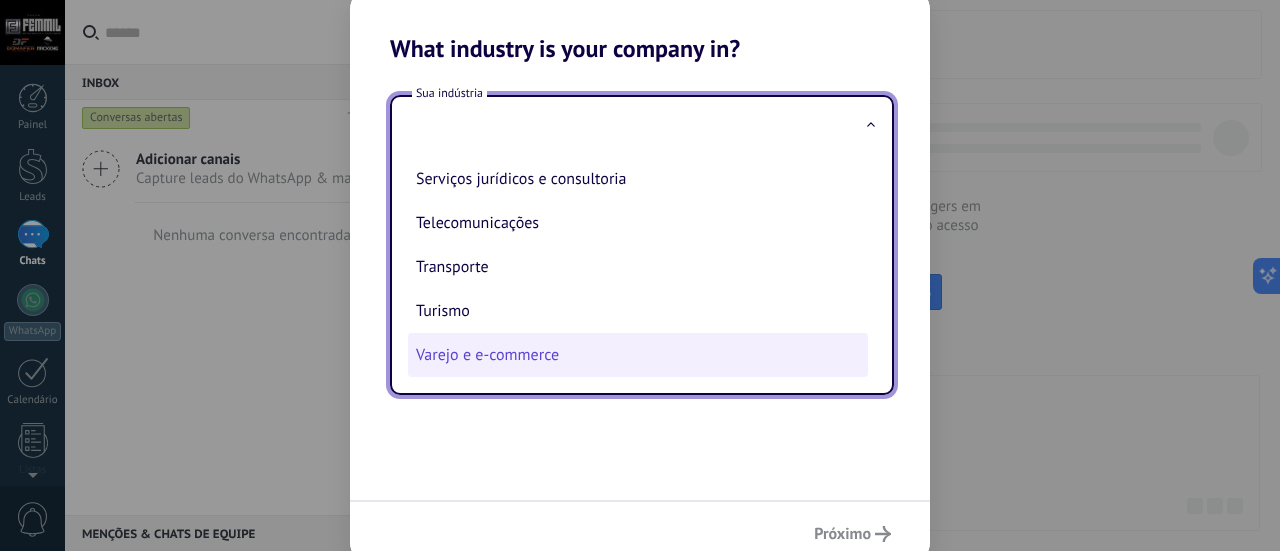 scroll, scrollTop: 0, scrollLeft: 0, axis: both 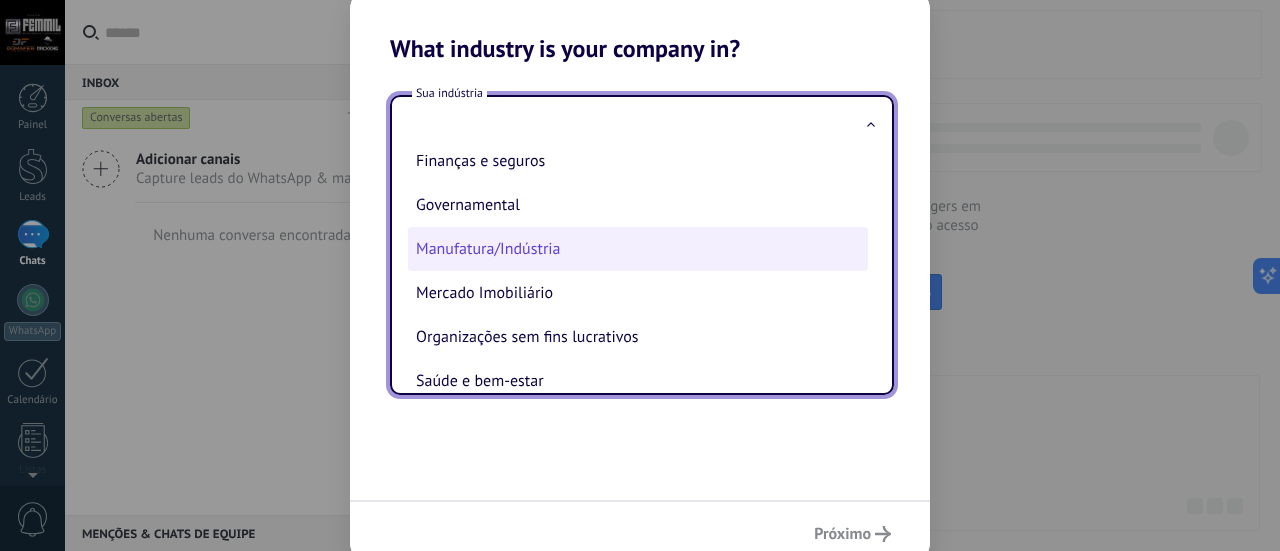 click on "Manufatura/Indústria" at bounding box center [638, 249] 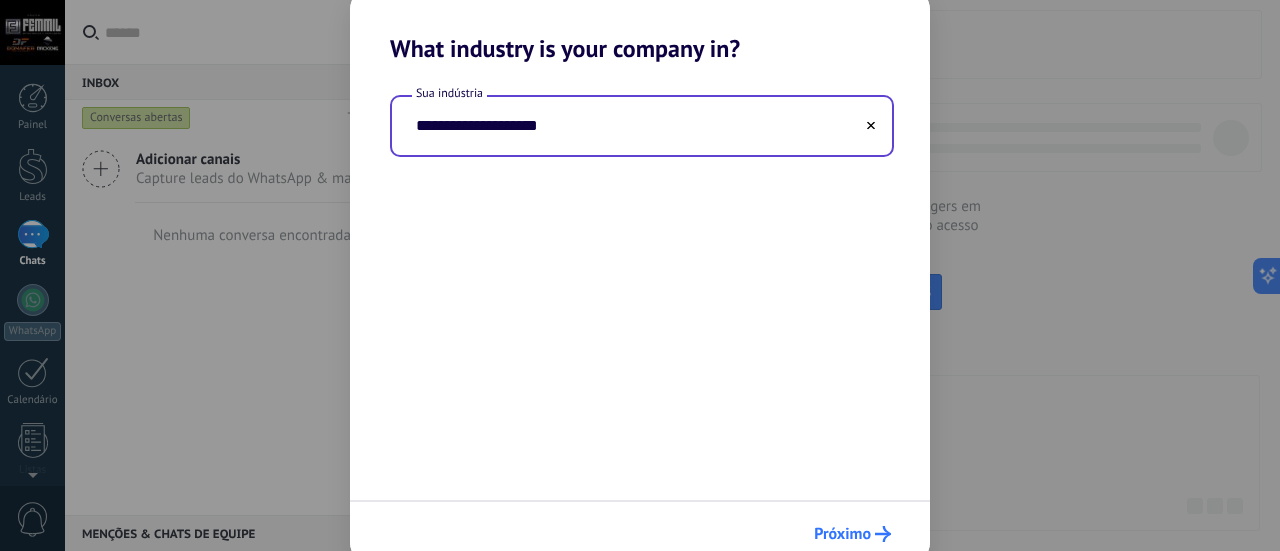click on "Próximo" at bounding box center (842, 534) 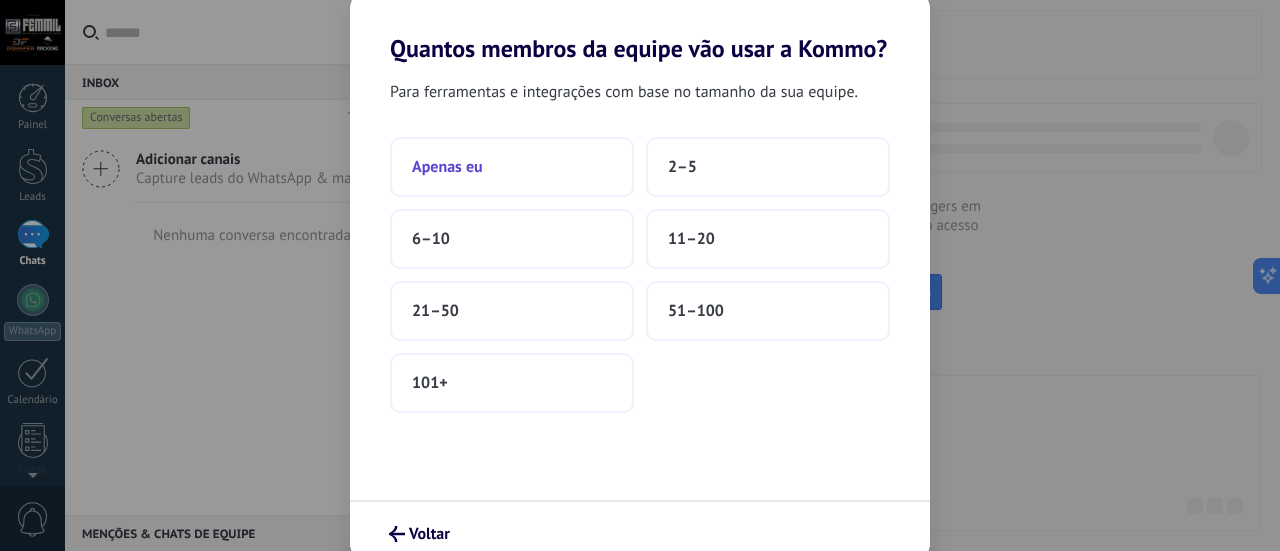 click on "Apenas eu" at bounding box center [512, 167] 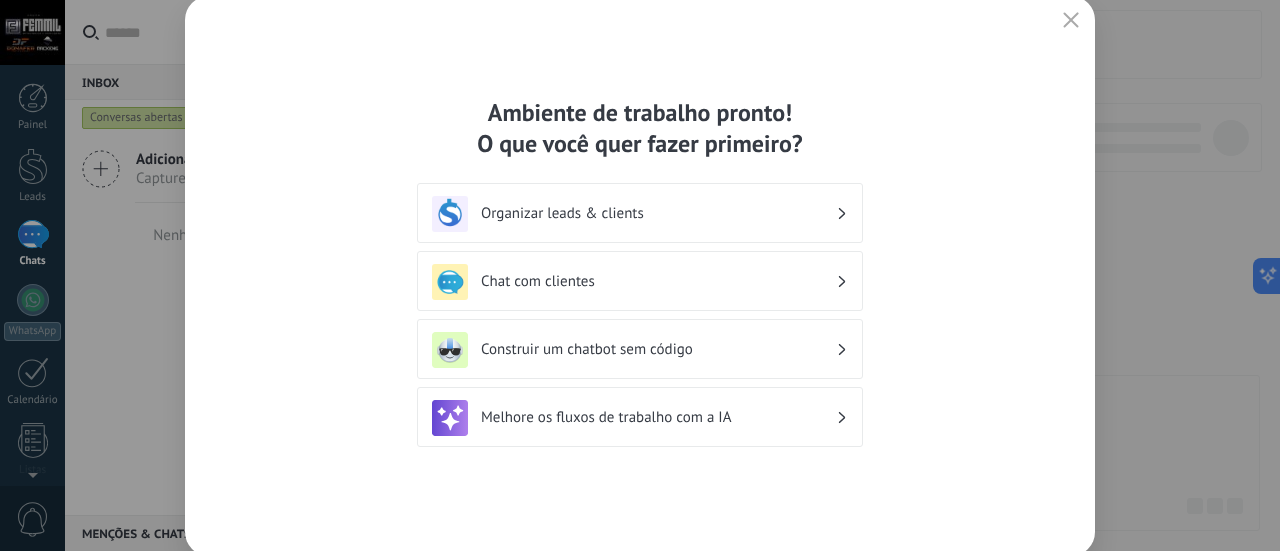 click on "Chat com clientes" at bounding box center [658, 281] 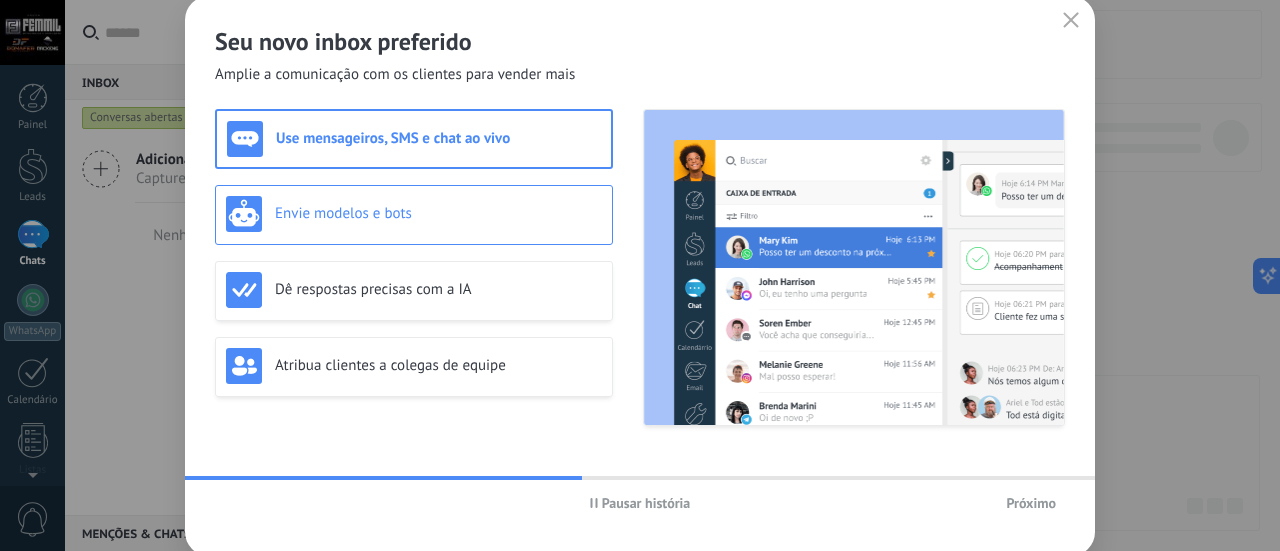 click on "Envie modelos e bots" at bounding box center [438, 213] 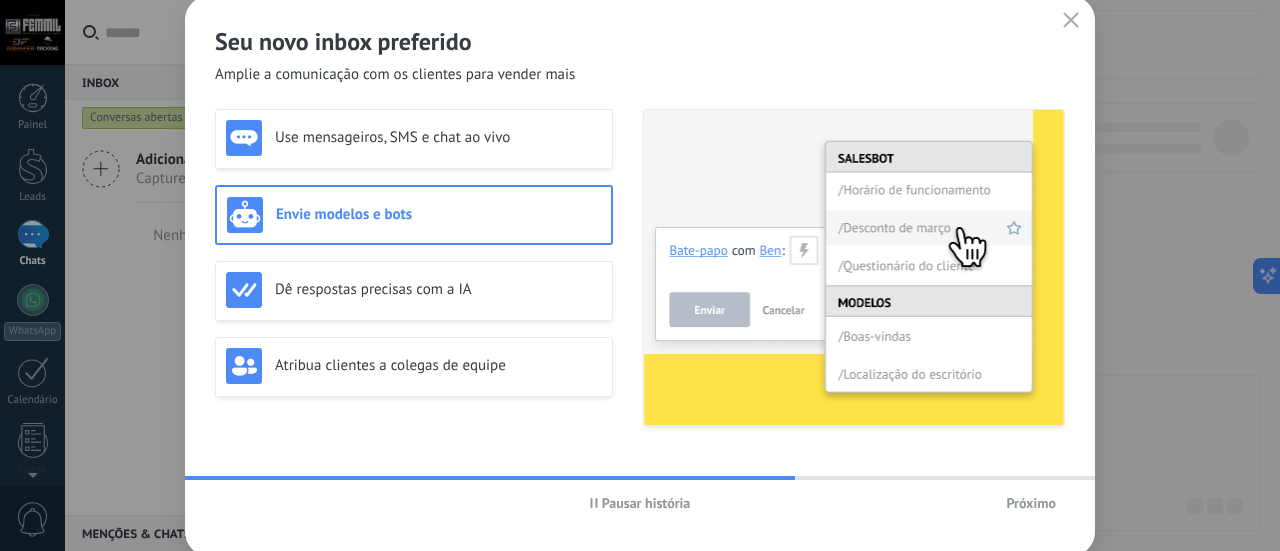 click on "Pausar história" at bounding box center (646, 503) 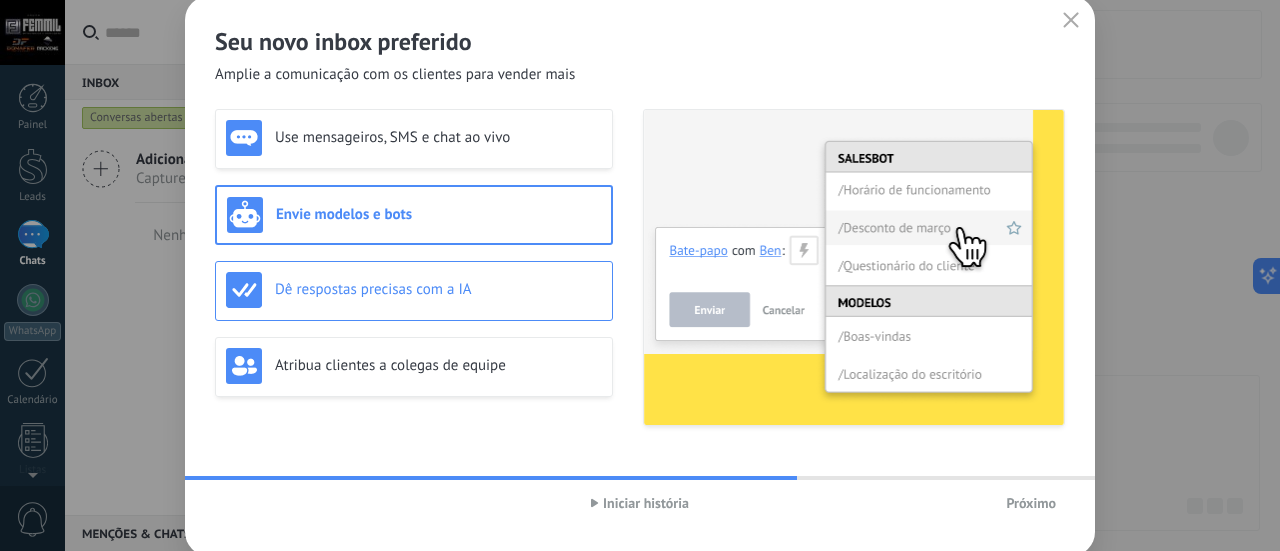 click on "Dê respostas precisas com a IA" at bounding box center [414, 290] 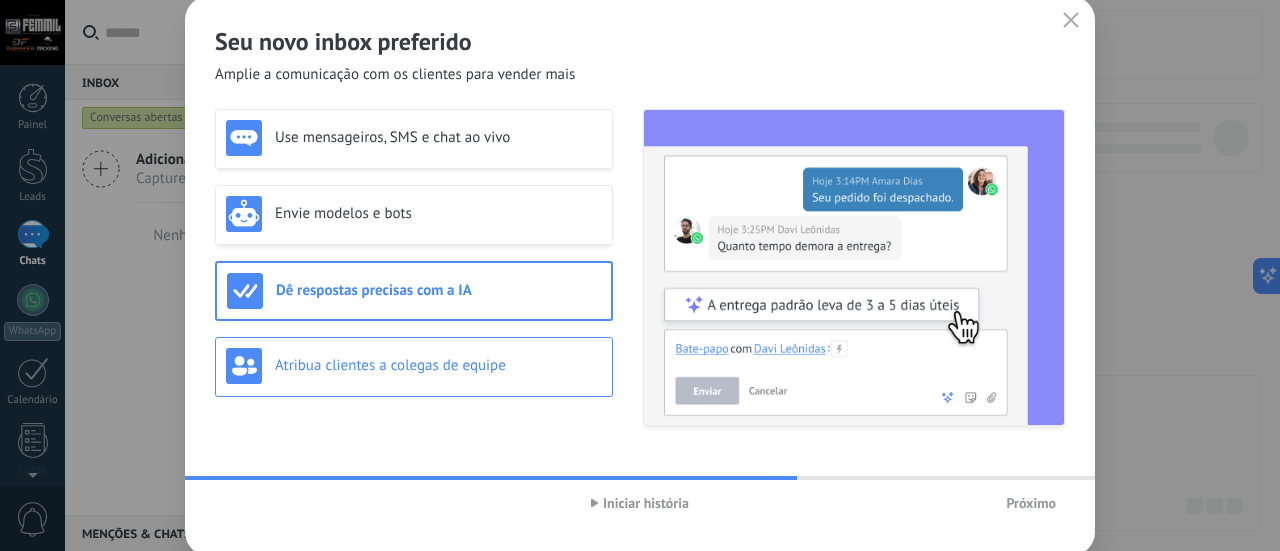 click on "Atribua clientes a colegas de equipe" at bounding box center (438, 365) 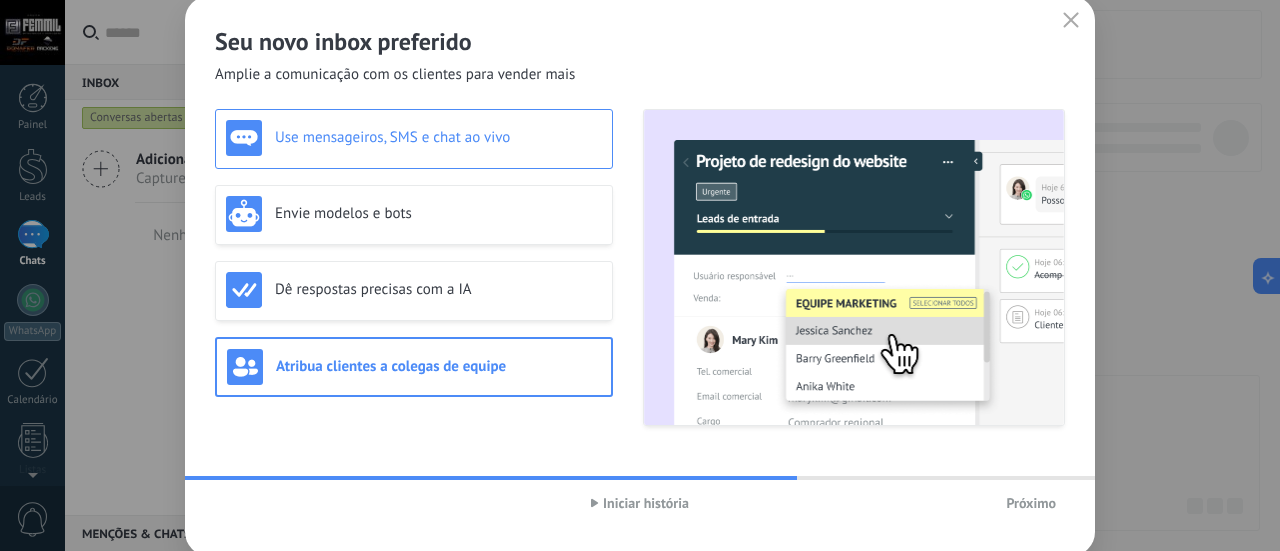 click on "Use mensageiros, SMS e chat ao vivo" at bounding box center [414, 138] 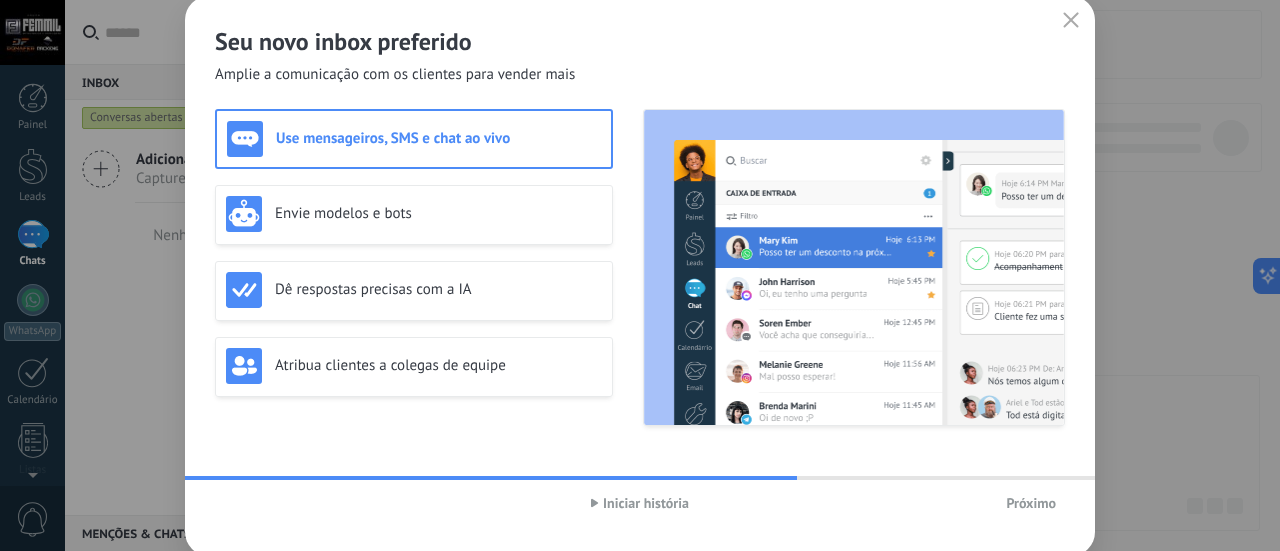 click on "Iniciar história" at bounding box center [646, 503] 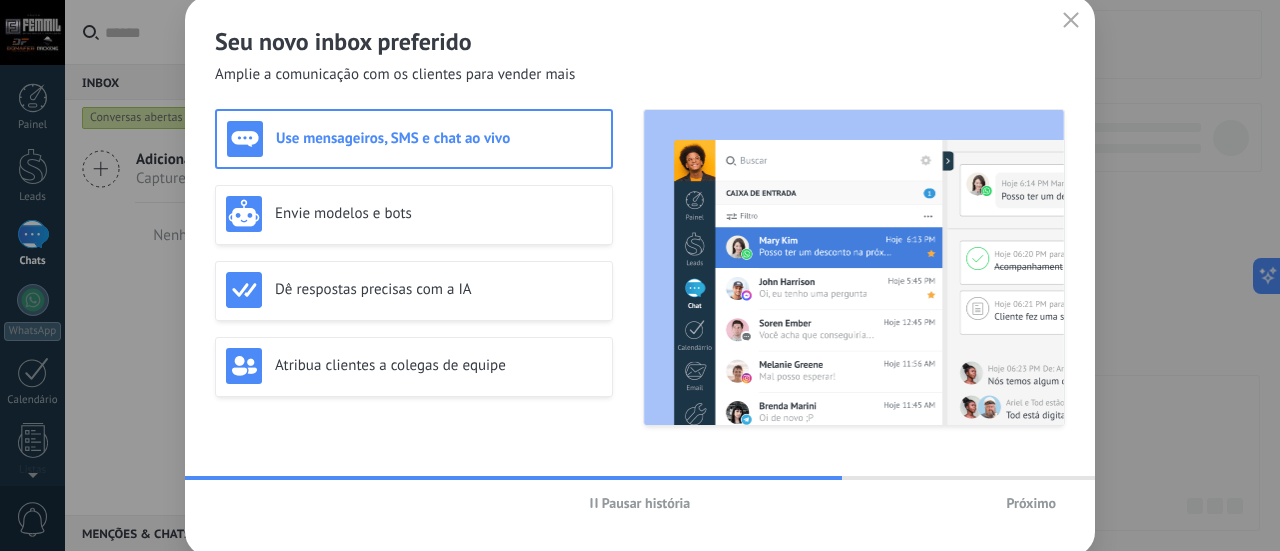 click on "Próximo" at bounding box center [1031, 503] 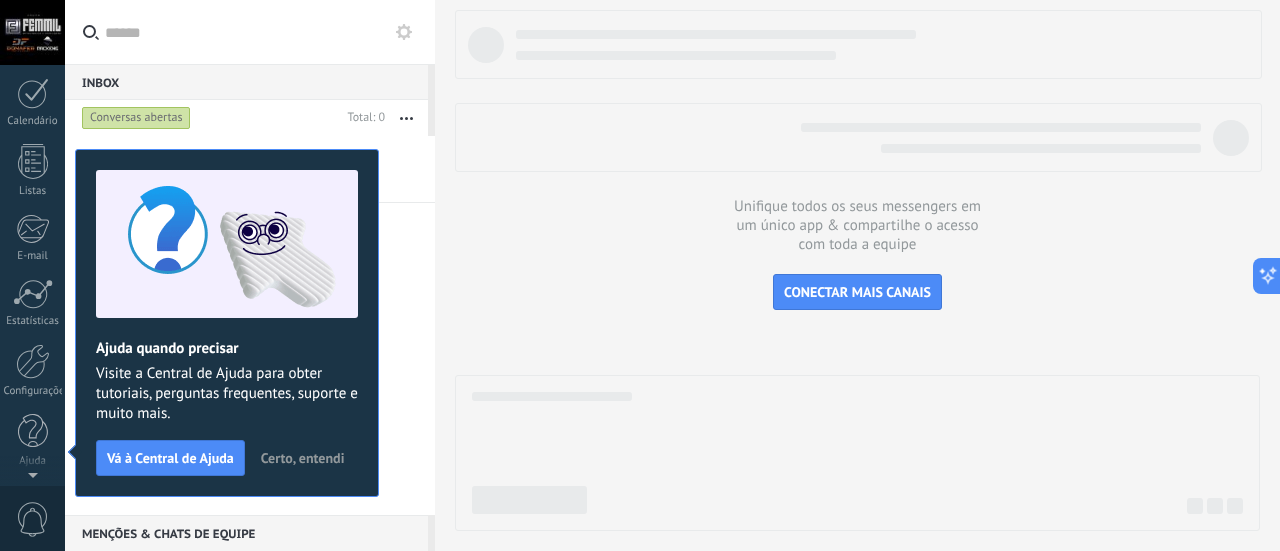 scroll, scrollTop: 0, scrollLeft: 0, axis: both 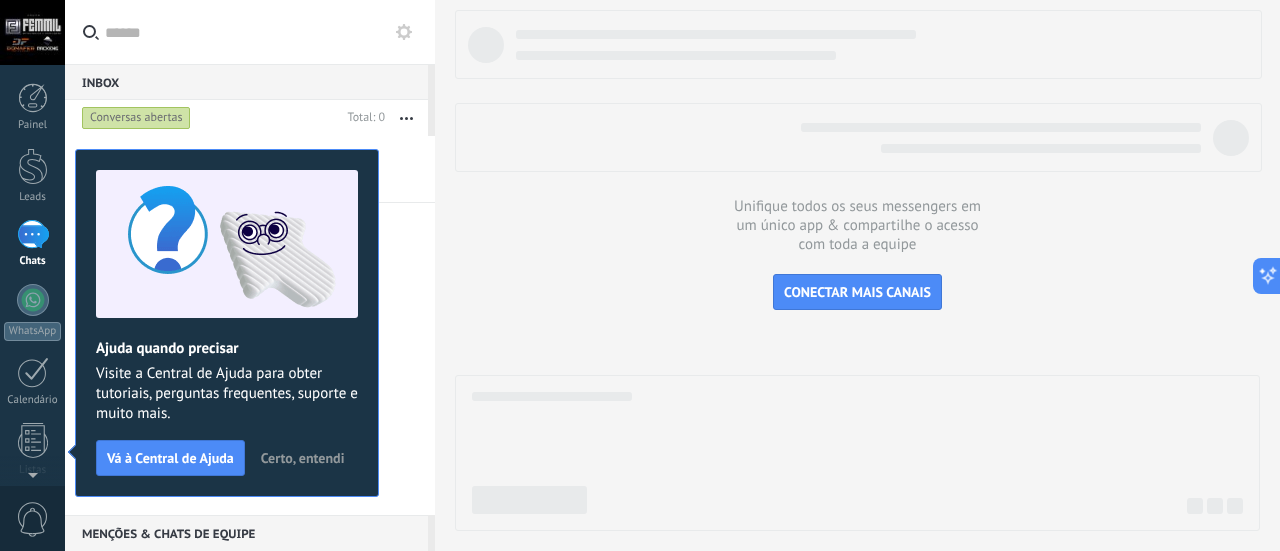 click on "Certo, entendi" at bounding box center (303, 458) 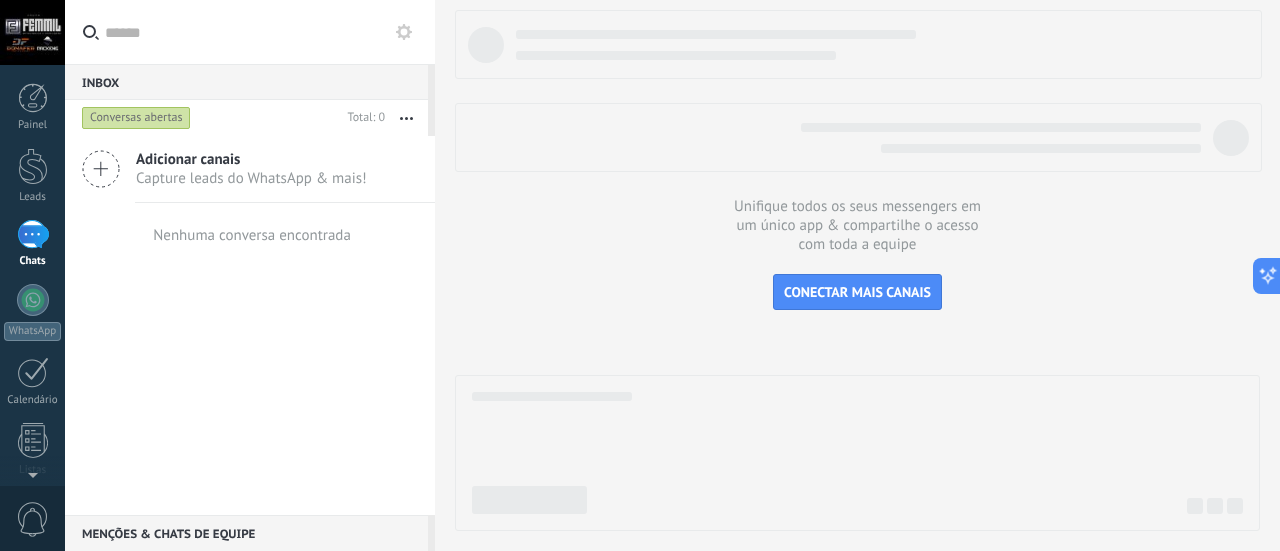 click on "Adicionar canais
Capture leads do WhatsApp & mais!" at bounding box center [250, 169] 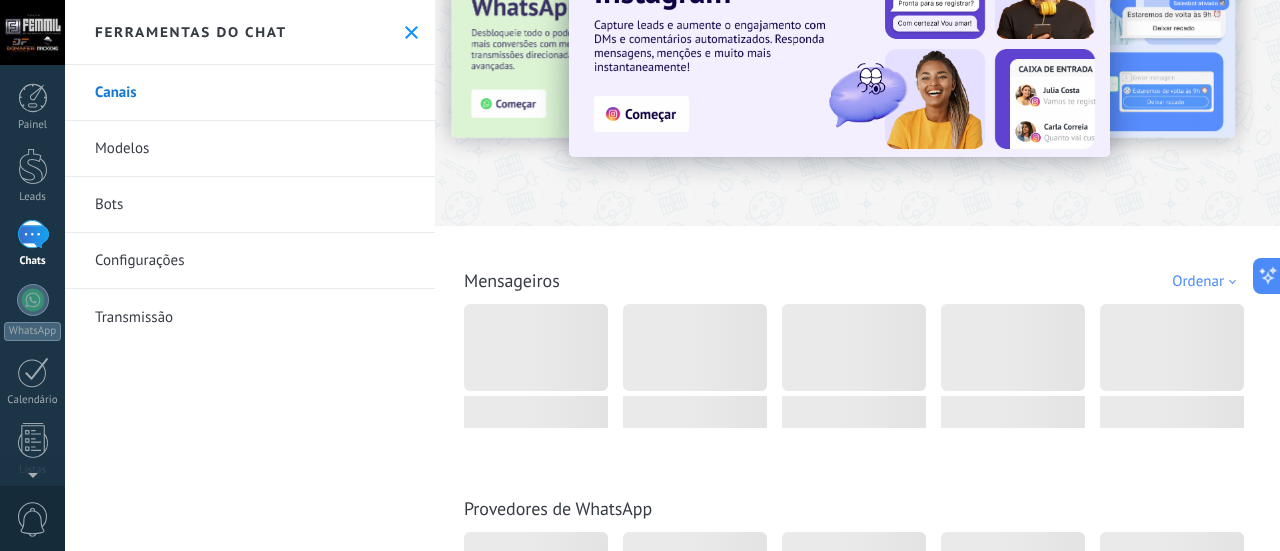 scroll, scrollTop: 200, scrollLeft: 0, axis: vertical 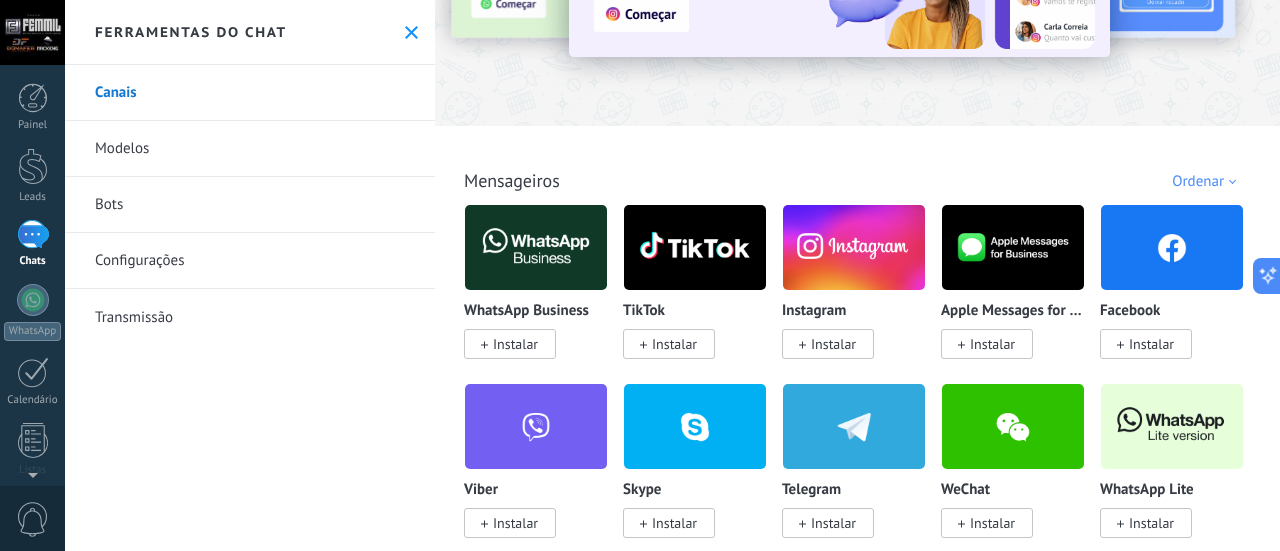click on "Instalar" at bounding box center [515, 344] 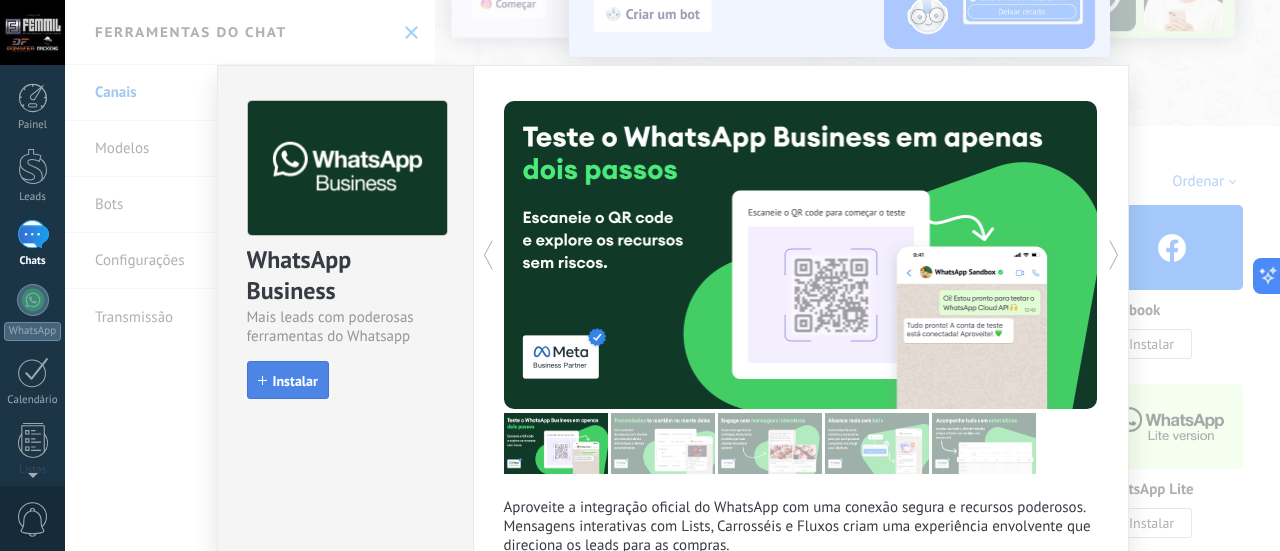 click on "Instalar" at bounding box center (295, 381) 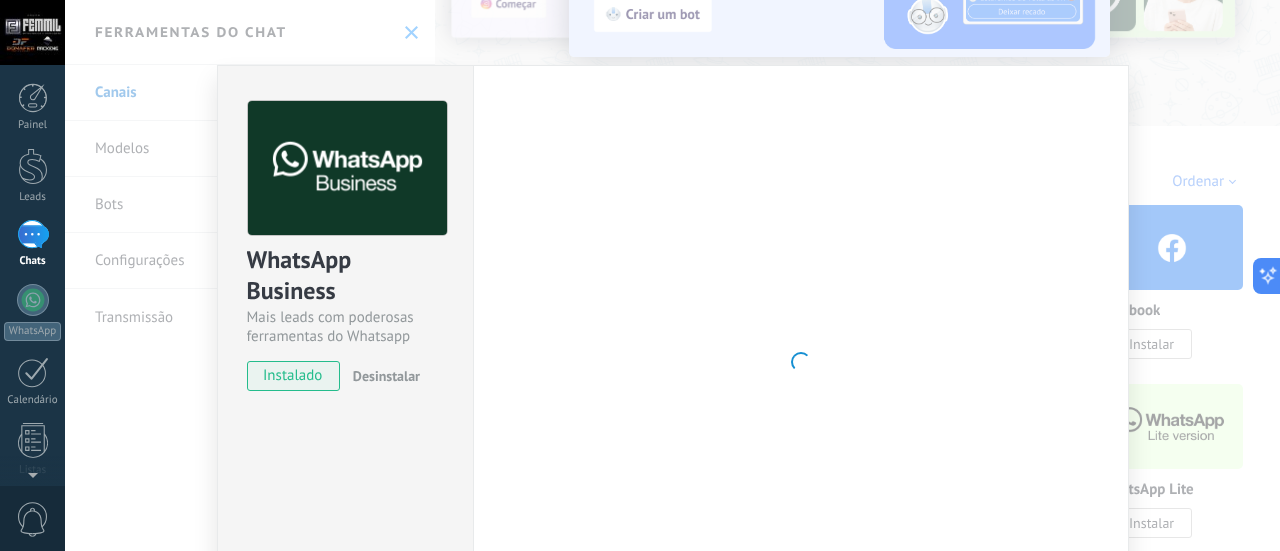 scroll, scrollTop: 100, scrollLeft: 0, axis: vertical 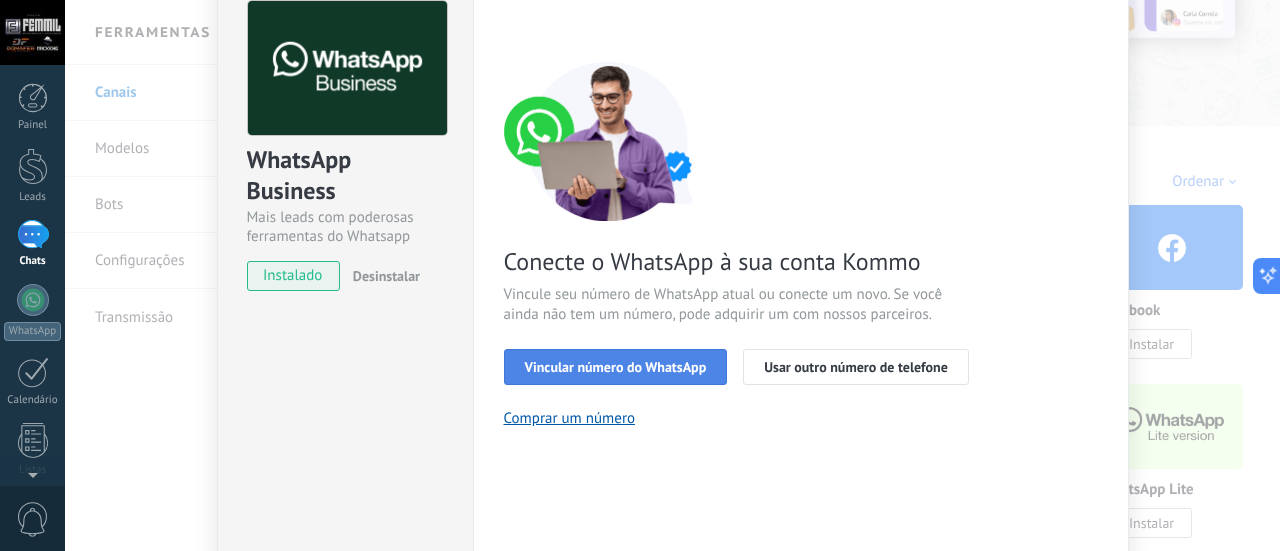 click on "Vincular número do WhatsApp" at bounding box center (616, 367) 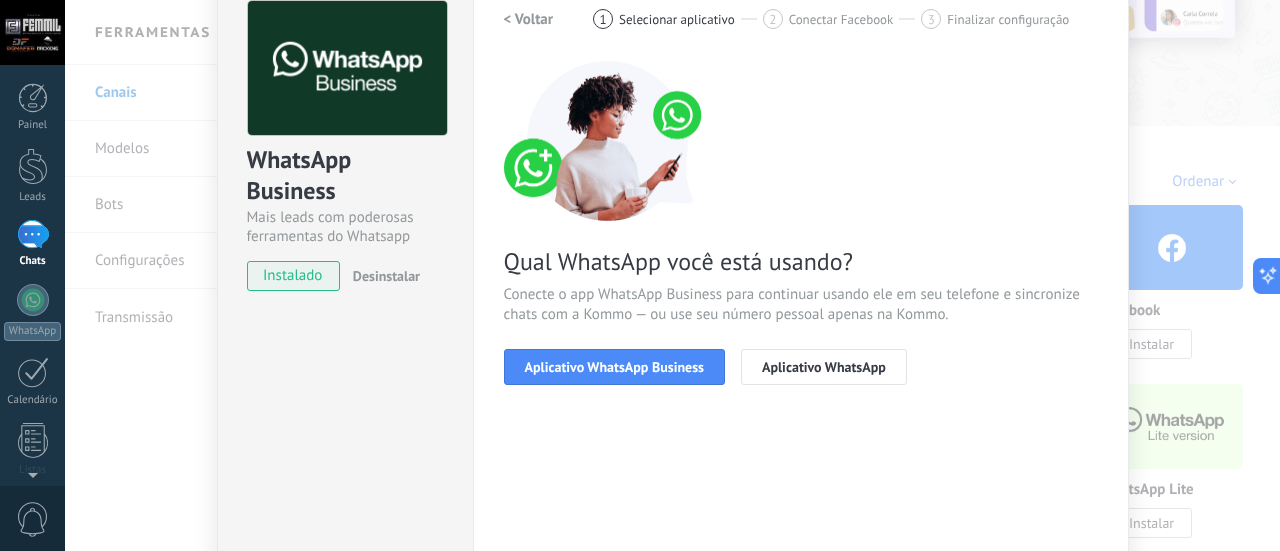 click on "Aplicativo WhatsApp Business" at bounding box center (614, 367) 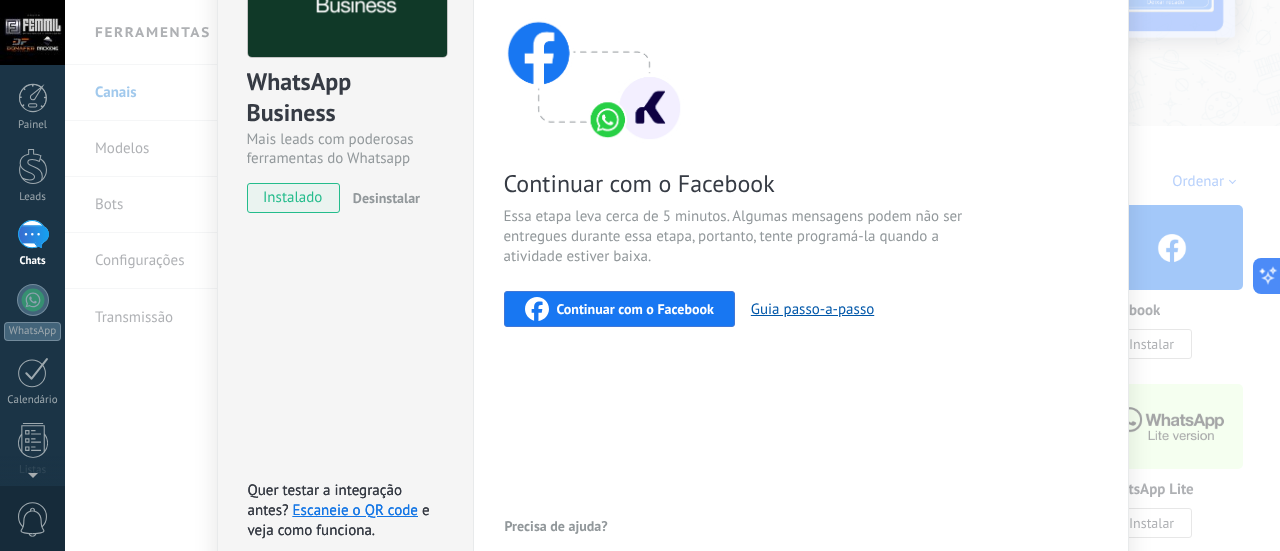 scroll, scrollTop: 78, scrollLeft: 0, axis: vertical 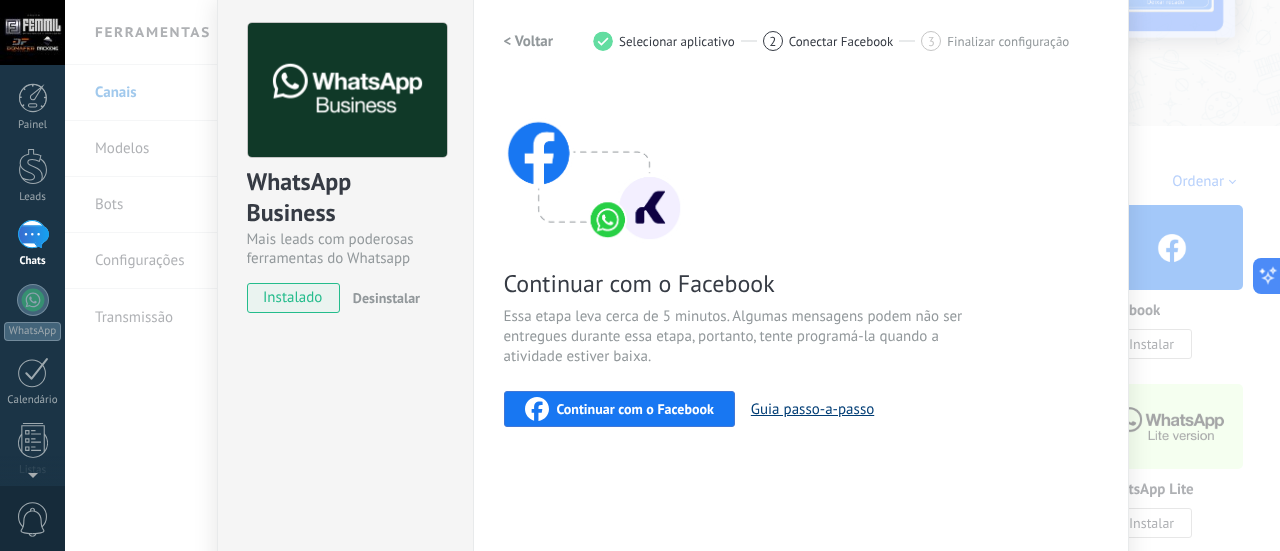 click on "Guia passo-a-passo" at bounding box center [812, 409] 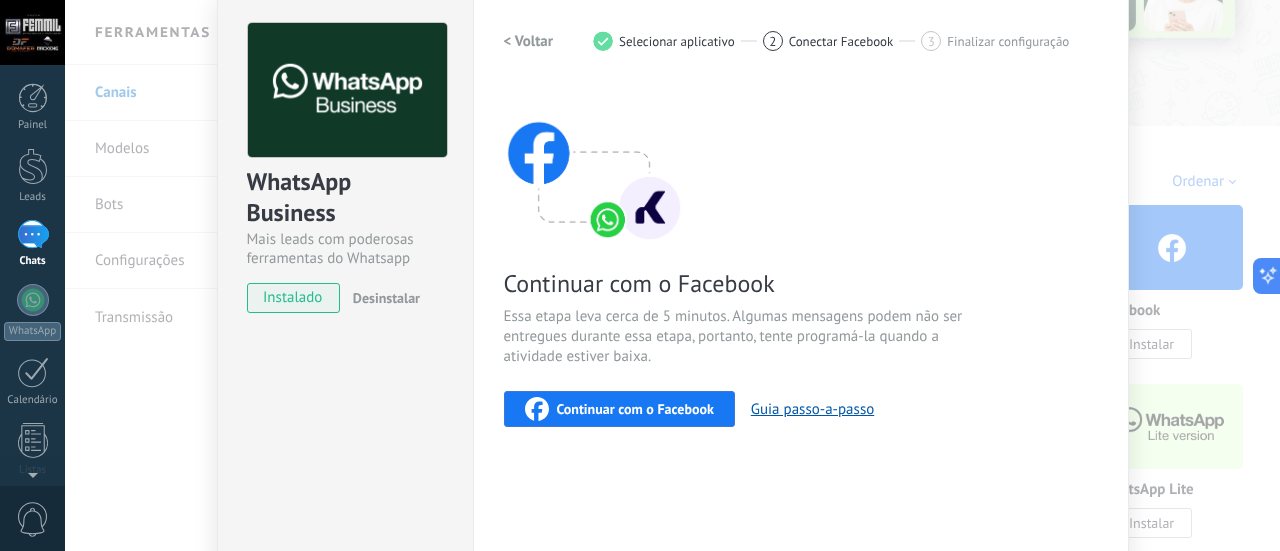 click on "Continuar com o Facebook" at bounding box center (635, 409) 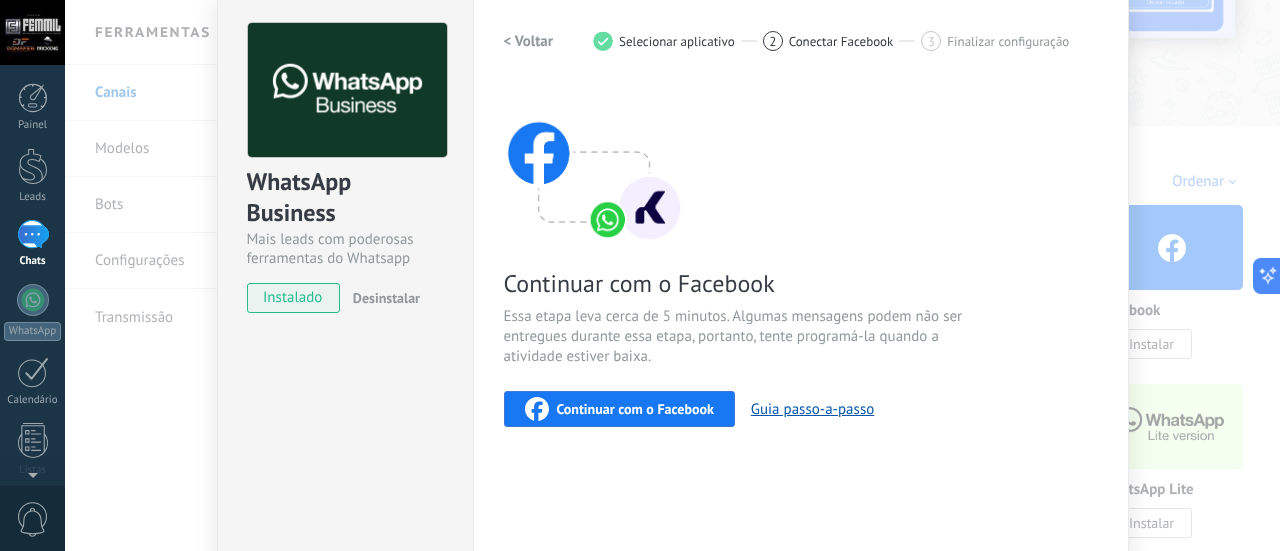click on "< Voltar" at bounding box center [529, 41] 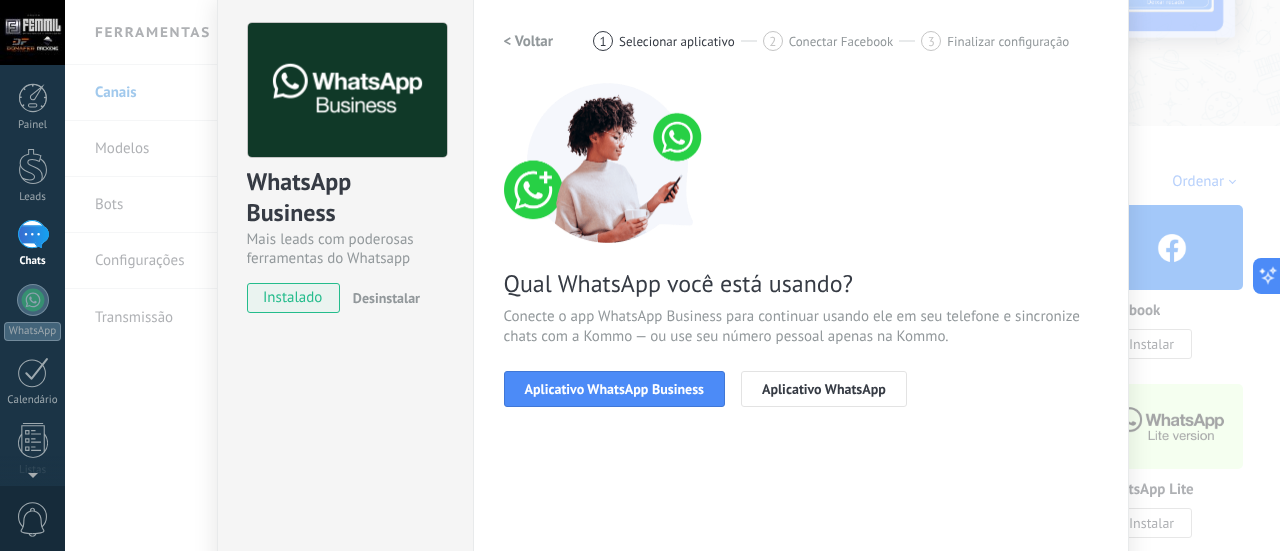 click on "< Voltar" at bounding box center (529, 41) 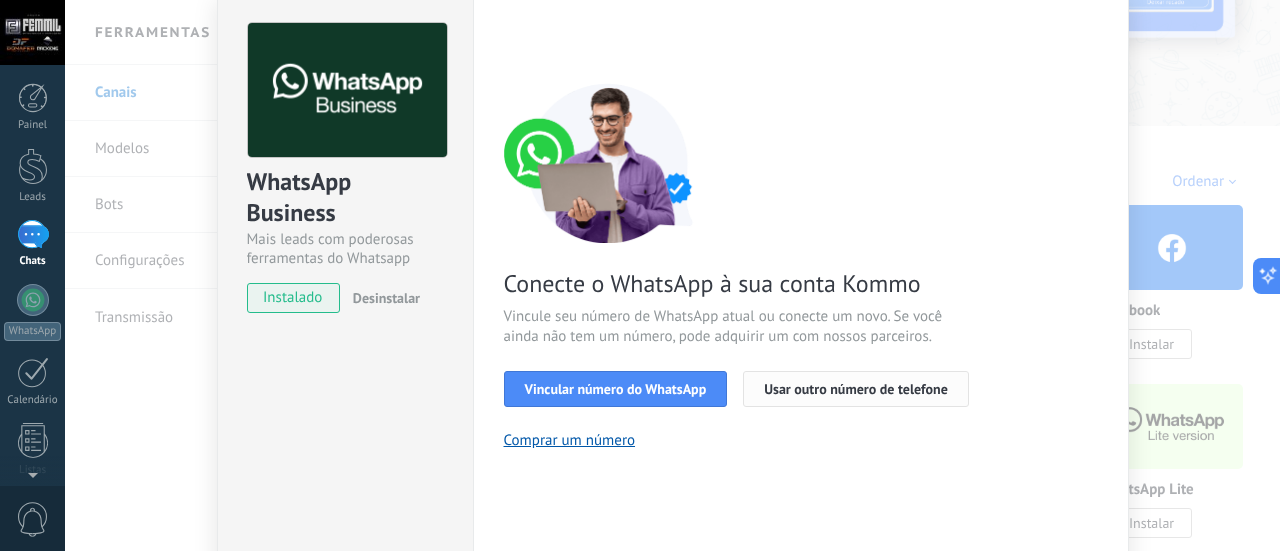 scroll, scrollTop: 278, scrollLeft: 0, axis: vertical 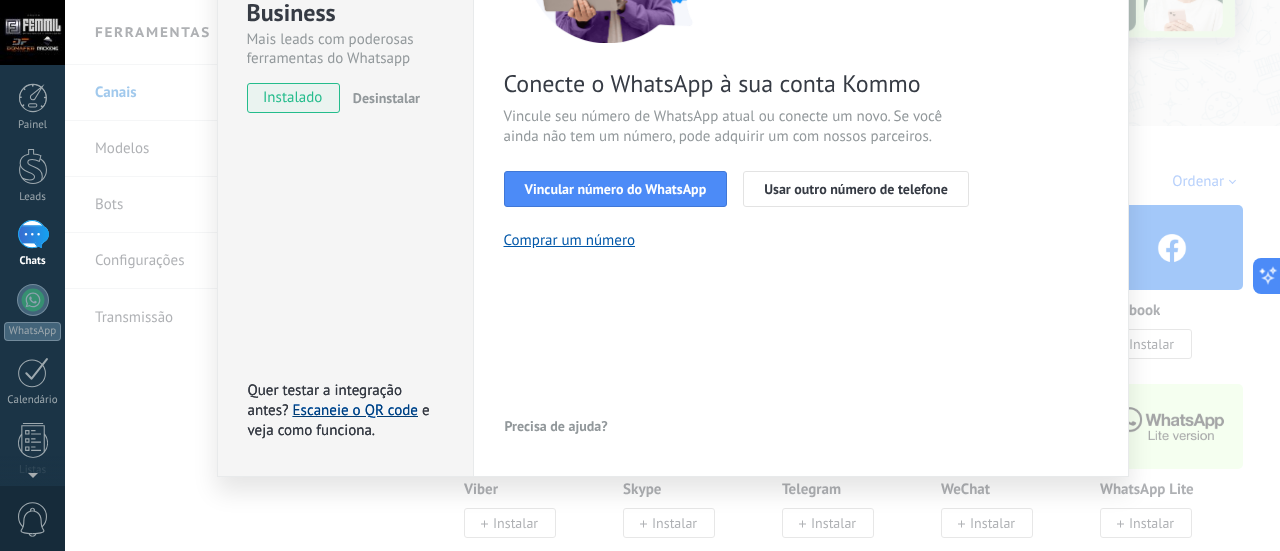 click on "Escaneie o QR code" at bounding box center (355, 410) 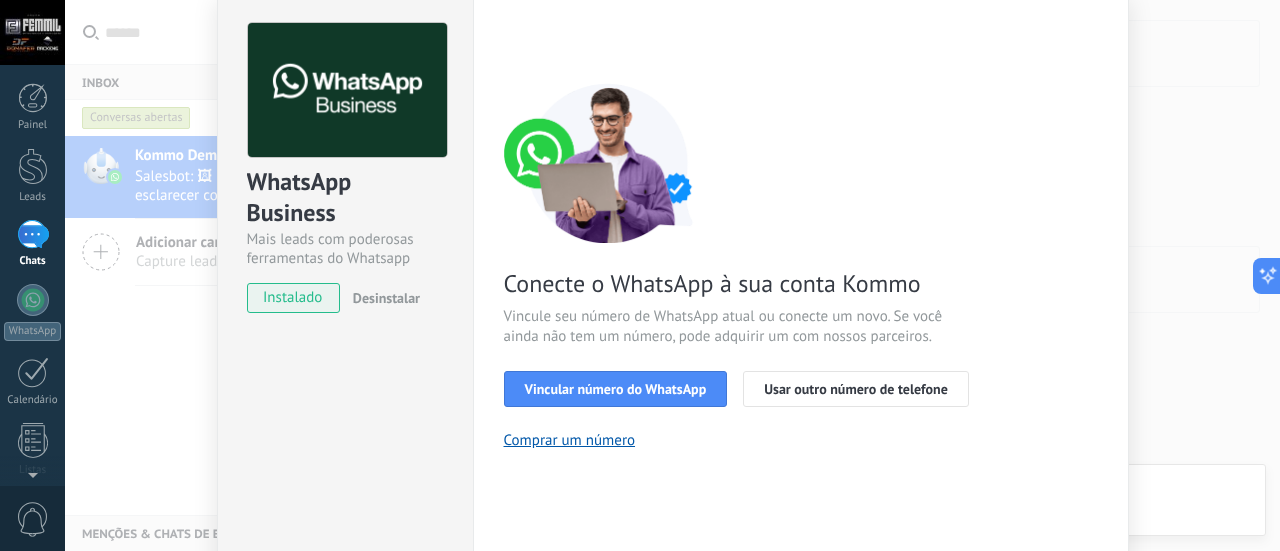 scroll, scrollTop: 278, scrollLeft: 0, axis: vertical 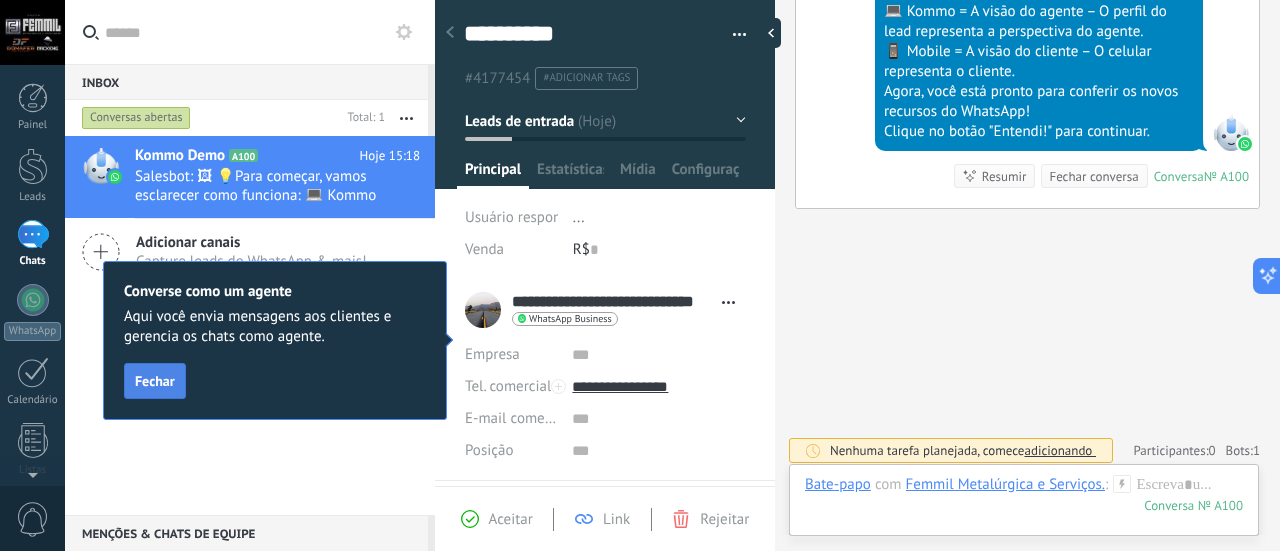 click on "Fechar" at bounding box center [155, 381] 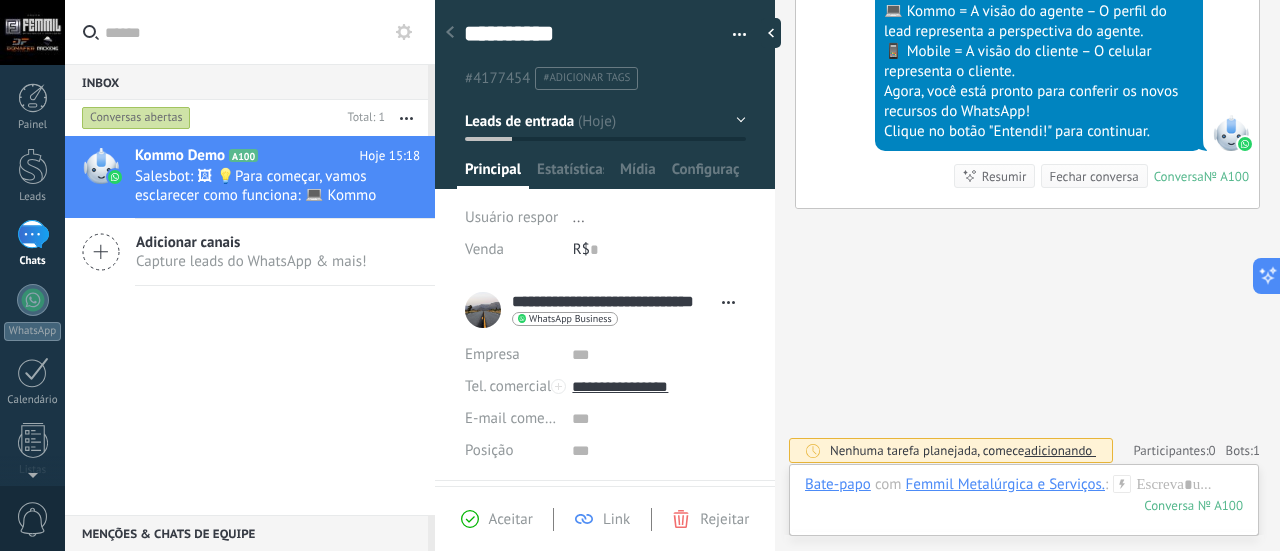 scroll, scrollTop: 100, scrollLeft: 0, axis: vertical 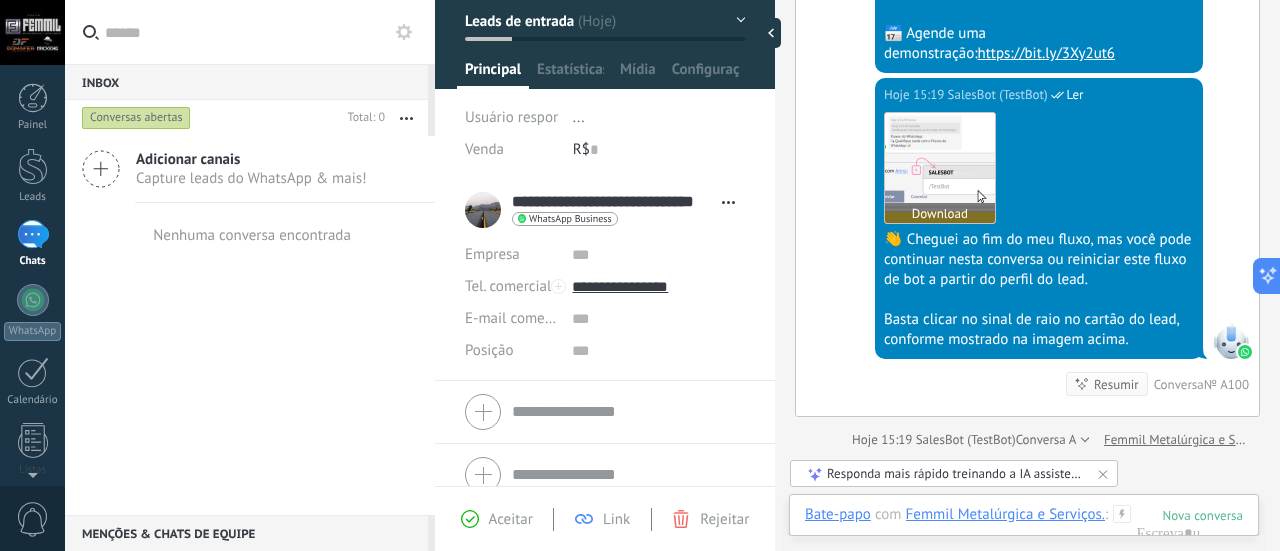 click at bounding box center (940, 168) 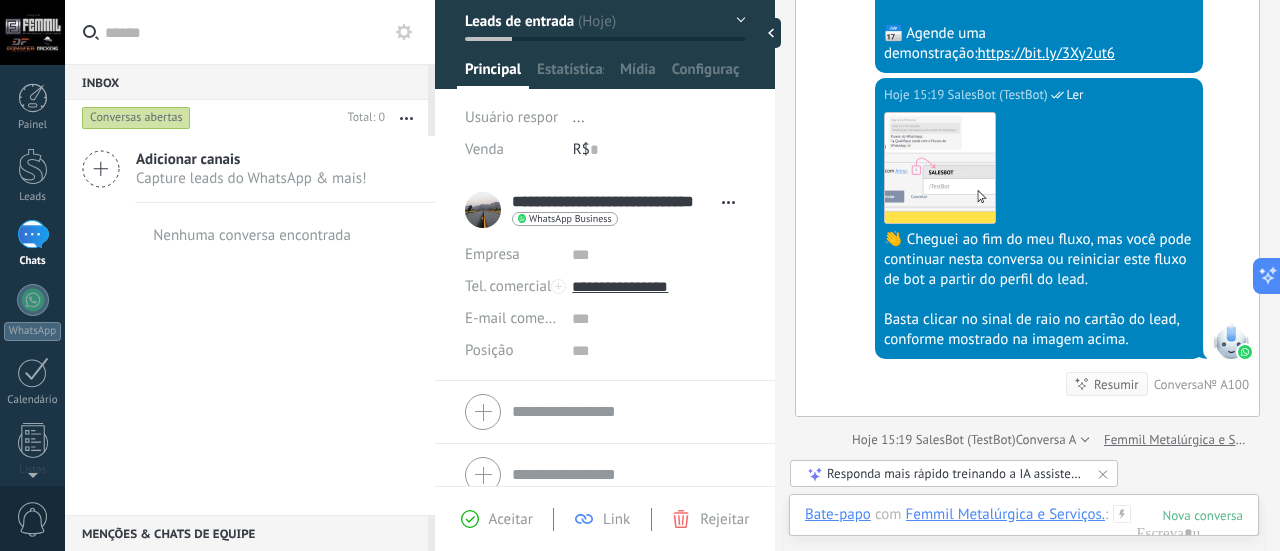 click on "1" at bounding box center [33, 234] 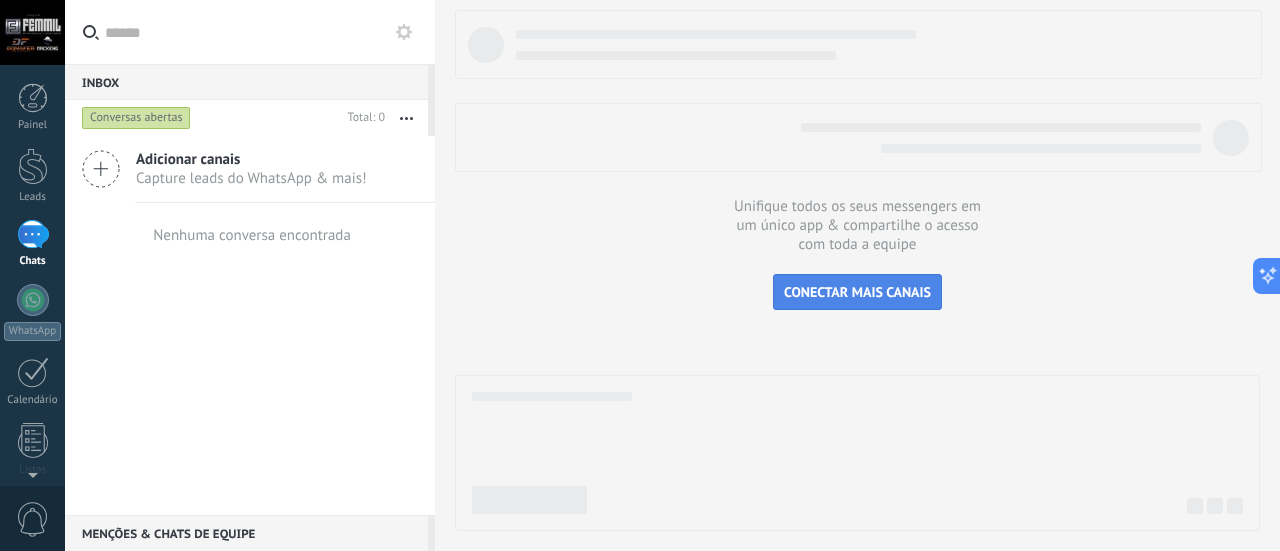 click on "CONECTAR MAIS CANAIS" at bounding box center (857, 292) 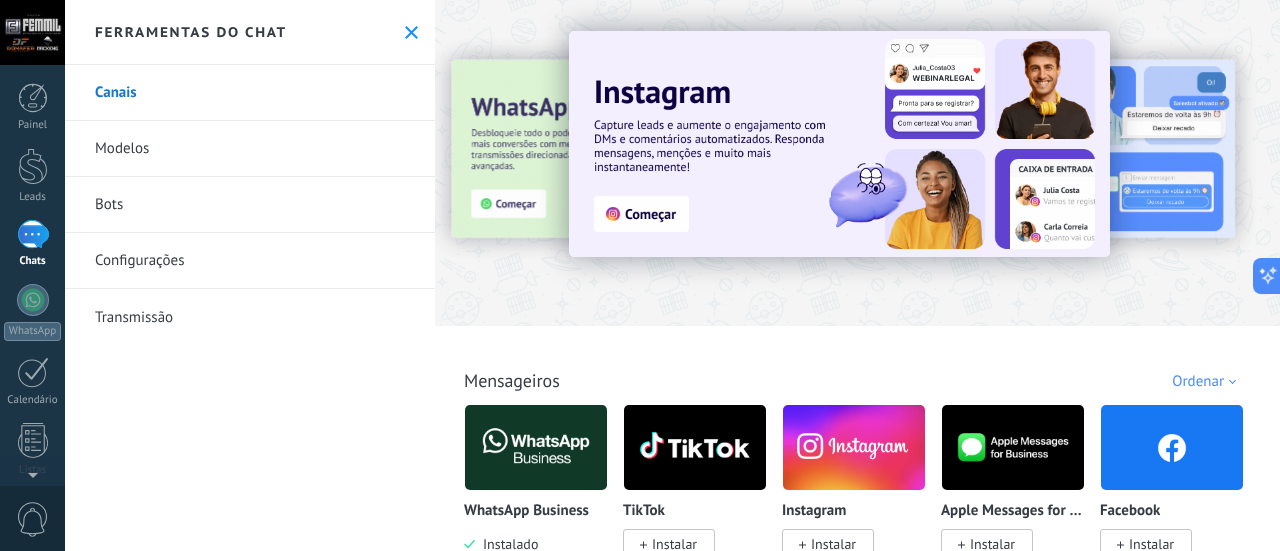 scroll, scrollTop: 100, scrollLeft: 0, axis: vertical 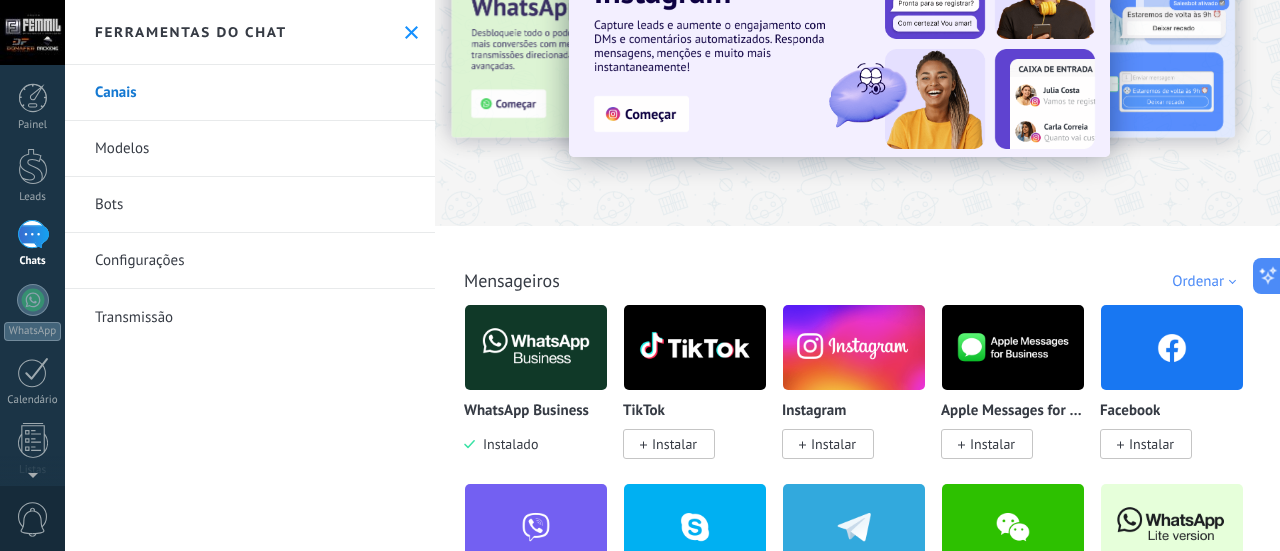 click at bounding box center [536, 347] 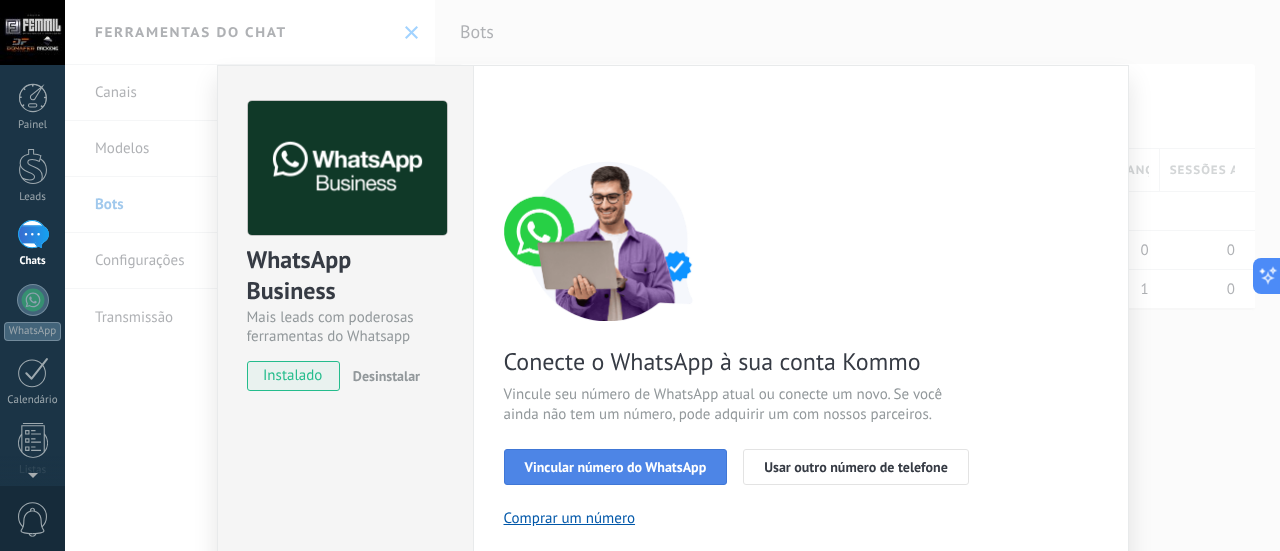 scroll, scrollTop: 100, scrollLeft: 0, axis: vertical 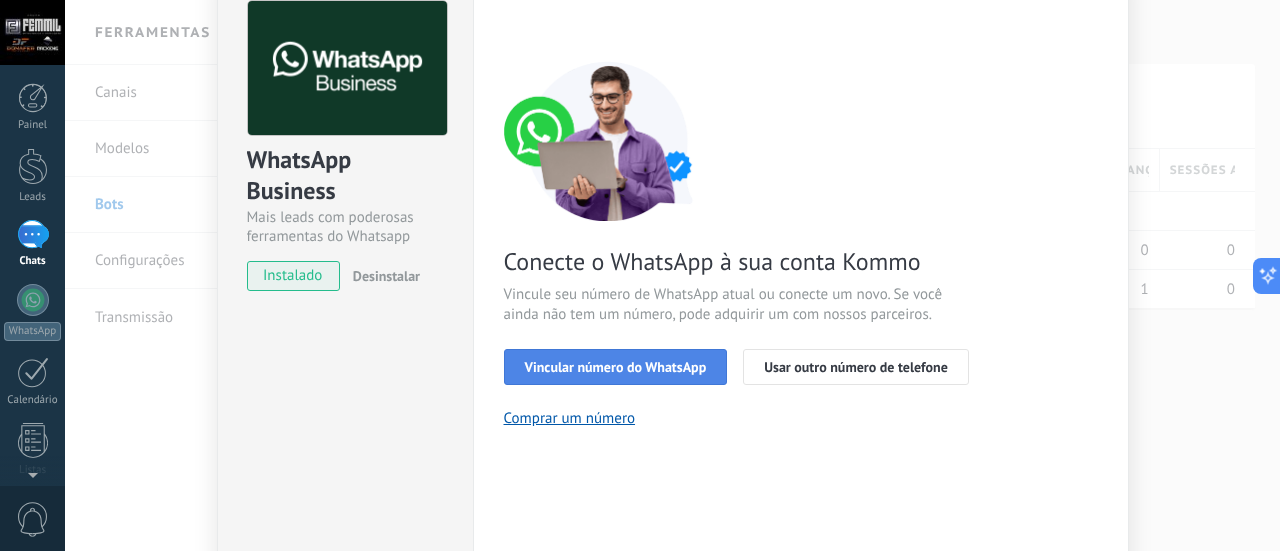 click on "Vincular número do WhatsApp" at bounding box center [616, 367] 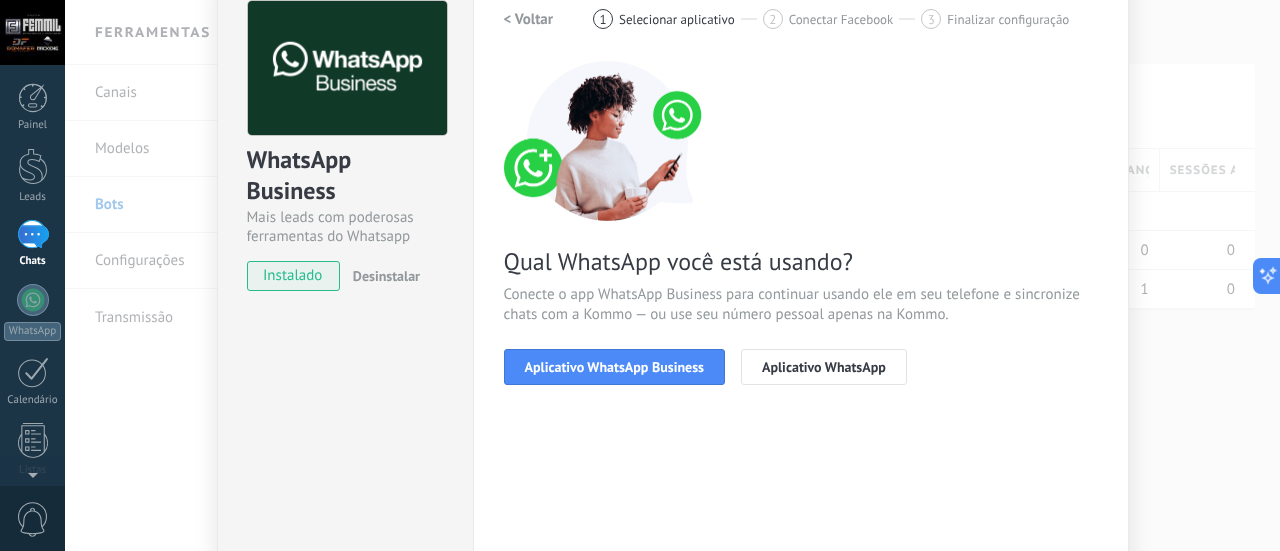click on "Aplicativo WhatsApp Business" at bounding box center (614, 367) 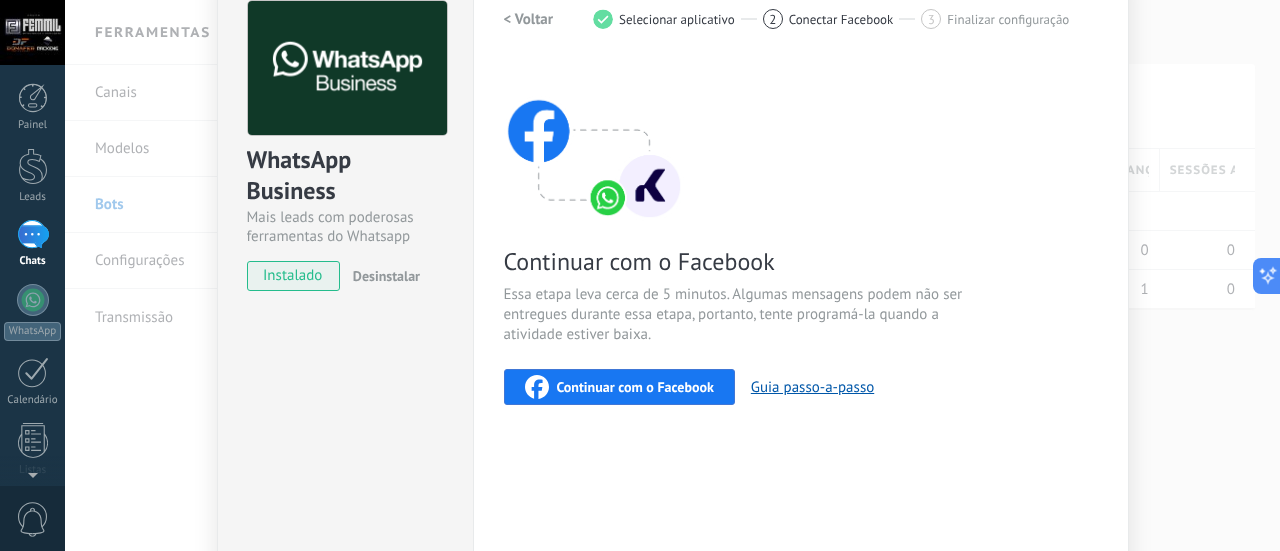 click on "Continuar com o Facebook" at bounding box center [635, 387] 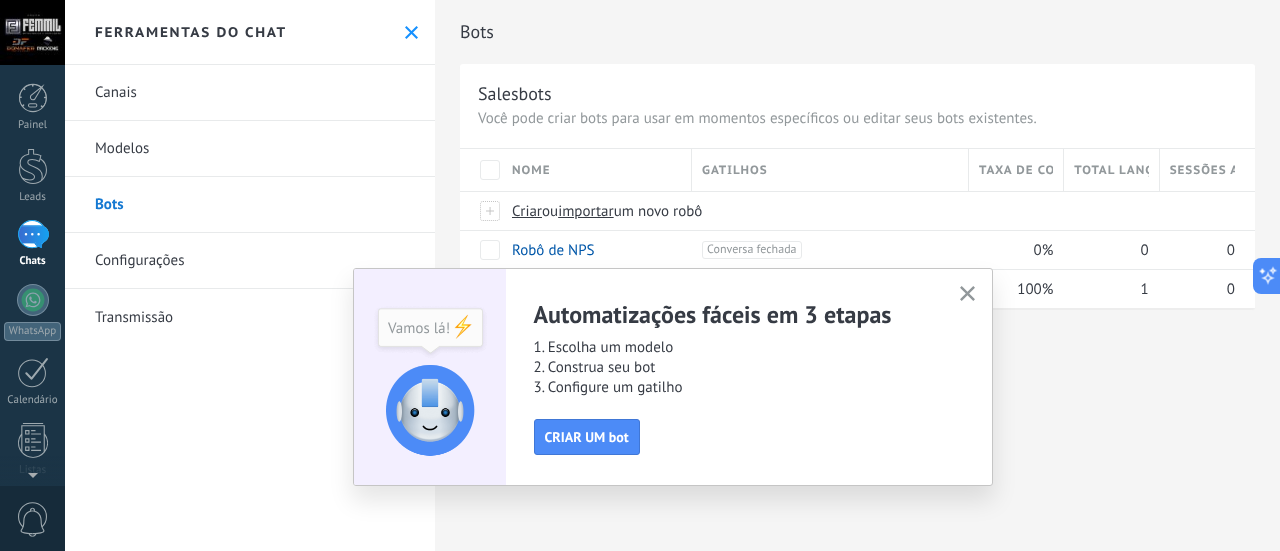 scroll, scrollTop: 0, scrollLeft: 0, axis: both 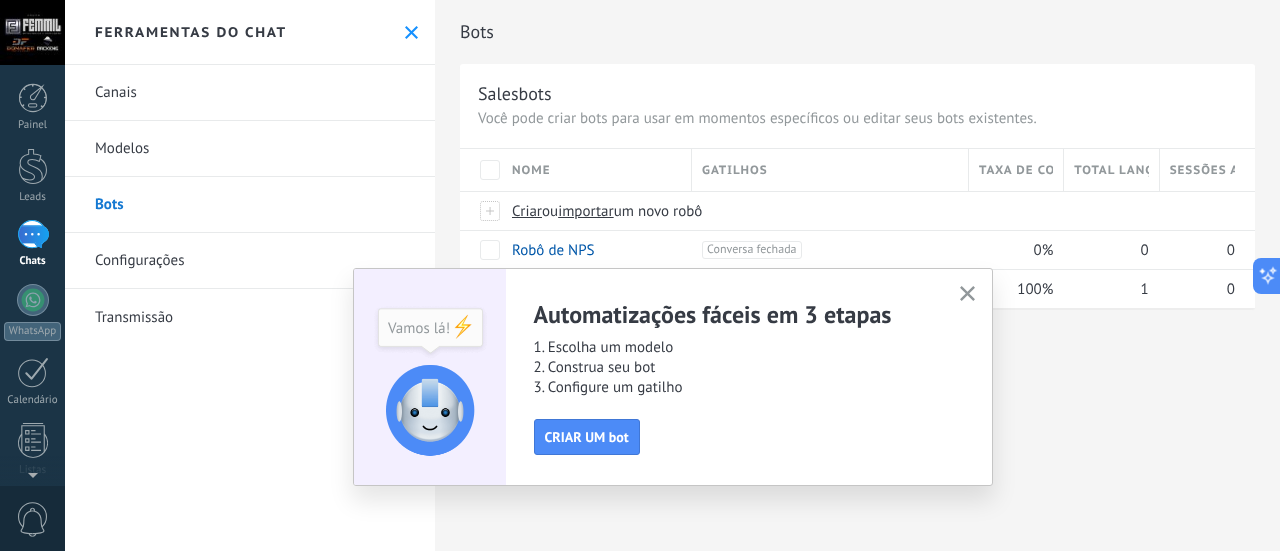 click 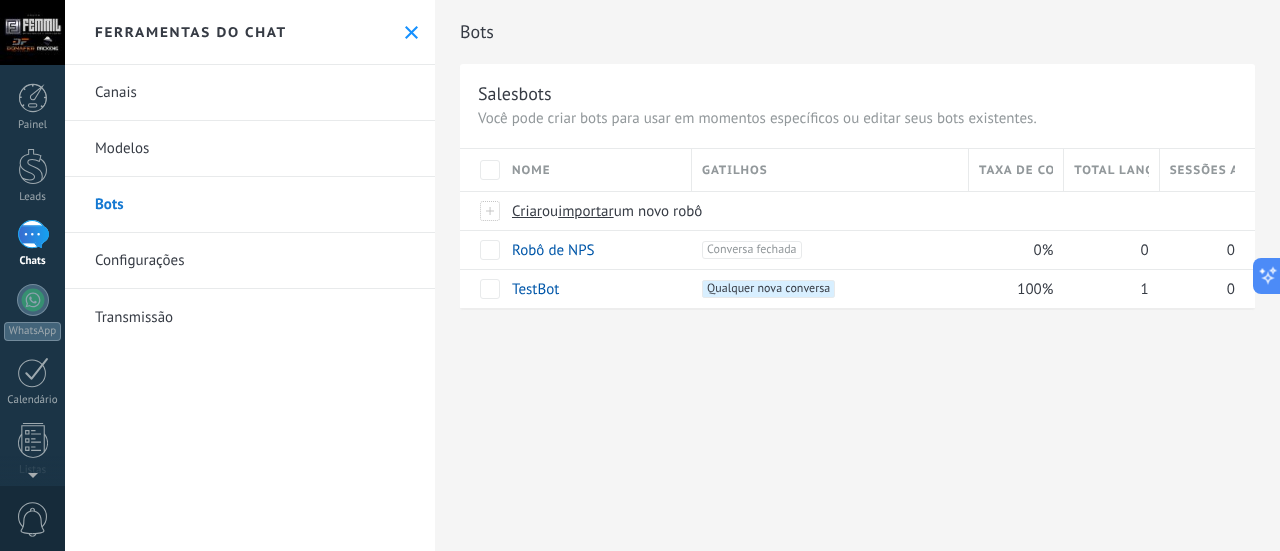 click on "Transmissão" at bounding box center (250, 317) 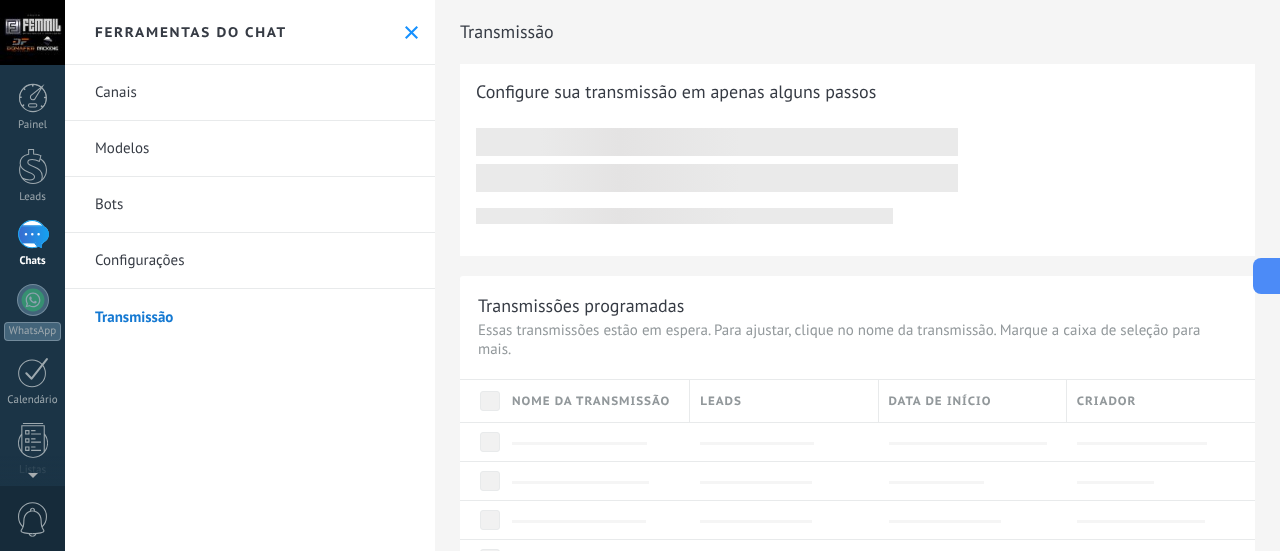 click on "Modelos" at bounding box center (250, 149) 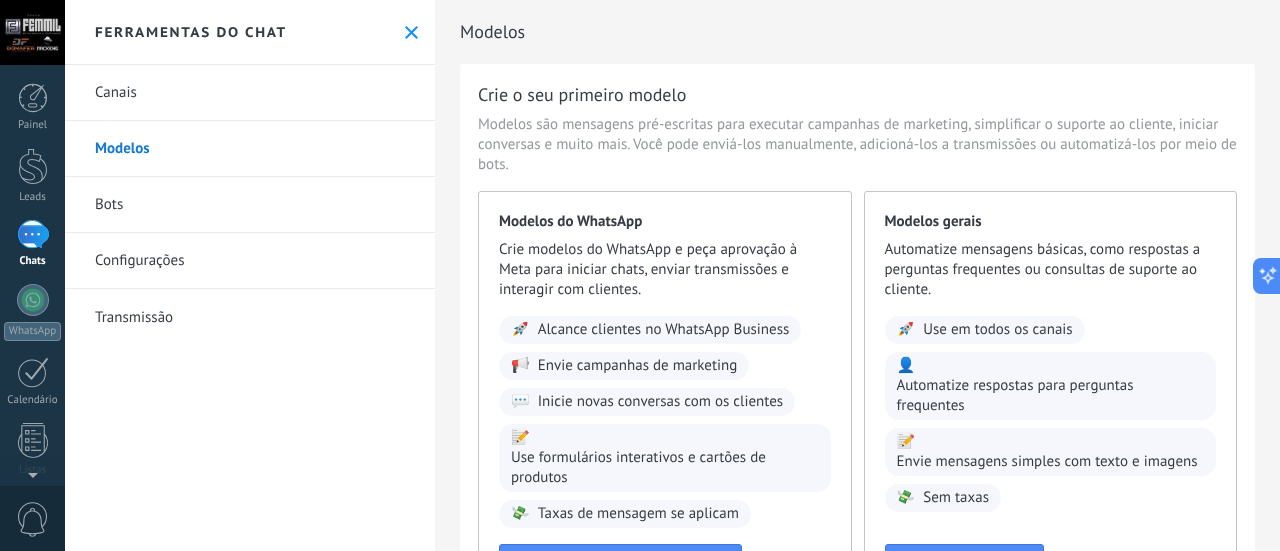 click on "Canais" at bounding box center [250, 93] 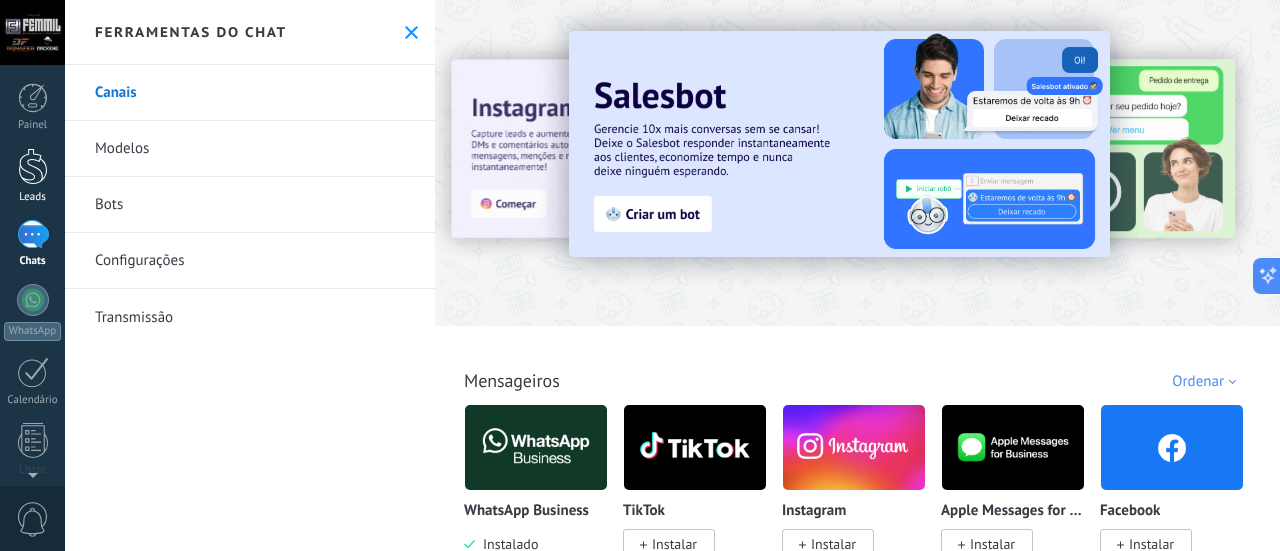 click at bounding box center (33, 166) 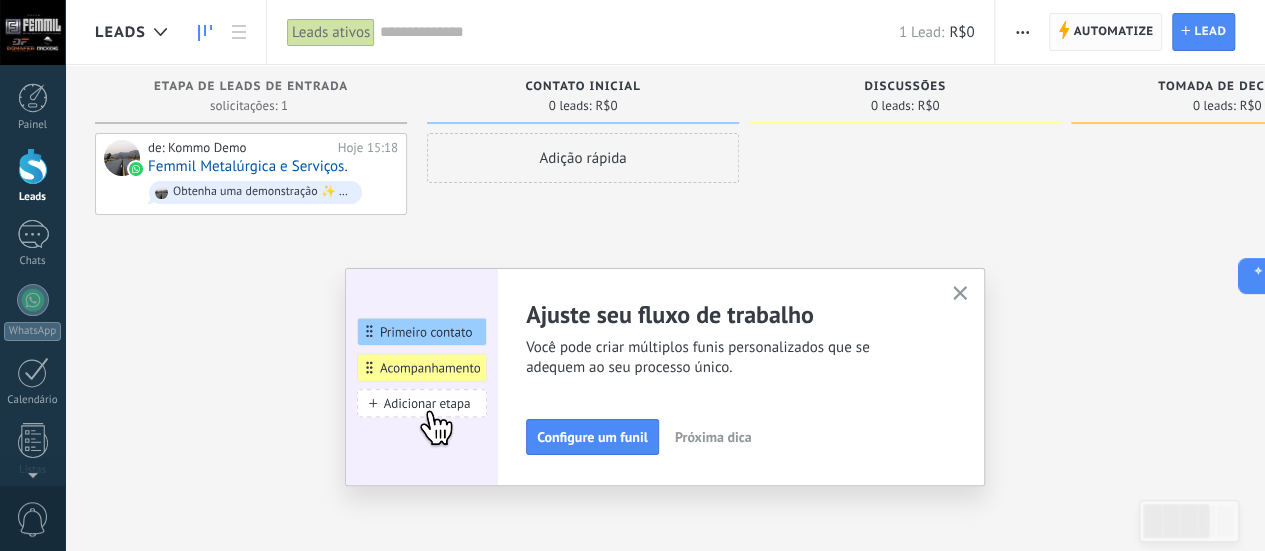 click on "Automatize" at bounding box center [1113, 32] 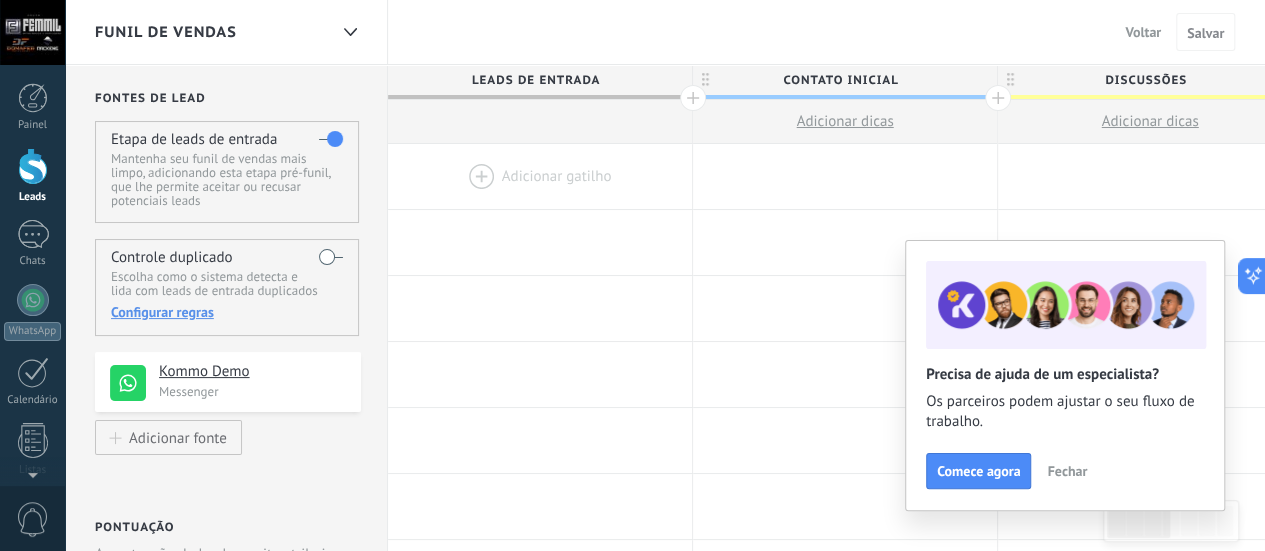click on "Adicionar dicas" at bounding box center (844, 121) 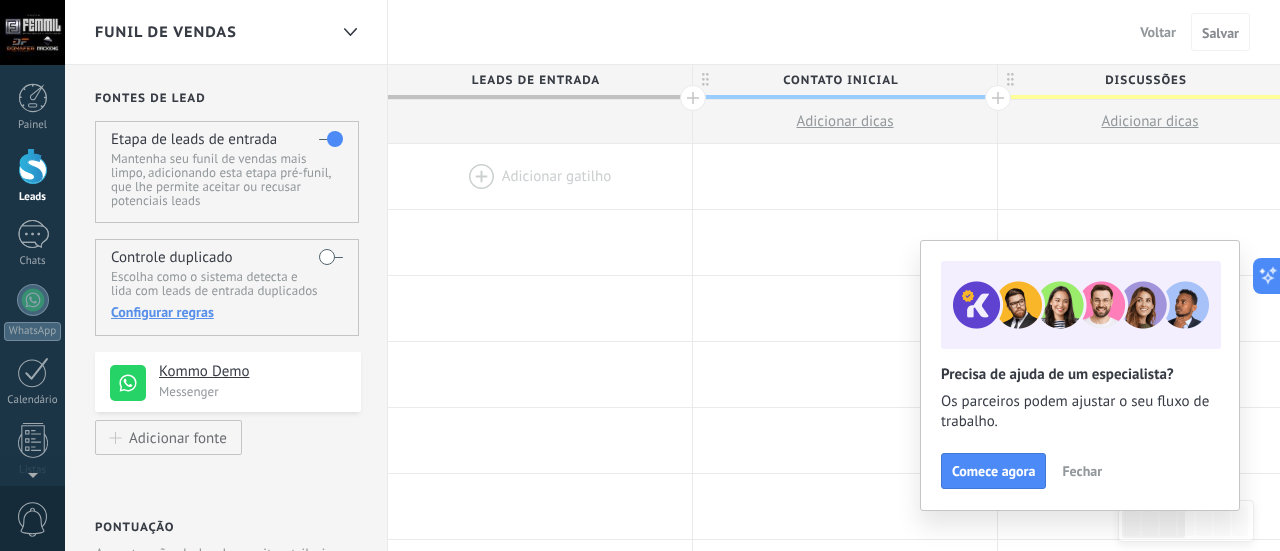 scroll, scrollTop: 19, scrollLeft: 0, axis: vertical 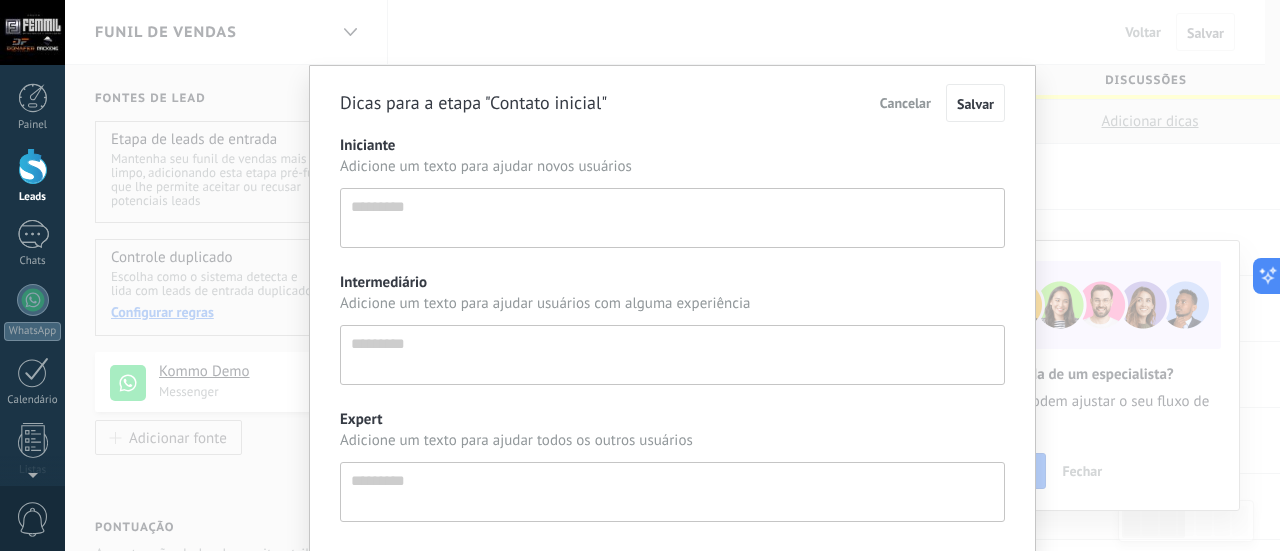 type 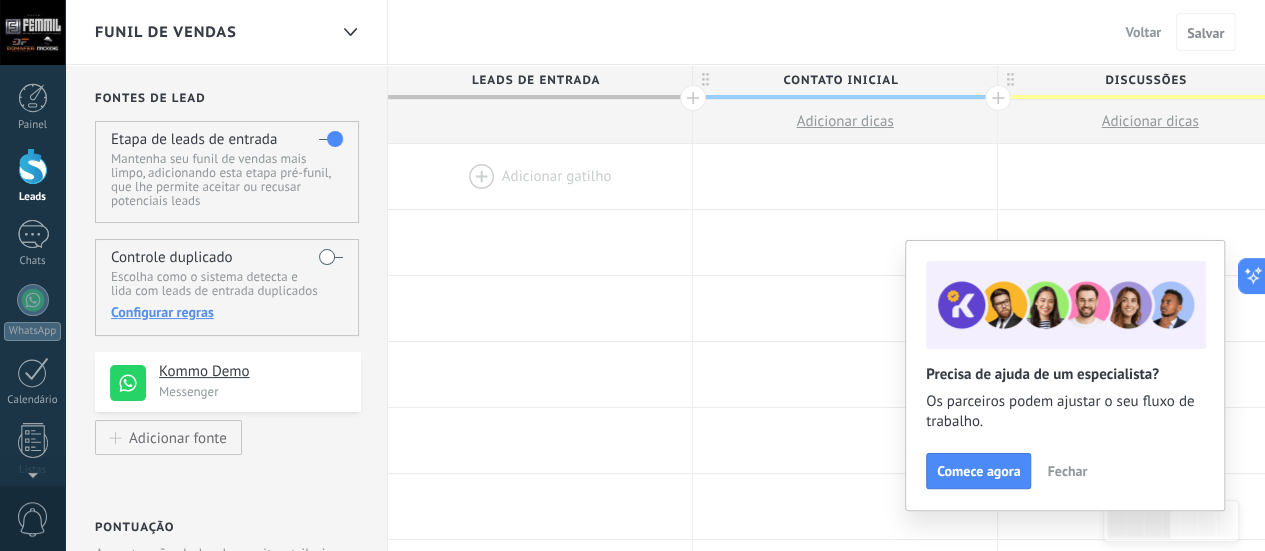 click on "Voltar" at bounding box center (1143, 32) 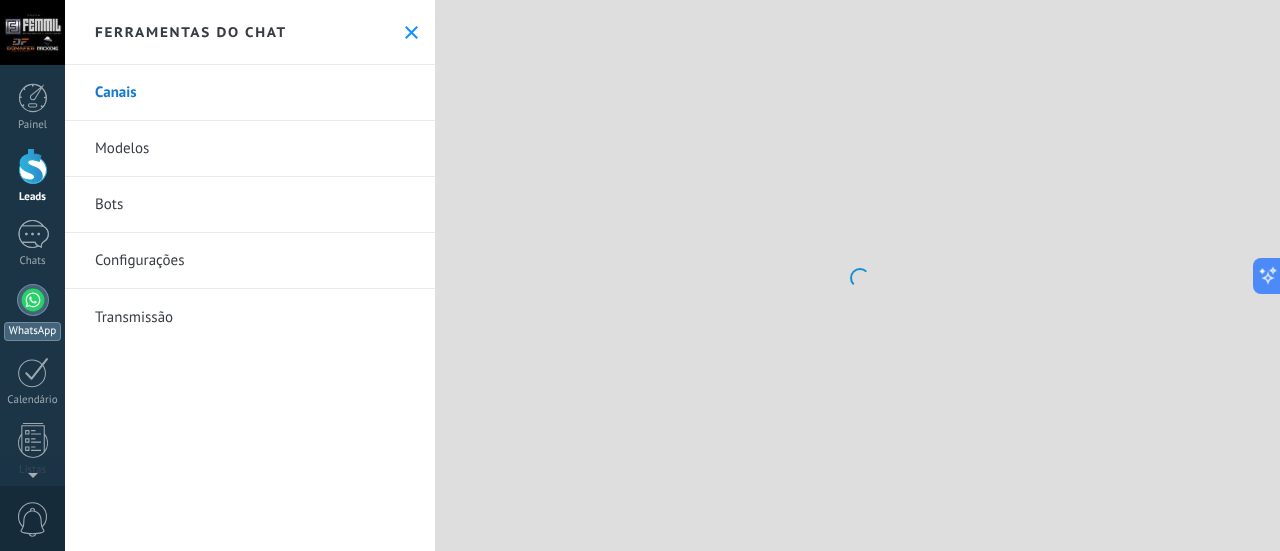 click on "WhatsApp" at bounding box center (32, 312) 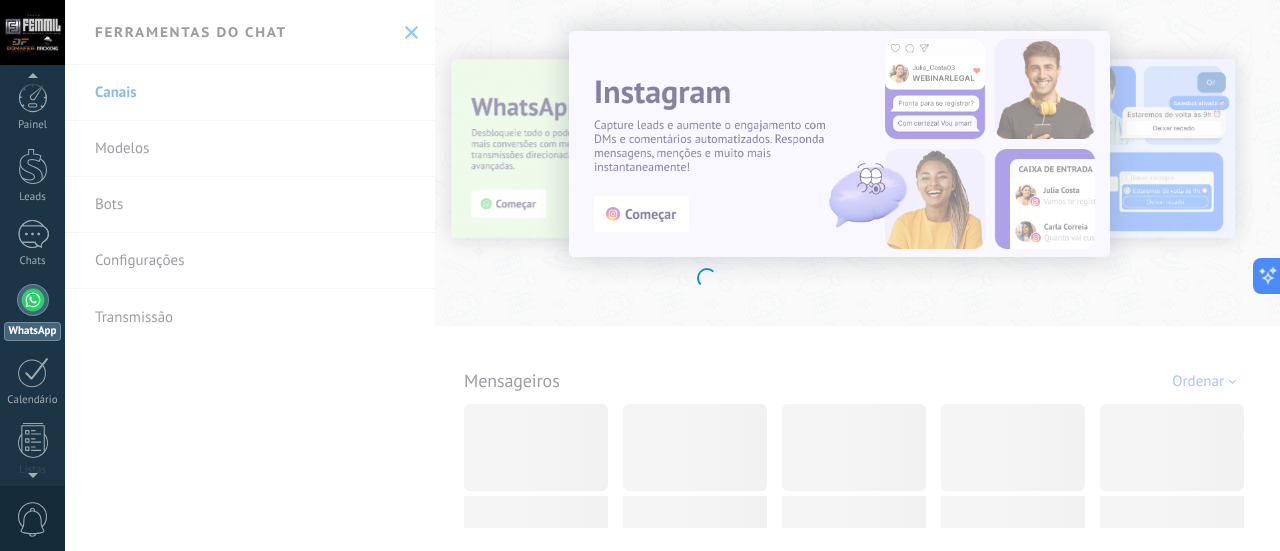 scroll, scrollTop: 57, scrollLeft: 0, axis: vertical 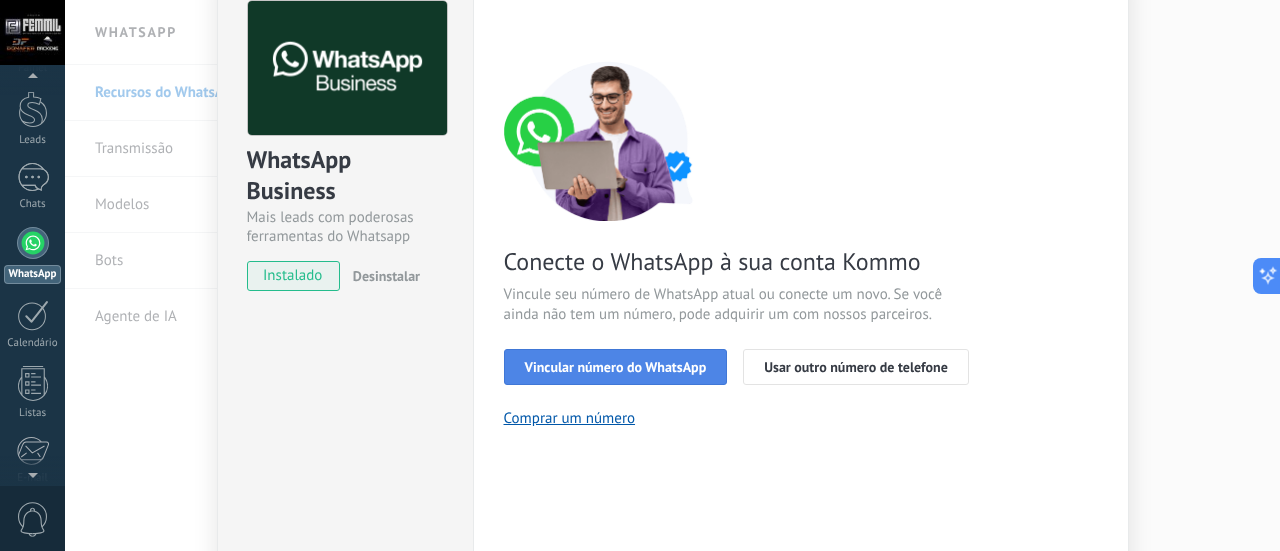 click on "Vincular número do WhatsApp" at bounding box center [616, 367] 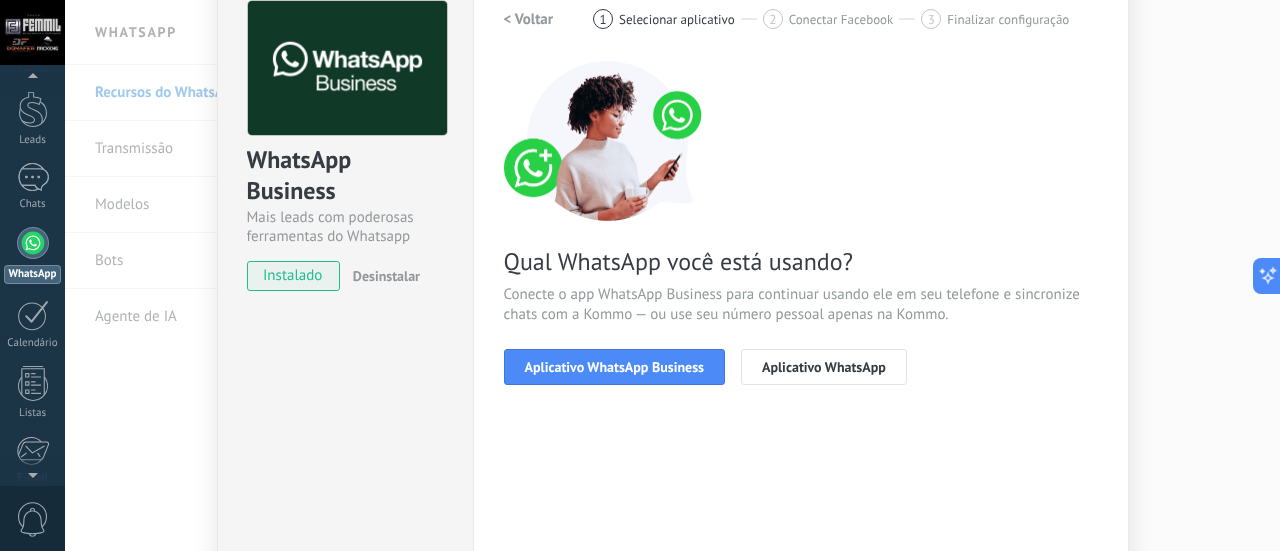 click on "Aplicativo WhatsApp Business" at bounding box center (614, 367) 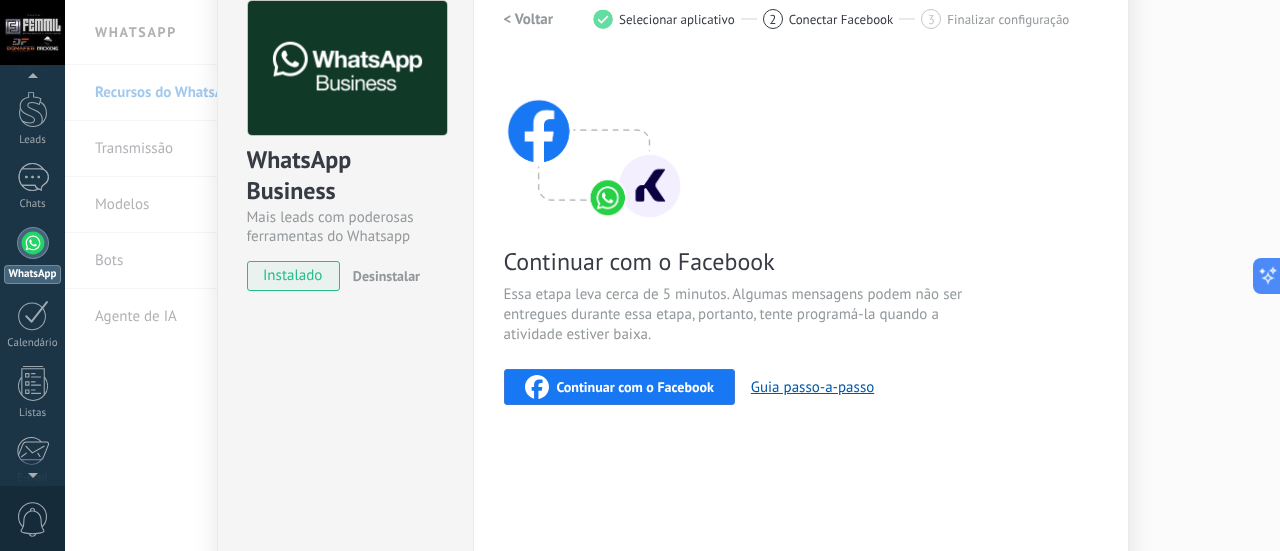 click on "Continuar com o Facebook" at bounding box center (635, 387) 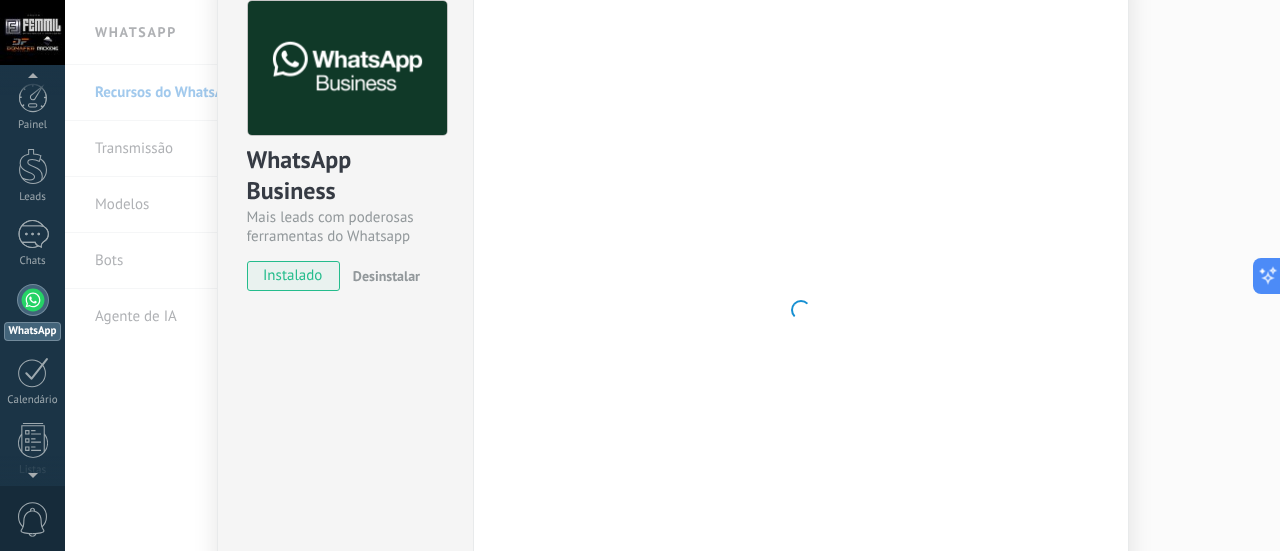 scroll, scrollTop: 57, scrollLeft: 0, axis: vertical 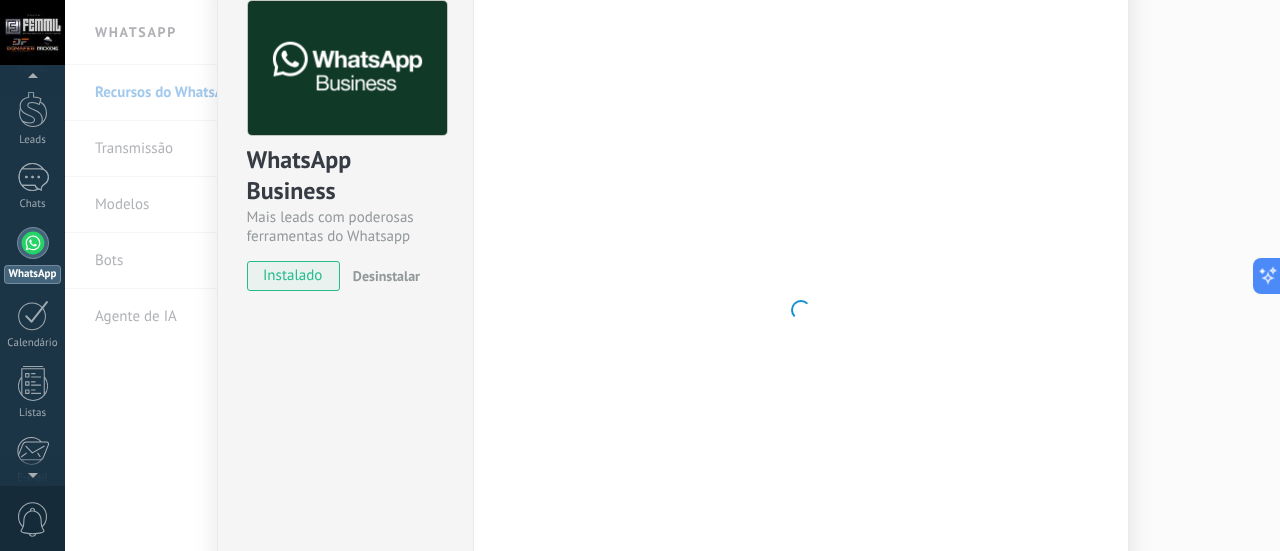 type 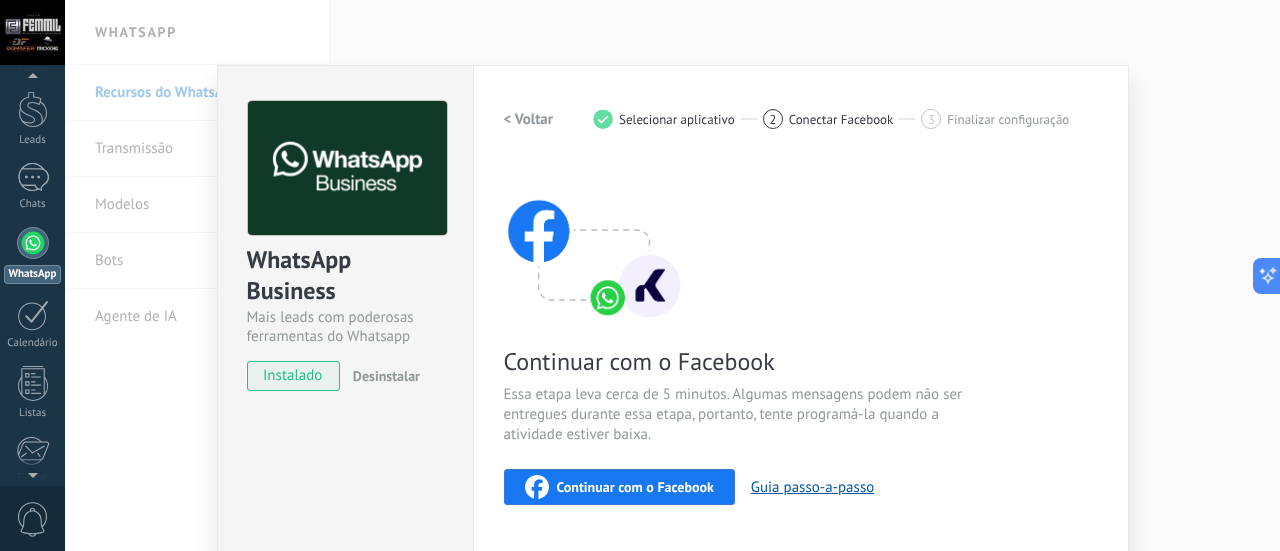click on "Continuar com o Facebook" at bounding box center (619, 487) 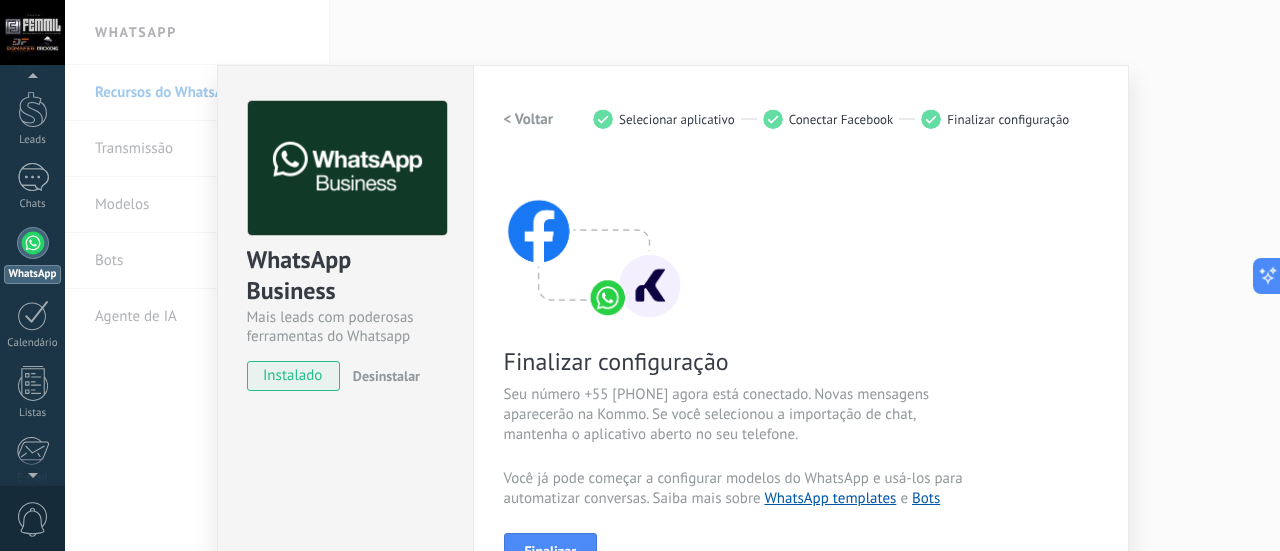 scroll, scrollTop: 100, scrollLeft: 0, axis: vertical 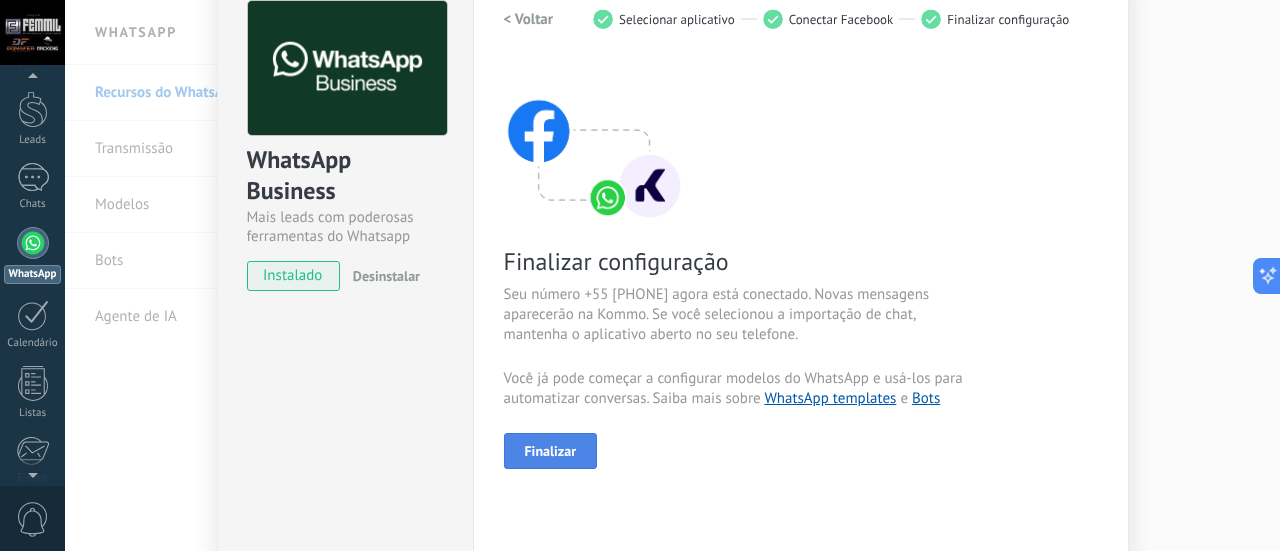 click on "Finalizar" at bounding box center [551, 451] 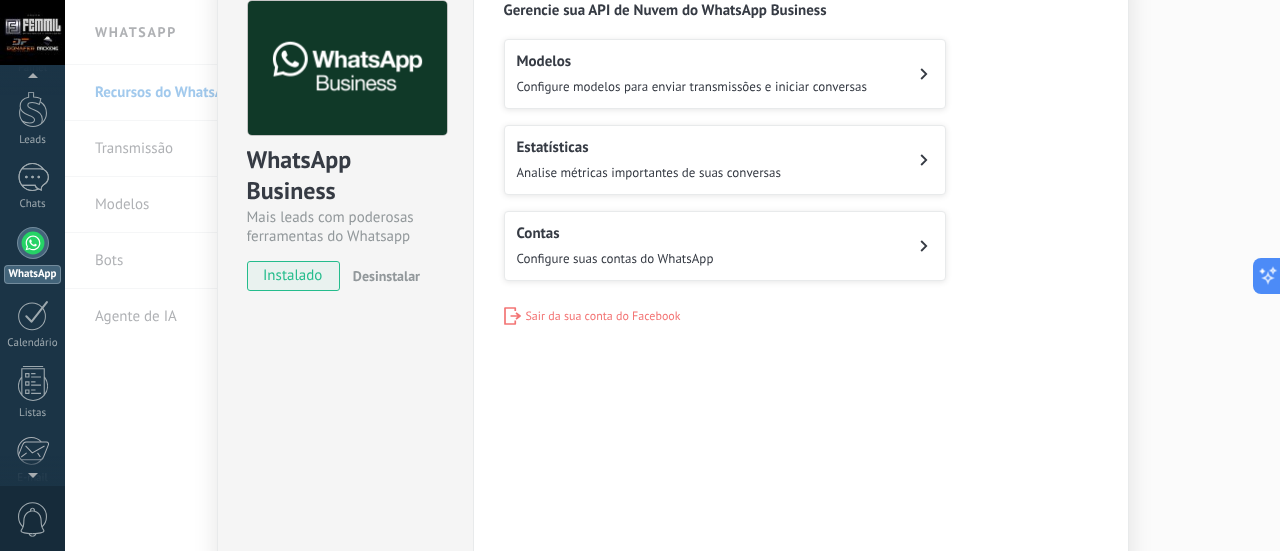 scroll, scrollTop: 0, scrollLeft: 0, axis: both 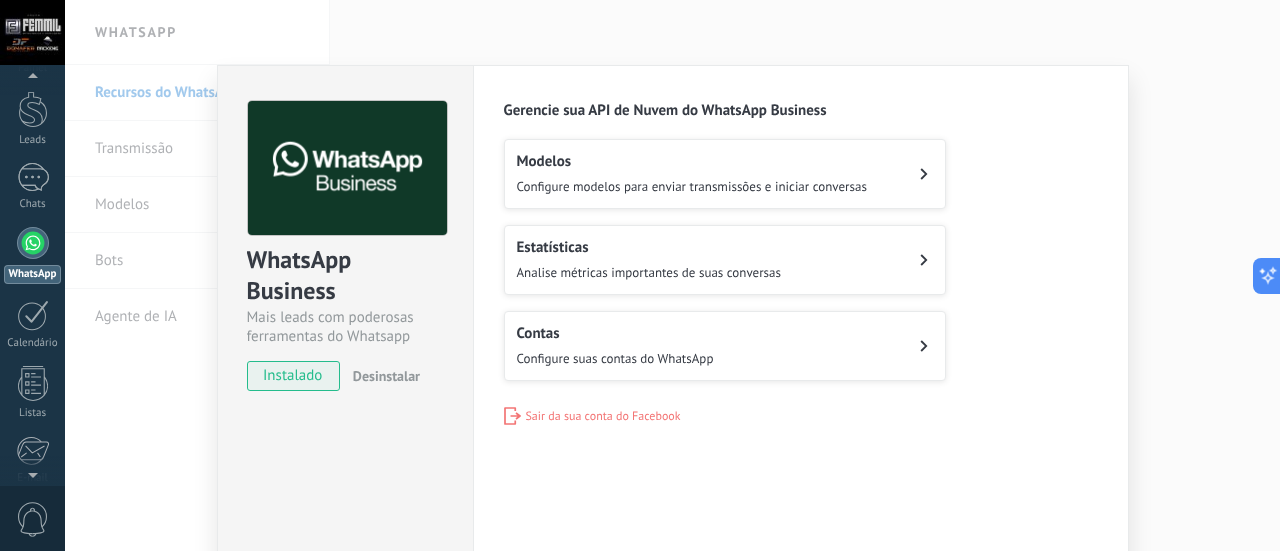 click on "Configure modelos para enviar transmissões e iniciar conversas" at bounding box center [692, 186] 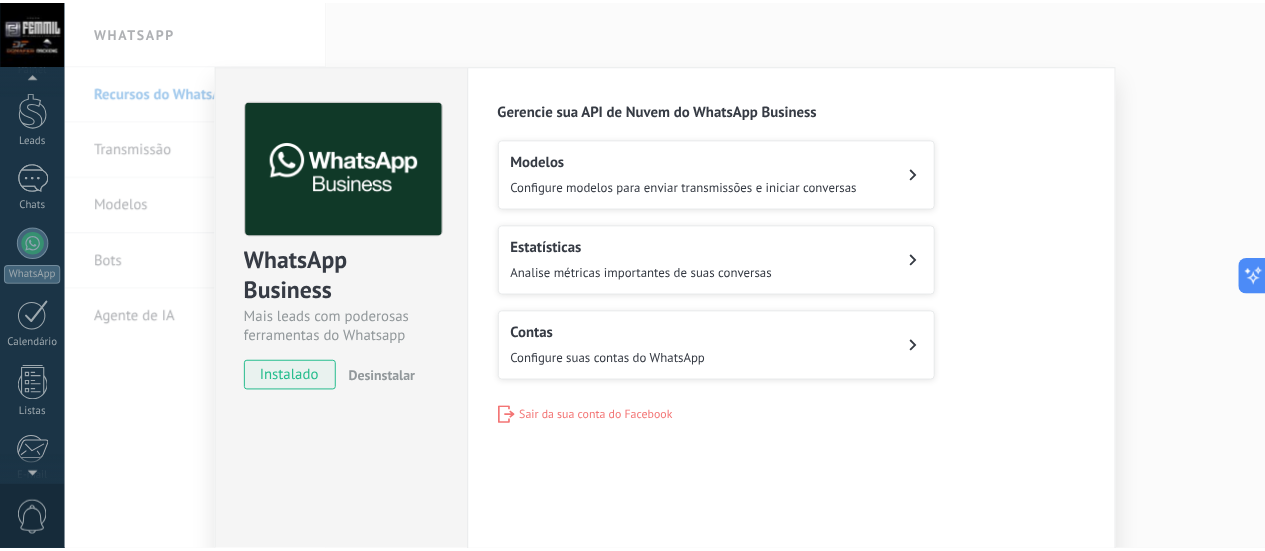 scroll, scrollTop: 279, scrollLeft: 0, axis: vertical 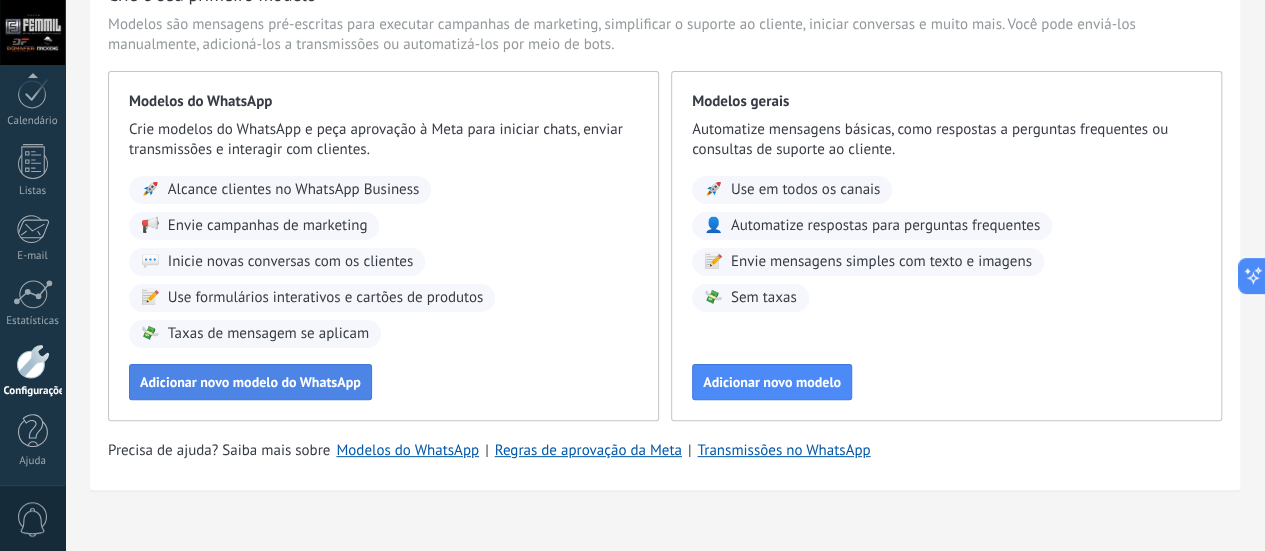 click on "Adicionar novo modelo do WhatsApp" at bounding box center (250, 382) 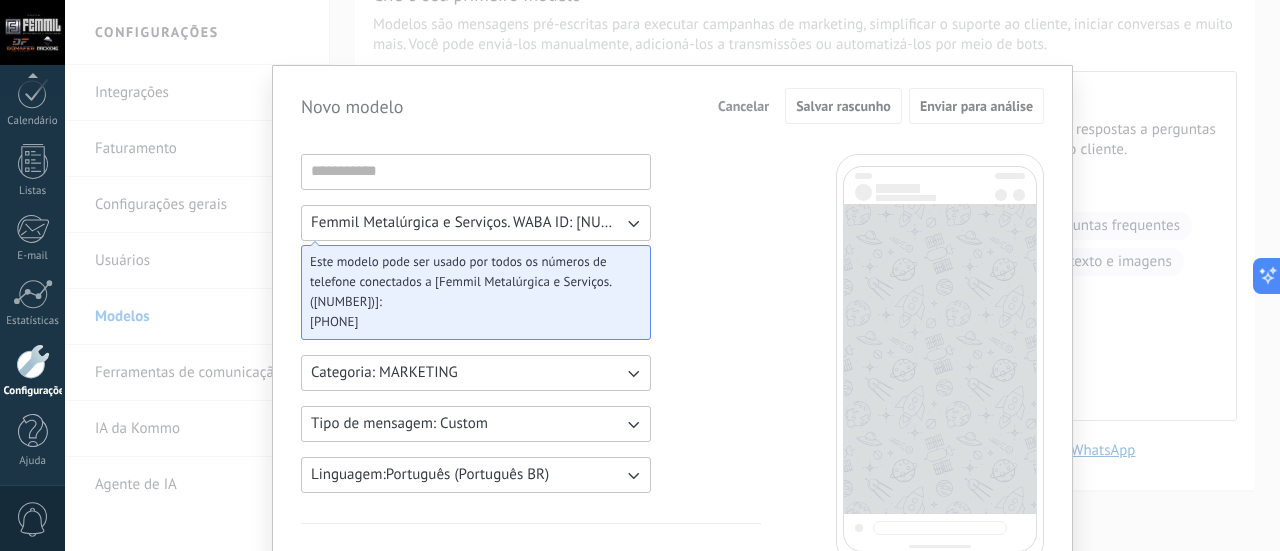 click at bounding box center [476, 172] 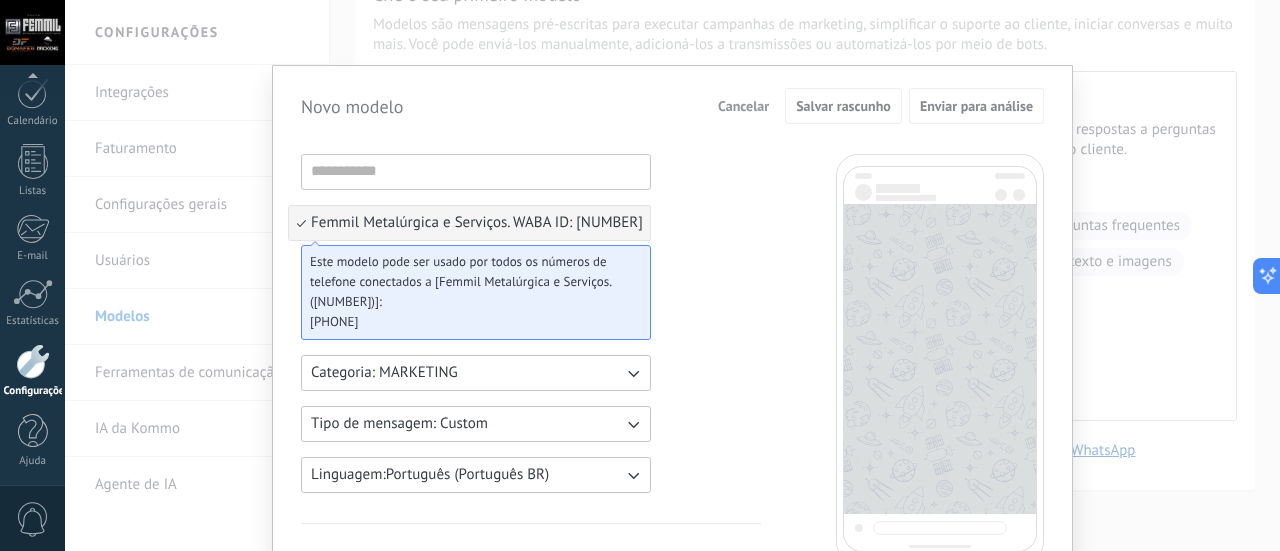click on "Femmil Metalúrgica e Serviços. WABA ID: 369610100672028" at bounding box center (477, 223) 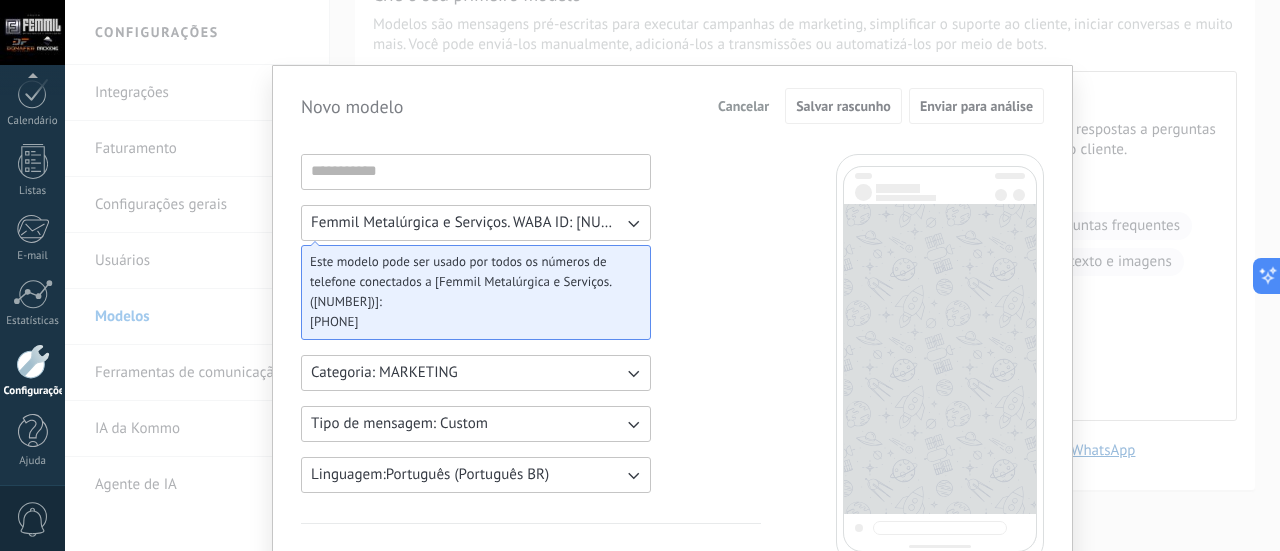 click on "Femmil Metalúrgica e Serviços. WABA ID: 369610100672028 Este modelo pode ser usado por todos os números de telefone conectados a [Femmil Metalúrgica e Serviços. (369610100672028)]: +55 41 3015-4810 Categoria: MARKETING Tipo de mensagem: Custom Linguagem:  Português (Português BR) Cabeçalho (Opcional) Sem cabeçalho Corpo do texto Rodapé (Opcional) Botões (Opcional) Resposta rápida Chamada para ação" at bounding box center [531, 829] 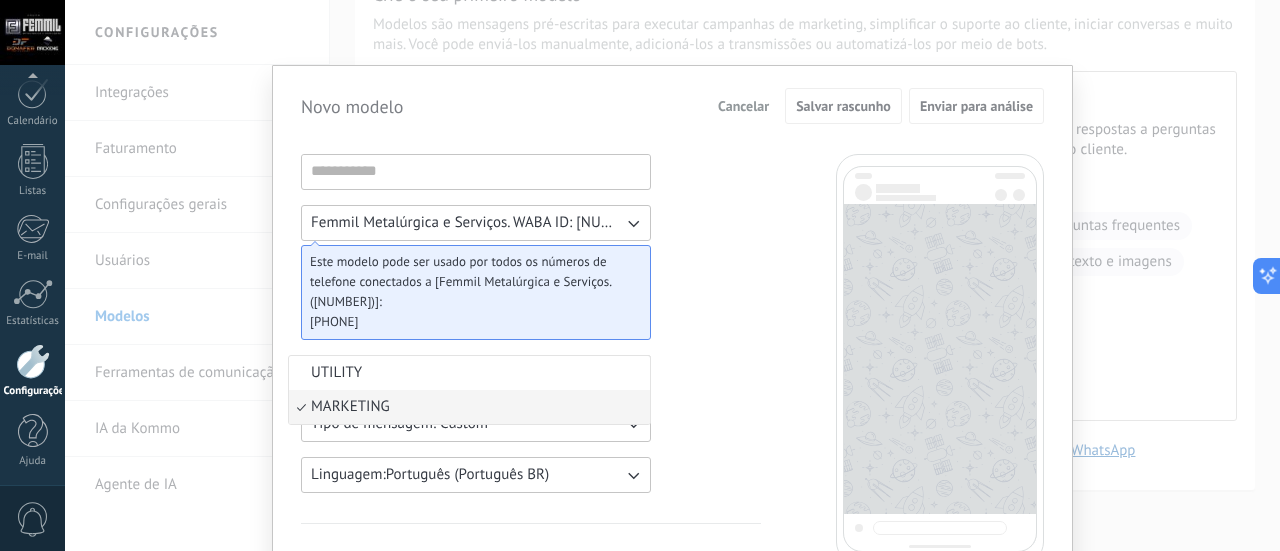 click on "Femmil Metalúrgica e Serviços. WABA ID: 369610100672028 Este modelo pode ser usado por todos os números de telefone conectados a [Femmil Metalúrgica e Serviços. (369610100672028)]: +55 41 3015-4810 Categoria: MARKETING UTILITY MARKETING Tipo de mensagem: Custom Linguagem:  Português (Português BR) Cabeçalho (Opcional) Sem cabeçalho Corpo do texto Rodapé (Opcional) Botões (Opcional) Resposta rápida Chamada para ação" at bounding box center [531, 829] 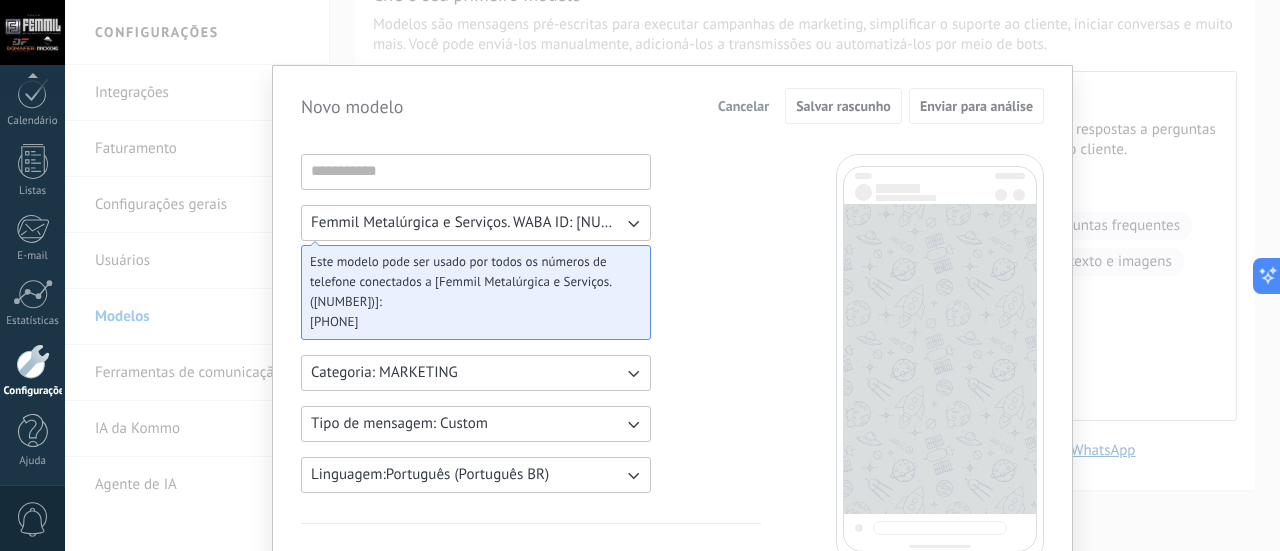 click 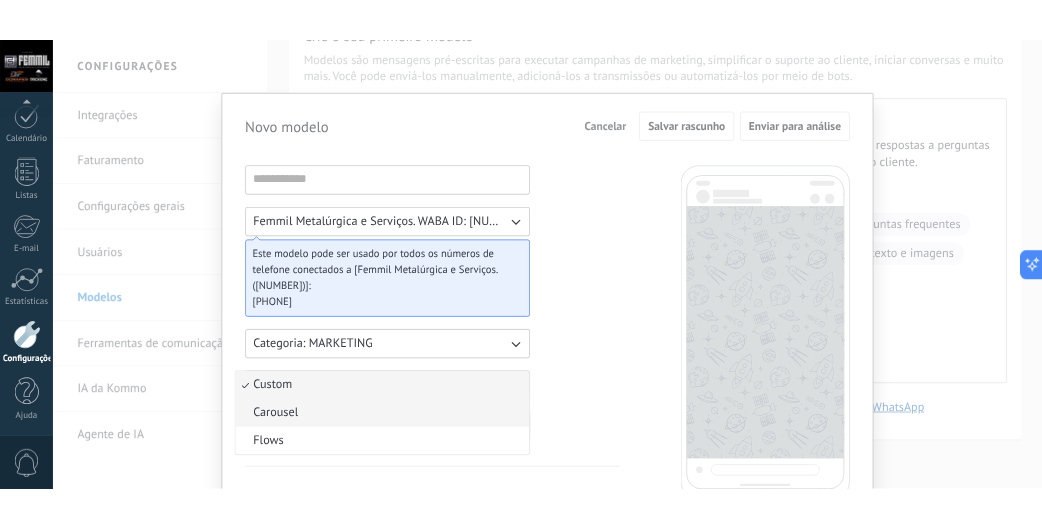 scroll, scrollTop: 100, scrollLeft: 0, axis: vertical 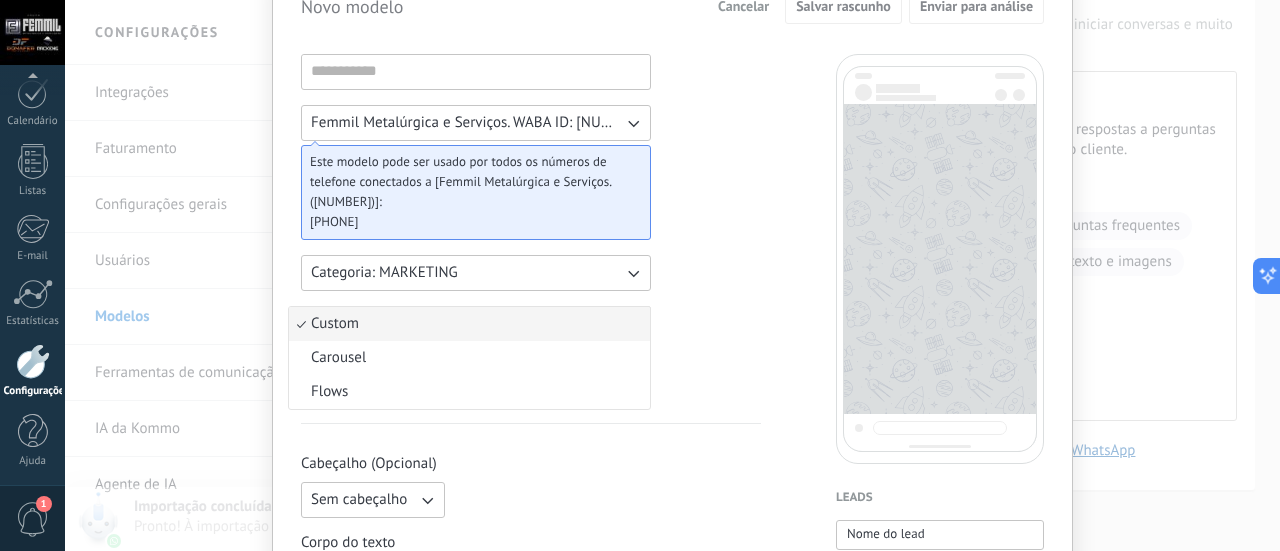 click on "Femmil Metalúrgica e Serviços. WABA ID: 369610100672028 Este modelo pode ser usado por todos os números de telefone conectados a [Femmil Metalúrgica e Serviços. (369610100672028)]: +55 41 3015-4810 Categoria: MARKETING Tipo de mensagem: Custom Custom Carousel Flows Linguagem:  Português (Português BR) Cabeçalho (Opcional) Sem cabeçalho Corpo do texto Rodapé (Opcional) Botões (Opcional) Resposta rápida Chamada para ação" at bounding box center (531, 729) 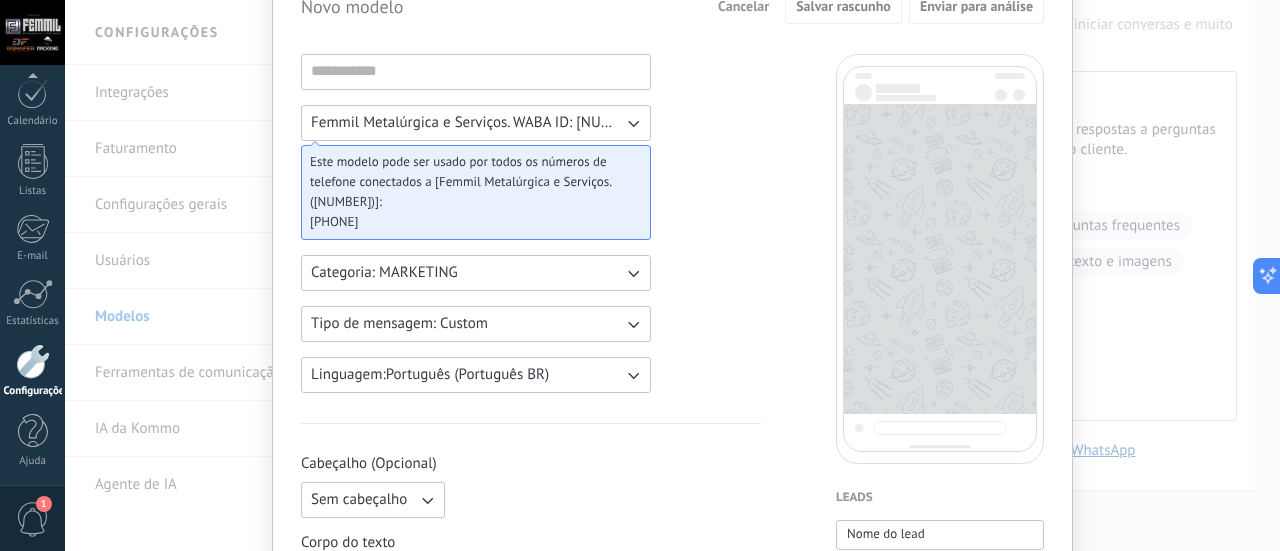 type 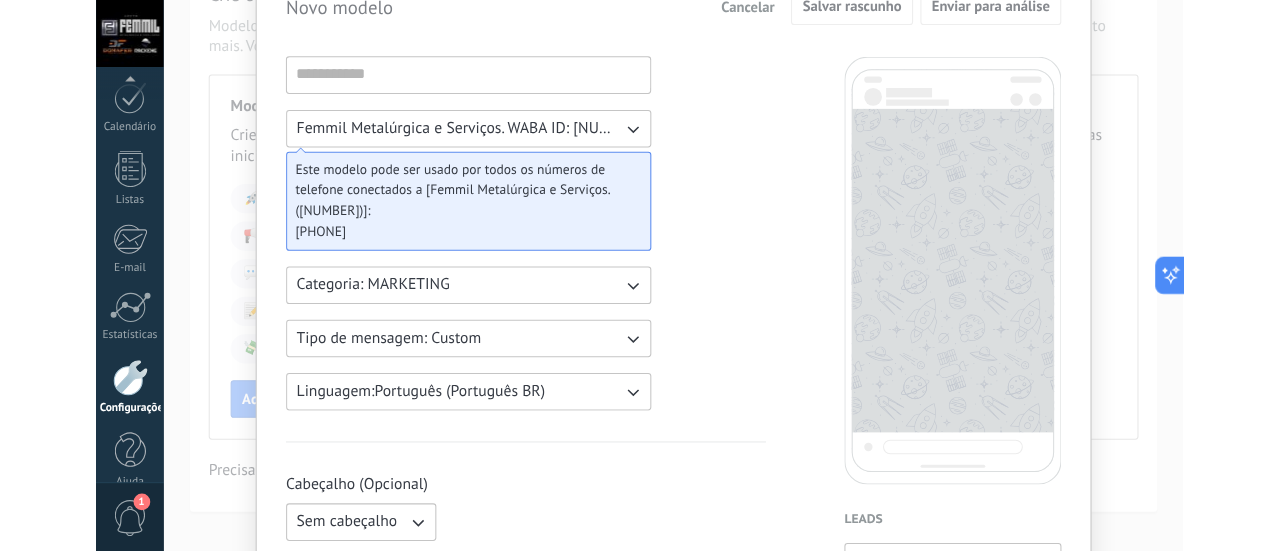 scroll, scrollTop: 302, scrollLeft: 0, axis: vertical 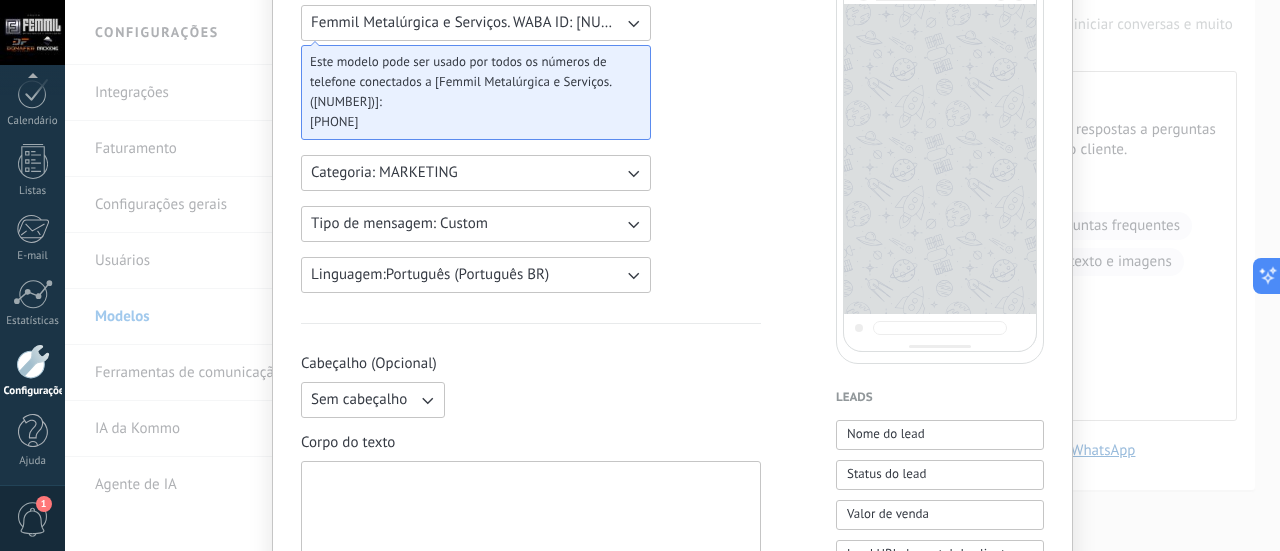 click on "Tipo de mensagem: Custom" at bounding box center [476, 224] 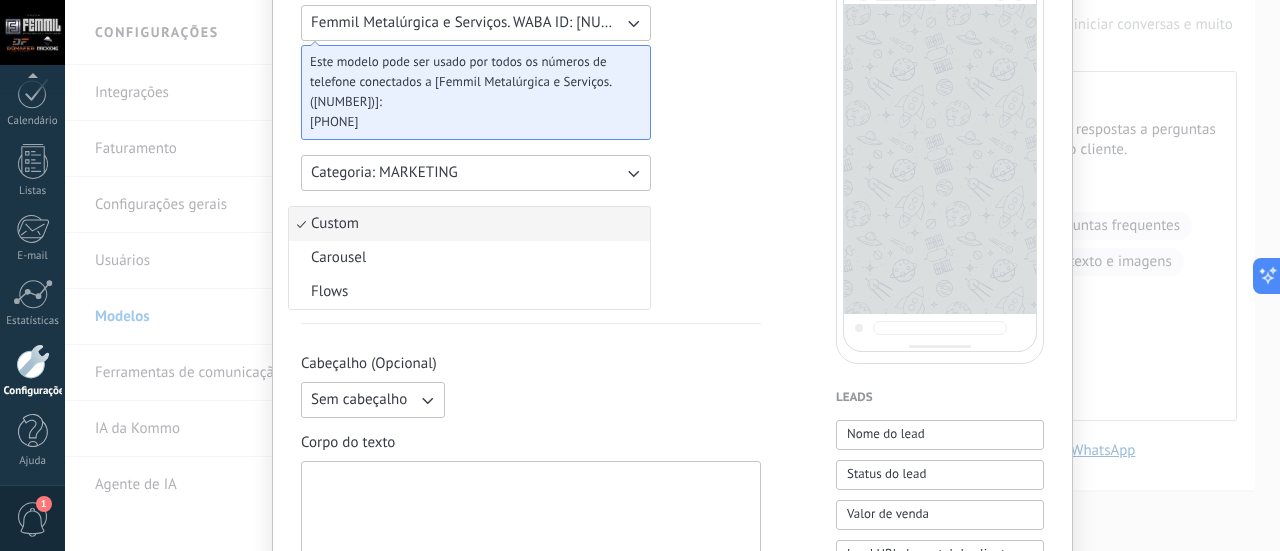 click on "Custom" at bounding box center [469, 224] 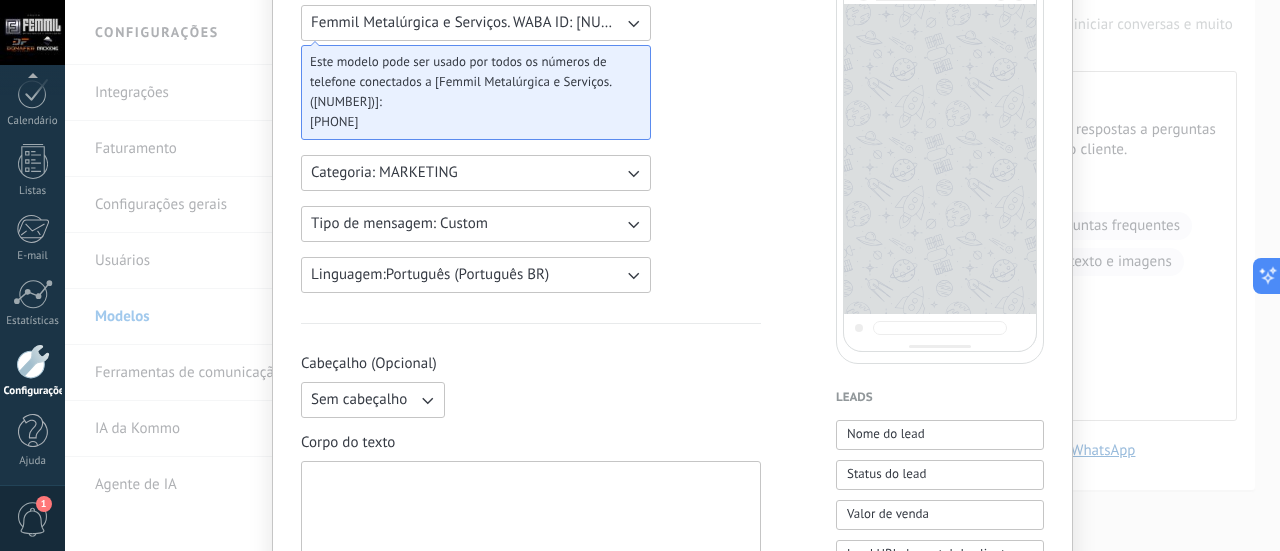 scroll, scrollTop: 300, scrollLeft: 0, axis: vertical 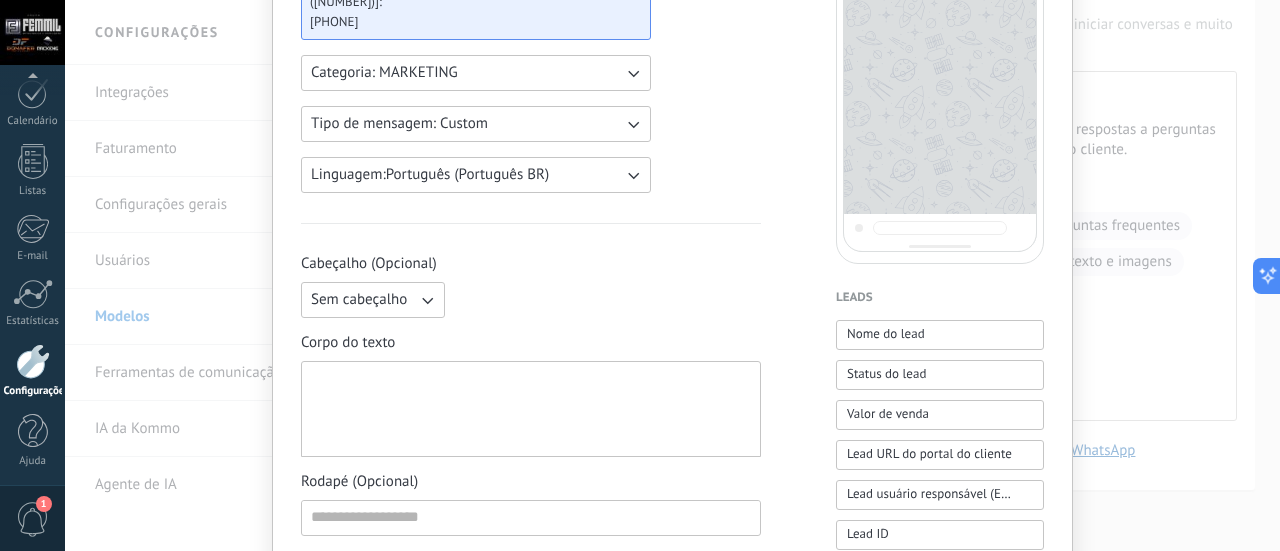 click 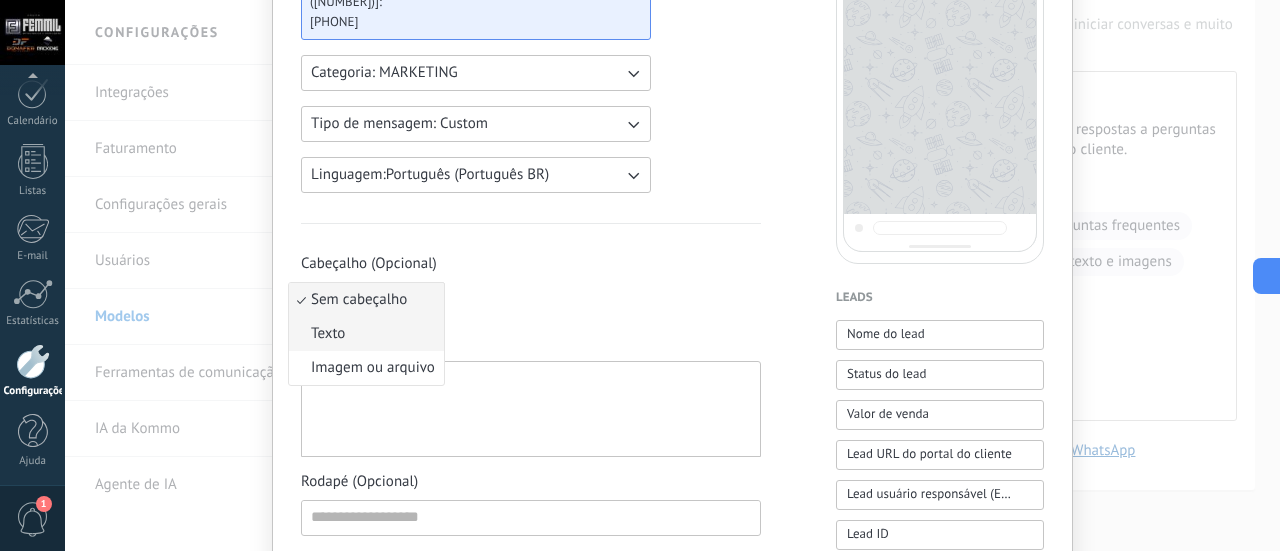 click on "Texto" at bounding box center [366, 334] 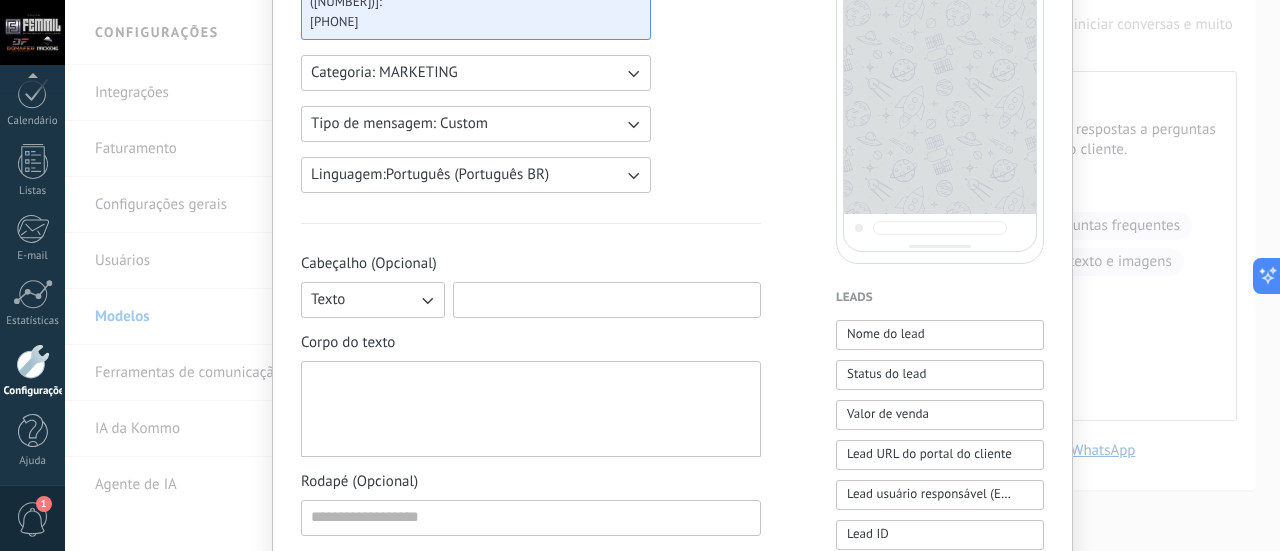 click at bounding box center (607, 299) 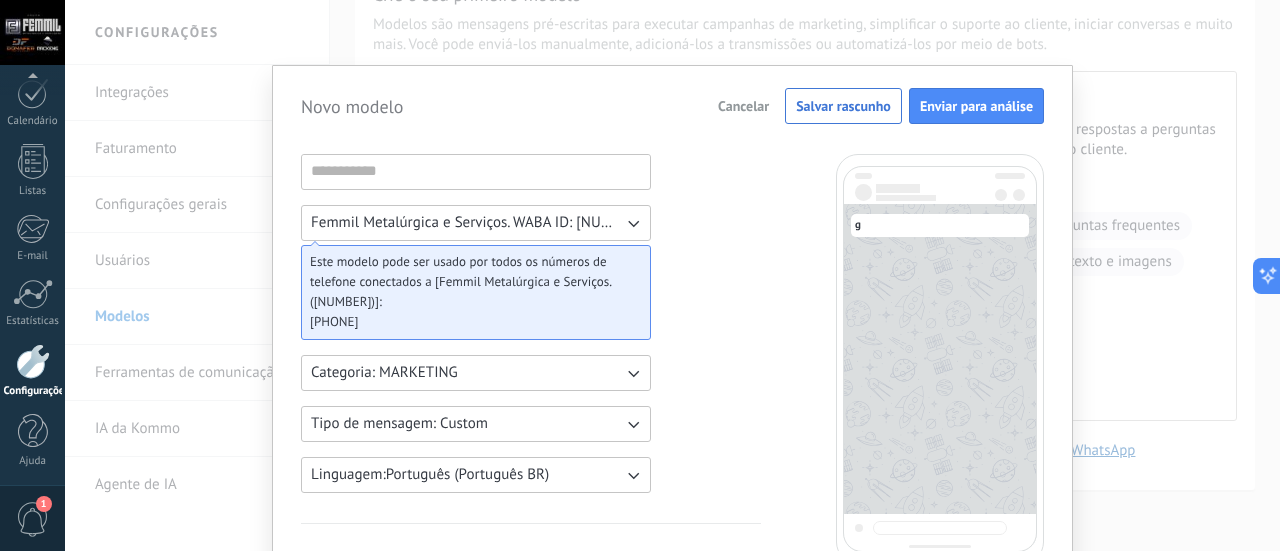 scroll, scrollTop: 200, scrollLeft: 0, axis: vertical 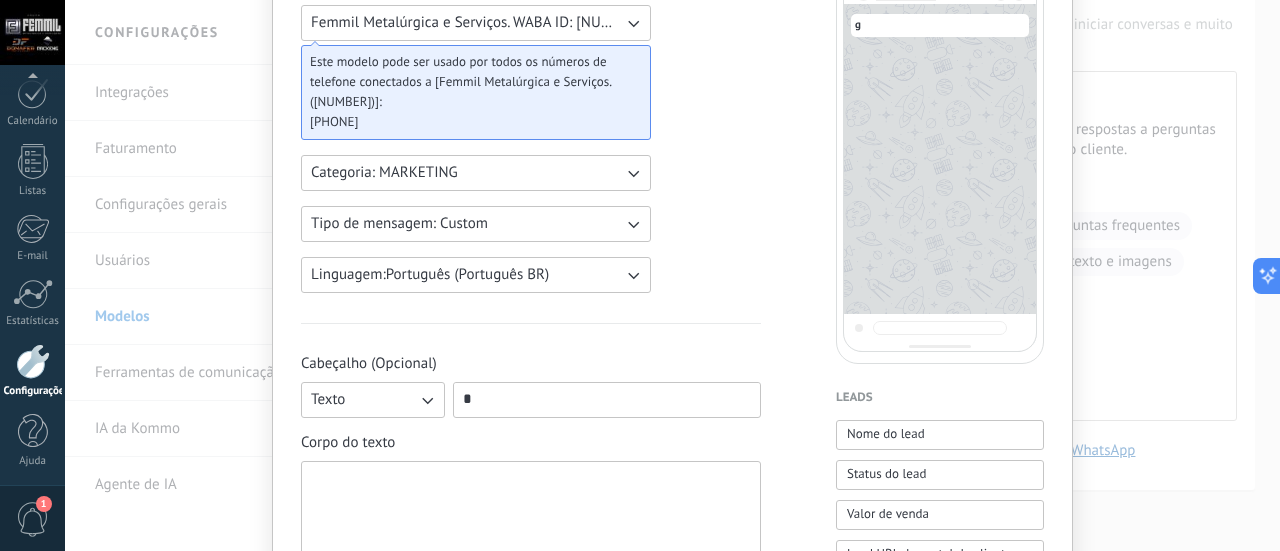 type on "*" 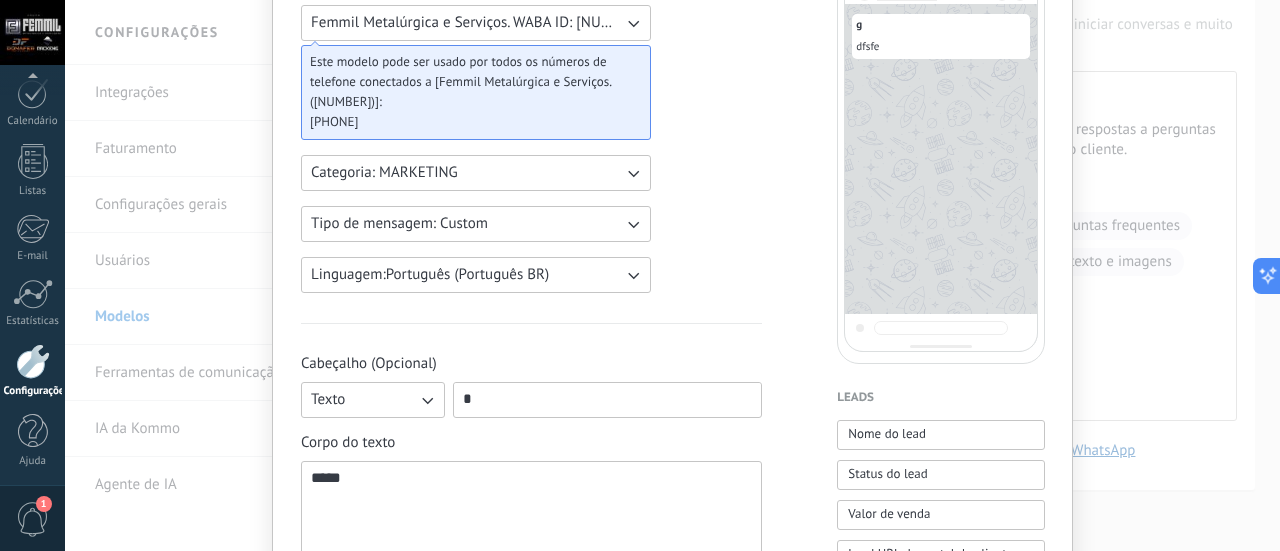 scroll, scrollTop: 400, scrollLeft: 0, axis: vertical 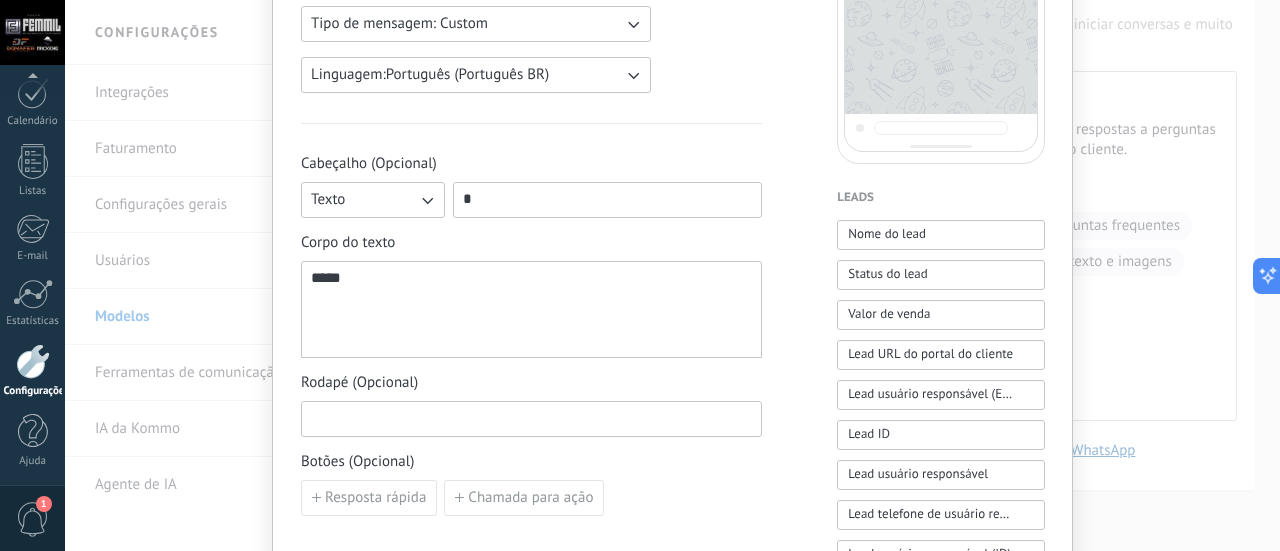 click at bounding box center [531, 418] 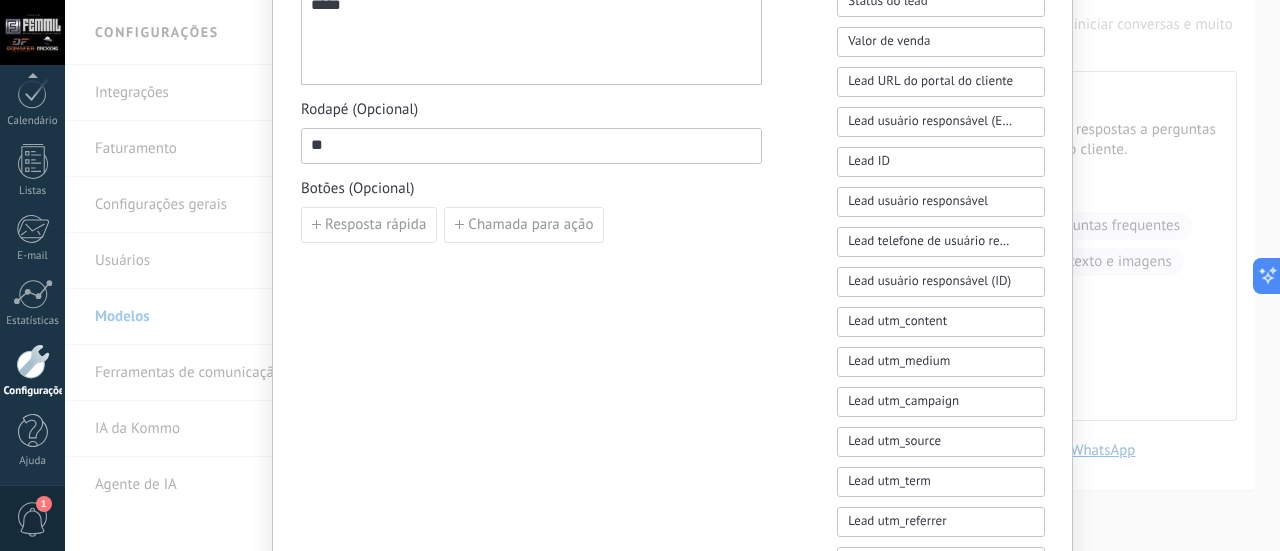 scroll, scrollTop: 573, scrollLeft: 0, axis: vertical 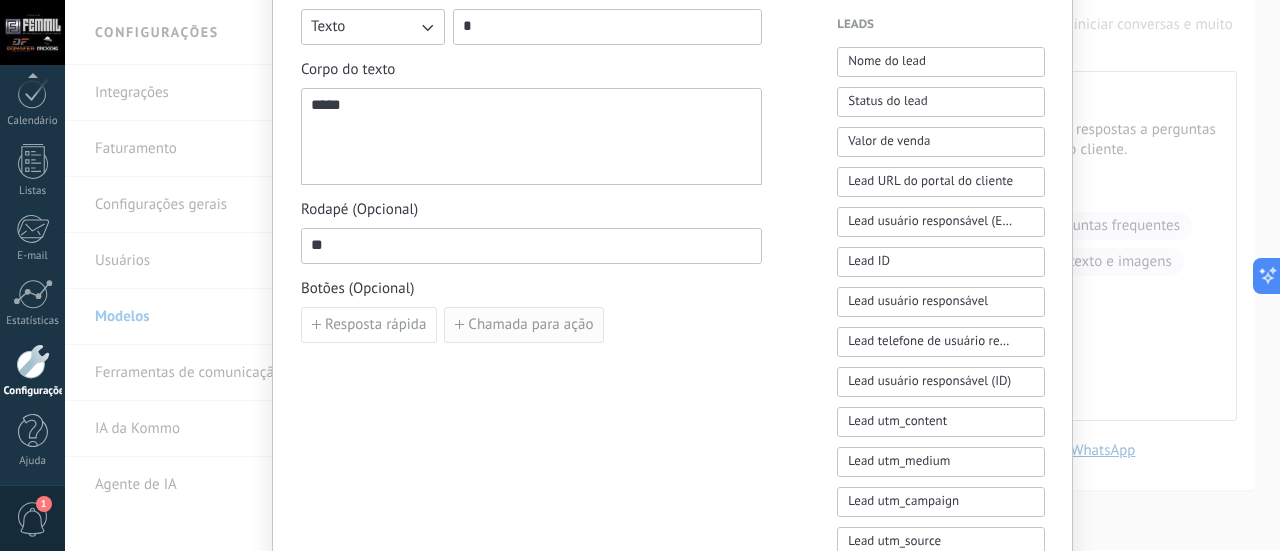 type on "**" 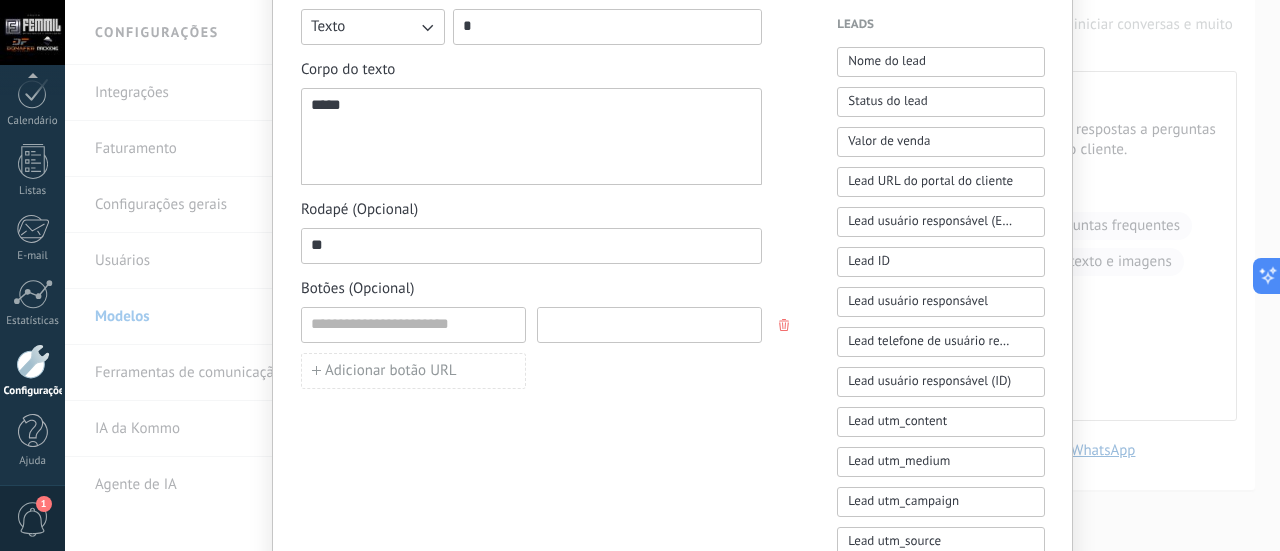 click at bounding box center (649, 324) 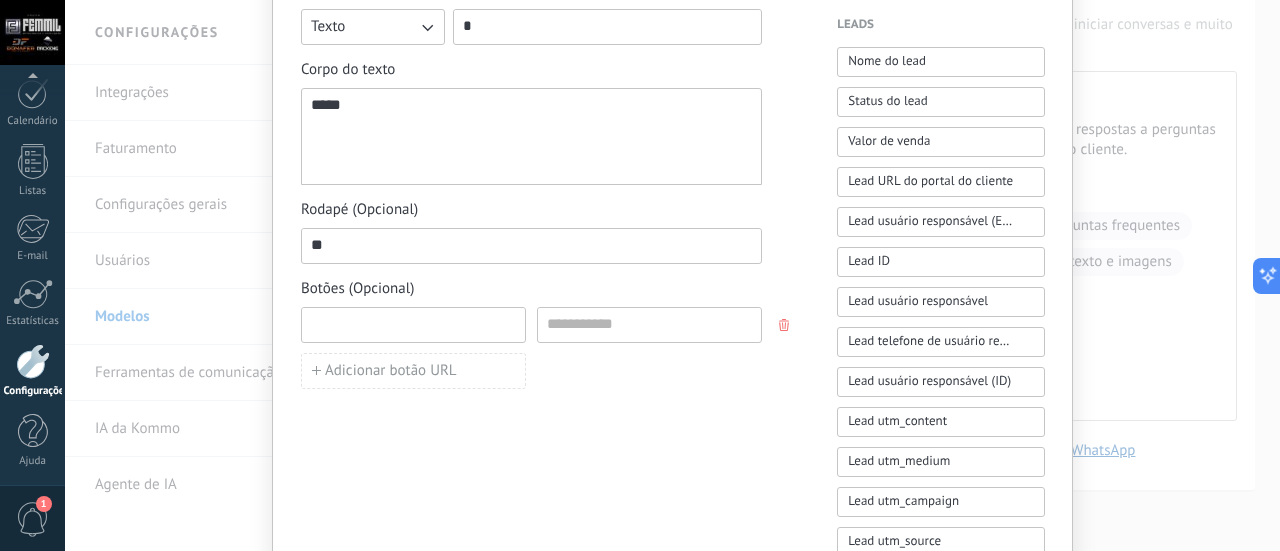 click at bounding box center [413, 324] 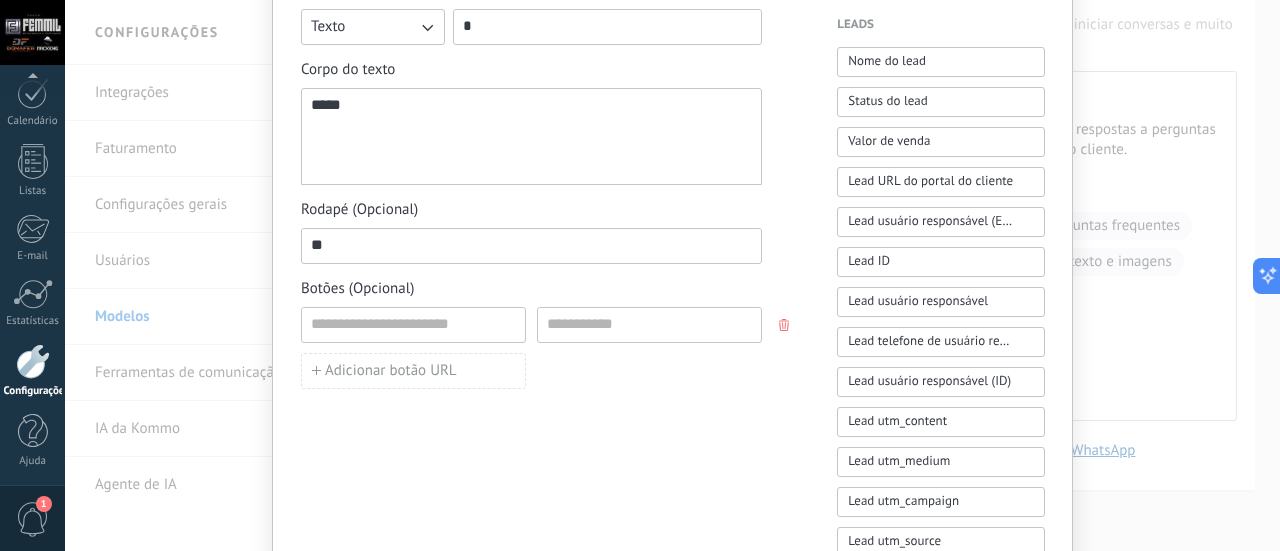 click 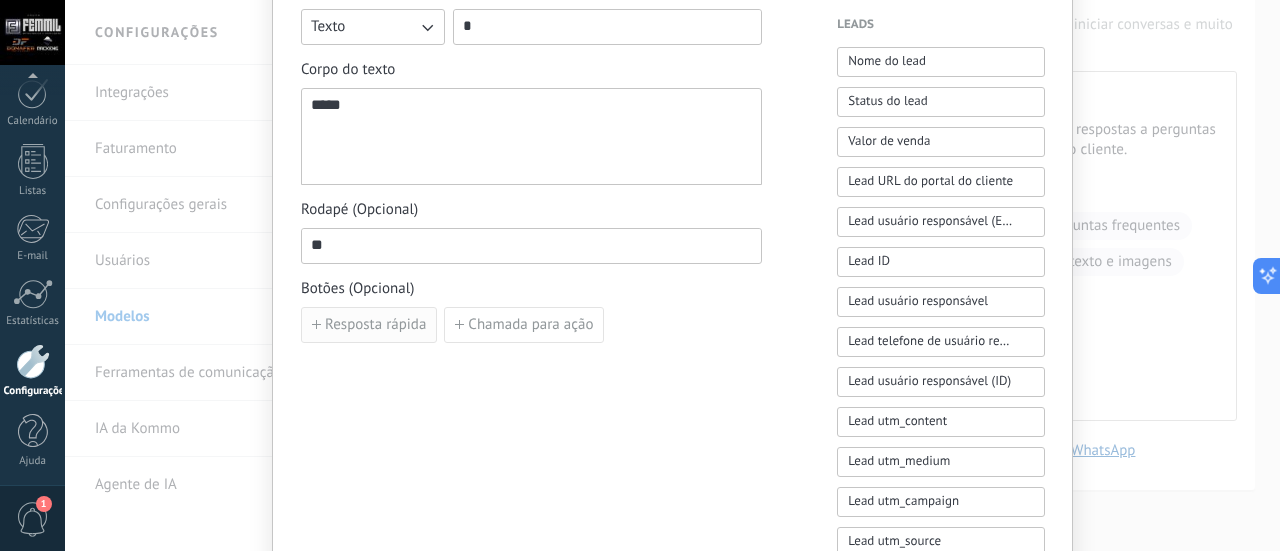 click on "Resposta rápida" at bounding box center [375, 325] 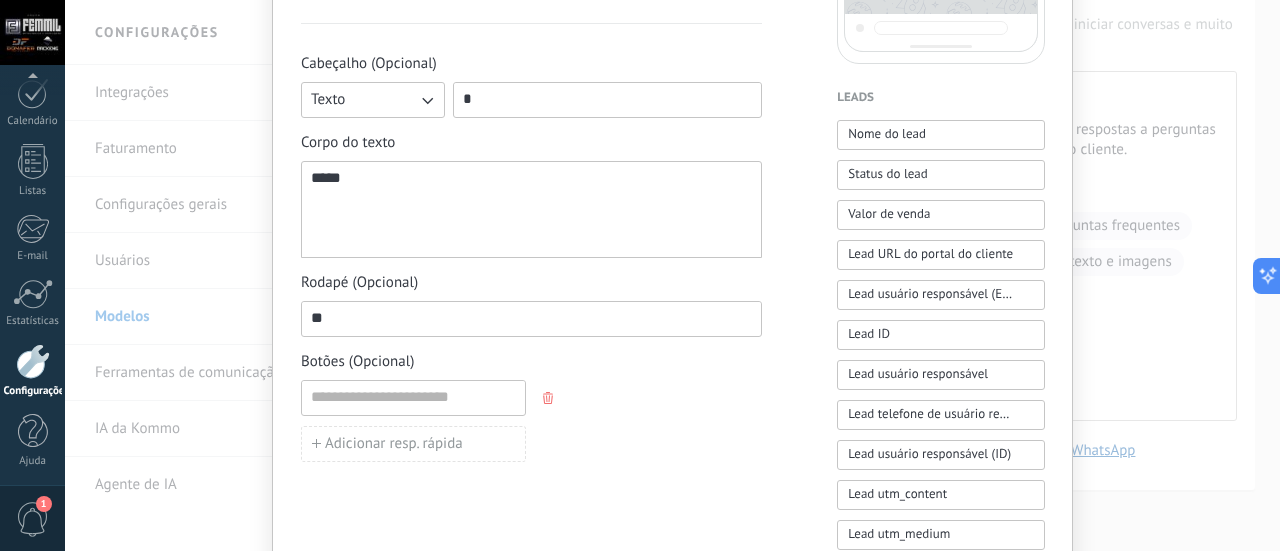 scroll, scrollTop: 600, scrollLeft: 0, axis: vertical 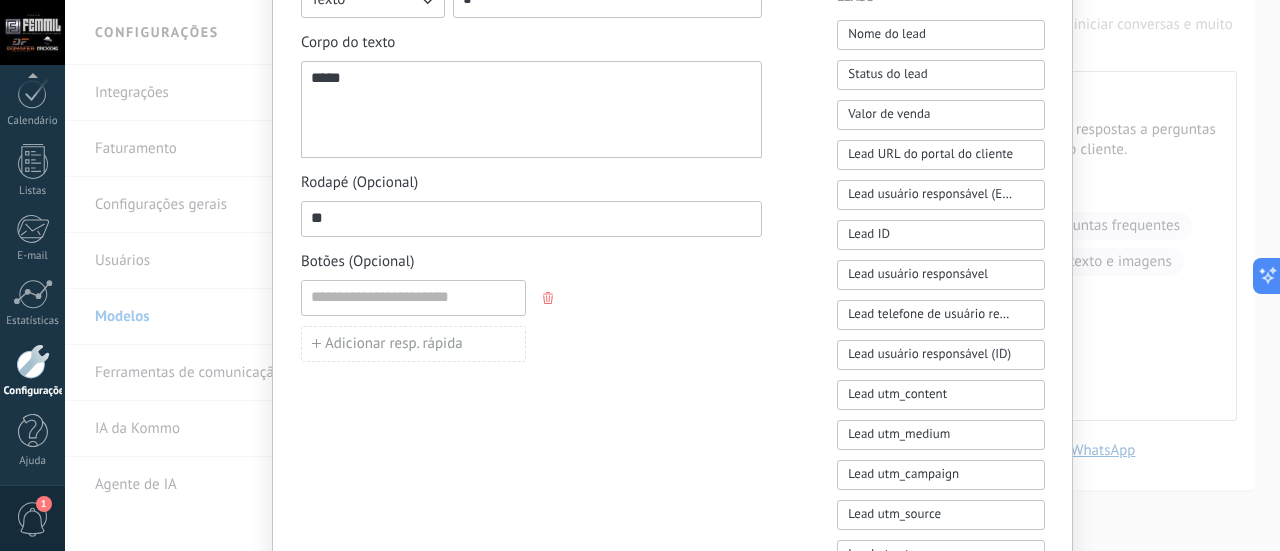click on "Adicionar resp. rápida" at bounding box center [531, 321] 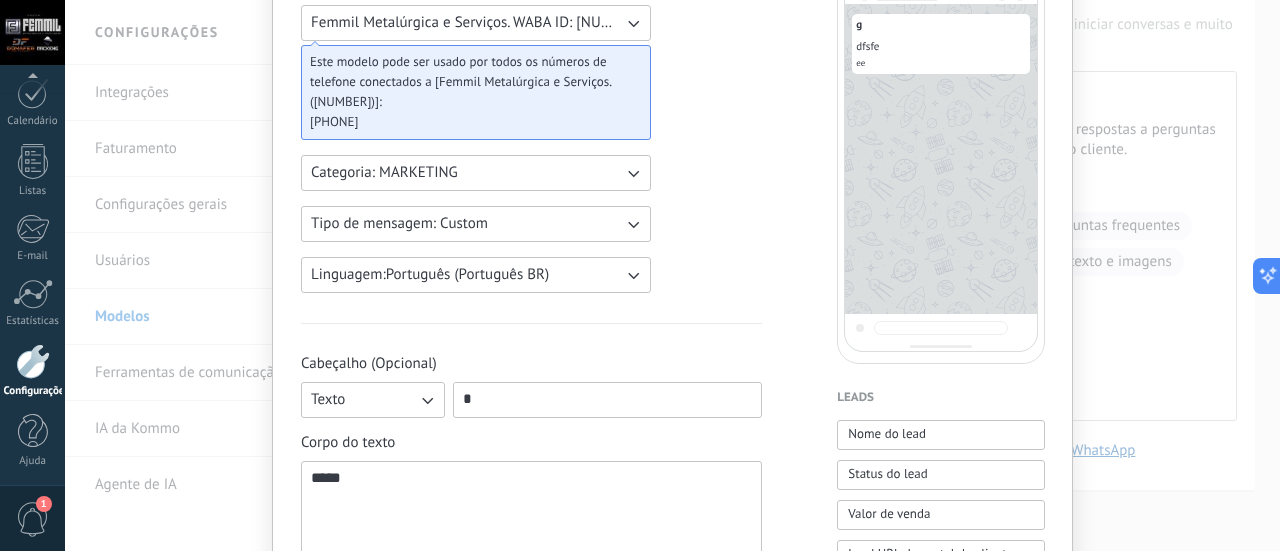 scroll, scrollTop: 0, scrollLeft: 0, axis: both 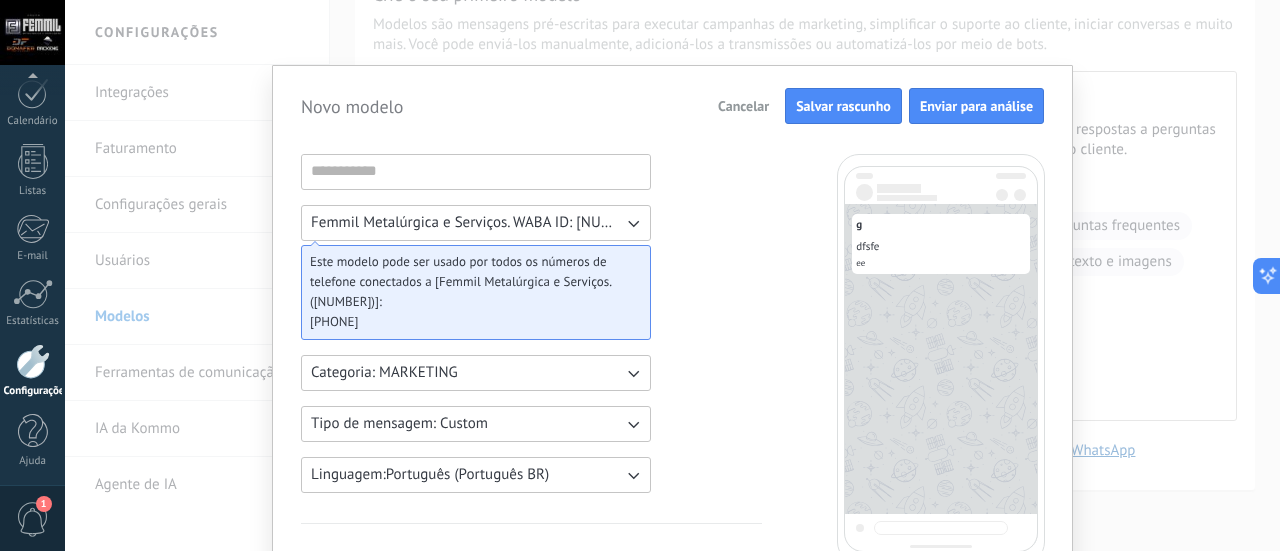 click on "Salvar rascunho" at bounding box center (843, 106) 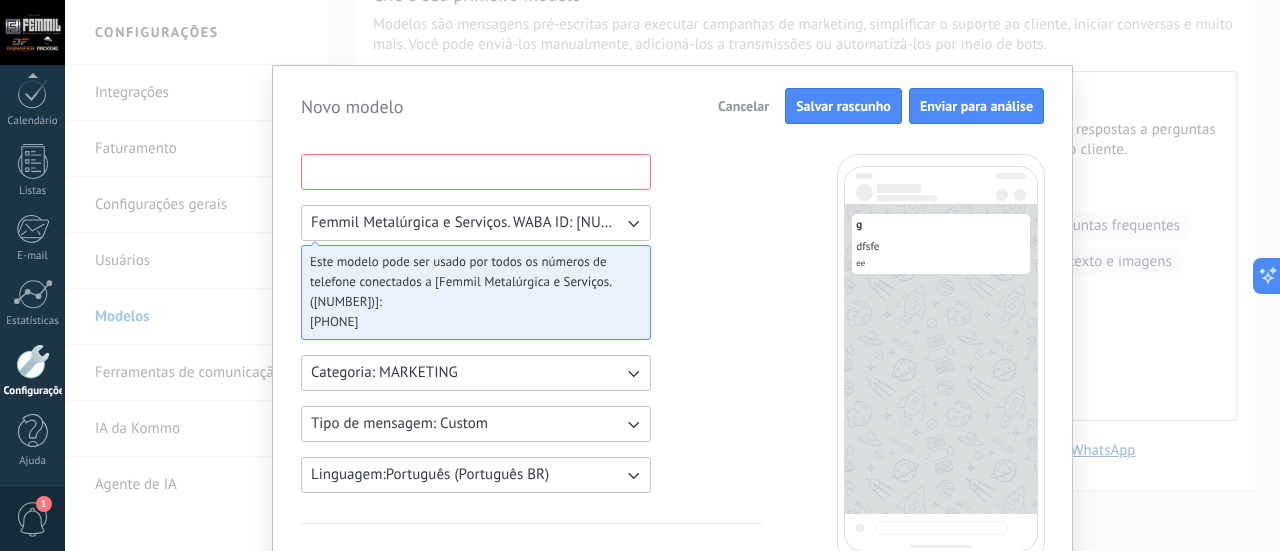 click at bounding box center [476, 171] 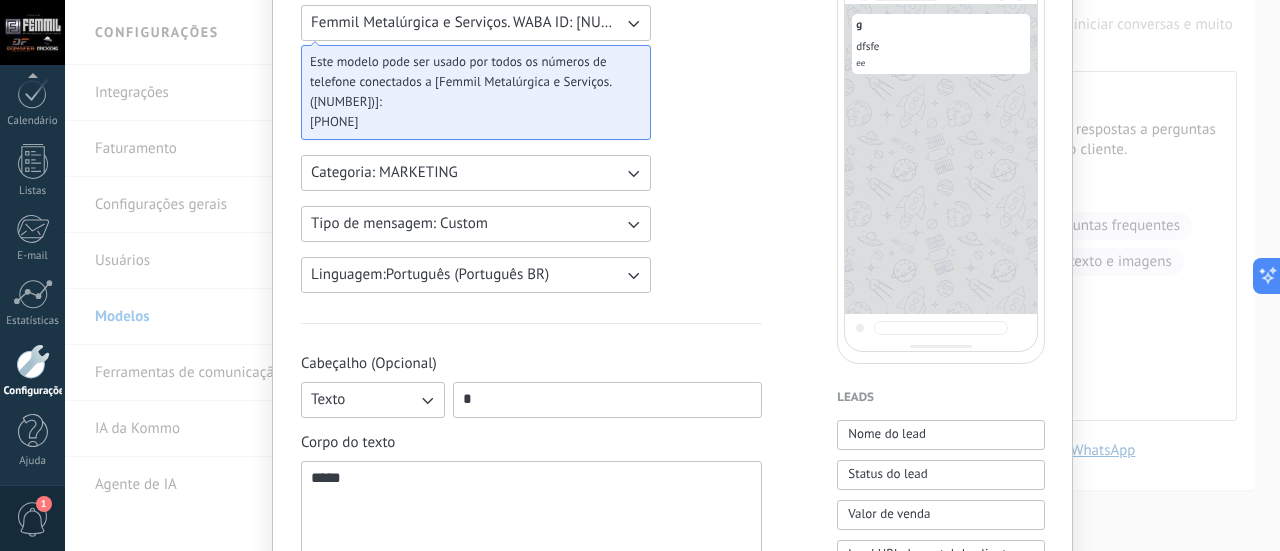 scroll, scrollTop: 300, scrollLeft: 0, axis: vertical 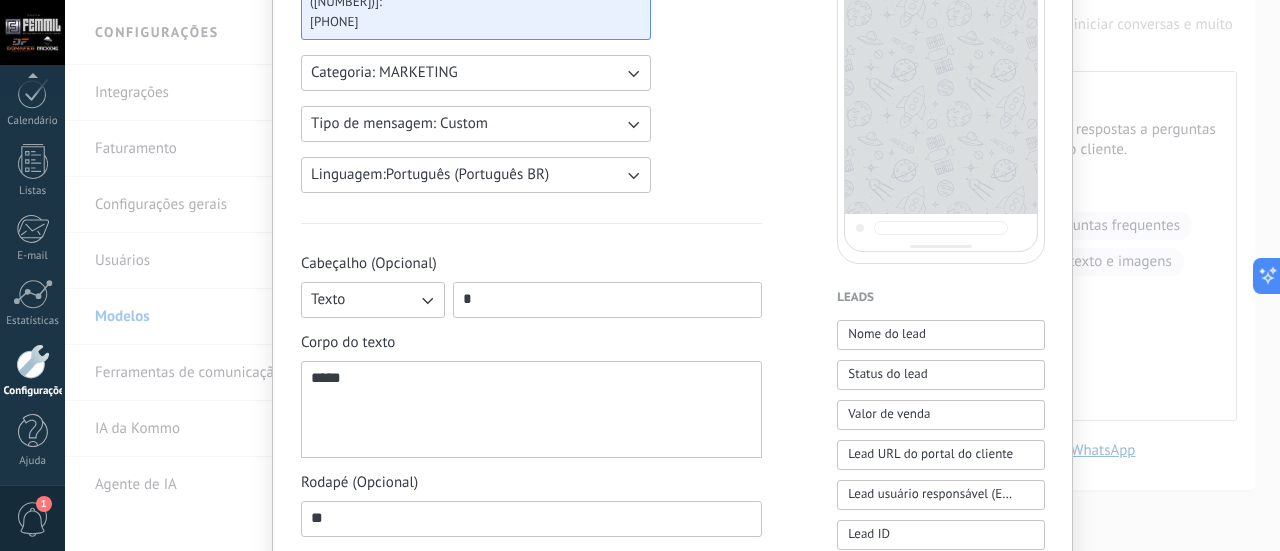 type on "**********" 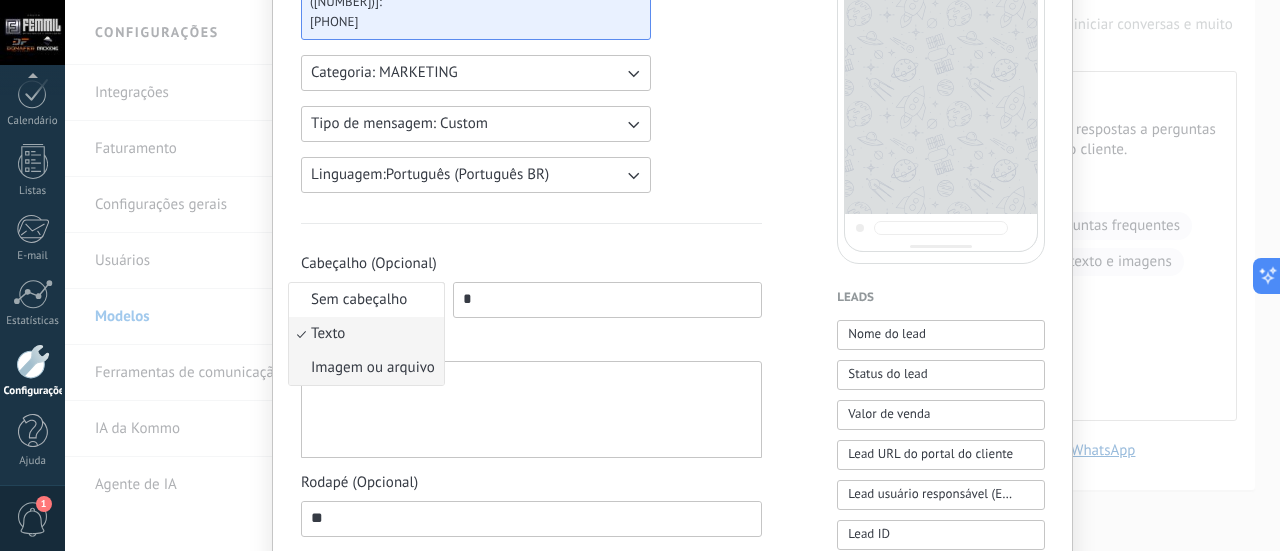 click on "Imagem ou arquivo" at bounding box center [366, 368] 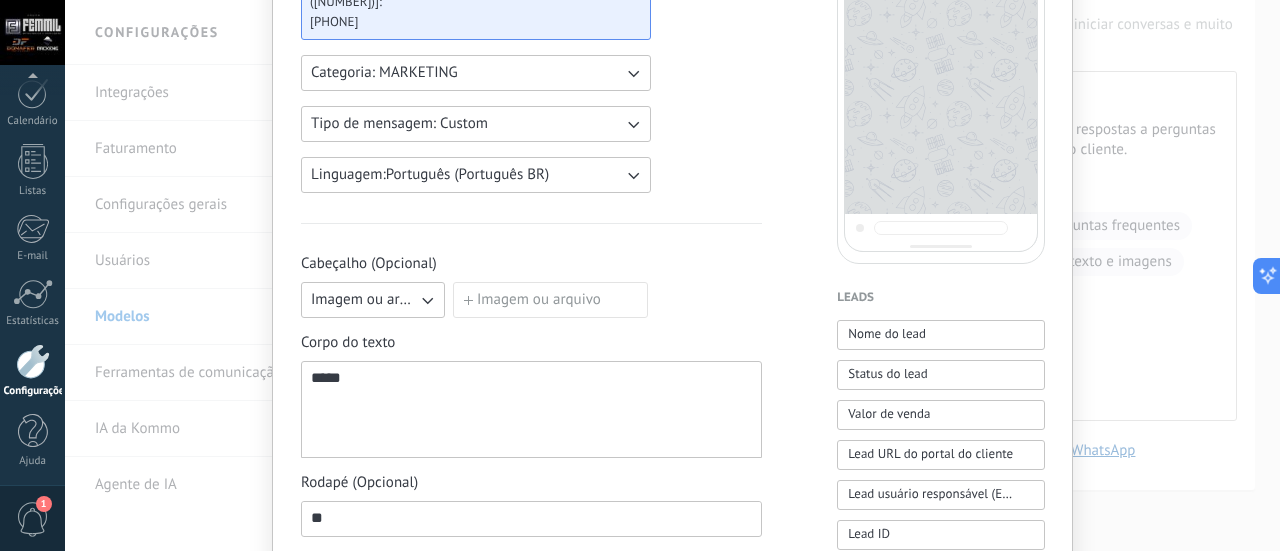 click on "Imagem ou arquivo" at bounding box center (550, 300) 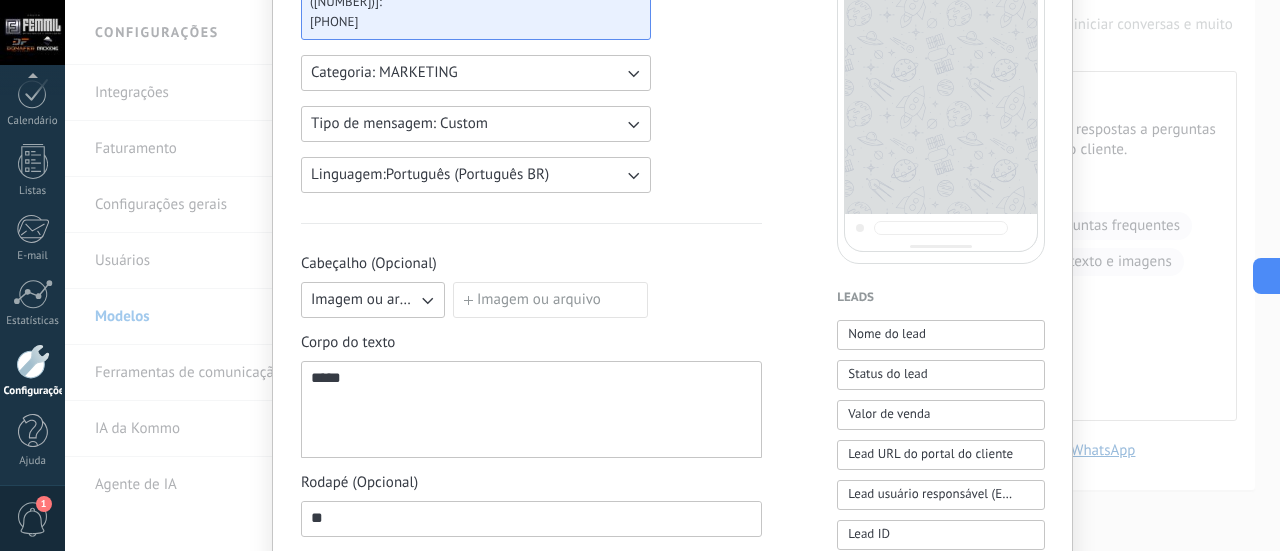 click on "Imagem ou arquivo" at bounding box center [550, 300] 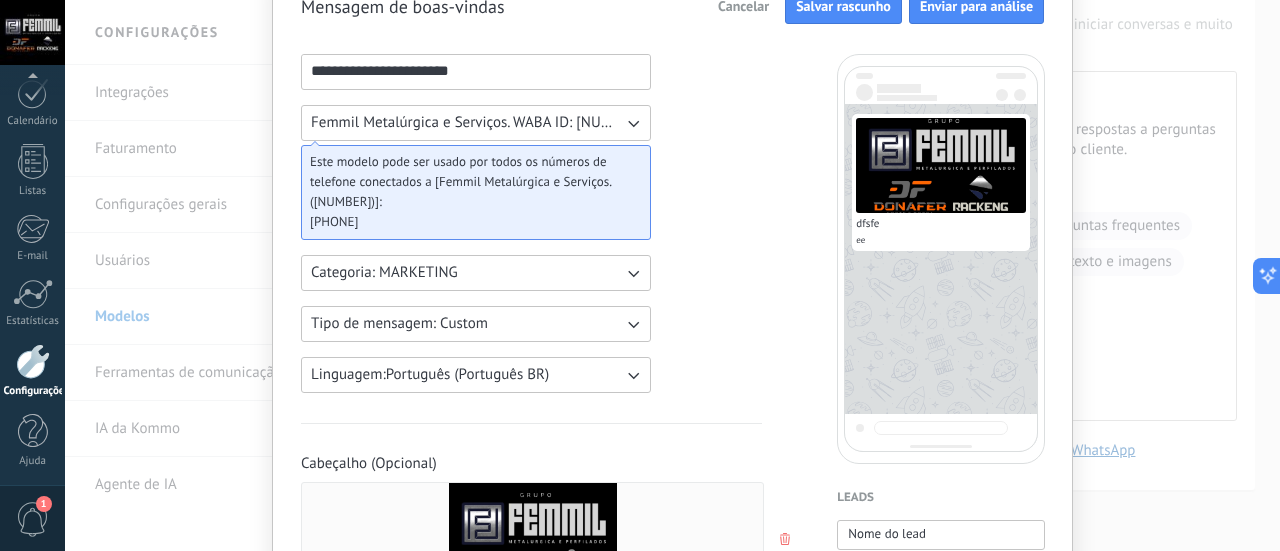 scroll, scrollTop: 200, scrollLeft: 0, axis: vertical 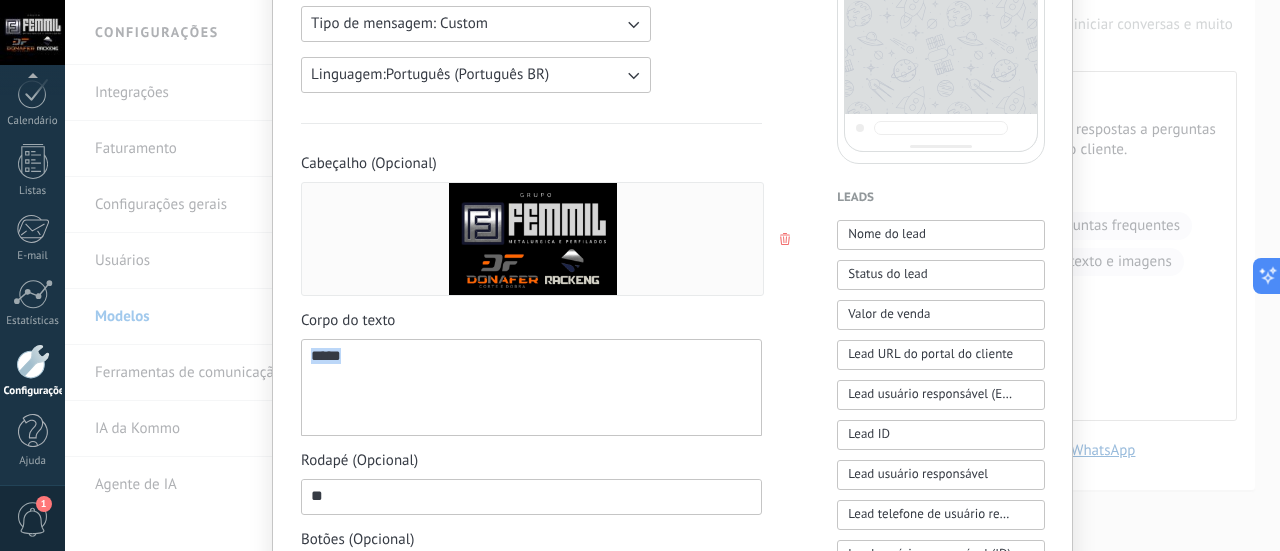 drag, startPoint x: 416, startPoint y: 387, endPoint x: 23, endPoint y: 385, distance: 393.0051 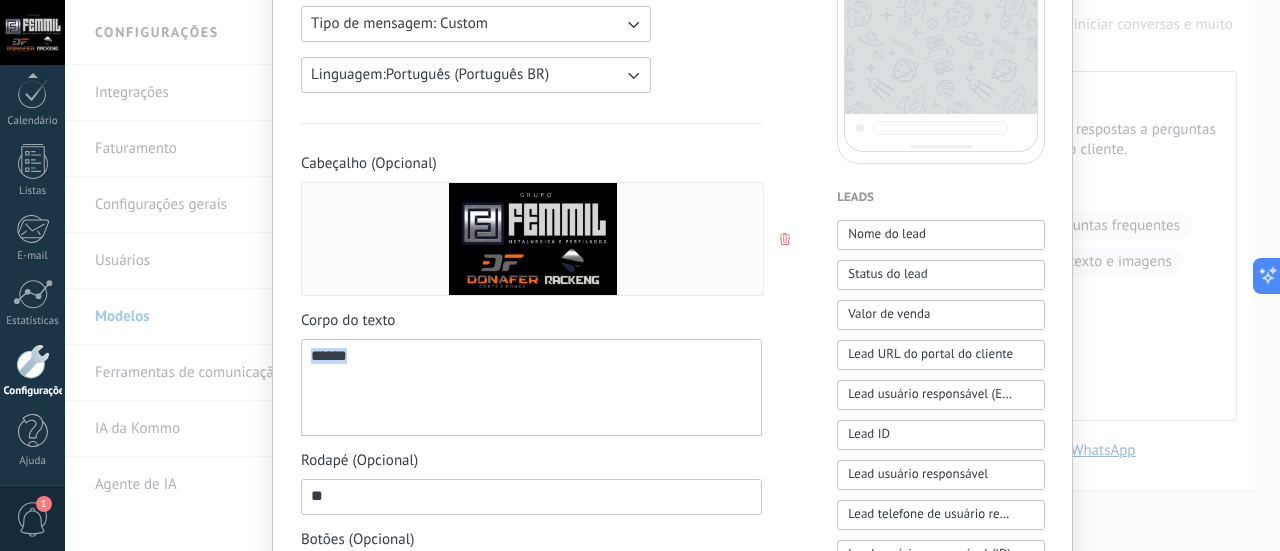 drag, startPoint x: 402, startPoint y: 358, endPoint x: 191, endPoint y: 337, distance: 212.04245 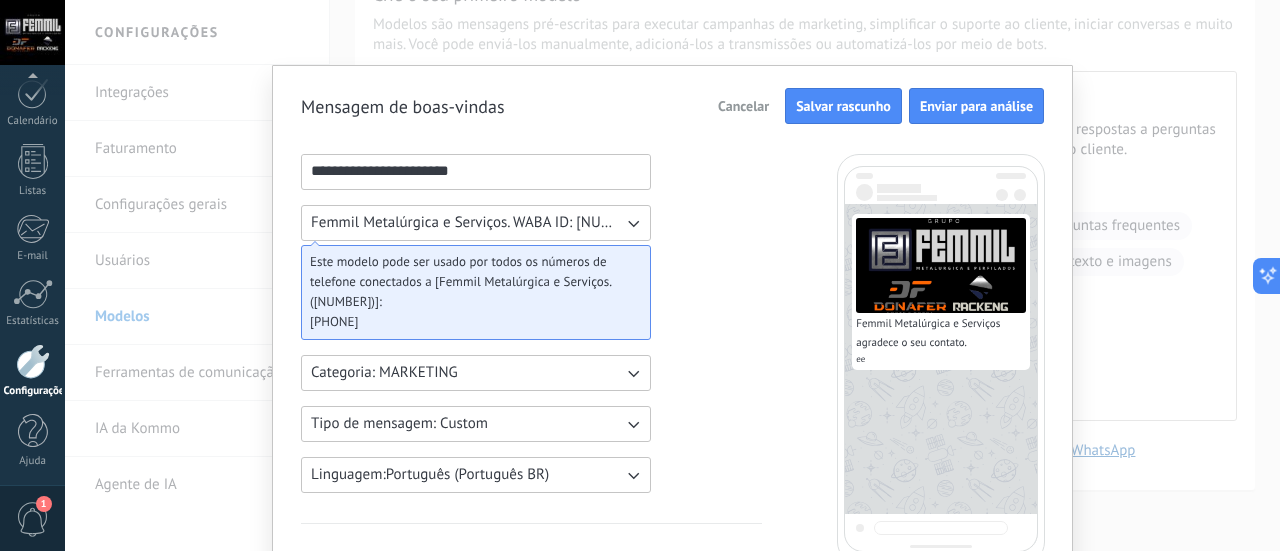 scroll, scrollTop: 400, scrollLeft: 0, axis: vertical 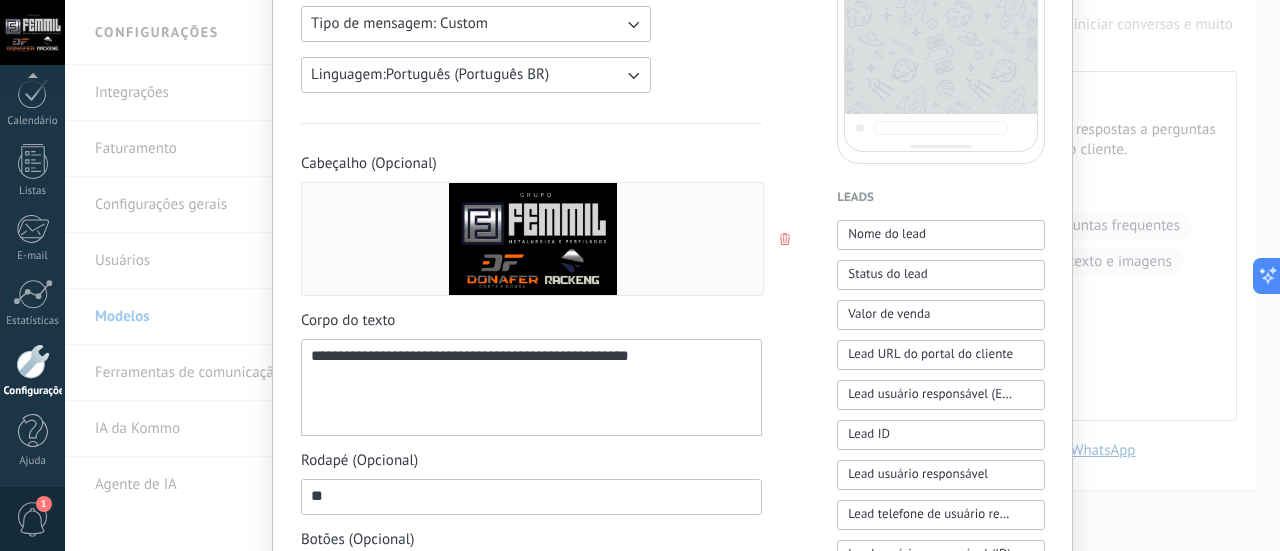 drag, startPoint x: 472, startPoint y: 500, endPoint x: 251, endPoint y: 499, distance: 221.00226 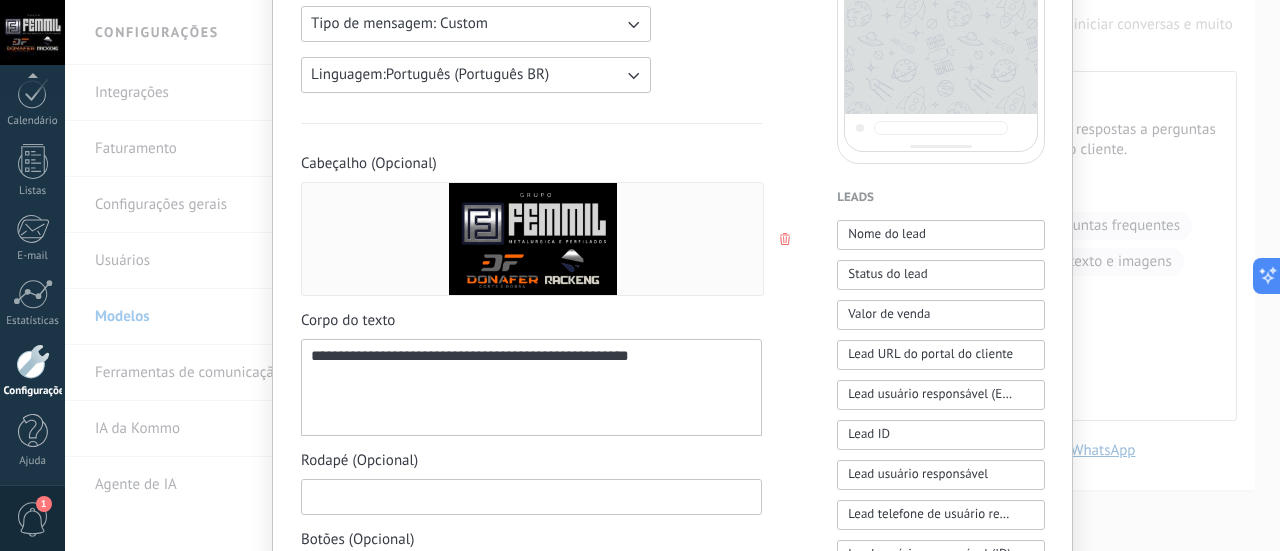 type 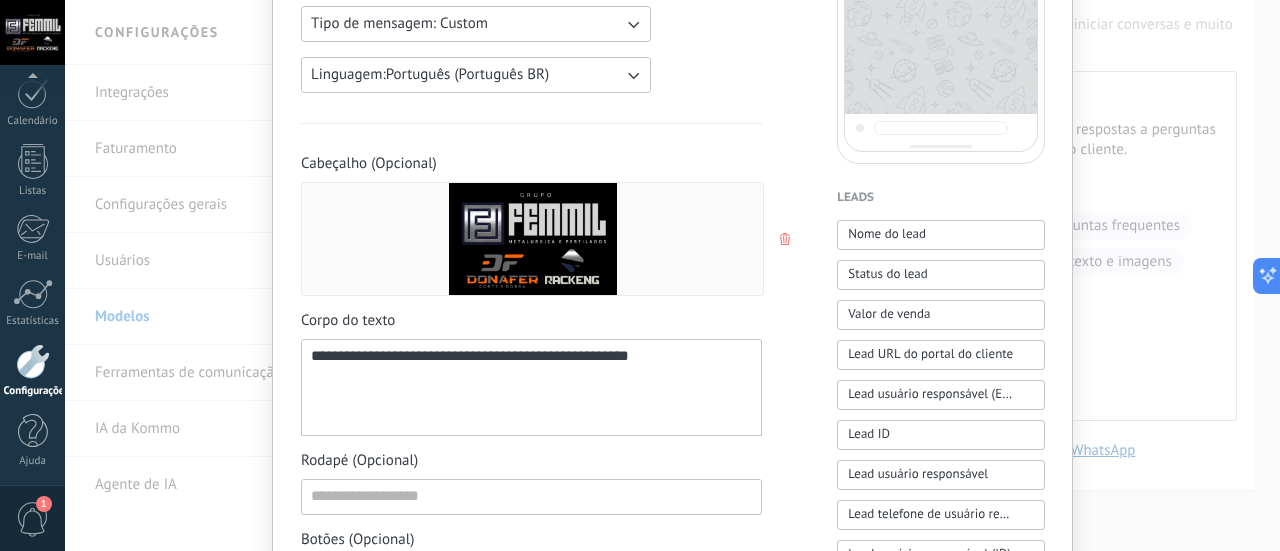 click on "**********" at bounding box center (531, 388) 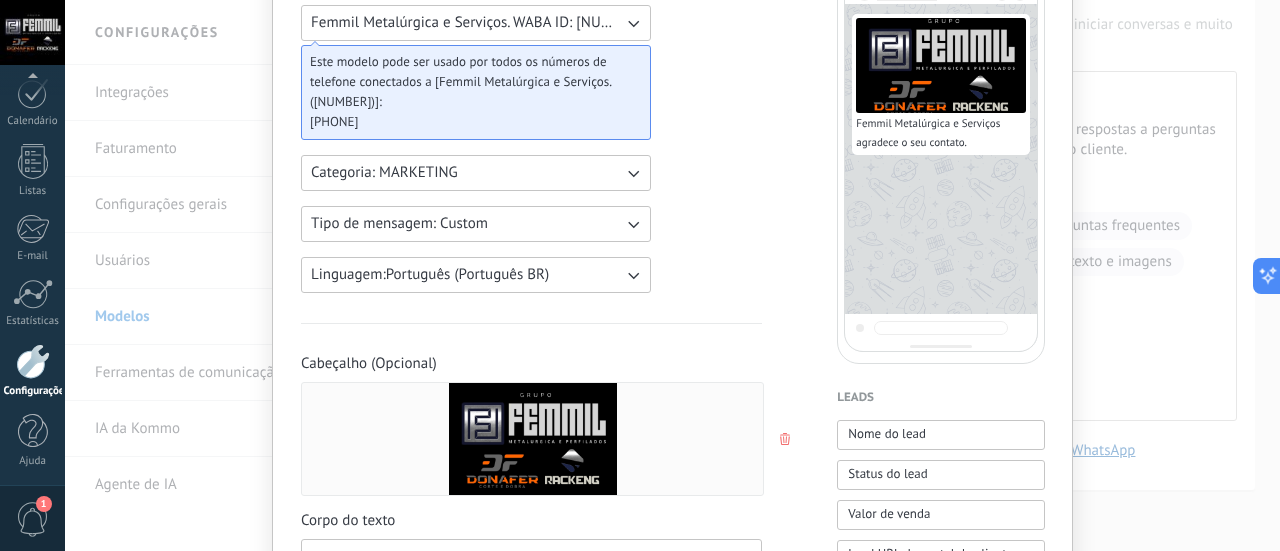 scroll, scrollTop: 300, scrollLeft: 0, axis: vertical 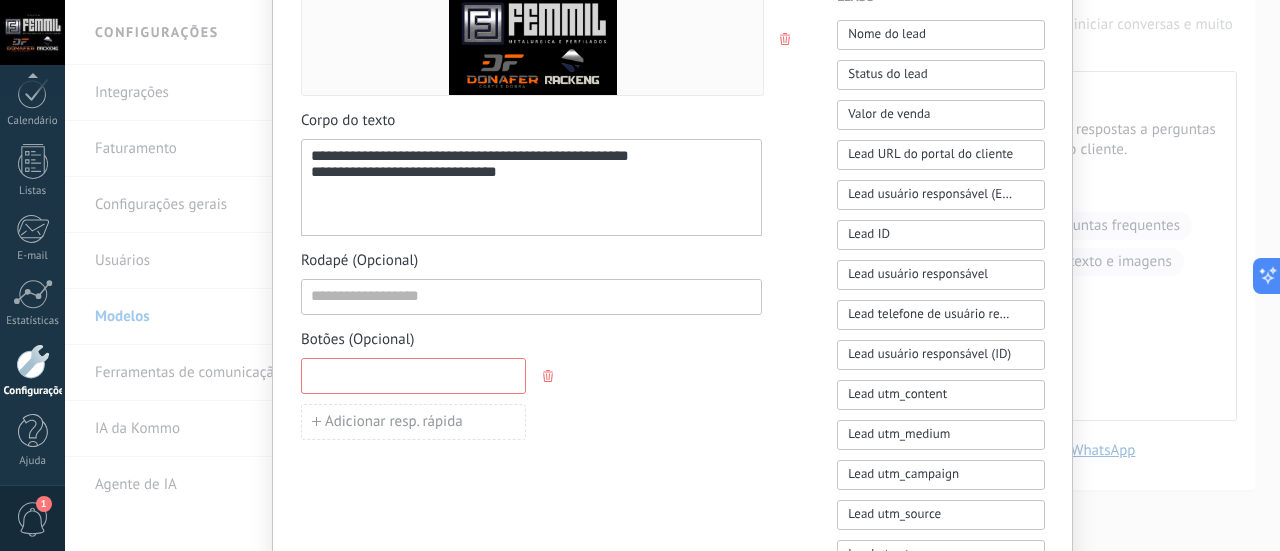 click at bounding box center (413, 375) 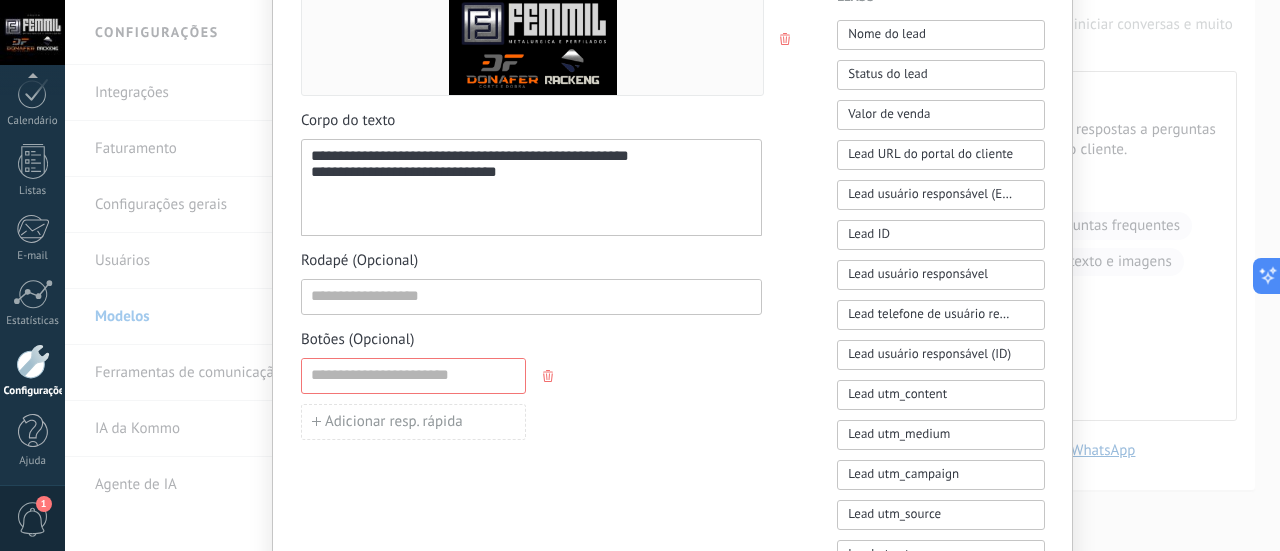 click on "Adicionar resp. rápida" at bounding box center (531, 399) 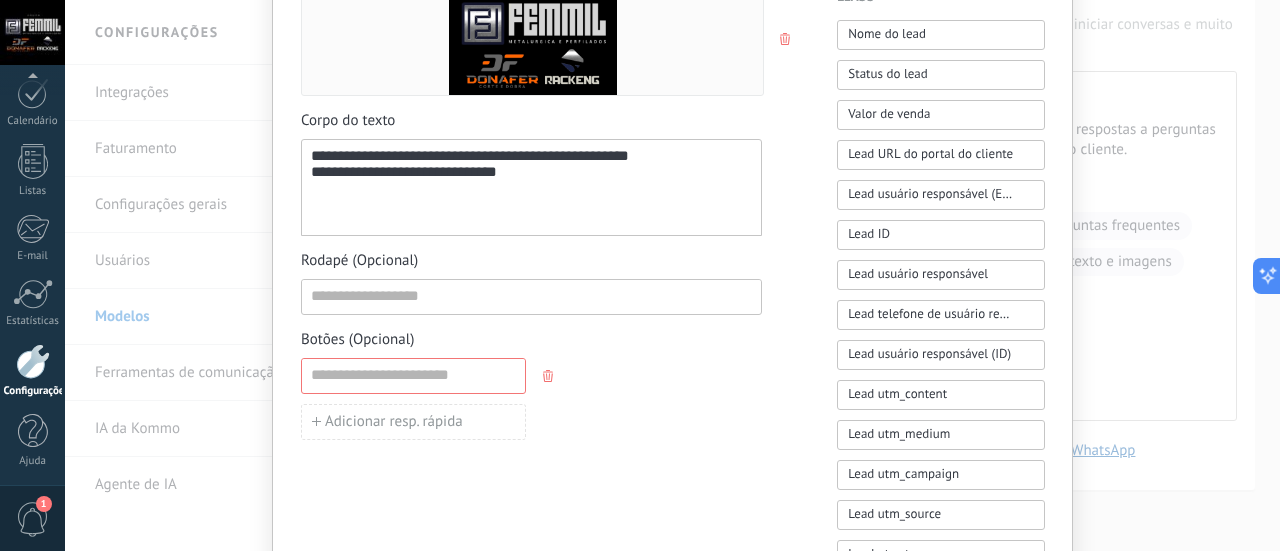 click 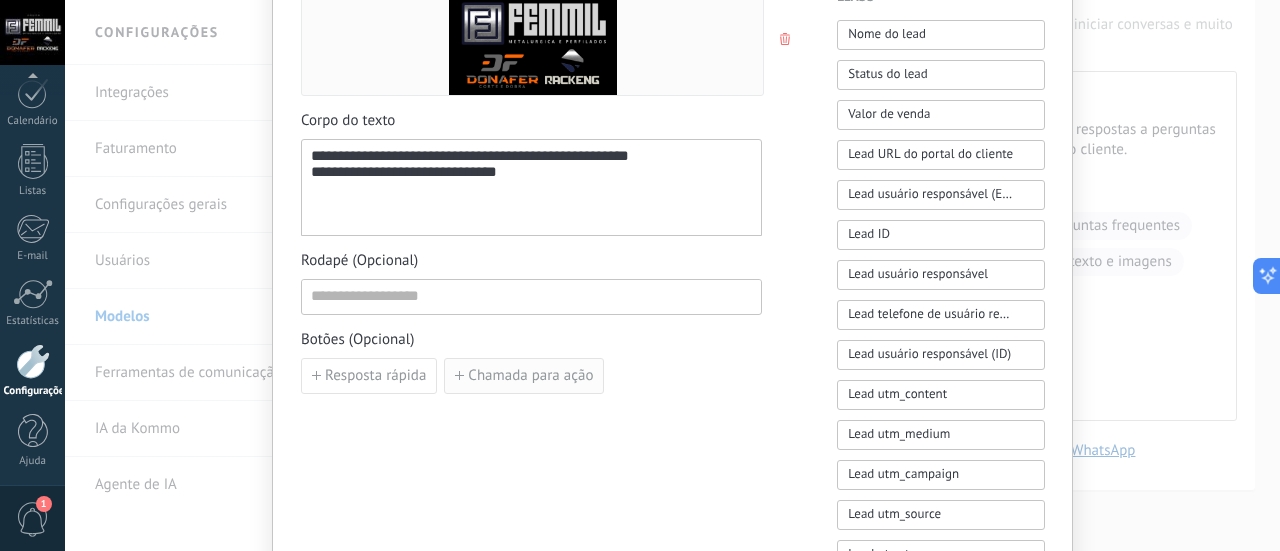 click on "Chamada para ação" at bounding box center [530, 376] 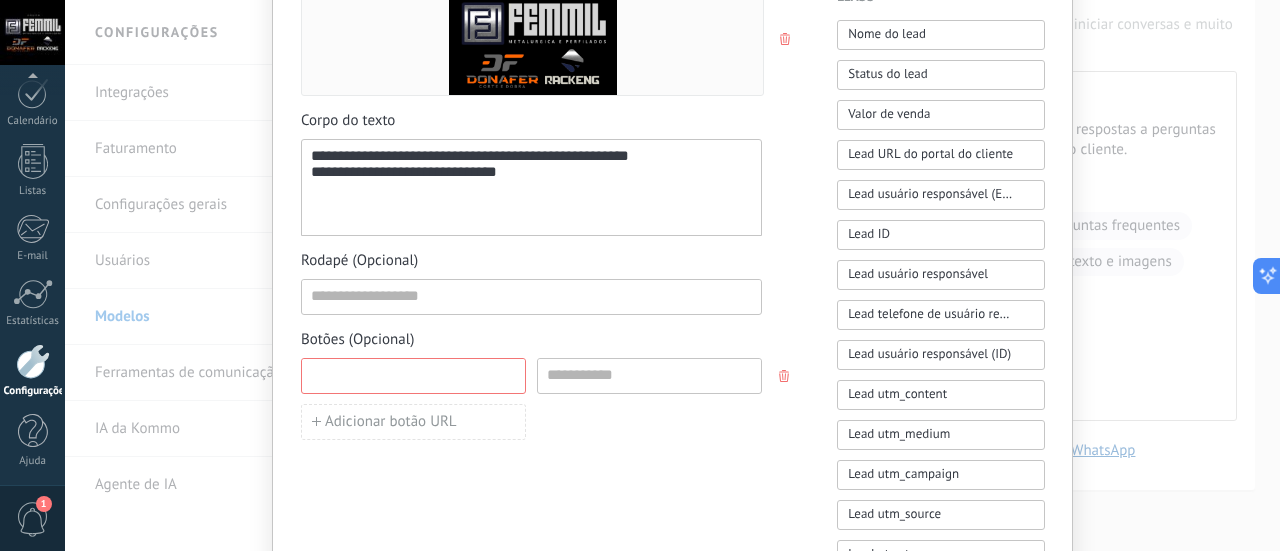 click at bounding box center [413, 375] 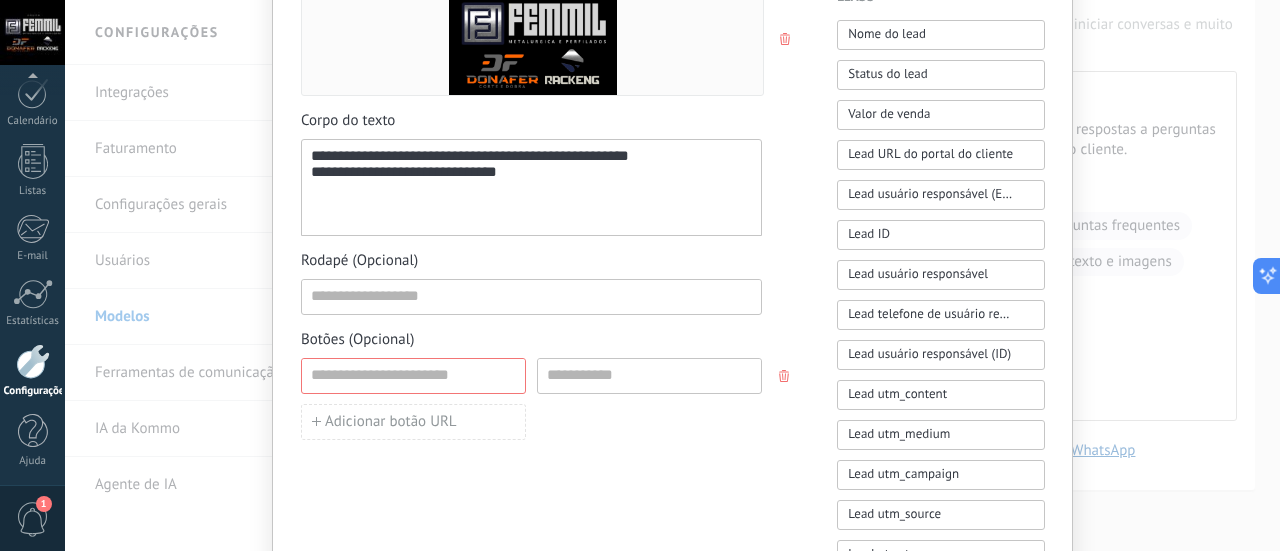 click 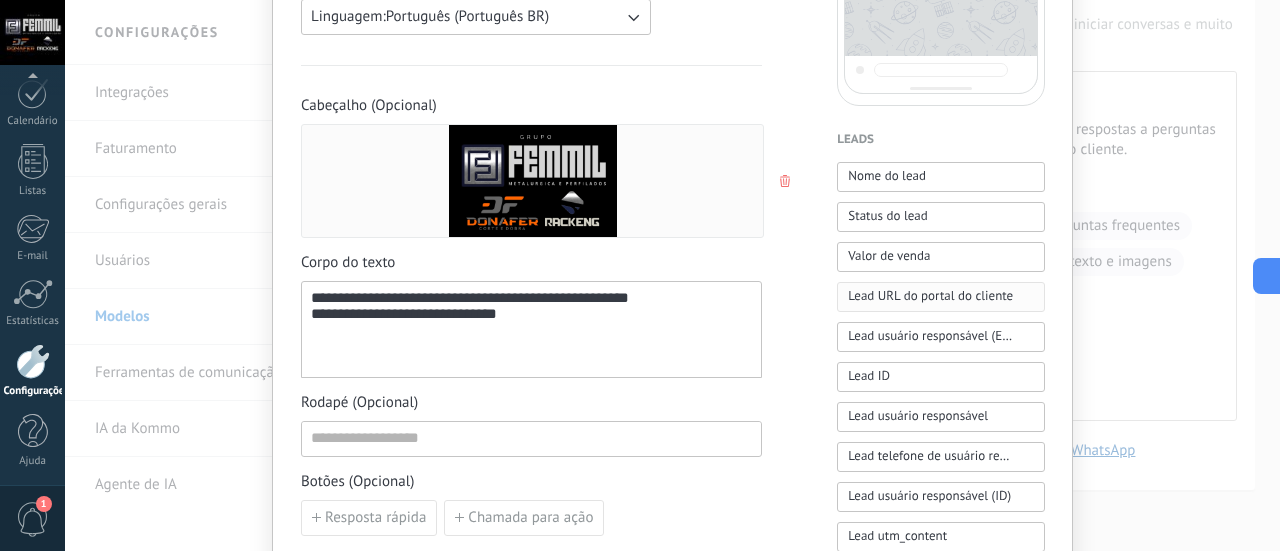 scroll, scrollTop: 0, scrollLeft: 0, axis: both 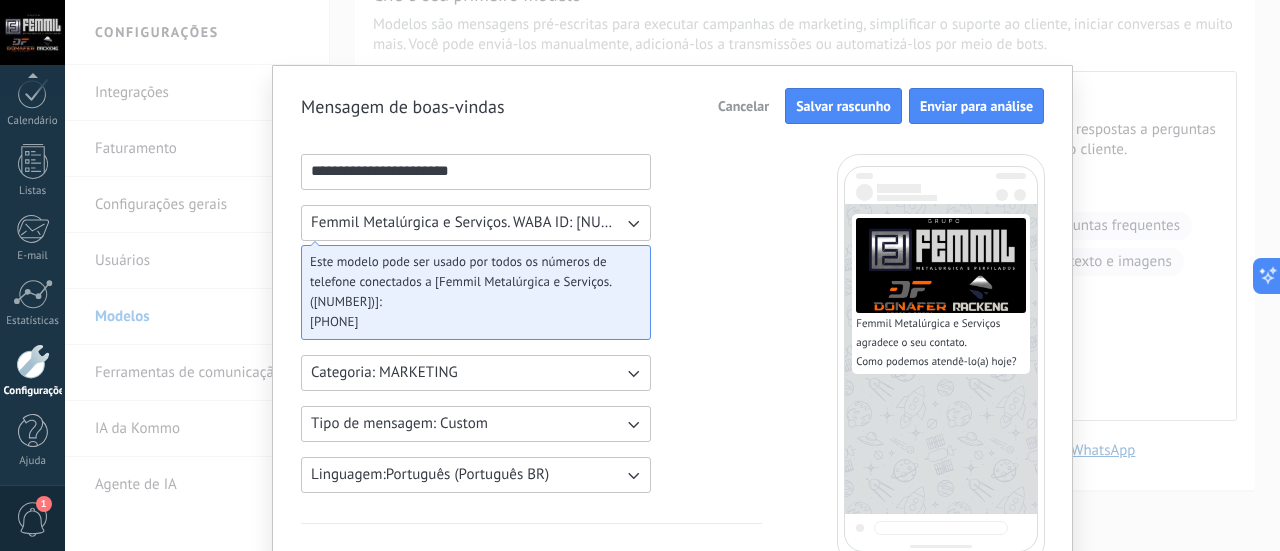 click on "Salvar rascunho" at bounding box center (843, 106) 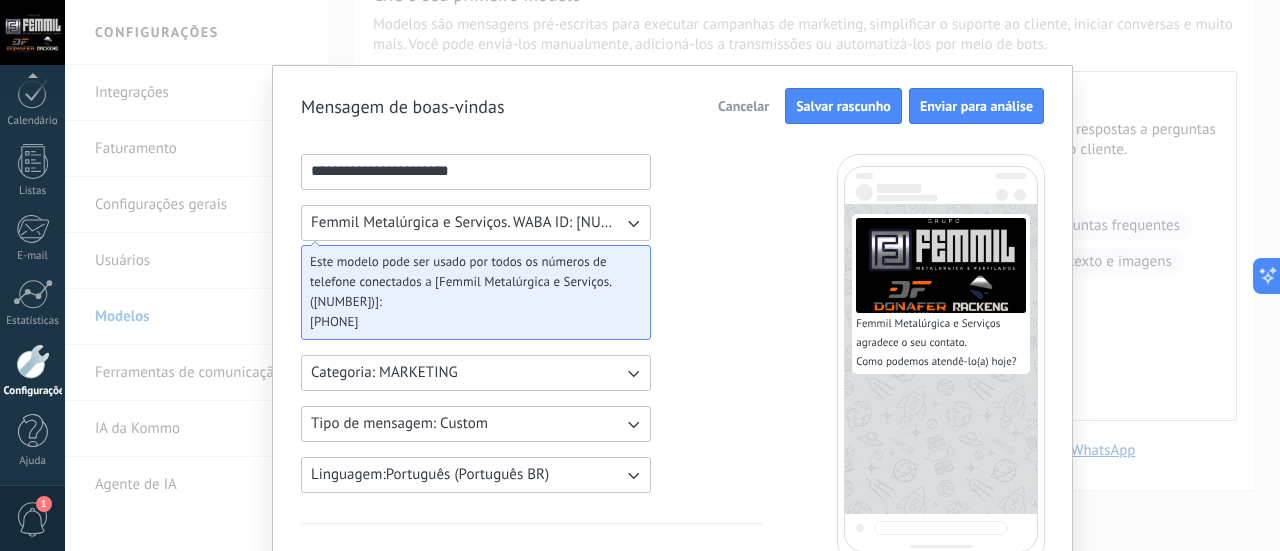 click on "Salvar rascunho" at bounding box center [843, 106] 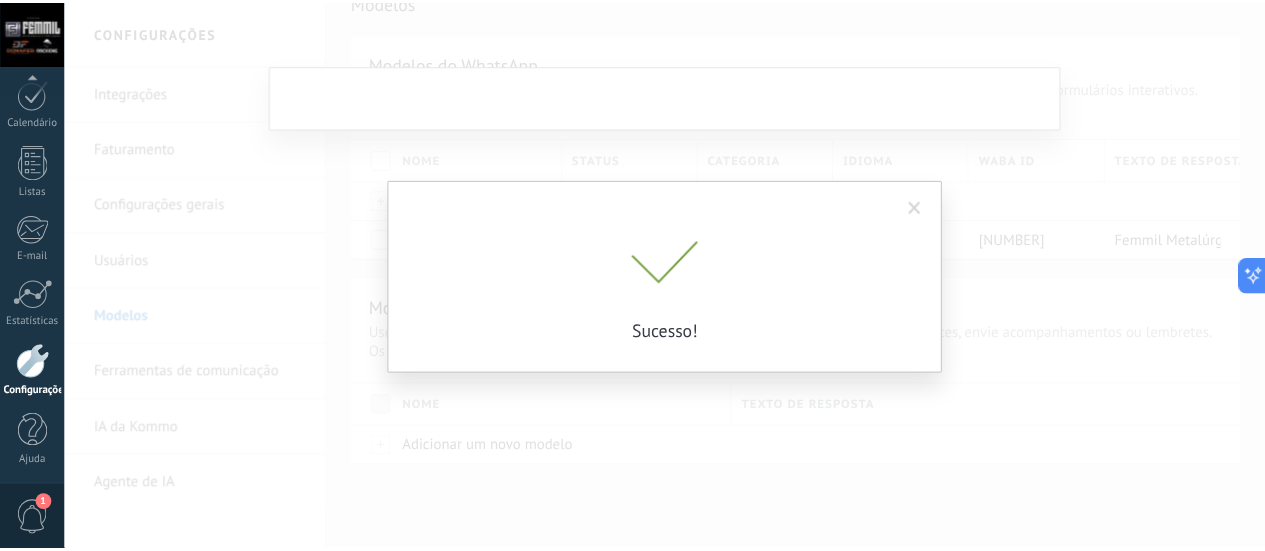 scroll, scrollTop: 28, scrollLeft: 0, axis: vertical 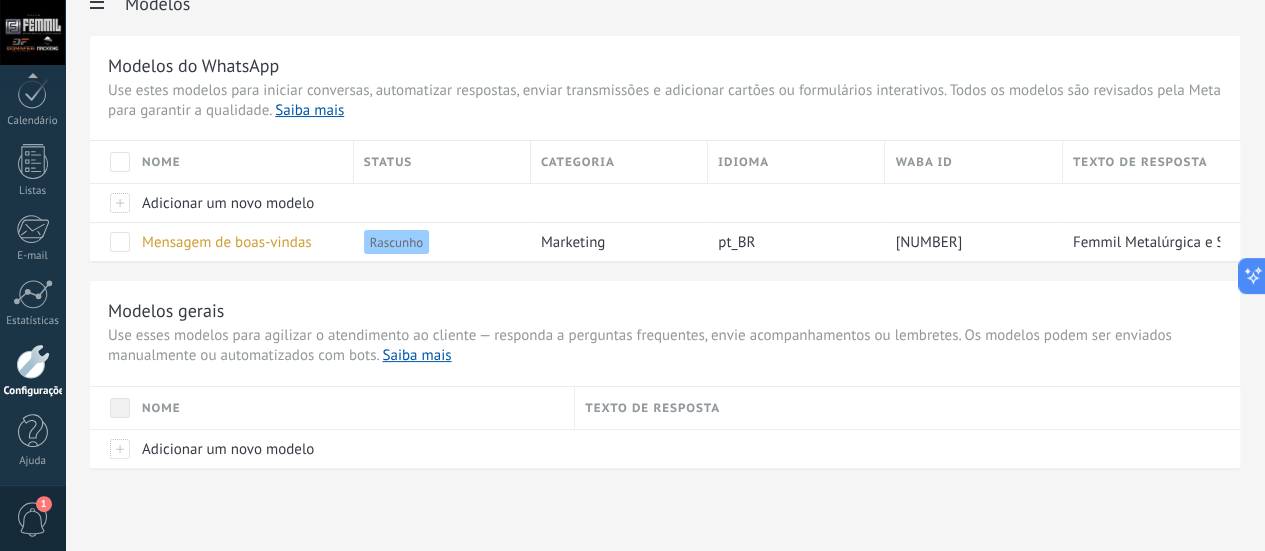 click on "Usuários" at bounding box center [-116, 261] 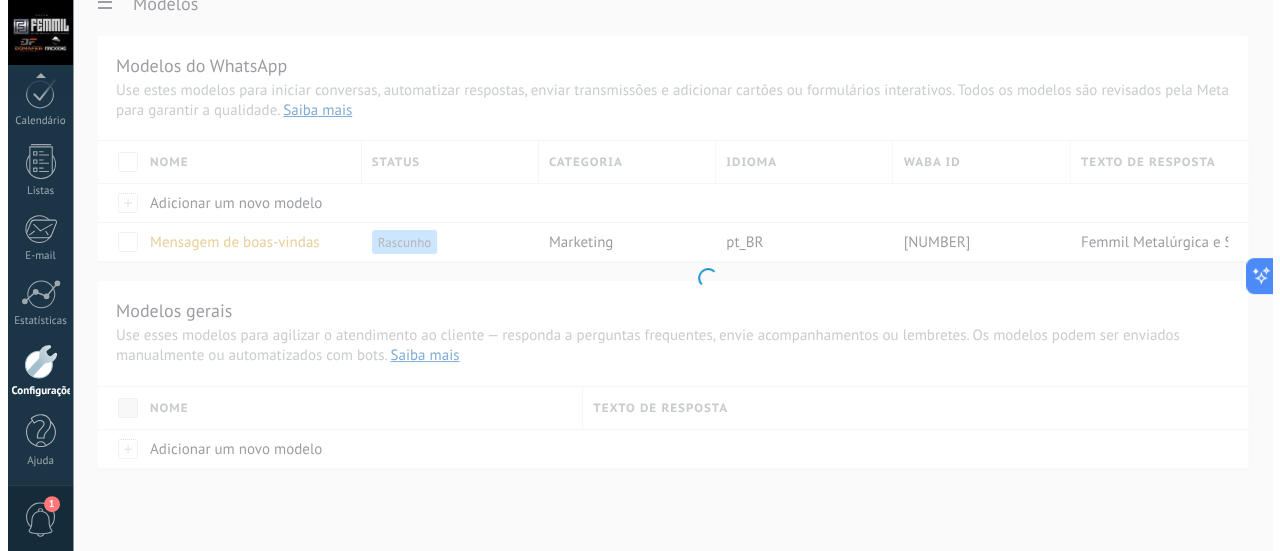 scroll, scrollTop: 0, scrollLeft: 0, axis: both 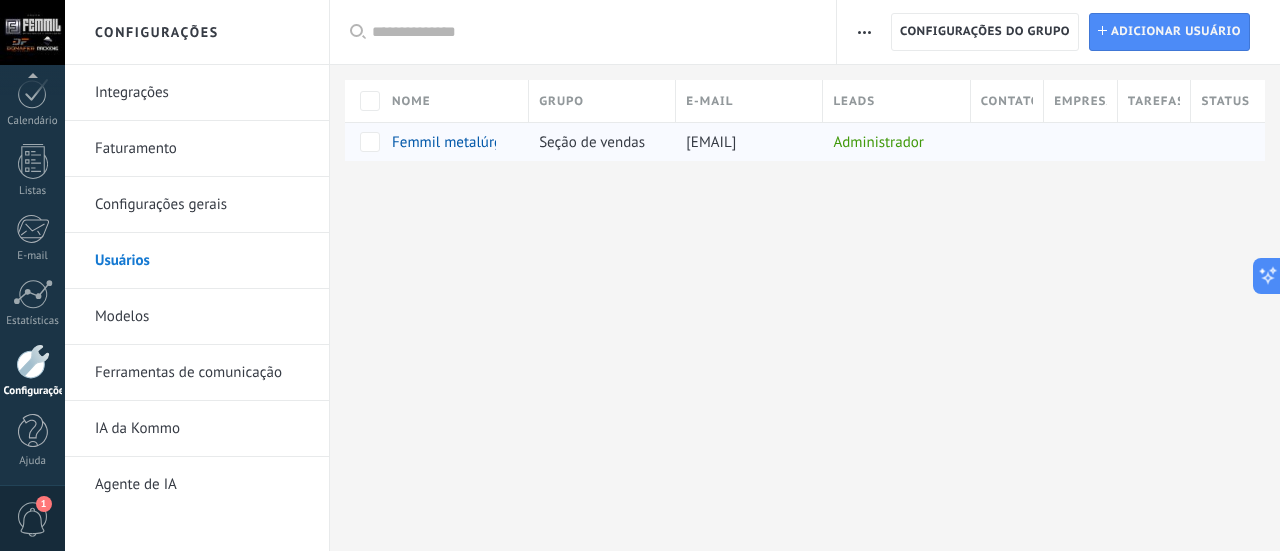 click on "Femmil metalúrgica" at bounding box center [456, 142] 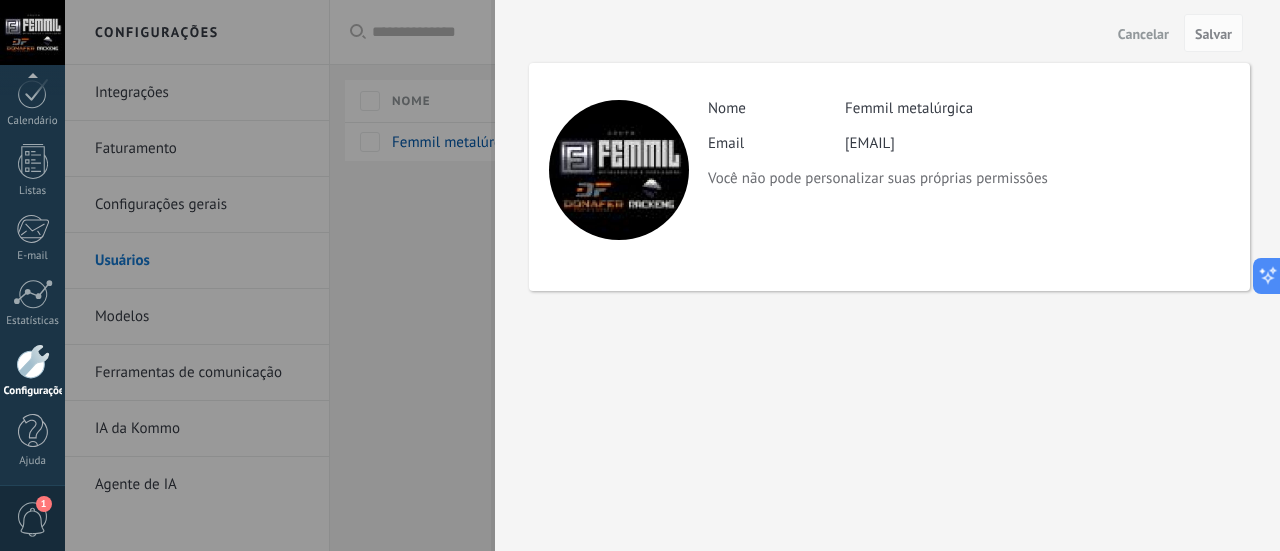 click on "Atividade Nome Femmil metalúrgica Email projetos2@femmil.com.br Você não pode personalizar suas próprias permissões" at bounding box center [968, 143] 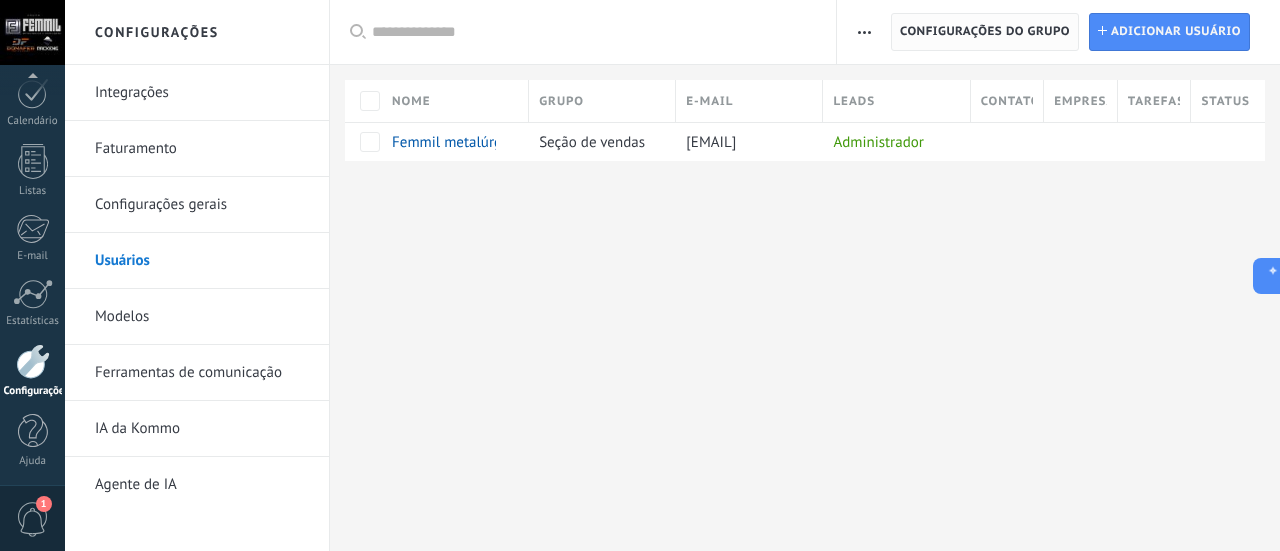 click on "Configurações do grupo" at bounding box center [985, 32] 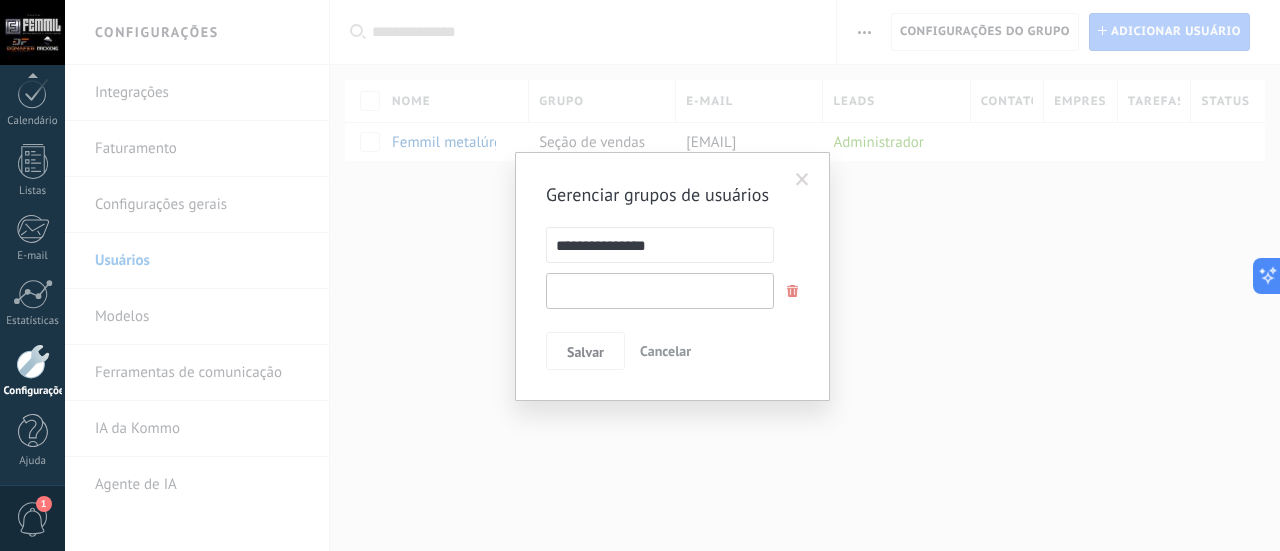click at bounding box center [660, 291] 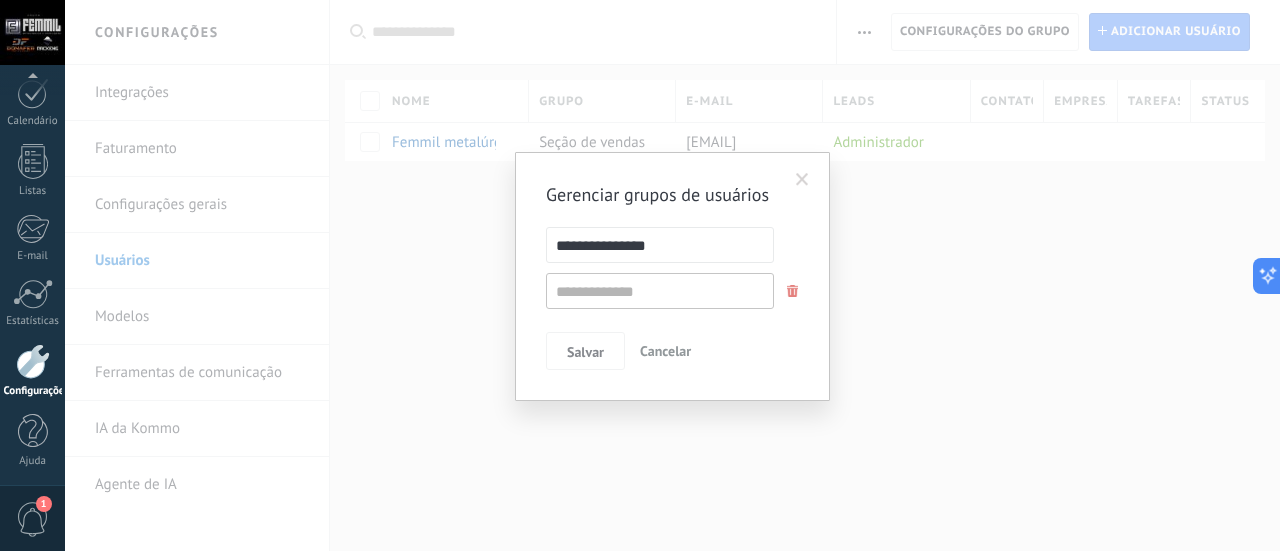 click on "Cancelar" at bounding box center [665, 351] 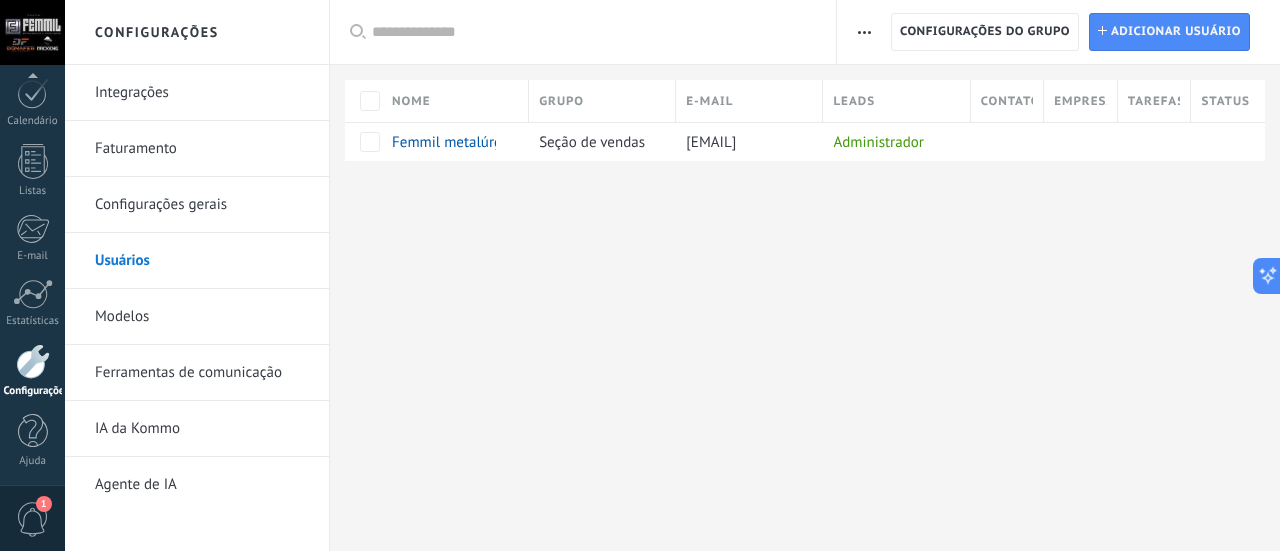 click at bounding box center (864, 32) 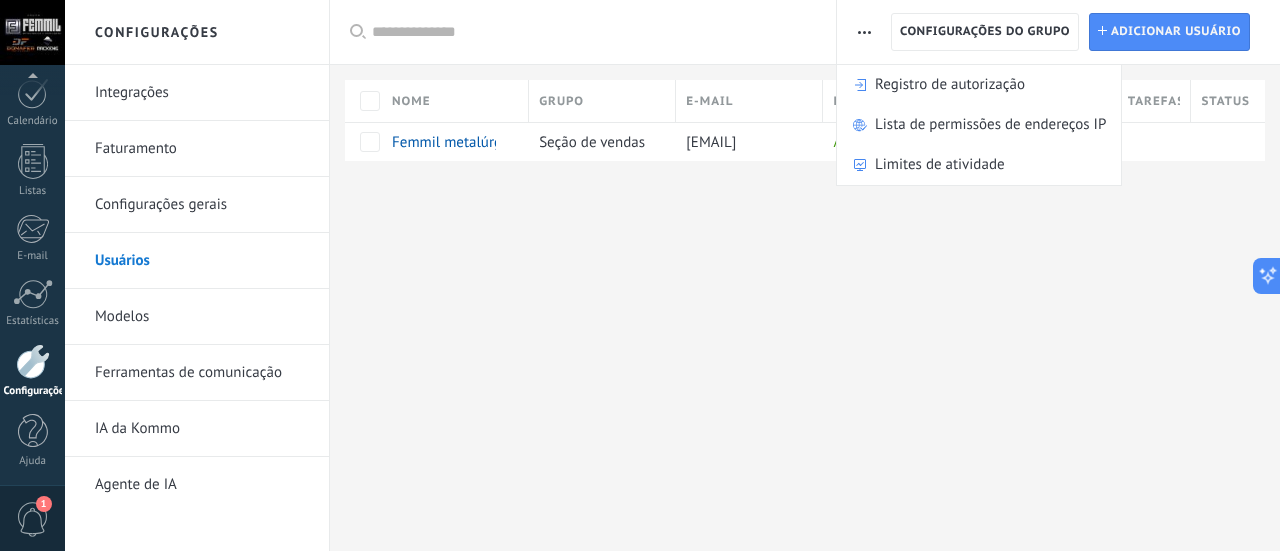 click on "Configurações Integrações Faturamento Configurações gerais Usuários Modelos Ferramentas de comunicação IA da Kommo Agente de IA Registro de autorização Lista de permissões de endereços IP Limites de atividade Configurações do grupo Configurações do grupo Adicionar Adicionar usuário Aplicar Usuários ativos Usuários inativos Todos usuários Administrador Usuários gratuitos Verificação em 2 etapas Salvar Selecionar tudo Seção de vendas Usuários gratuitos Todos os grupos Selecionar tudo Administrador Todos os funções Selecionar tudo Usuários ativos Usuários inativos Usuários ativos Selecionar tudo Usuários com verificação em 2 etapas Usuários sem verificação em 2 etapas Todos os tipos de verificação Aplicar Redefinir Nome Grupo E-mail Leads Contatos Empresas Tarefas Status           Femmil metalúrgica Seção de vendas projetos2@femmil.com.br Administrador Desculpe, nenhum elemento encontrado.  Mostrar tudo" at bounding box center (672, 275) 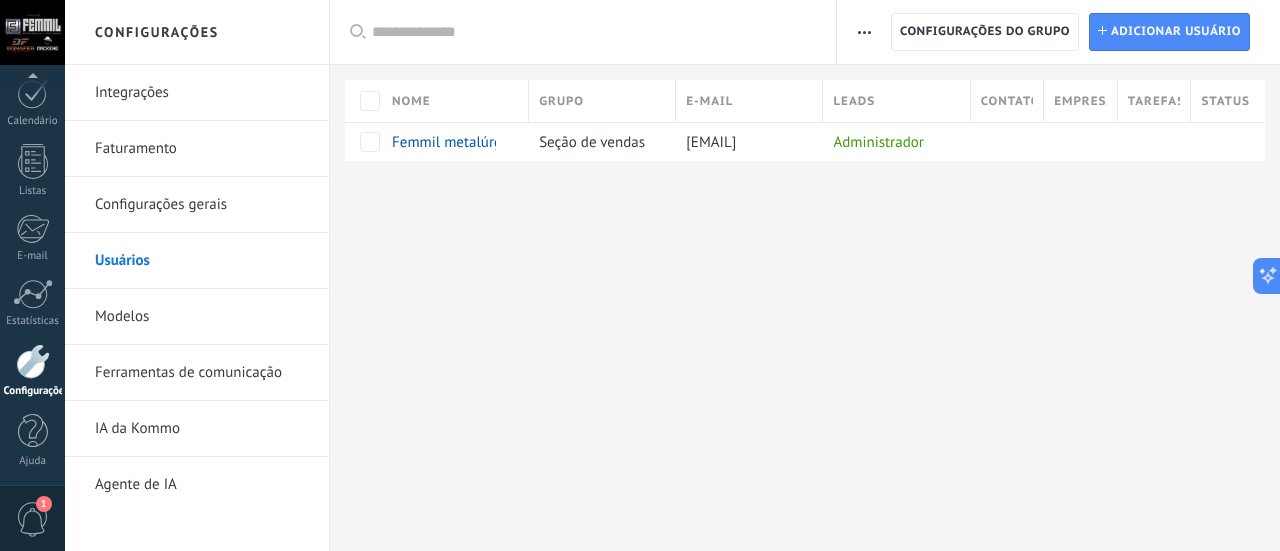 click at bounding box center [32, 32] 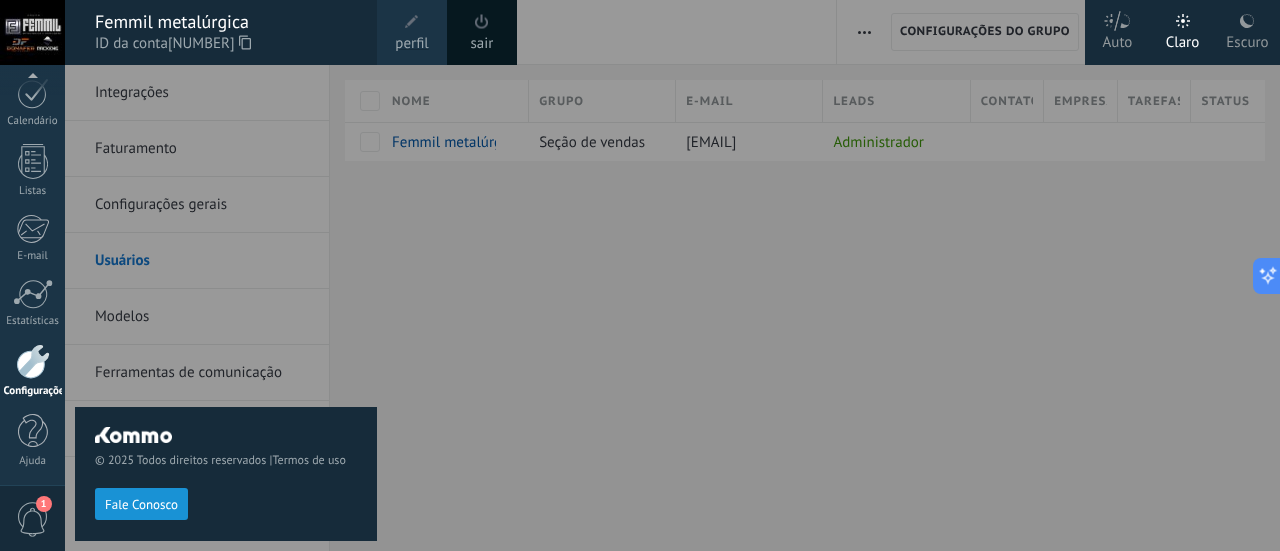 click on "perfil" at bounding box center [411, 44] 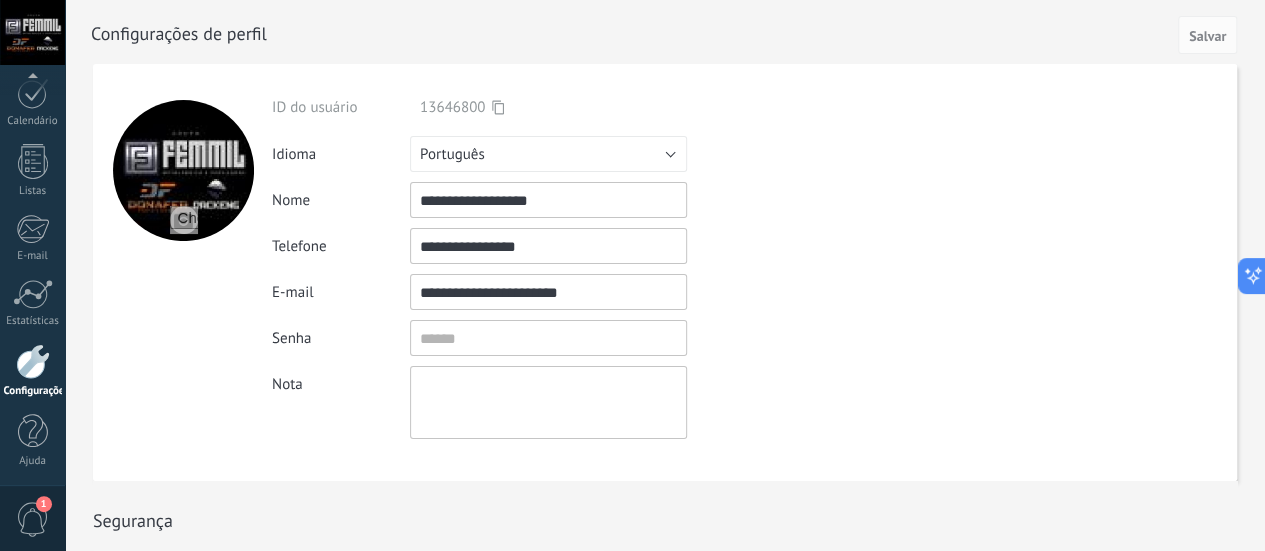 drag, startPoint x: 574, startPoint y: 199, endPoint x: 294, endPoint y: 205, distance: 280.06427 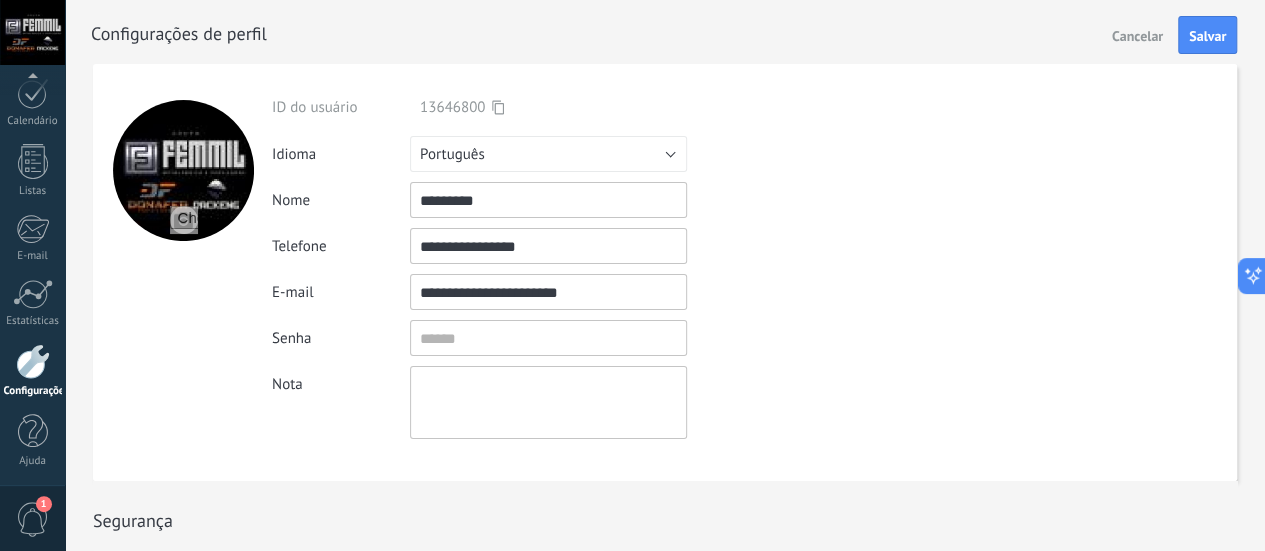 type on "*********" 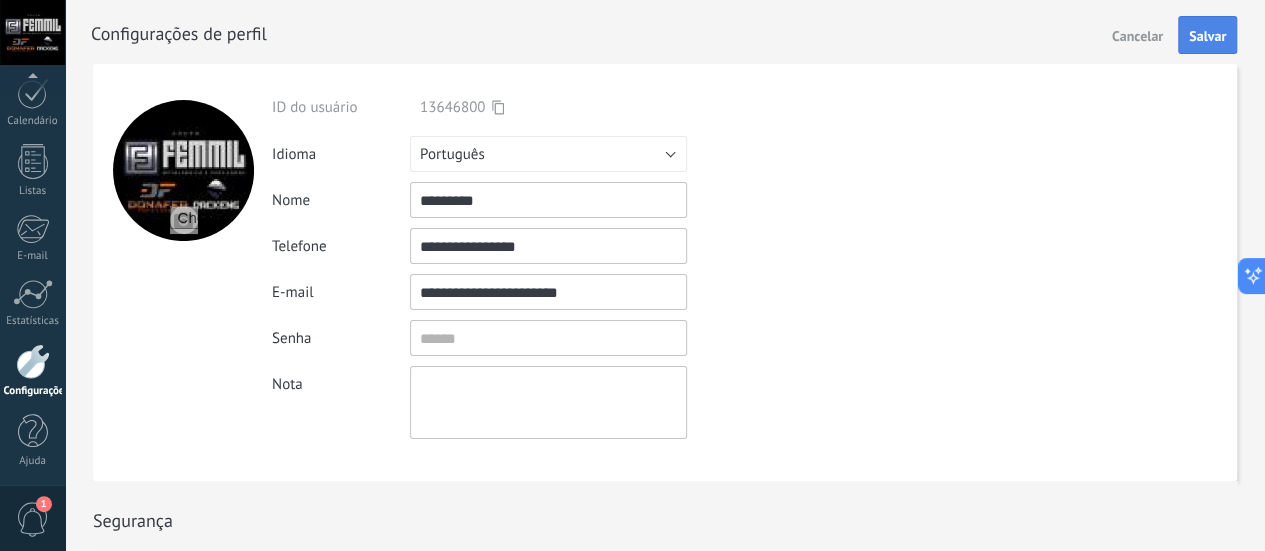 click on "Salvar" at bounding box center (1207, 36) 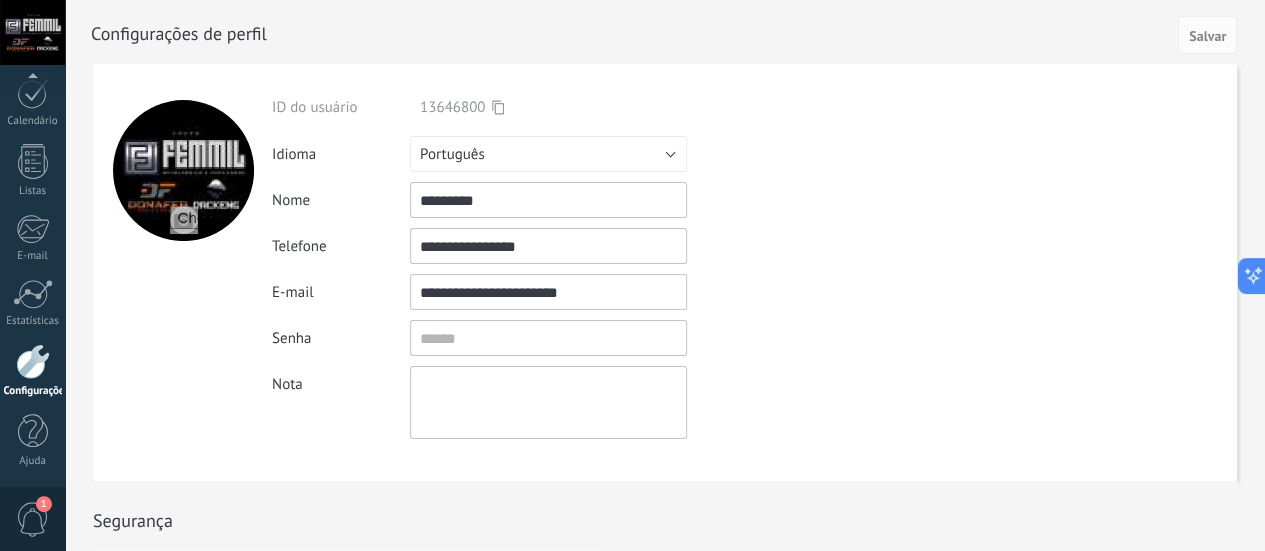 click at bounding box center [33, 361] 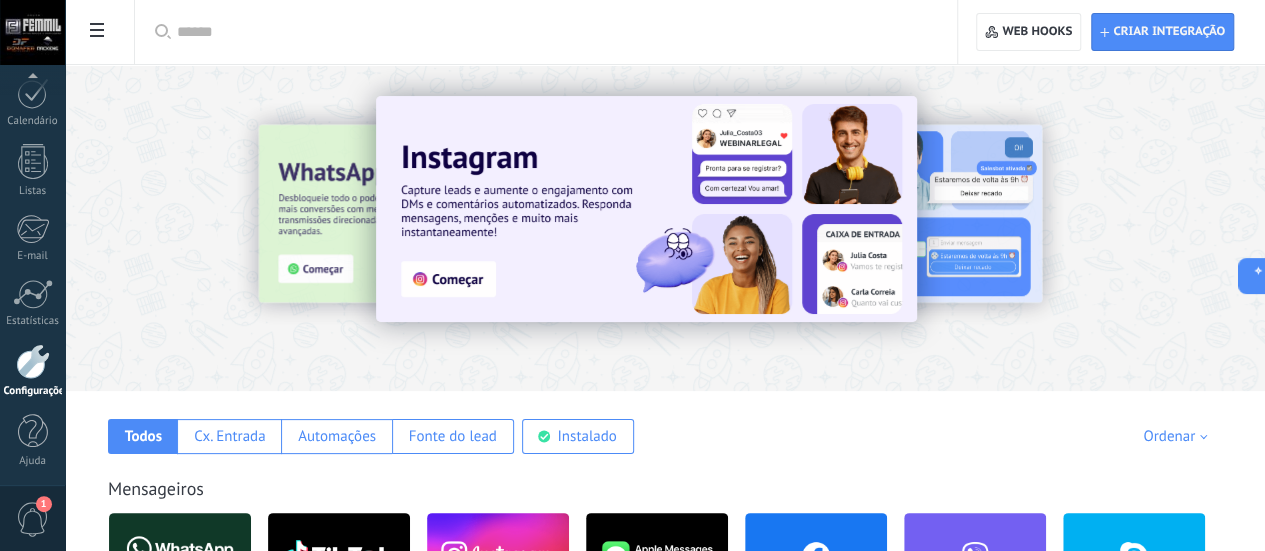 click on "Usuários" at bounding box center (-116, 261) 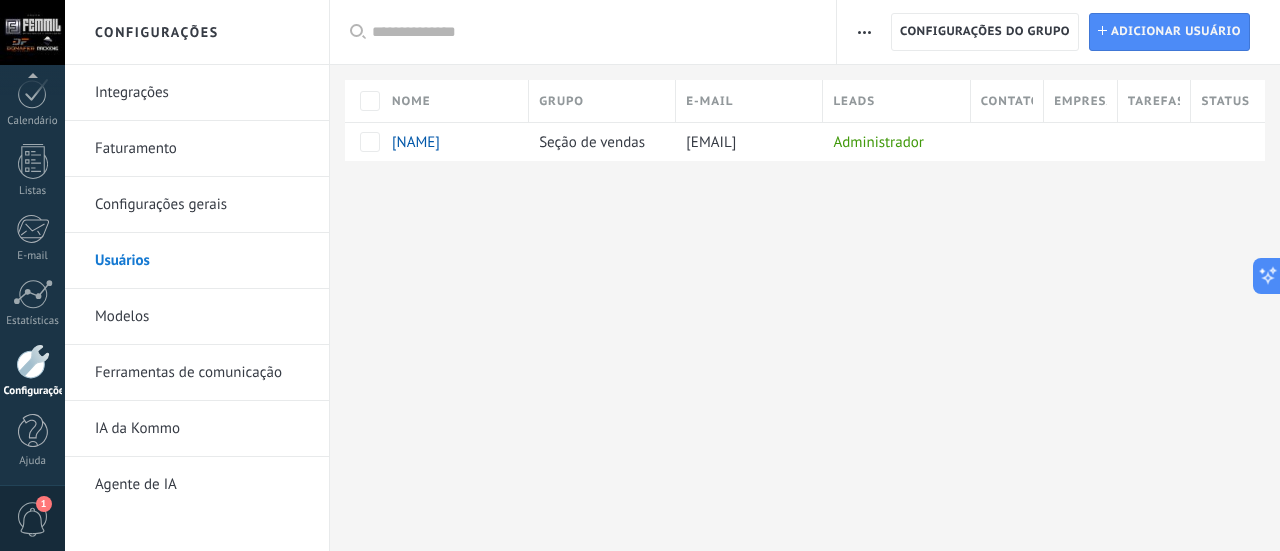 click on "Ferramentas de comunicação" at bounding box center [202, 373] 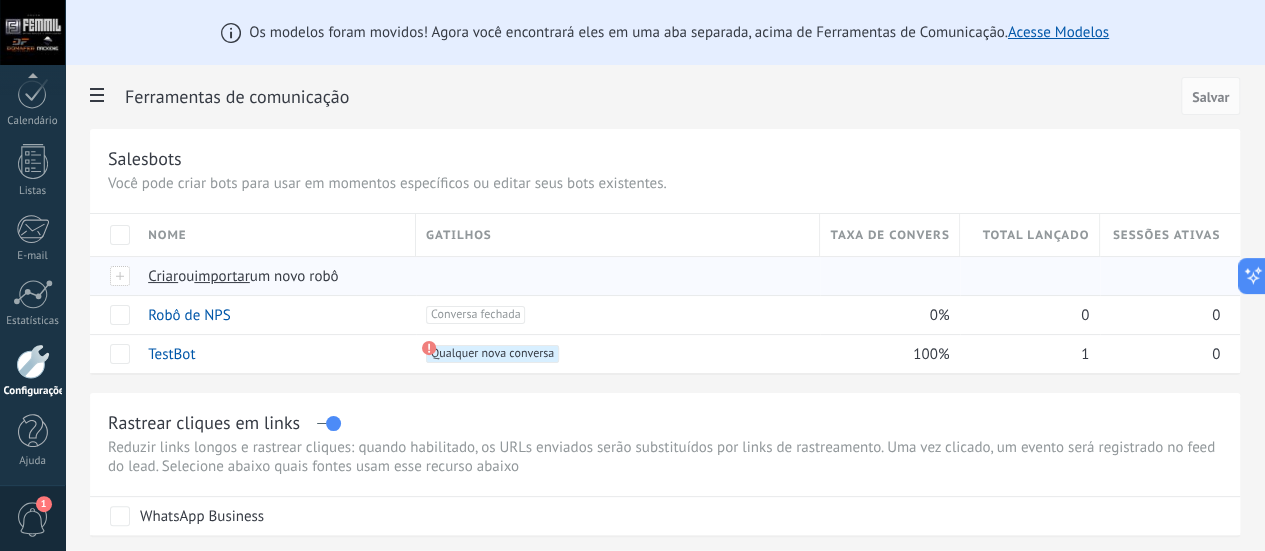 click at bounding box center (124, 276) 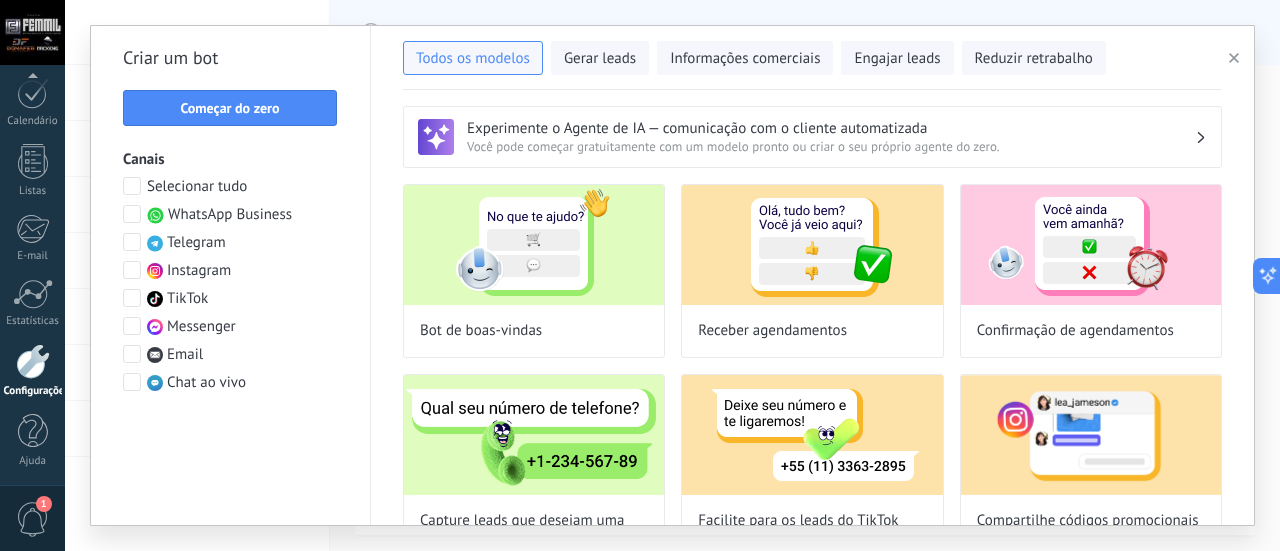 click on "WhatsApp Business" at bounding box center [230, 215] 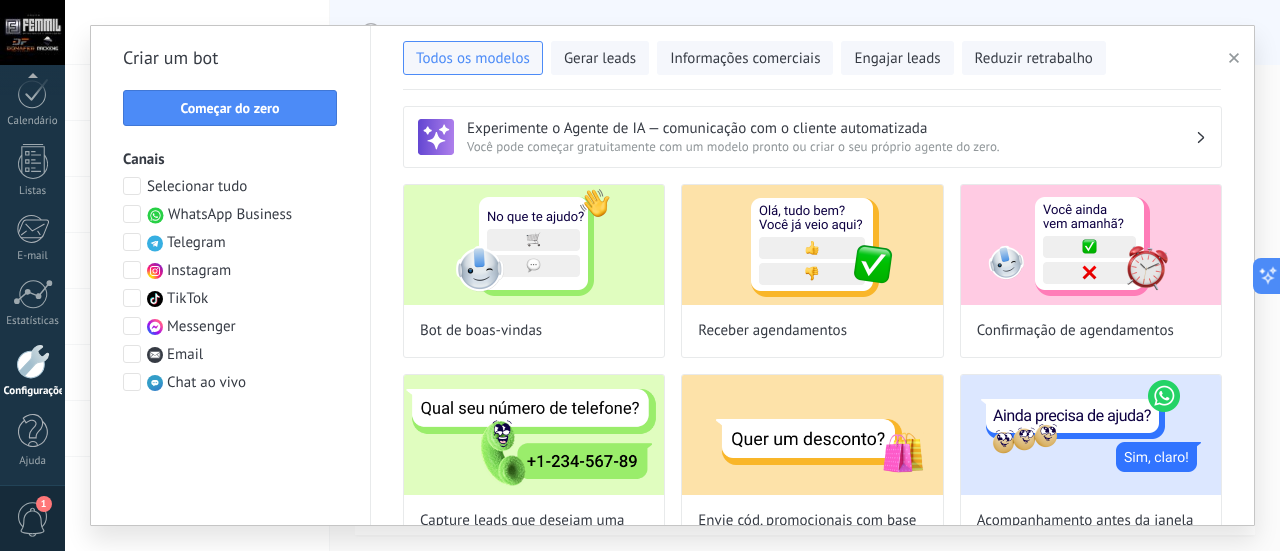 click on "WhatsApp Business" at bounding box center [230, 215] 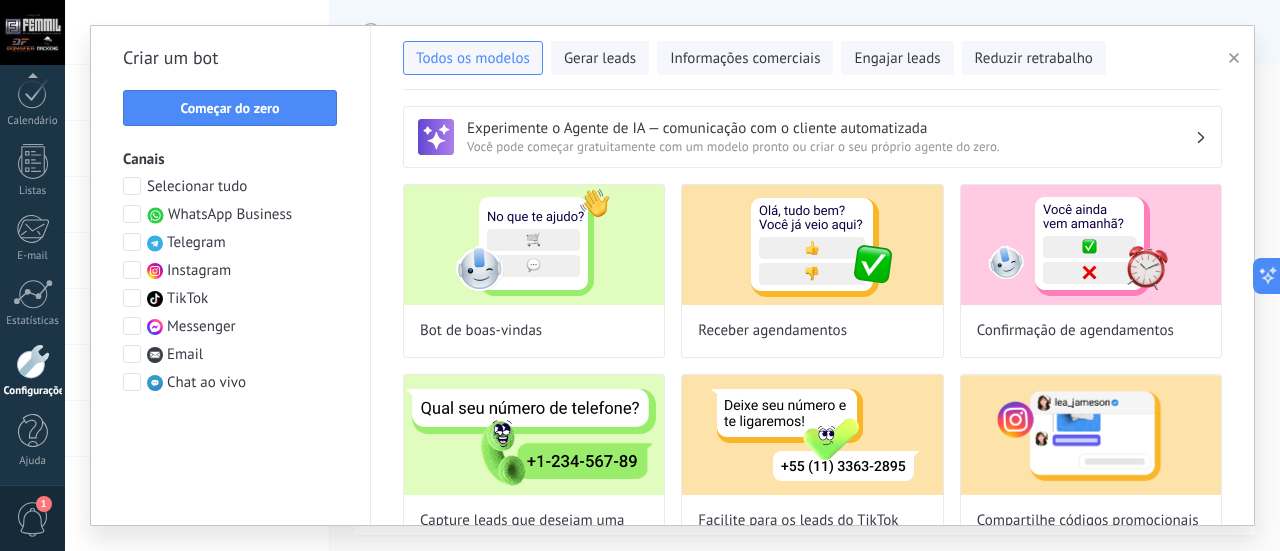 click on "WhatsApp Business" at bounding box center [230, 215] 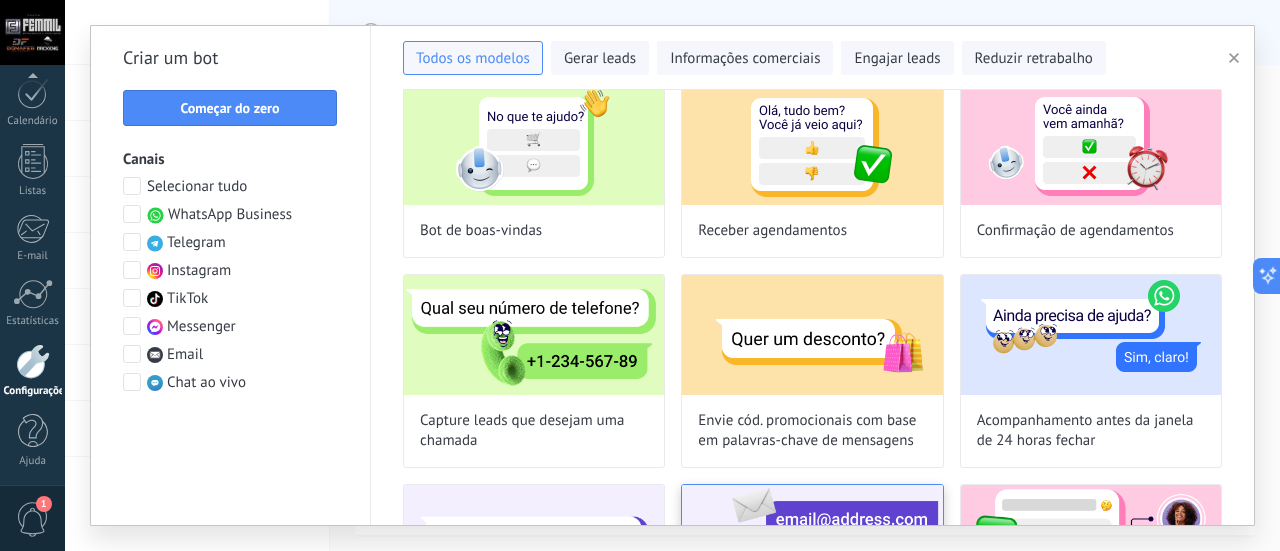scroll, scrollTop: 0, scrollLeft: 0, axis: both 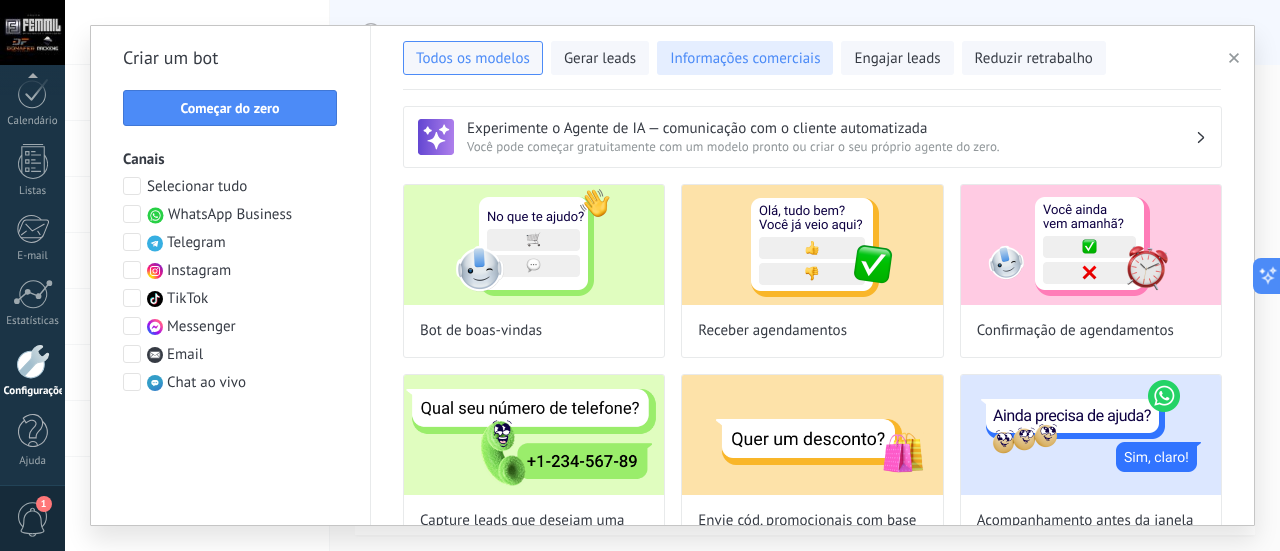 click on "Informações comerciais" at bounding box center [745, 59] 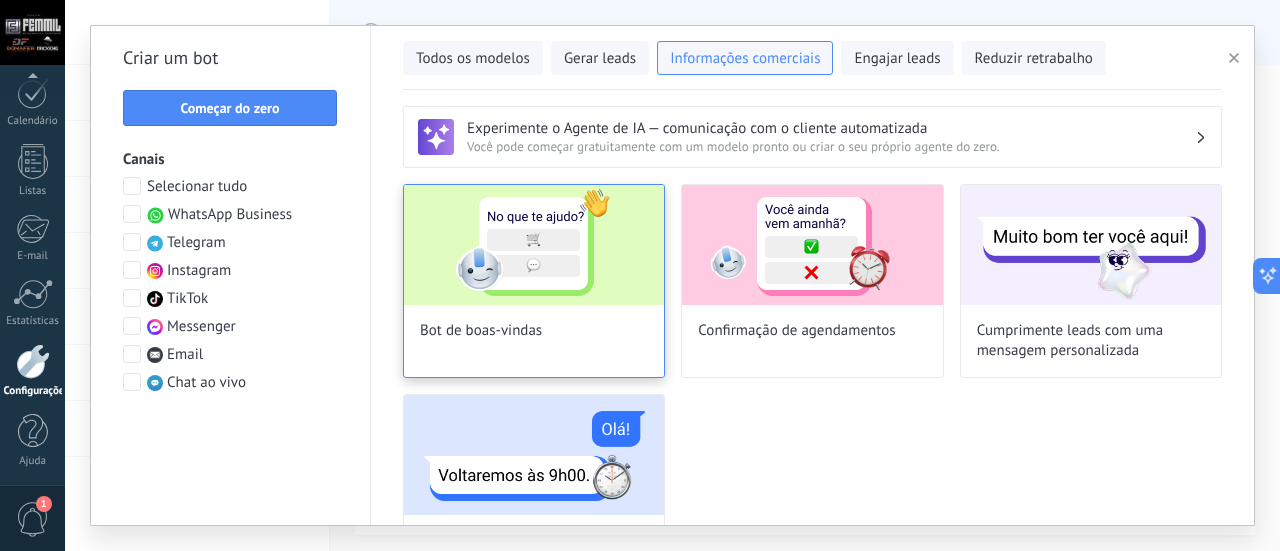 click on "Bot de boas-vindas" at bounding box center [481, 331] 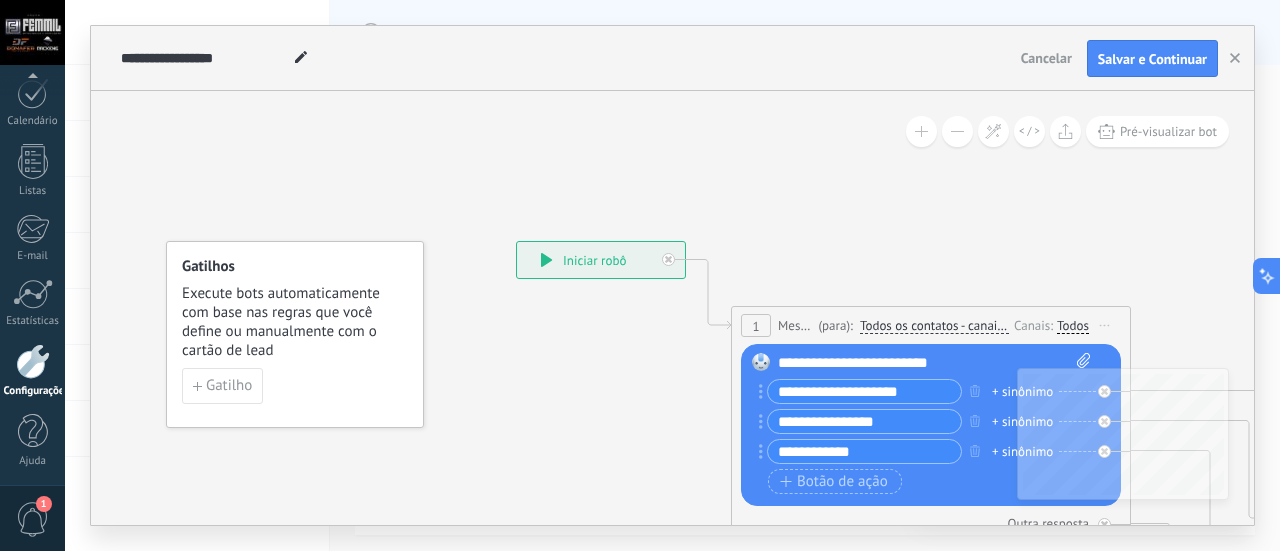 drag, startPoint x: 887, startPoint y: 212, endPoint x: 771, endPoint y: 151, distance: 131.06105 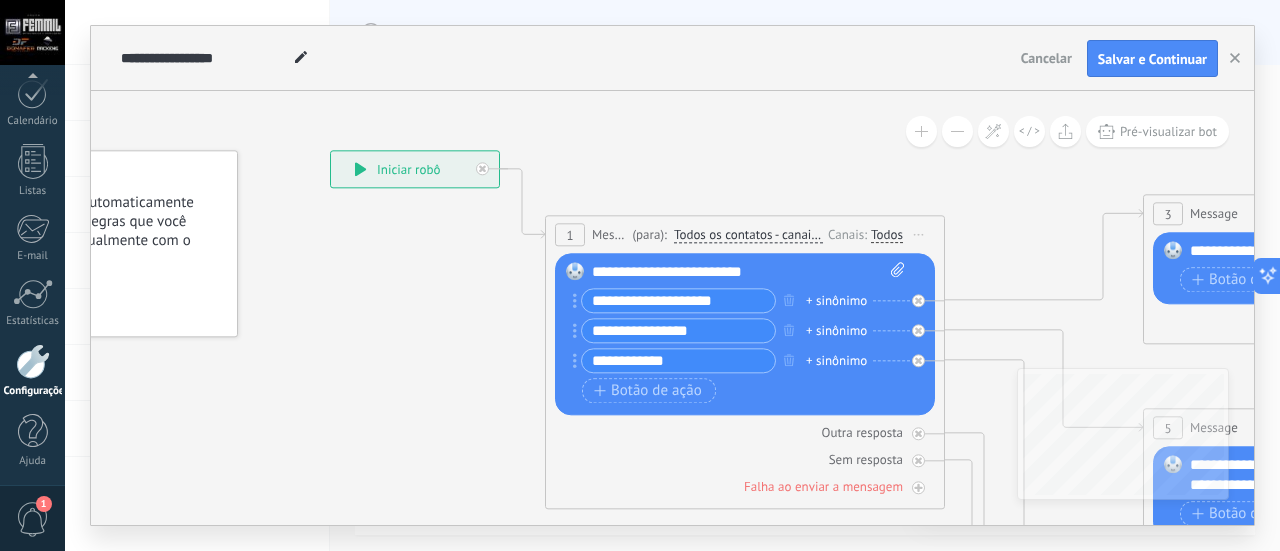 drag, startPoint x: 806, startPoint y: 193, endPoint x: 610, endPoint y: 101, distance: 216.5179 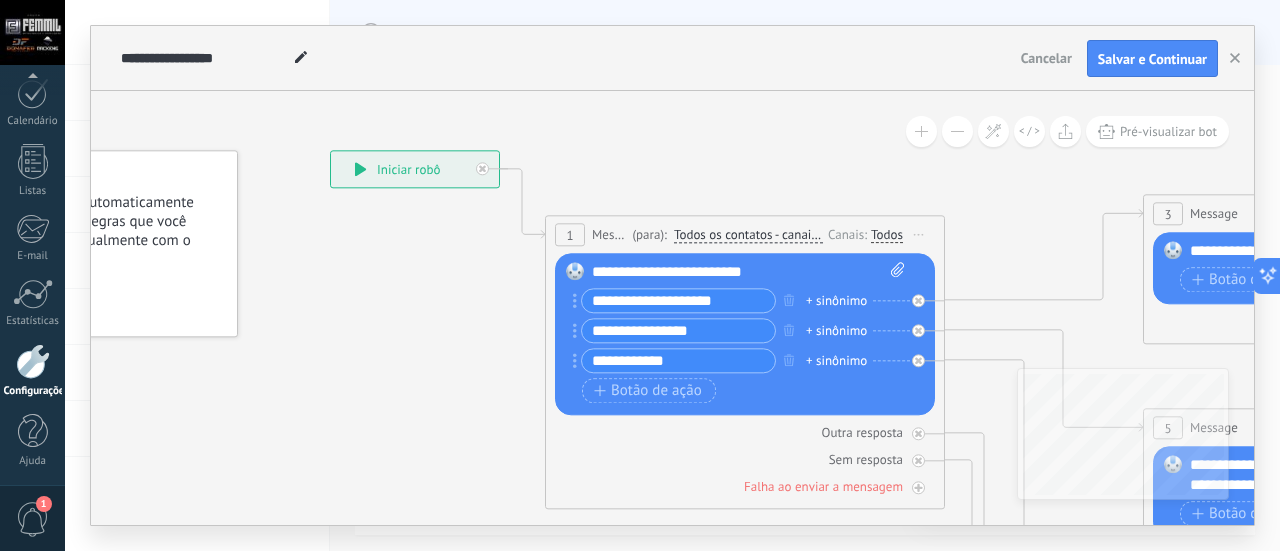 click 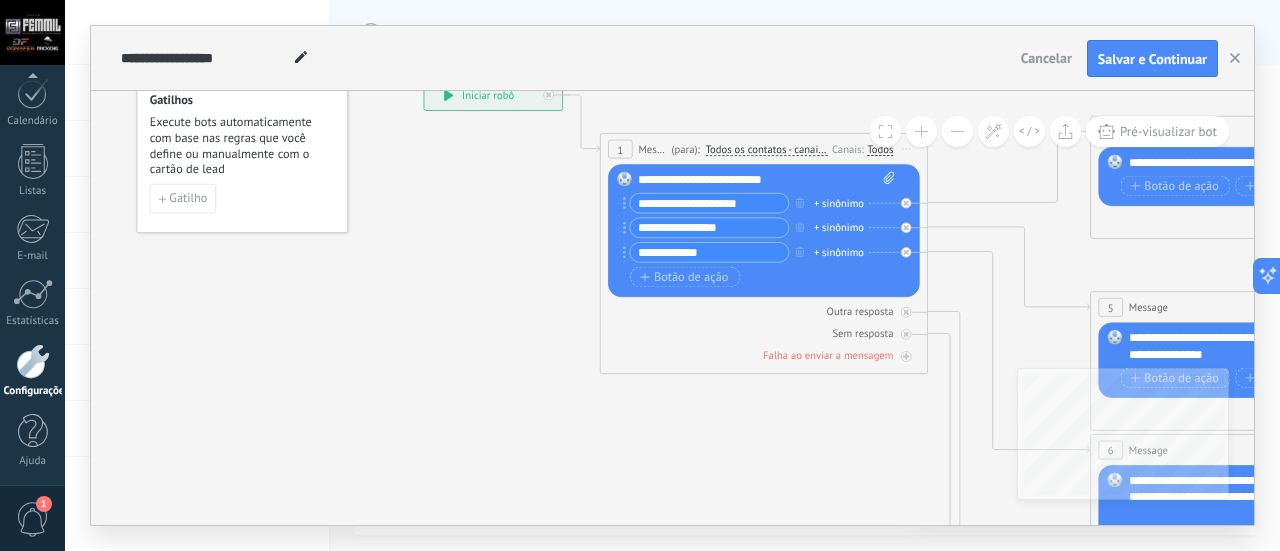click on "**********" at bounding box center (755, 203) 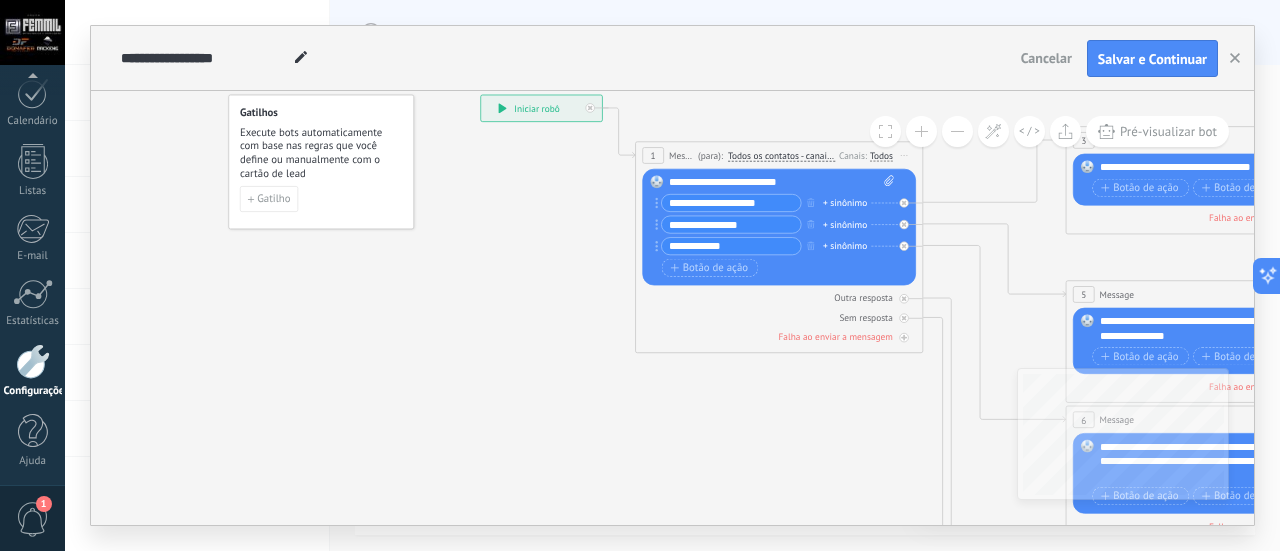click on "**********" at bounding box center [771, 203] 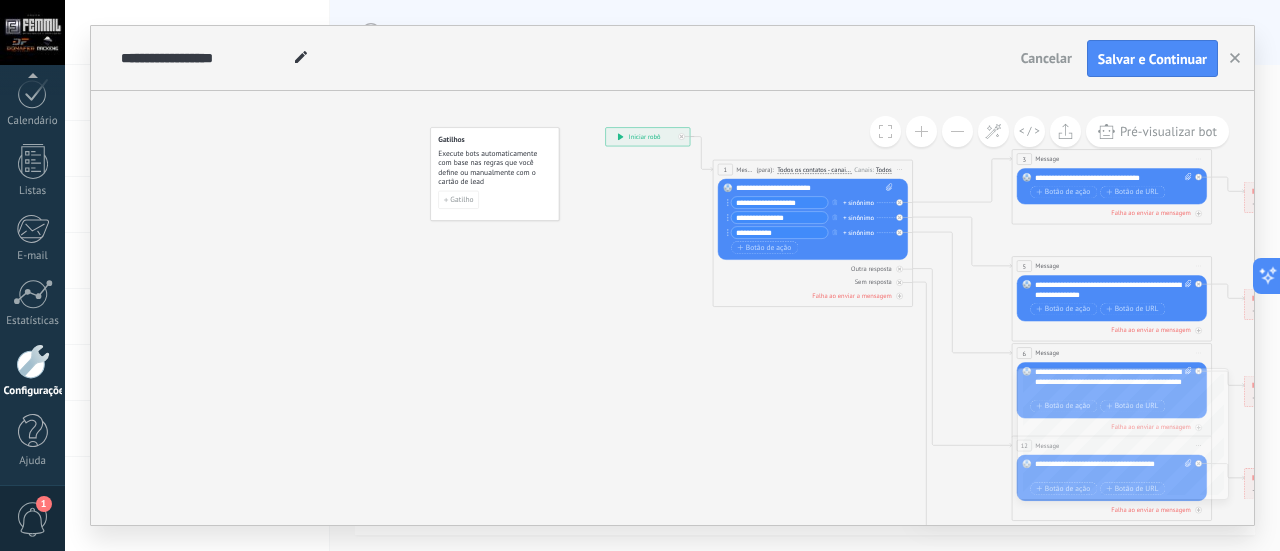 drag, startPoint x: 934, startPoint y: 261, endPoint x: 896, endPoint y: 253, distance: 38.832977 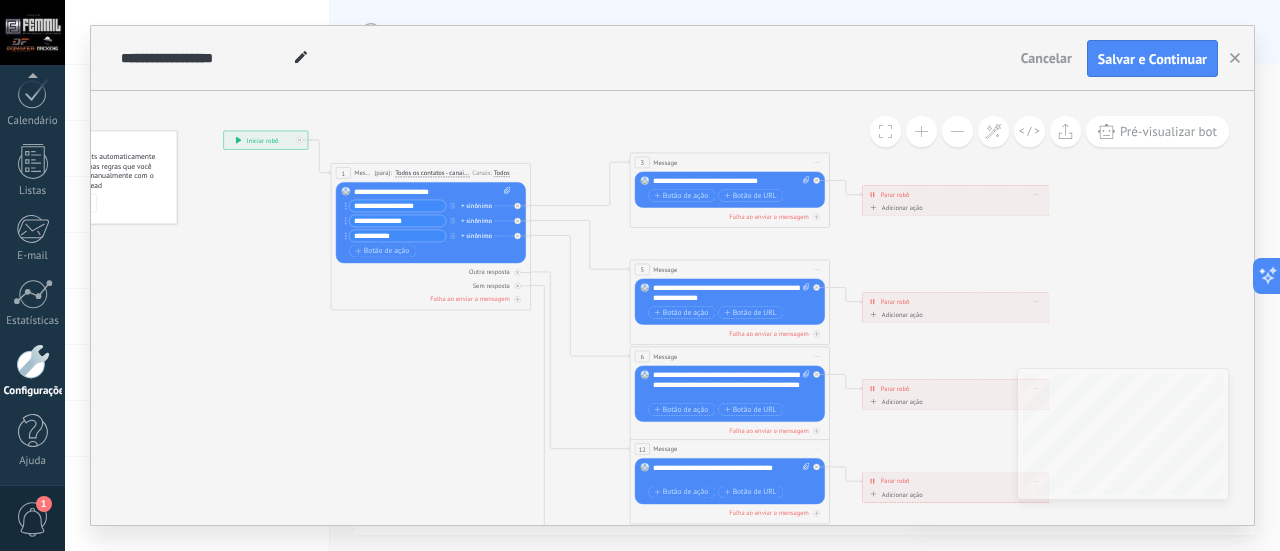 drag, startPoint x: 972, startPoint y: 273, endPoint x: 590, endPoint y: 276, distance: 382.01178 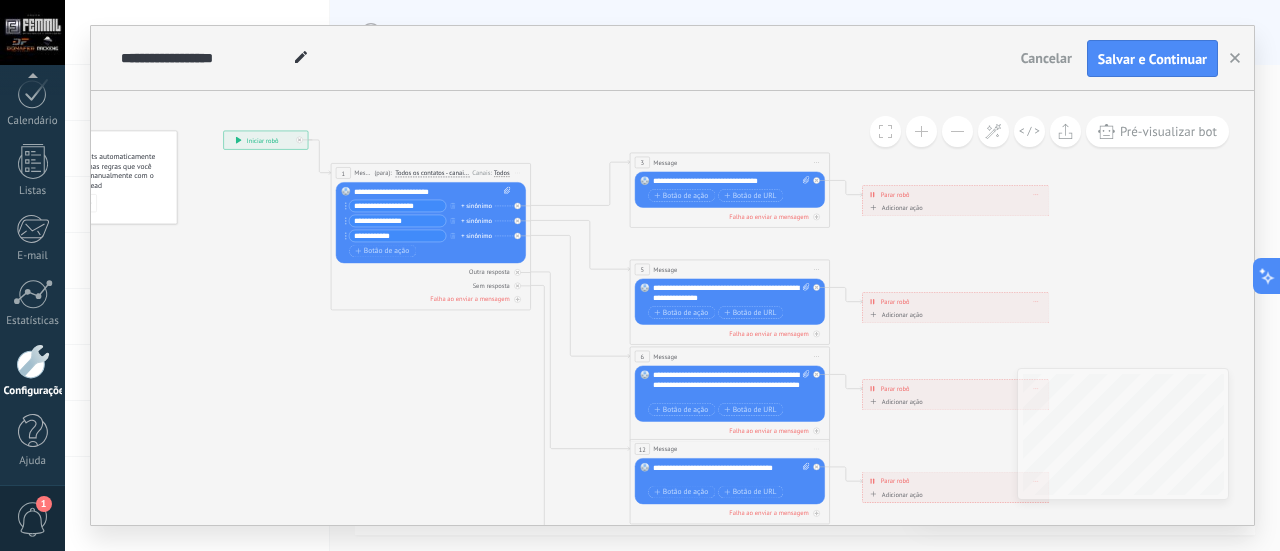 click 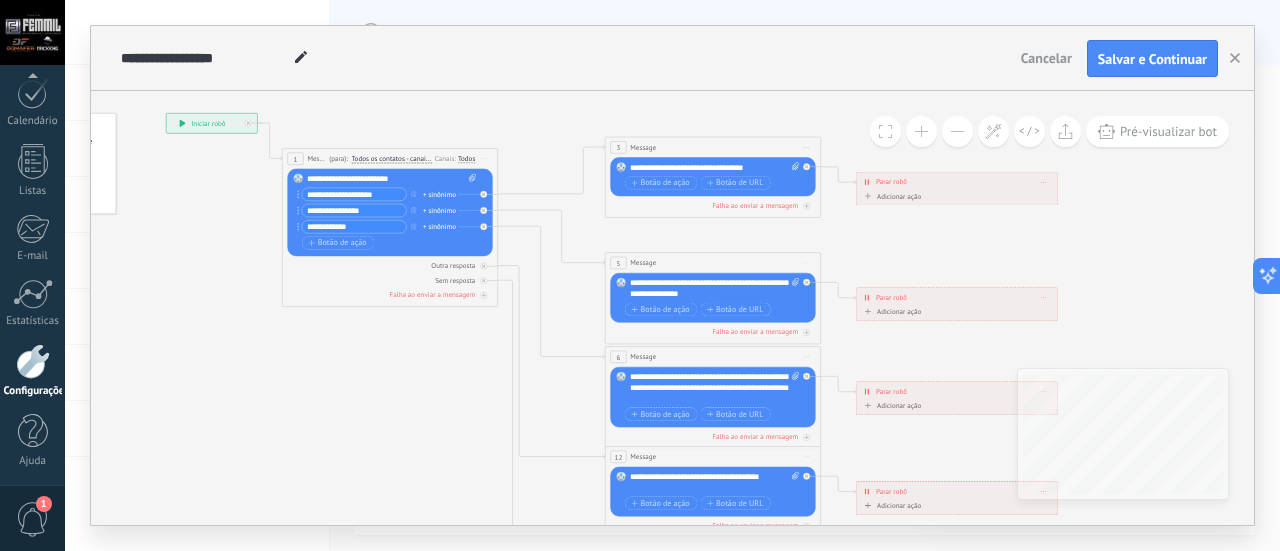 drag, startPoint x: 1078, startPoint y: 242, endPoint x: 1034, endPoint y: 231, distance: 45.35416 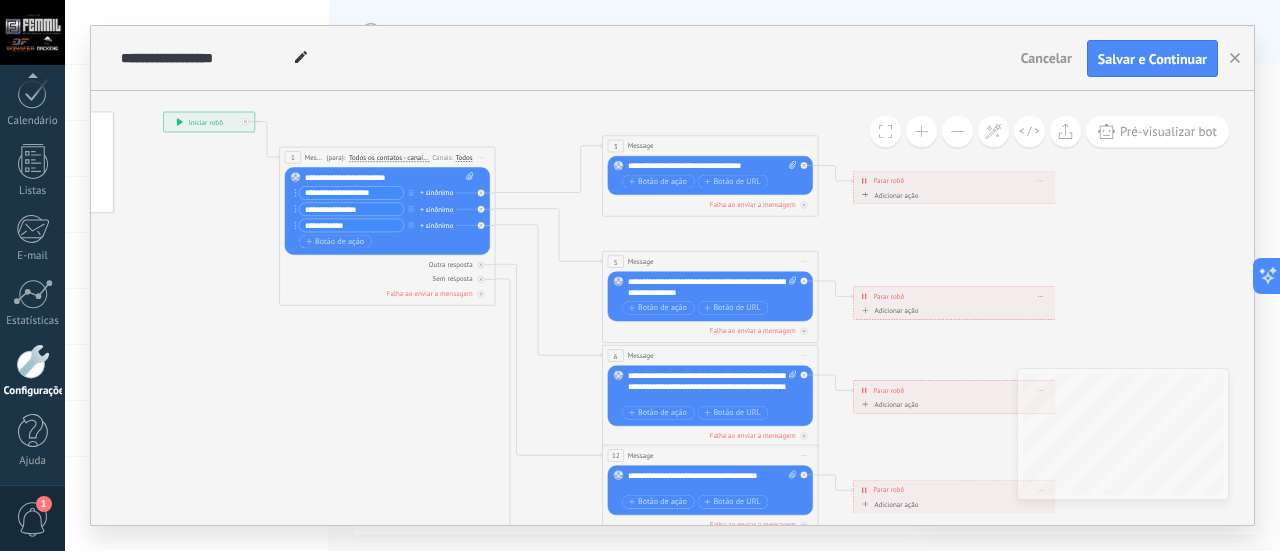 drag, startPoint x: 1032, startPoint y: 232, endPoint x: 939, endPoint y: 217, distance: 94.20191 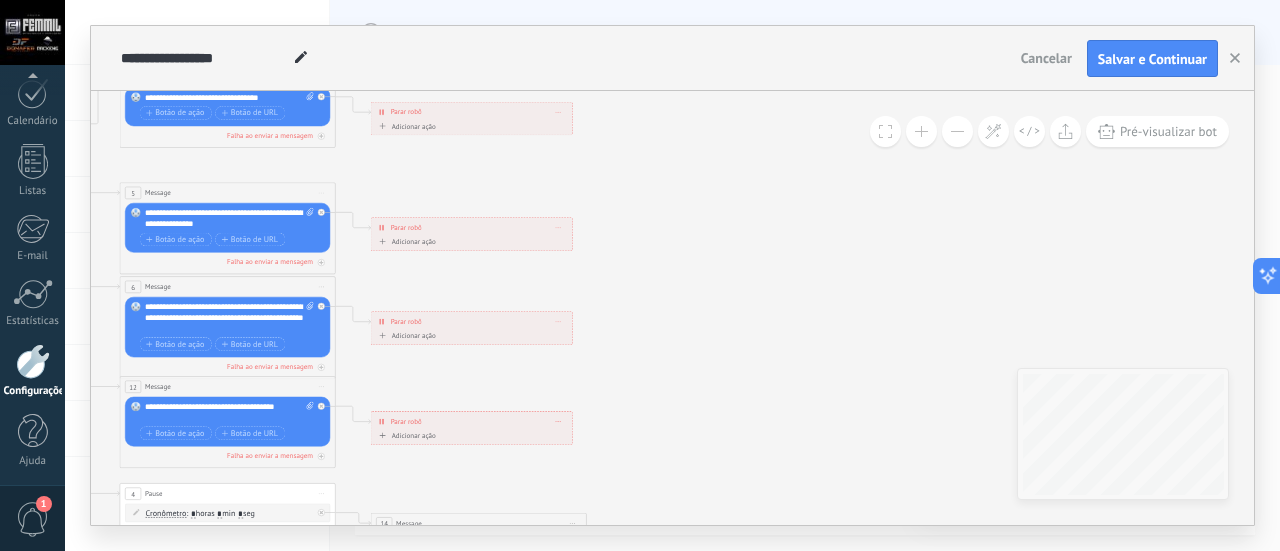 drag, startPoint x: 953, startPoint y: 231, endPoint x: 476, endPoint y: 164, distance: 481.68246 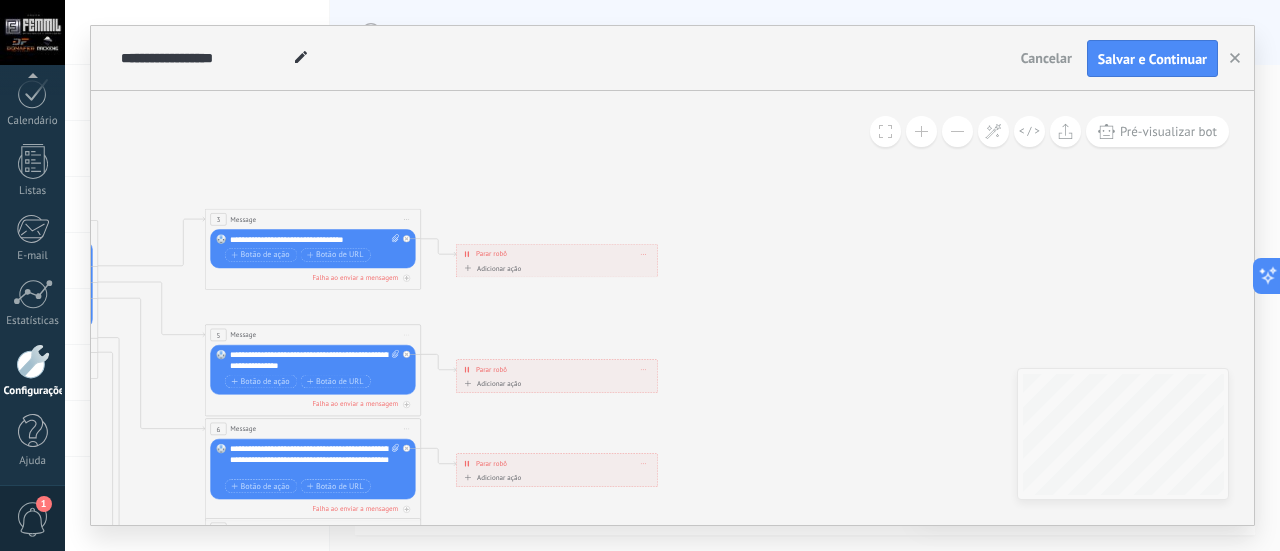 drag, startPoint x: 823, startPoint y: 220, endPoint x: 914, endPoint y: 363, distance: 169.49927 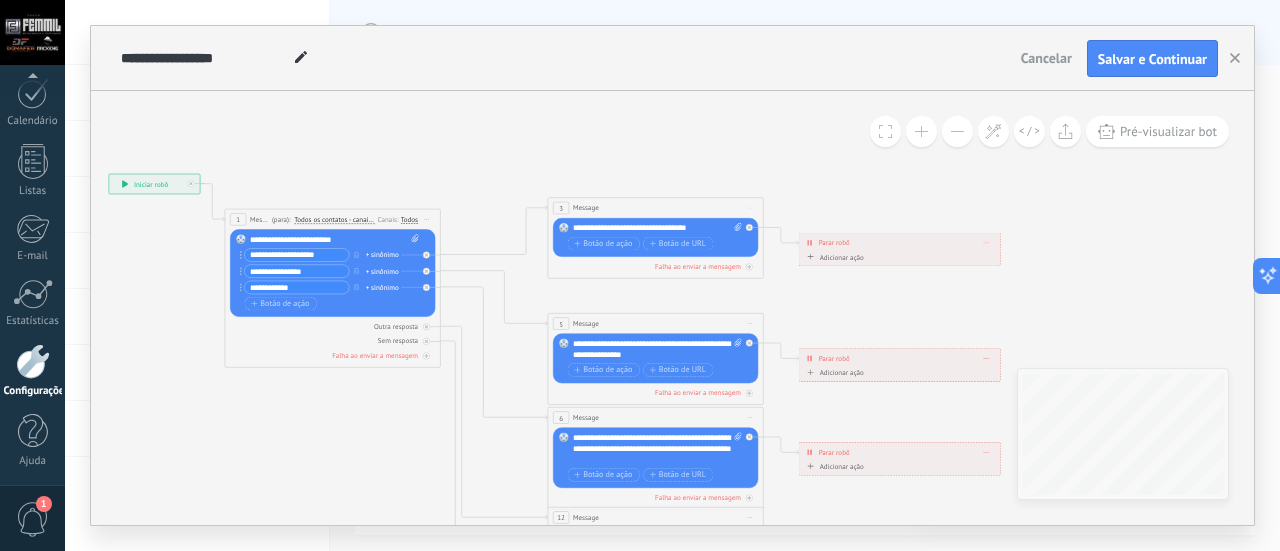 drag, startPoint x: 785, startPoint y: 327, endPoint x: 1128, endPoint y: 316, distance: 343.17633 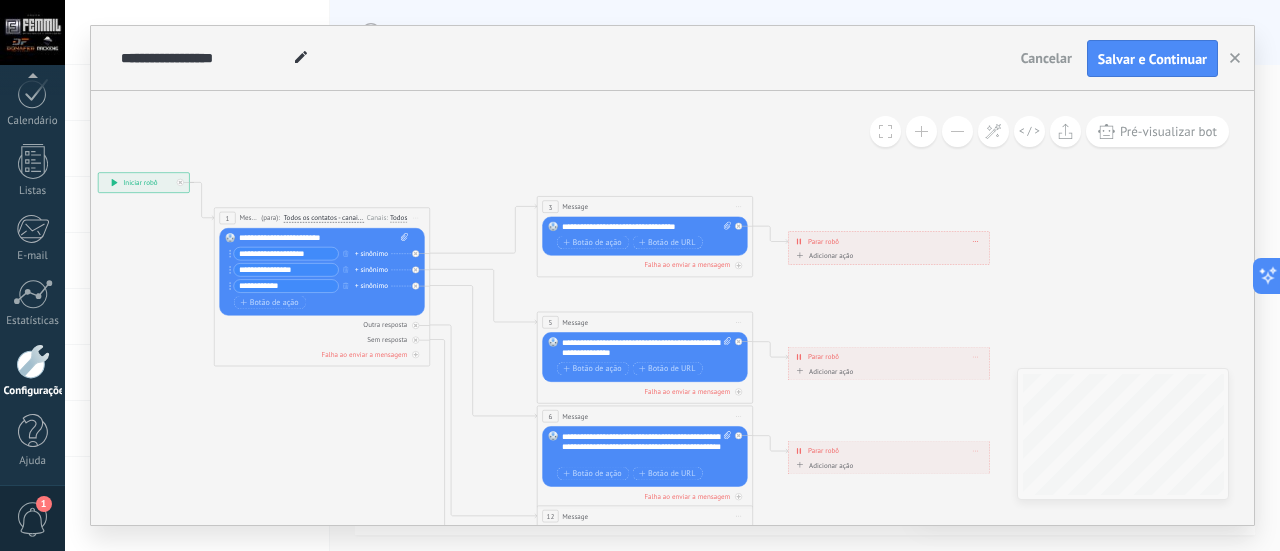 drag, startPoint x: 860, startPoint y: 308, endPoint x: 811, endPoint y: 299, distance: 49.819675 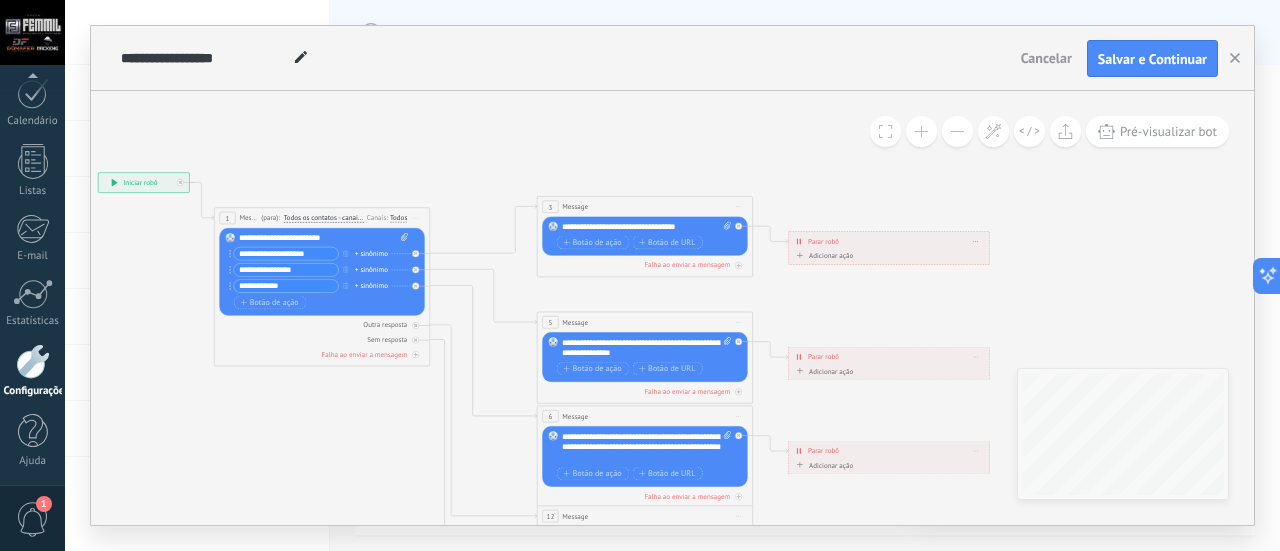 click 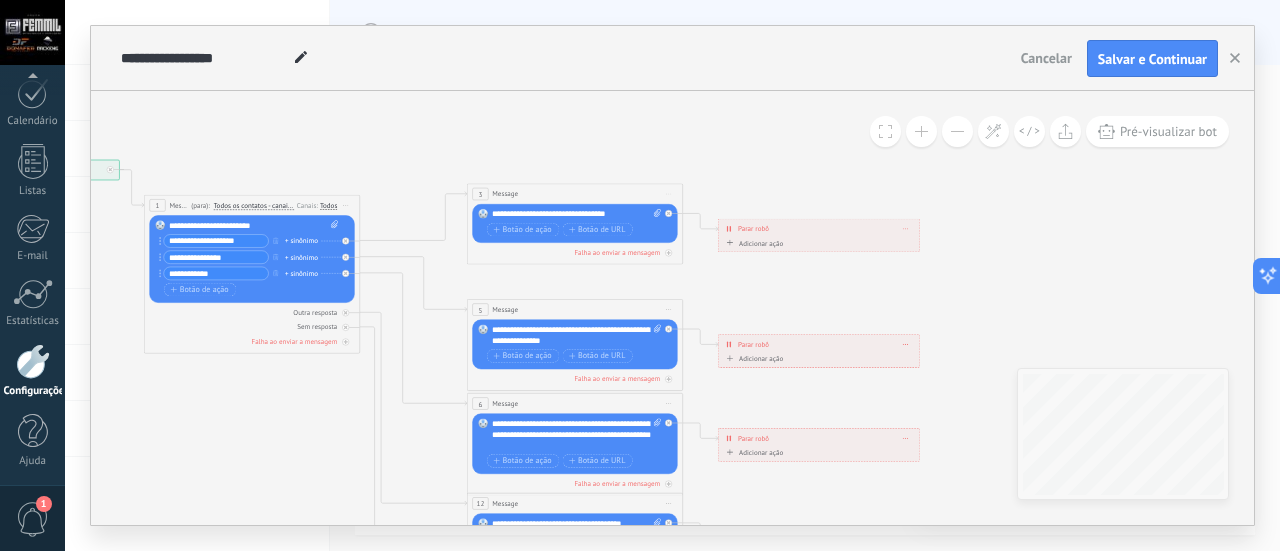 drag, startPoint x: 811, startPoint y: 299, endPoint x: 638, endPoint y: 303, distance: 173.04623 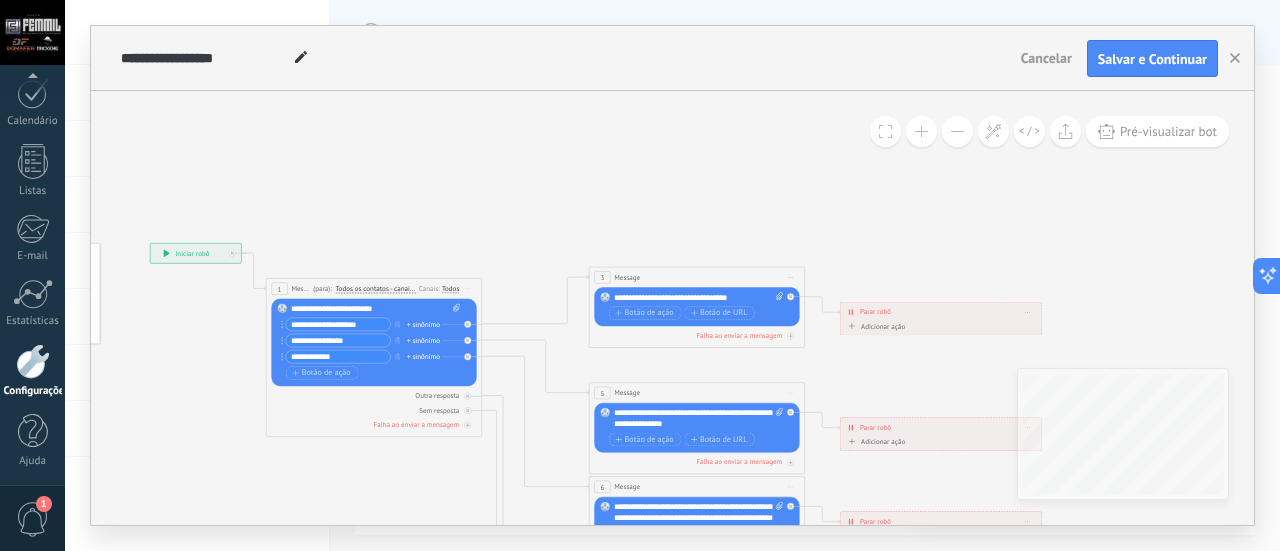 drag, startPoint x: 664, startPoint y: 129, endPoint x: 926, endPoint y: 203, distance: 272.24988 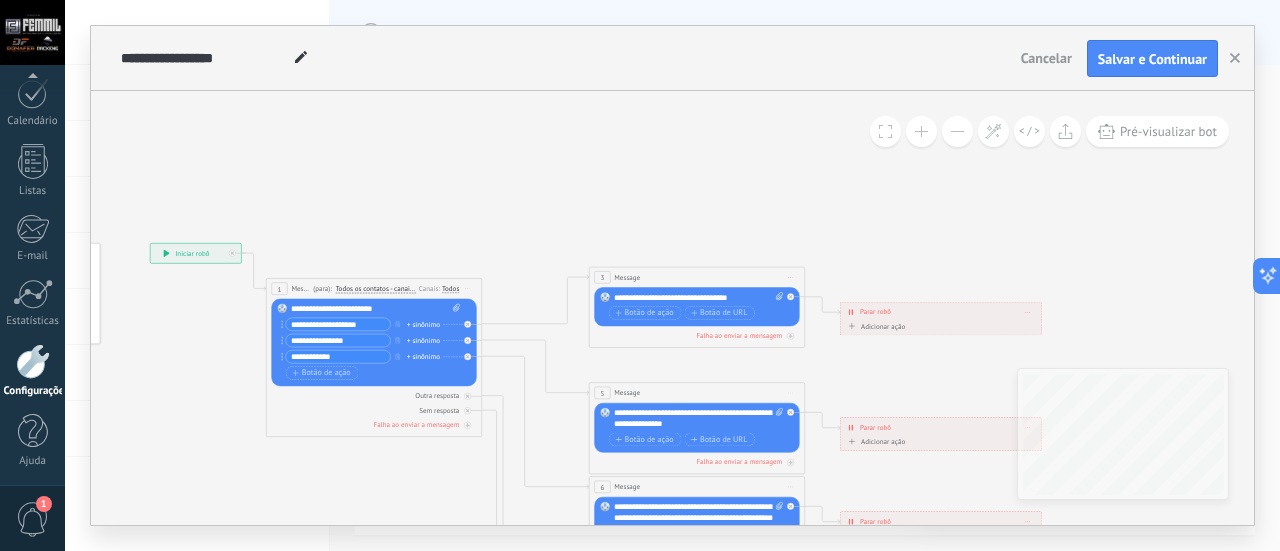 click 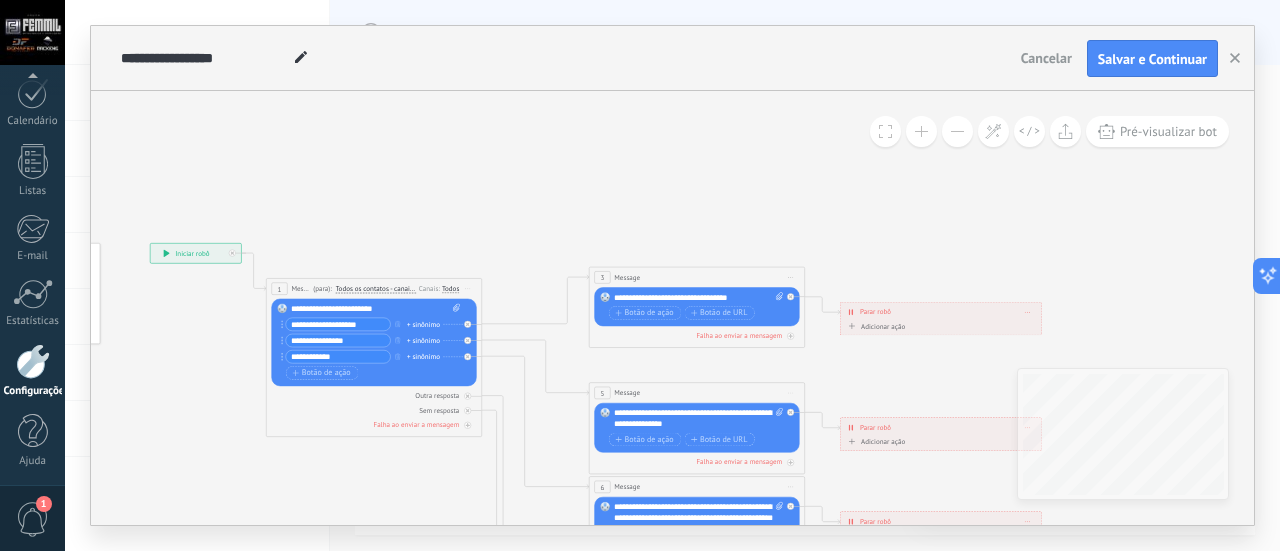 click on "Cancelar" at bounding box center [1046, 58] 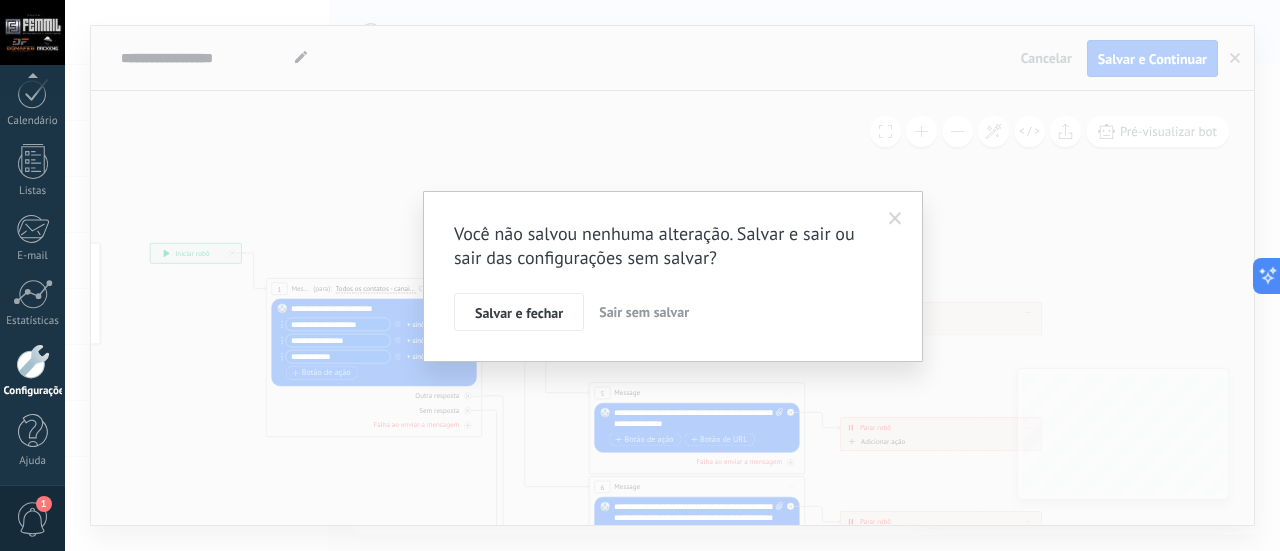 click on "Sair sem salvar" at bounding box center [644, 312] 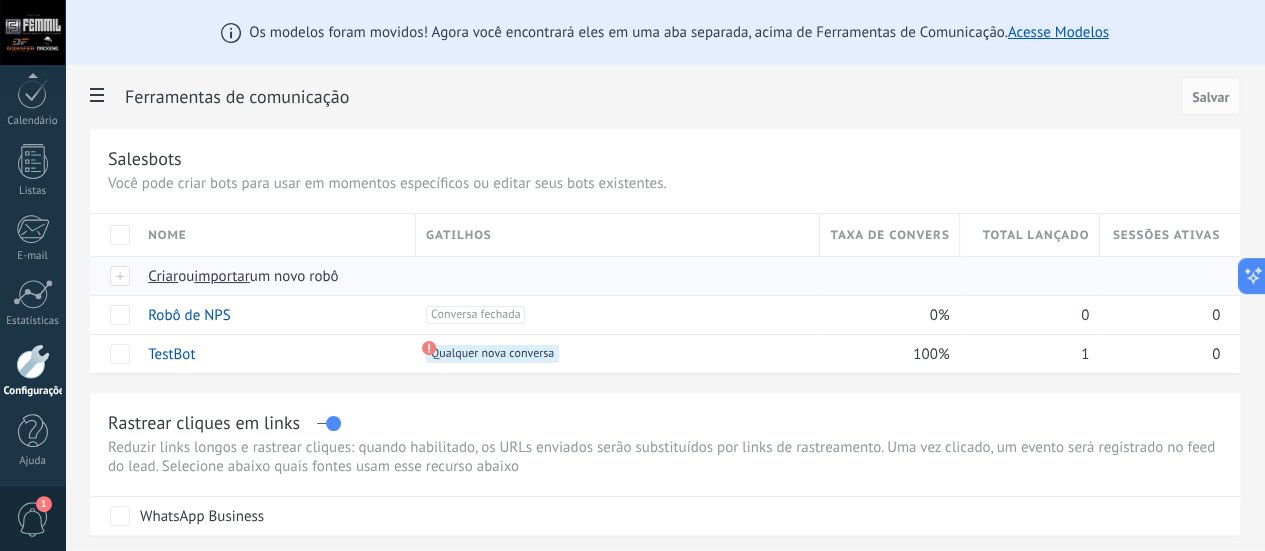 click on "Criar" at bounding box center [163, 276] 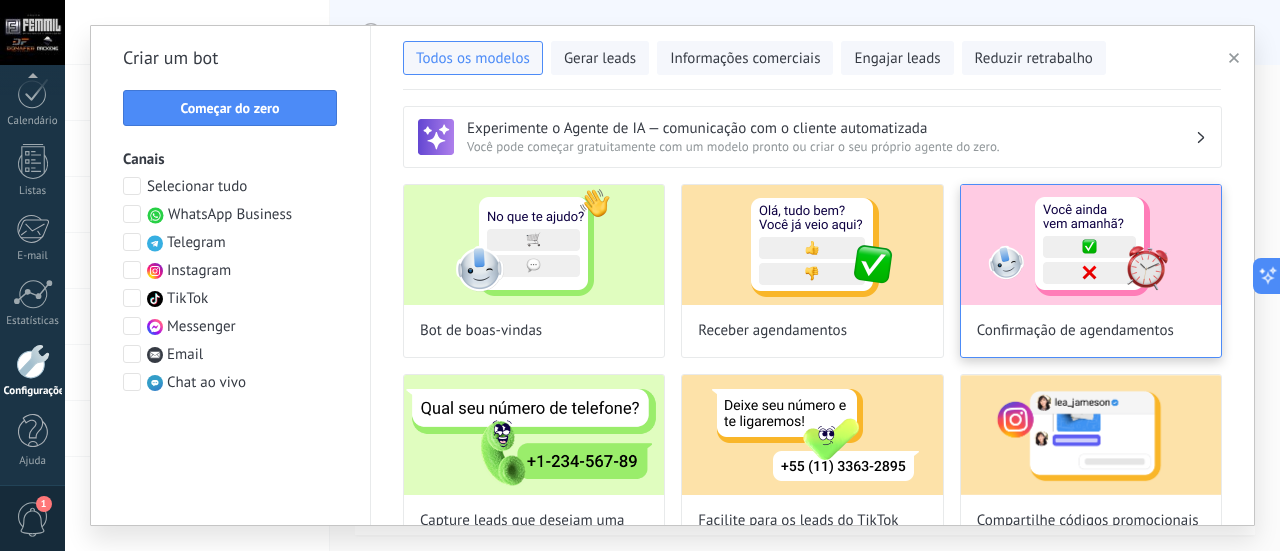 scroll, scrollTop: 100, scrollLeft: 0, axis: vertical 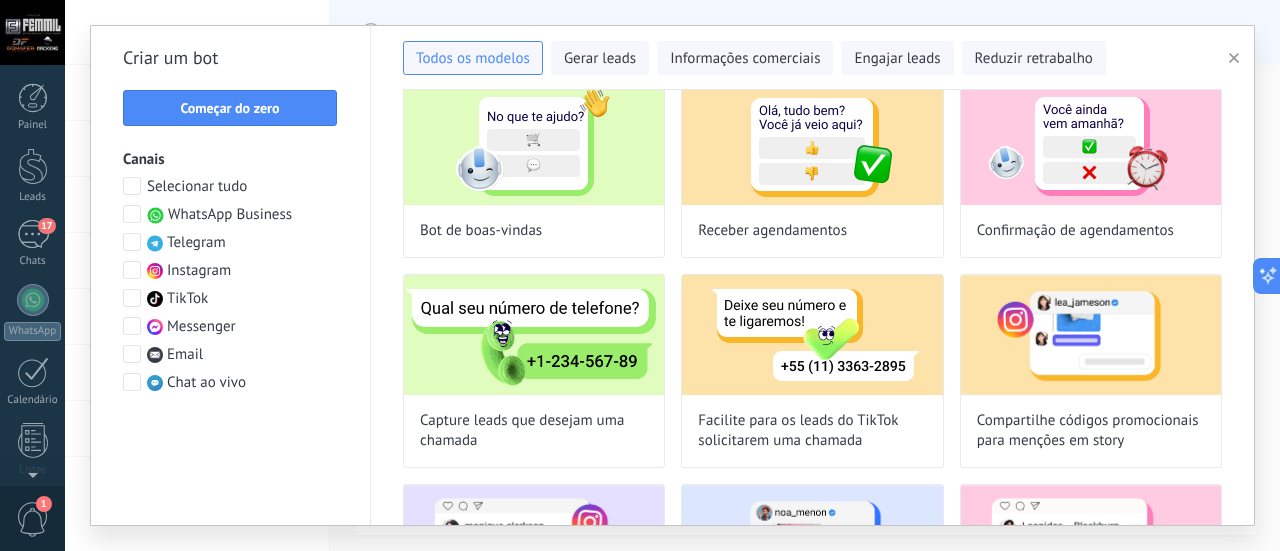 click on "17" at bounding box center (33, 234) 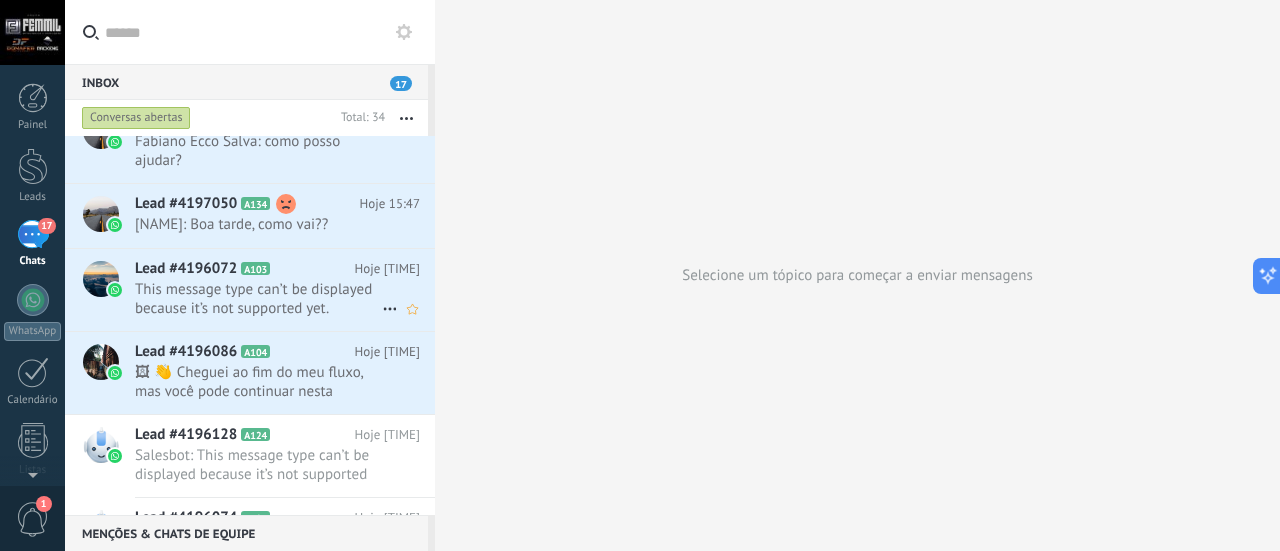 scroll, scrollTop: 0, scrollLeft: 0, axis: both 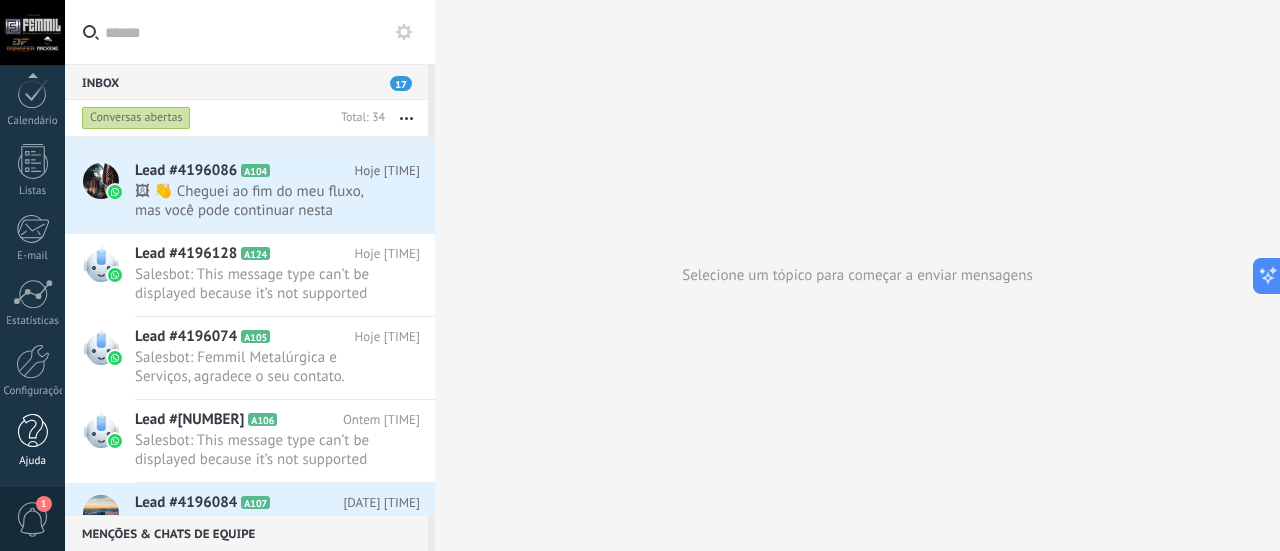 click at bounding box center [33, 431] 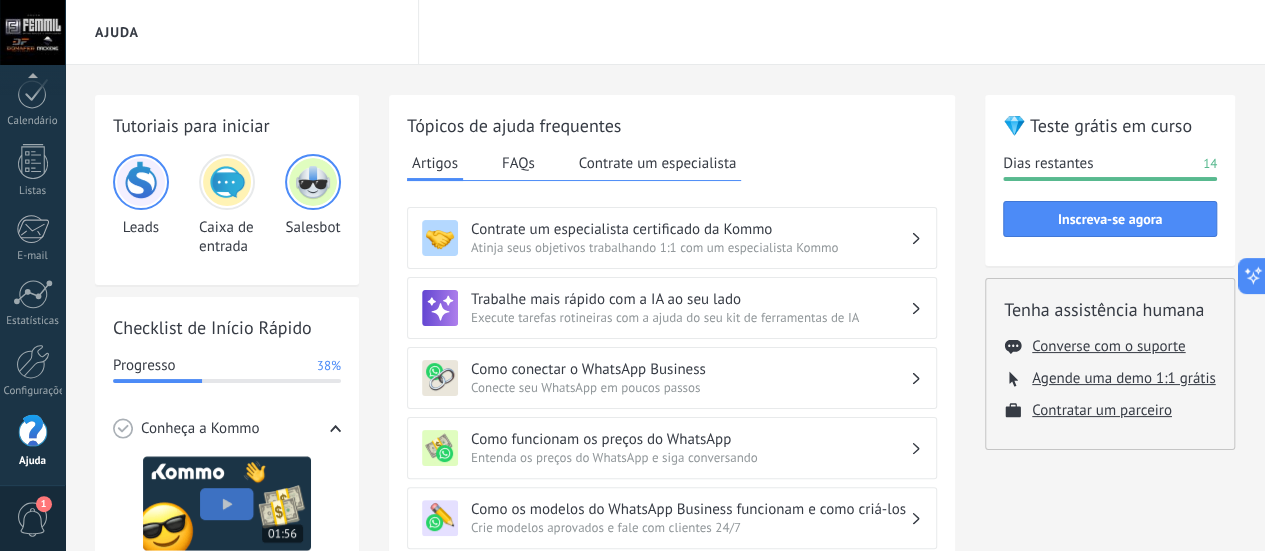 click on "Atinja seus objetivos trabalhando 1:1 com um especialista Kommo" at bounding box center (690, 247) 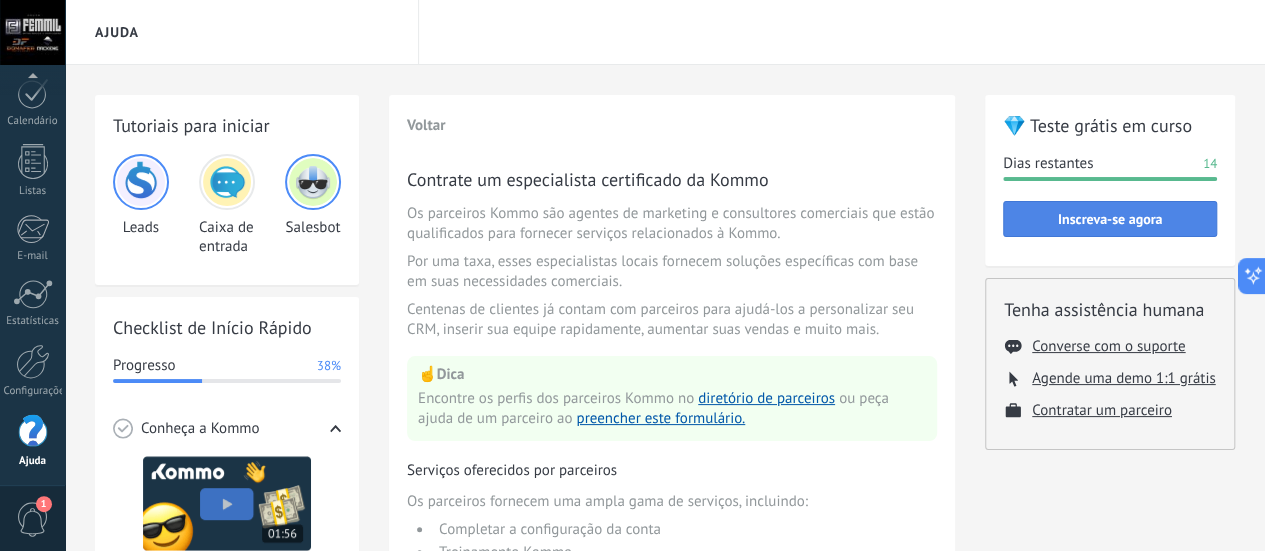 click on "Inscreva-se agora" at bounding box center [1110, 219] 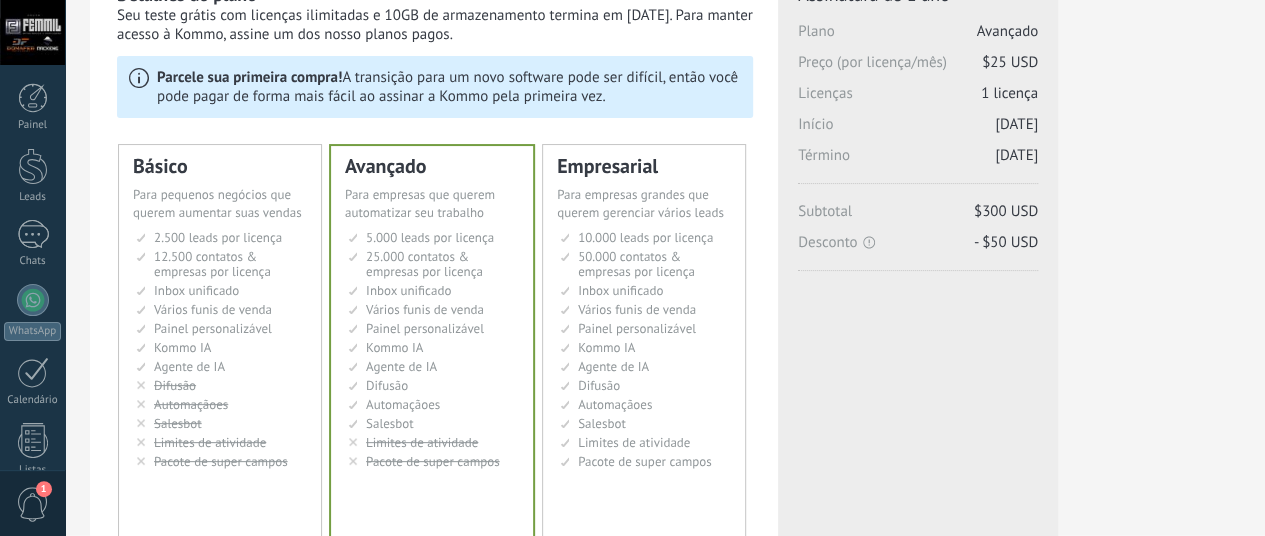 scroll, scrollTop: 100, scrollLeft: 0, axis: vertical 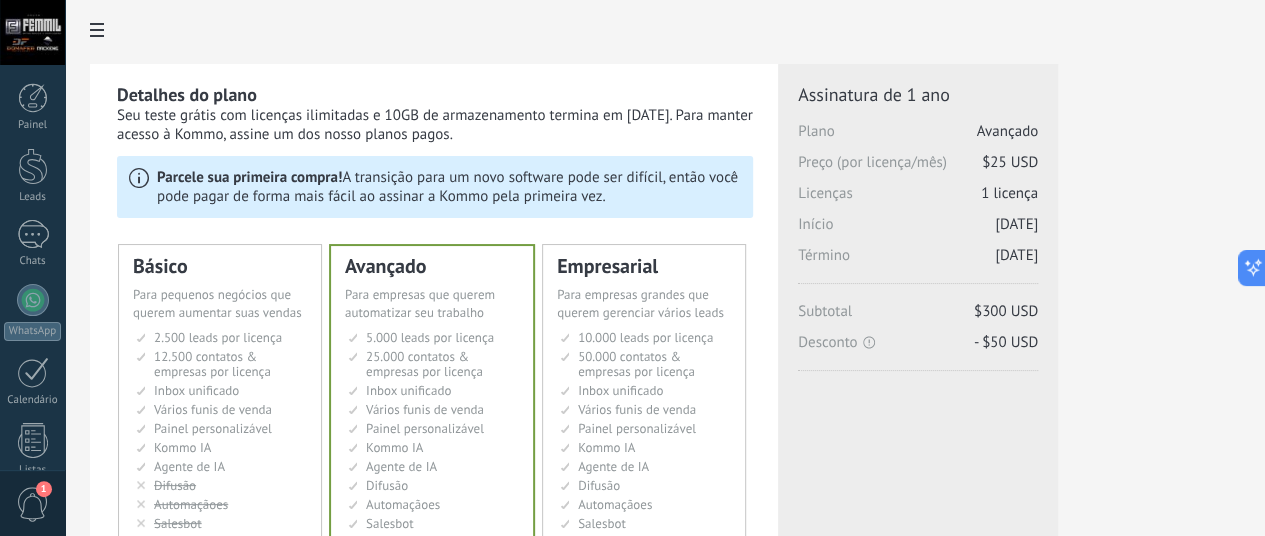drag, startPoint x: 1027, startPoint y: 147, endPoint x: 1054, endPoint y: 151, distance: 27.294687 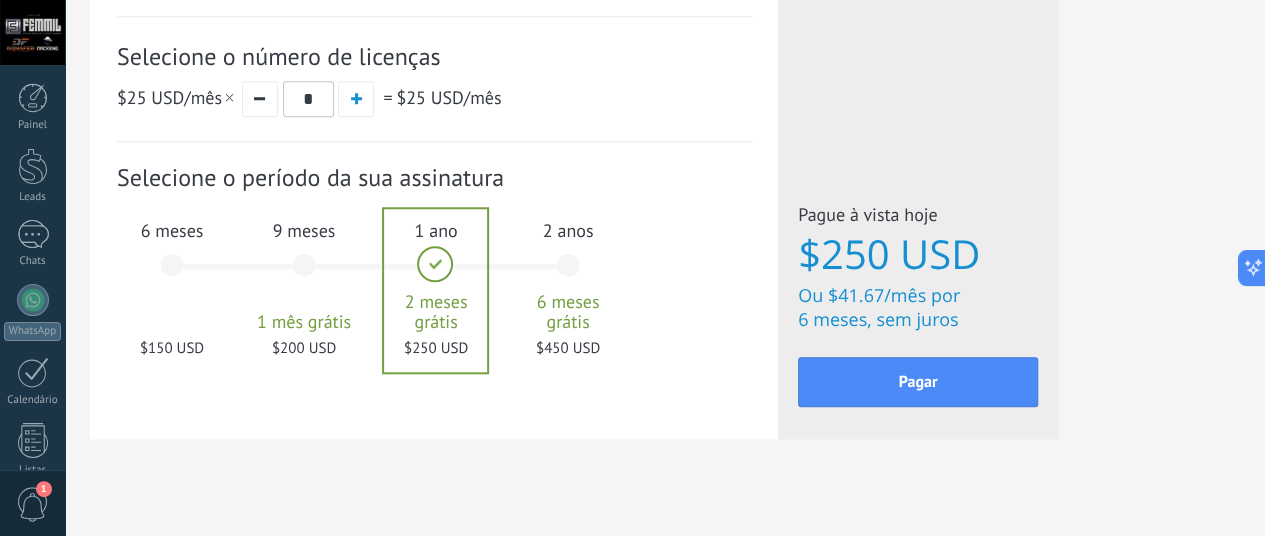 scroll, scrollTop: 820, scrollLeft: 0, axis: vertical 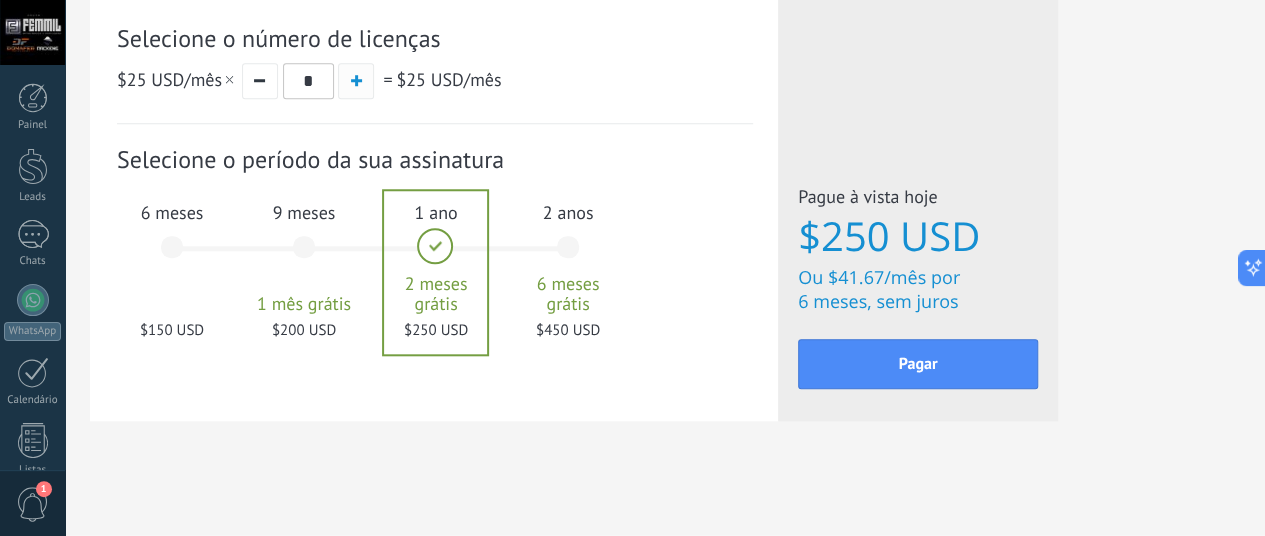 click at bounding box center (356, 81) 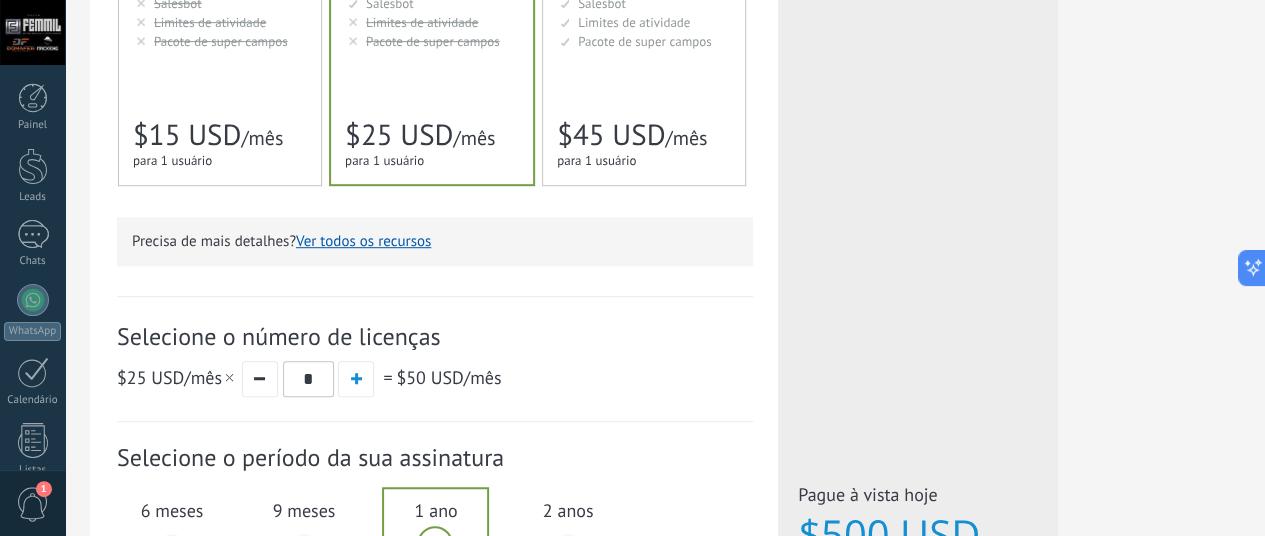 scroll, scrollTop: 420, scrollLeft: 0, axis: vertical 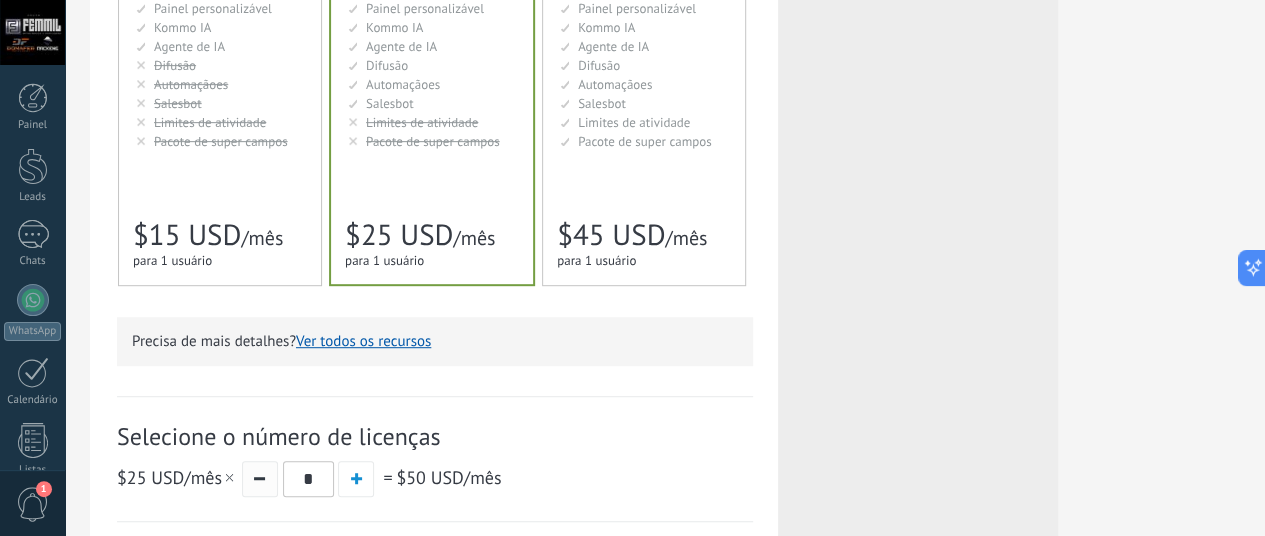 click at bounding box center [260, 479] 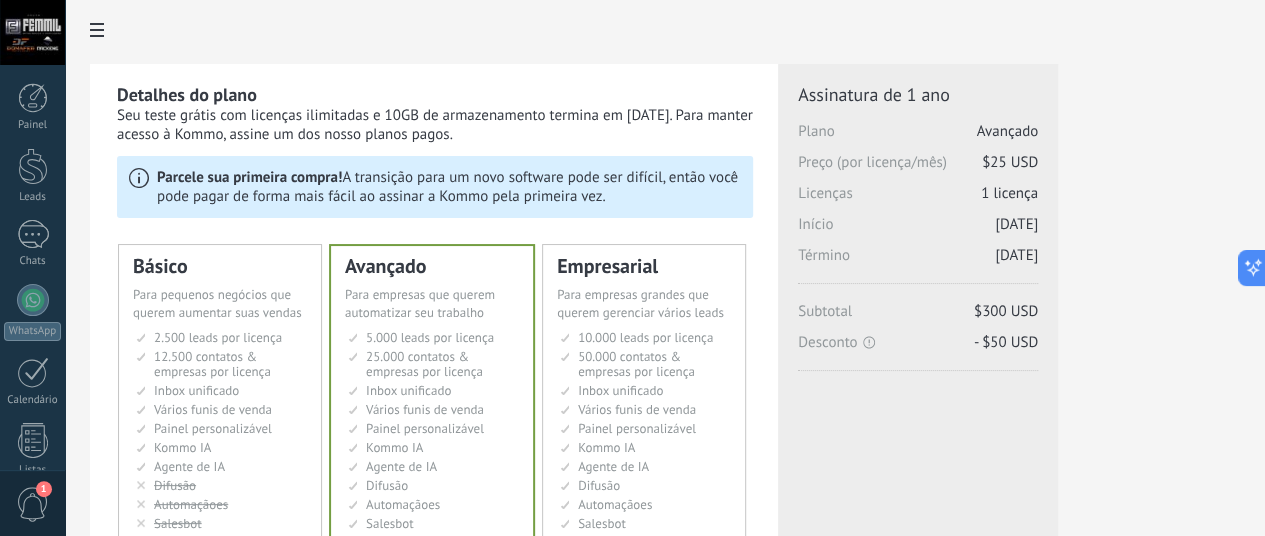 scroll, scrollTop: 300, scrollLeft: 0, axis: vertical 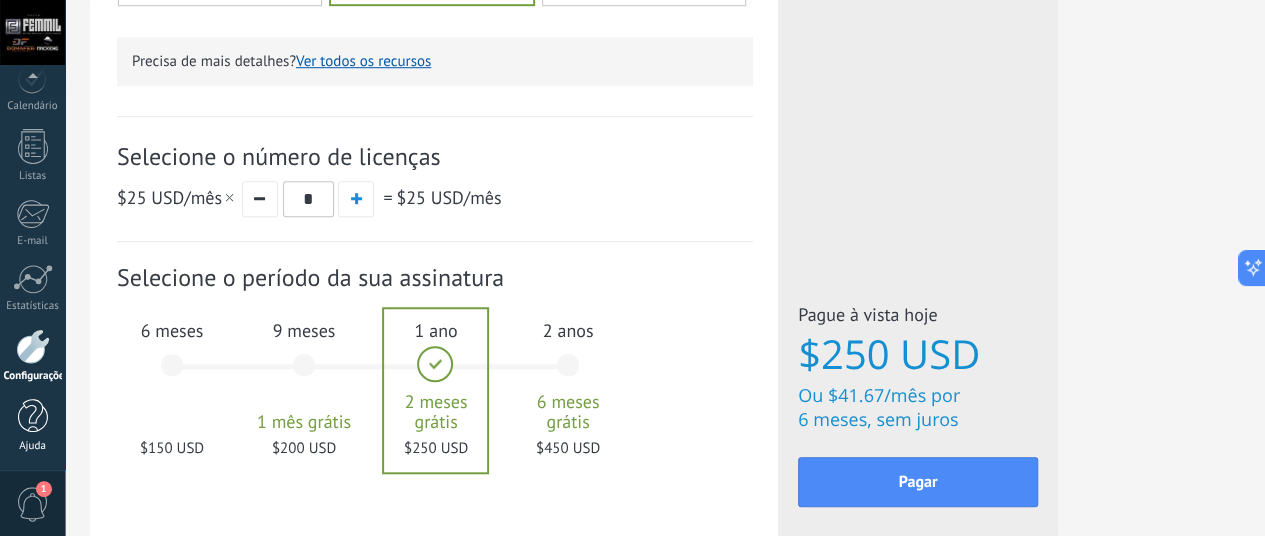 click on "Ajuda" at bounding box center [33, 446] 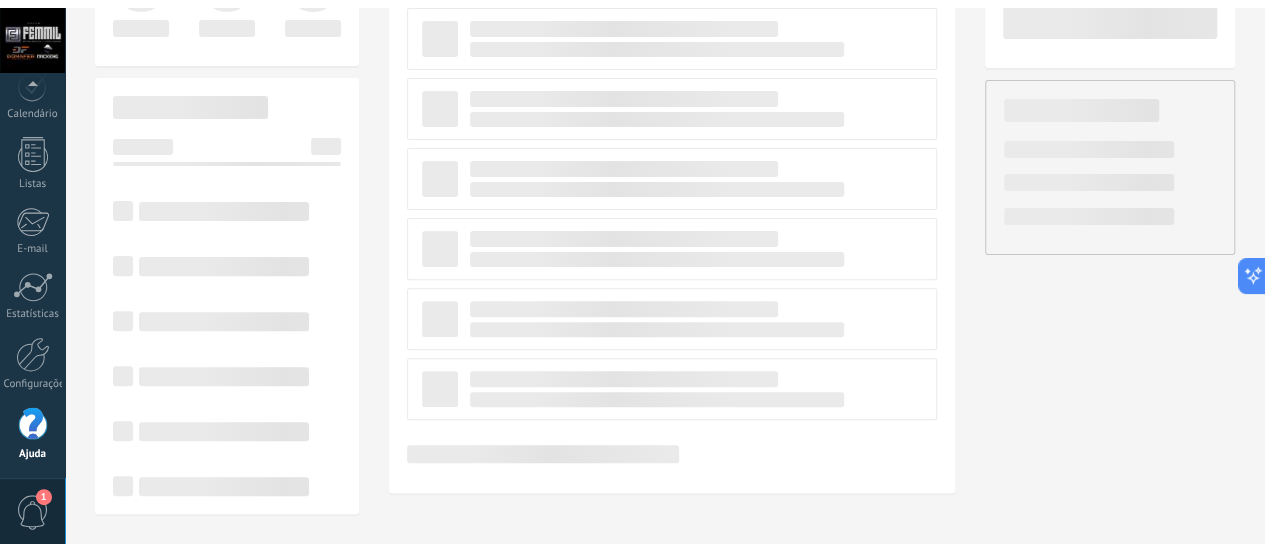 scroll, scrollTop: 0, scrollLeft: 0, axis: both 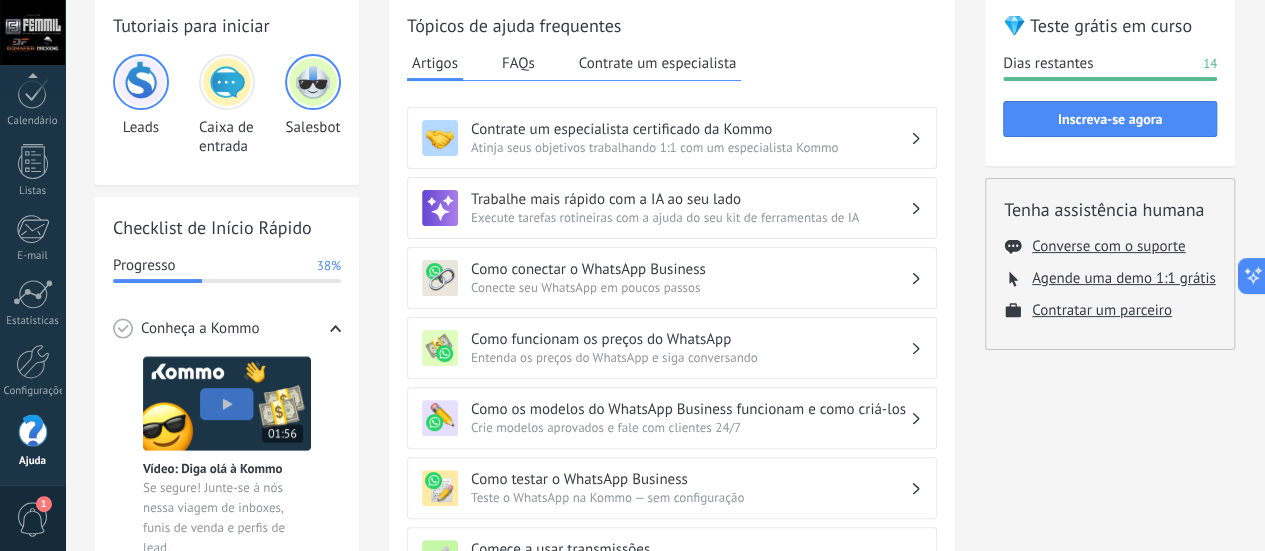 click on "Checklist de Início Rápido Progresso 38% Conheça a Kommo Vídeo: Diga olá à Kommo Se segure! Junte-se à nós nessa viagem de inboxes, funis de venda e perfis de lead. Conecte apps de chat WhatsApp Conectado Messenger Conectar Instagram Conectar Outros canais Ver todos Salve tempo com modelos Responda super rápido Ainda digitando cada resposta? Responda à FAQs com modelos de chat criados em 2 cliques. Criar um modelo Potencialize seu chat O bot faz para você! Abrace a preguiça: Bots te ajudam a fazer mais com menos trabalho, trazendo mais vendas. Criar um bot Crie um fluxo de trabalho Veja leads de uma nova forma Veja na hora onde cada cliente está no seu processo de venda. Configurar funil de vendas Convide colegas Tudo é melhor em equipe! Colaborar em chats, dividir tarefas e rastrear objetivos. Enviar convite Editar acesso dos usuários >" at bounding box center [227, 515] 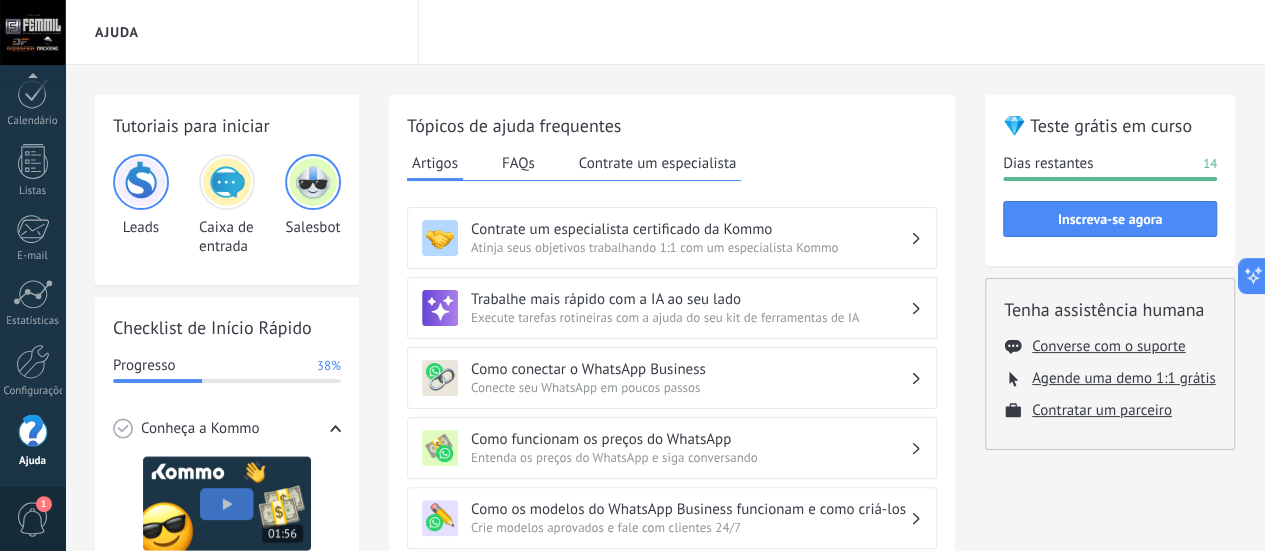 click on "Contrate um especialista" at bounding box center (658, 163) 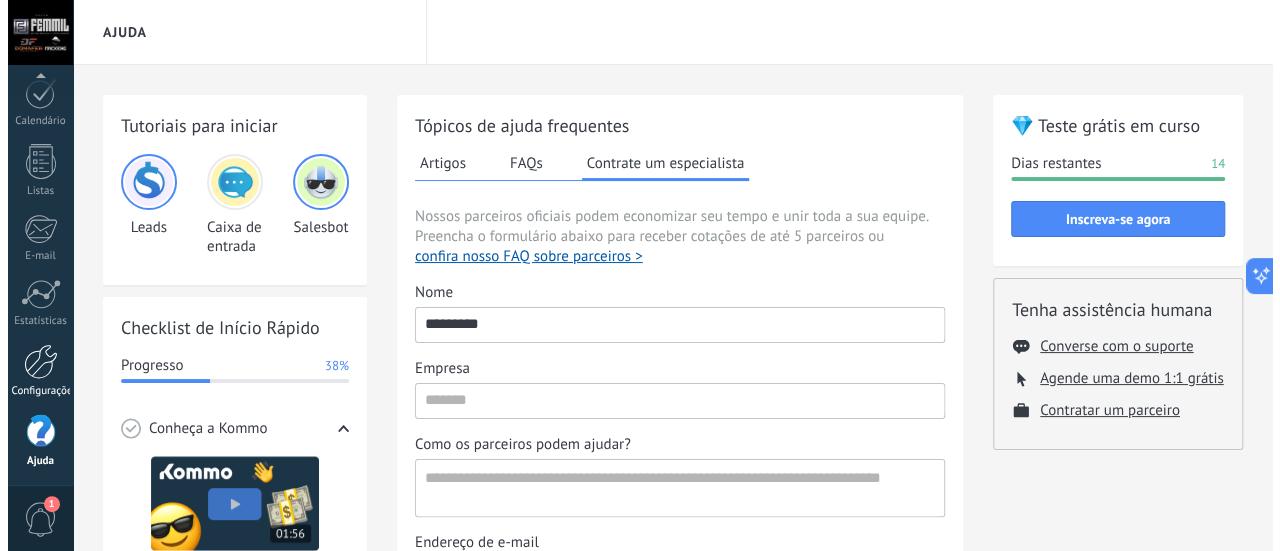 scroll, scrollTop: 200, scrollLeft: 0, axis: vertical 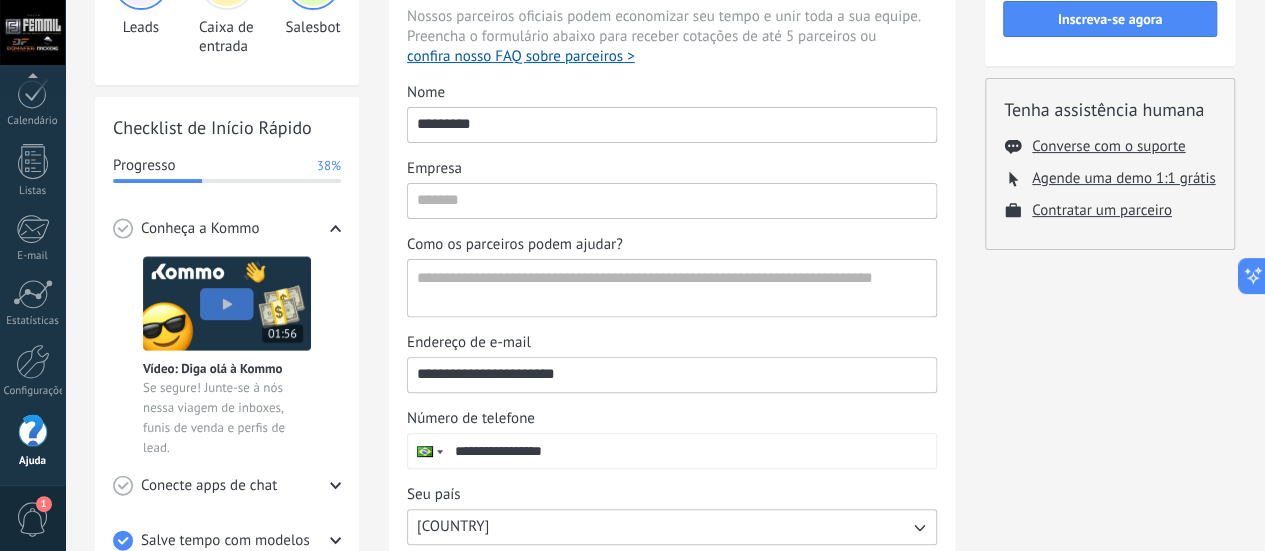 click on "1" at bounding box center [33, 519] 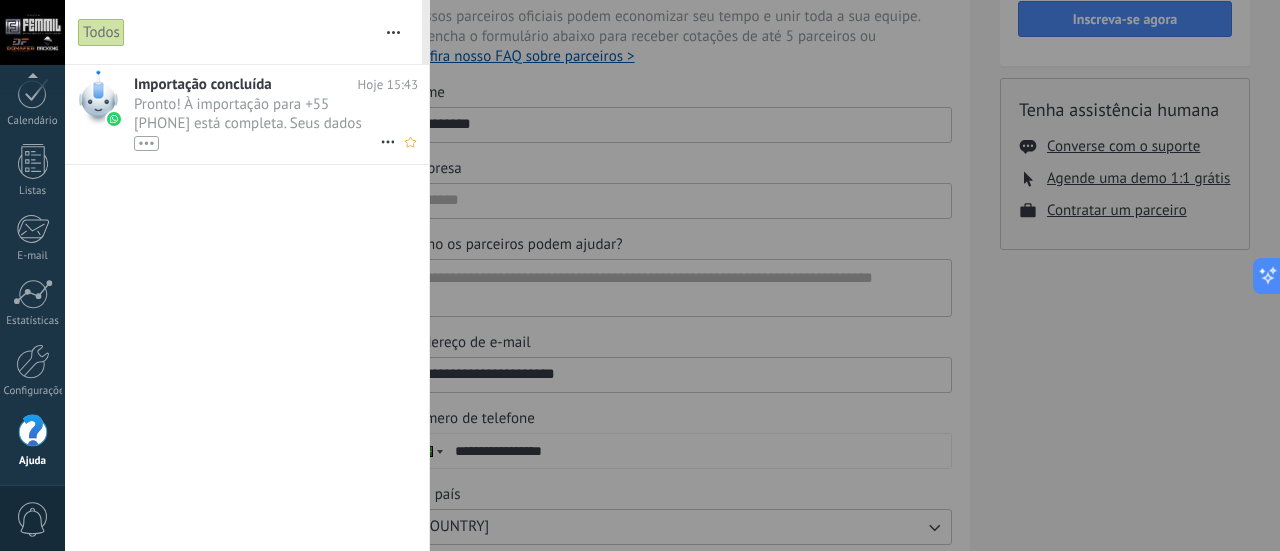 click on "Pronto! À importação para +55 [PHONE] está completa. Seus dados agora estão na Kommo.
•••" at bounding box center [257, 123] 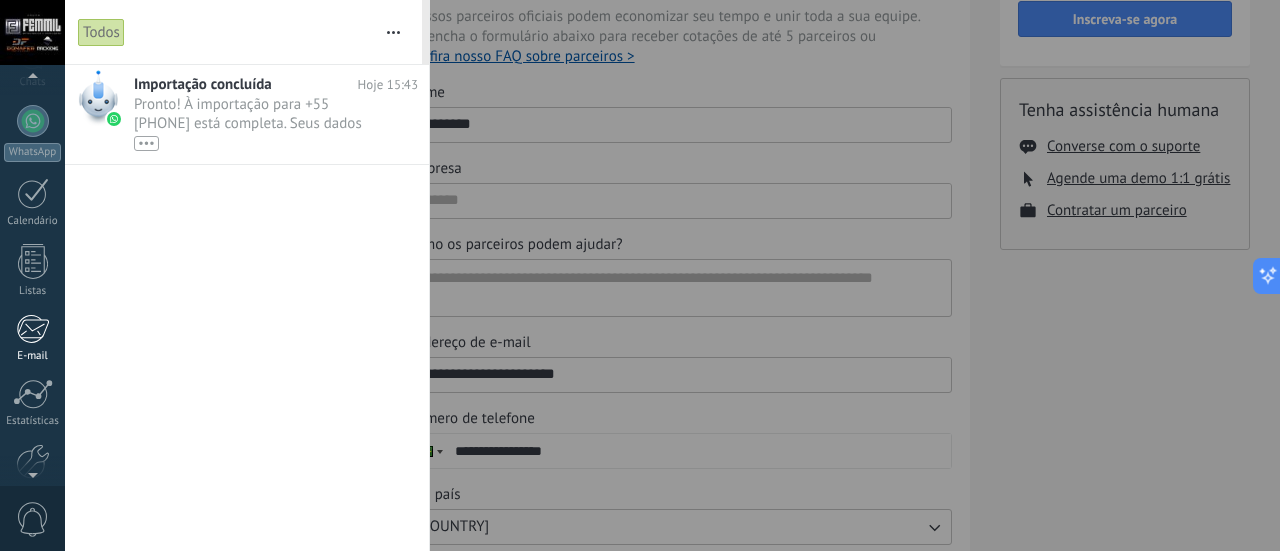 scroll, scrollTop: 0, scrollLeft: 0, axis: both 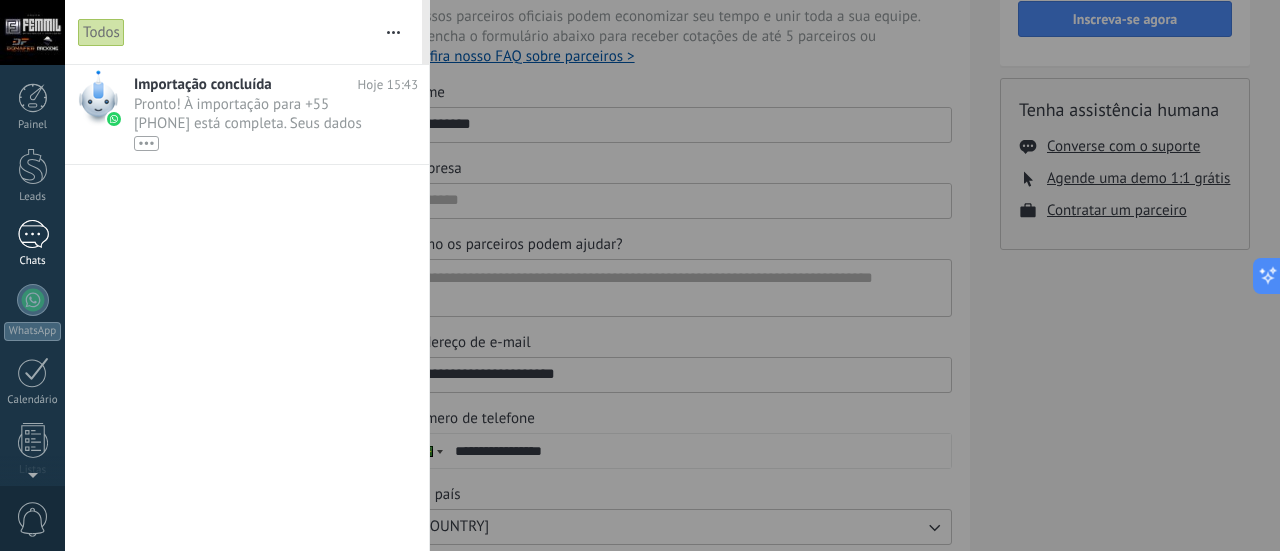 click at bounding box center [33, 234] 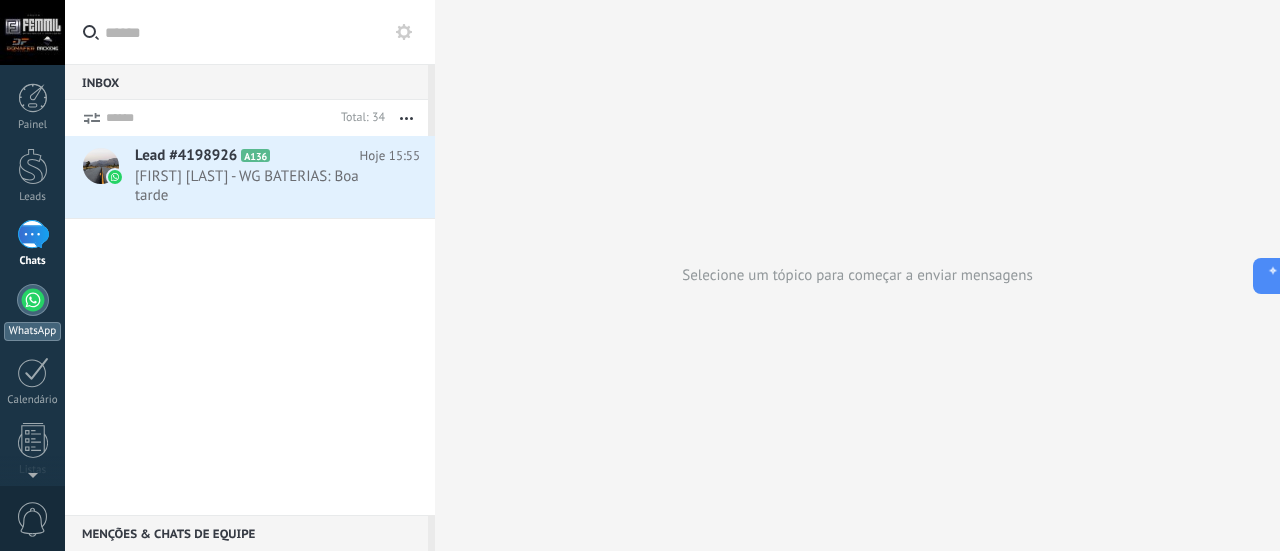 click at bounding box center [33, 300] 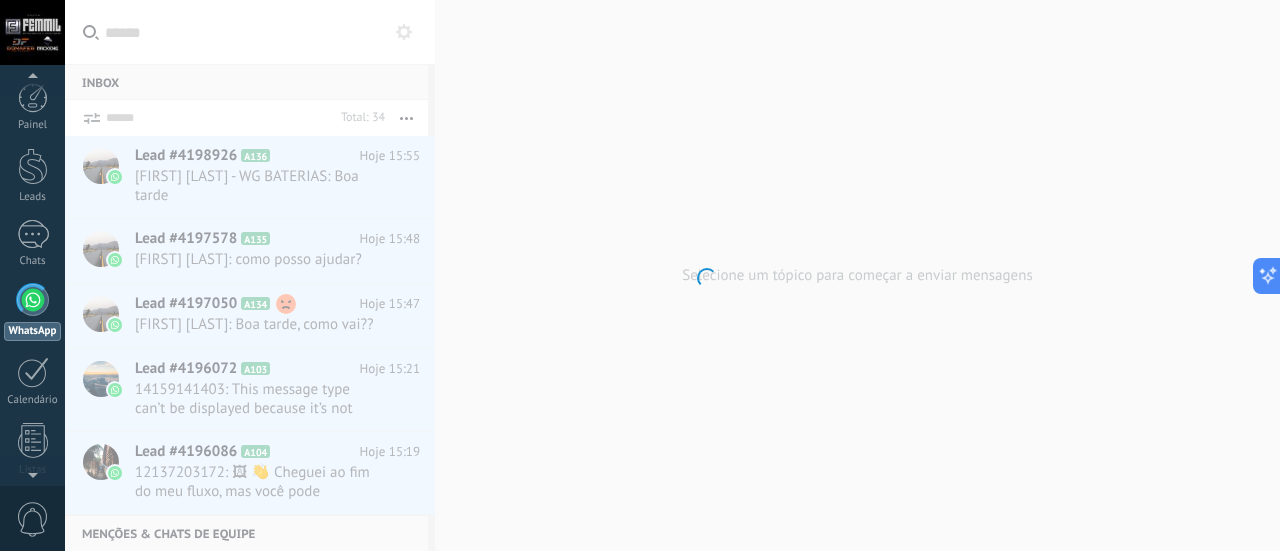 scroll, scrollTop: 57, scrollLeft: 0, axis: vertical 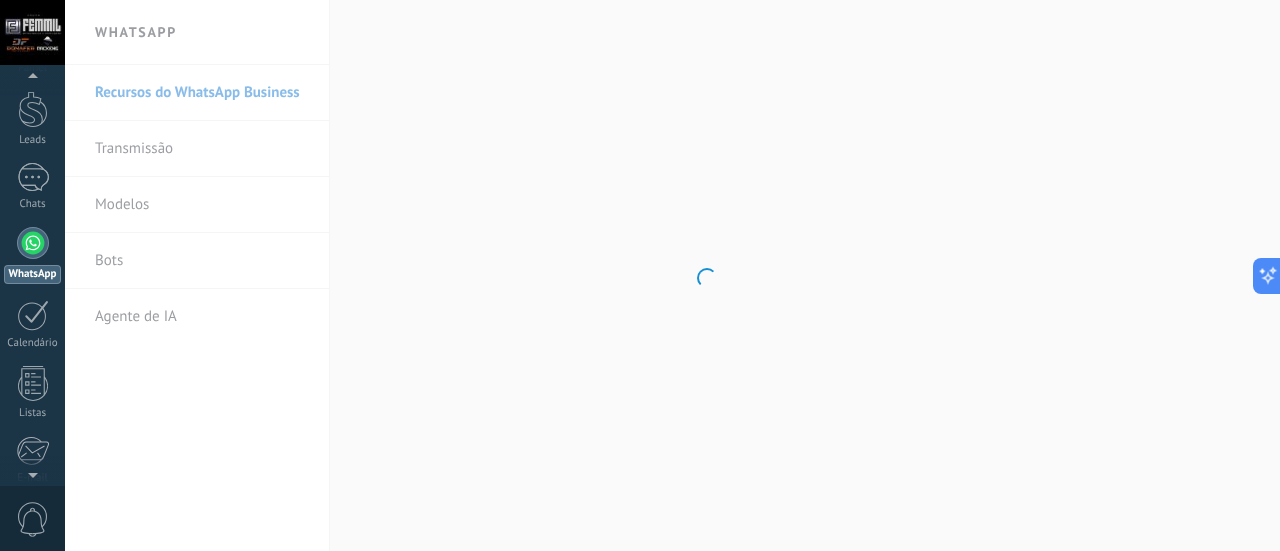 click on ".abccls-1,.abccls-2{fill-rule:evenodd}.abccls-2{fill:#fff} .abfcls-1{fill:none}.abfcls-2{fill:#fff} .abncls-1{isolation:isolate}.abncls-2{opacity:.06}.abncls-2,.abncls-3,.abncls-6{mix-blend-mode:multiply}.abncls-3{opacity:.15}.abncls-4,.abncls-8{fill:#fff}.abncls-5{fill:url(#abnlinear-gradient)}.abncls-6{opacity:.04}.abncls-7{fill:url(#abnlinear-gradient-2)}.abncls-8{fill-rule:evenodd} .abqst0{fill:#ffa200} .abwcls-1{fill:#252525} .cls-1{isolation:isolate} .acicls-1{fill:none} .aclcls-1{fill:#232323} .acnst0{display:none} .addcls-1,.addcls-2{fill:none;stroke-miterlimit:10}.addcls-1{stroke:#dfe0e5}.addcls-2{stroke:#a1a7ab} .adecls-1,.adecls-2{fill:none;stroke-miterlimit:10}.adecls-1{stroke:#dfe0e5}.adecls-2{stroke:#a1a7ab} .adqcls-1{fill:#8591a5;fill-rule:evenodd} .aeccls-1{fill:#5c9f37} .aeecls-1{fill:#f86161} .aejcls-1{fill:#8591a5;fill-rule:evenodd} .aekcls-1{fill-rule:evenodd} .aelcls-1{fill-rule:evenodd;fill:currentColor} .aemcls-1{fill-rule:evenodd;fill:currentColor} .aencls-2{fill:#f86161;opacity:.3}" at bounding box center (640, 275) 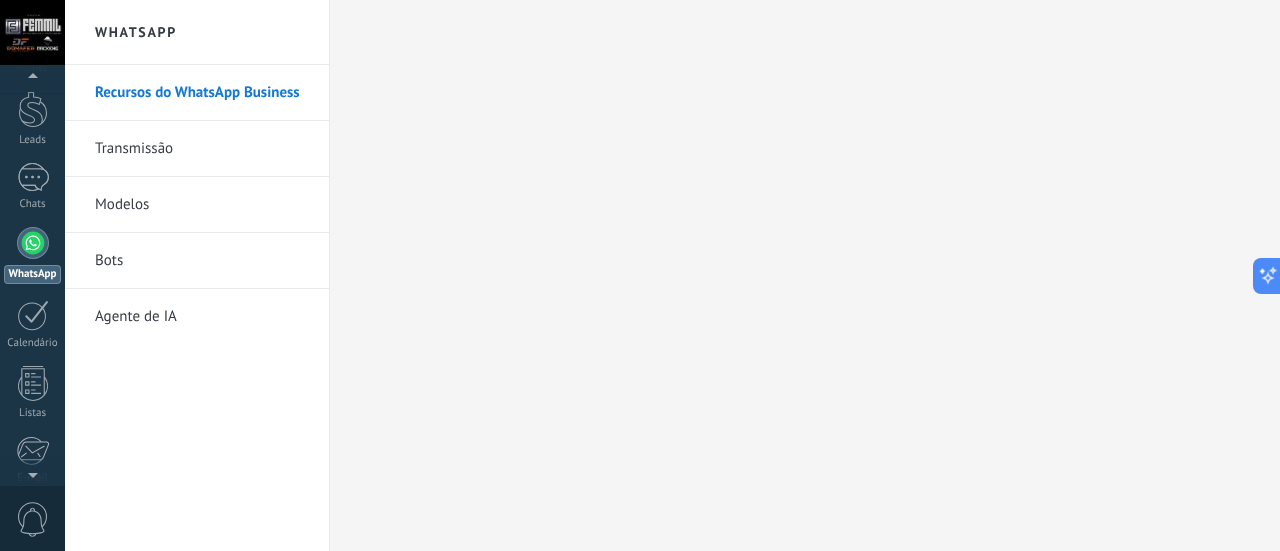 click on "Recursos do WhatsApp Business" at bounding box center (202, 93) 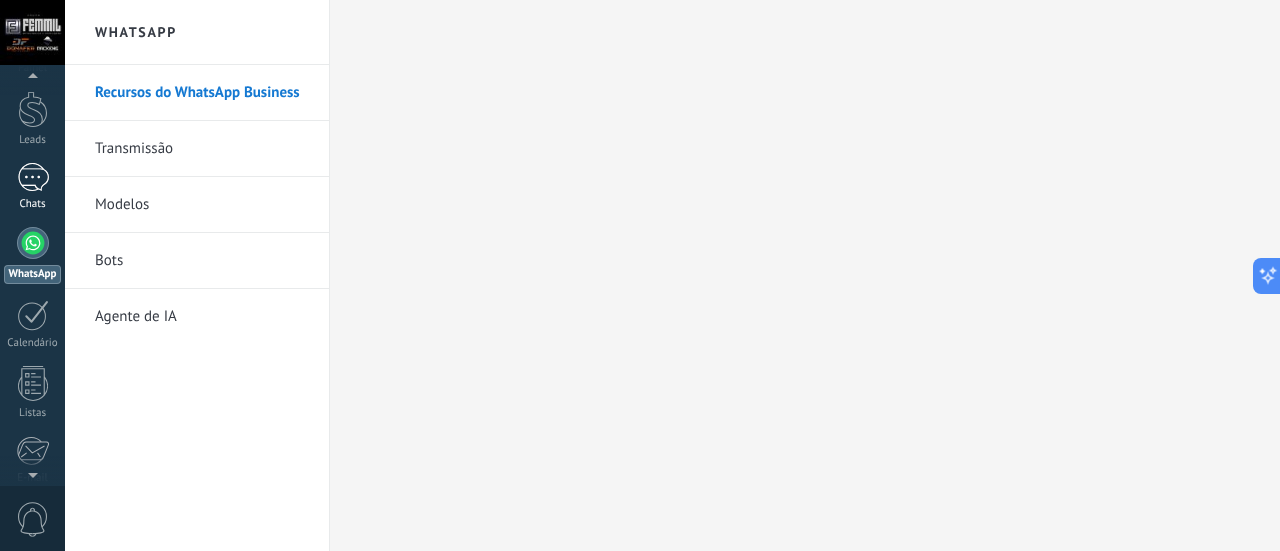 click at bounding box center [33, 177] 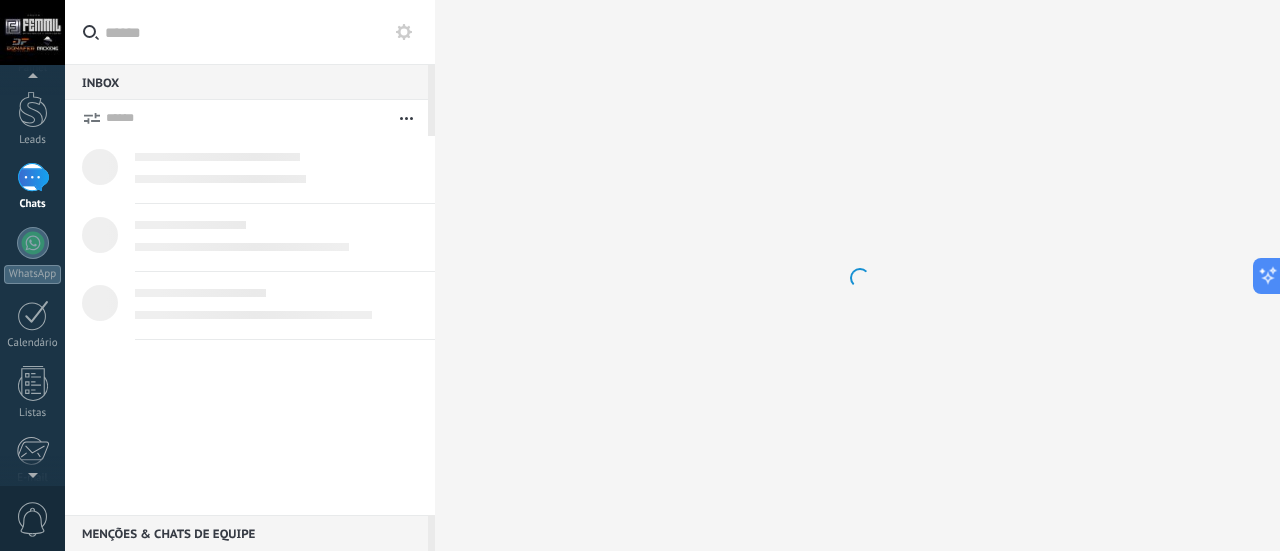 scroll, scrollTop: 0, scrollLeft: 0, axis: both 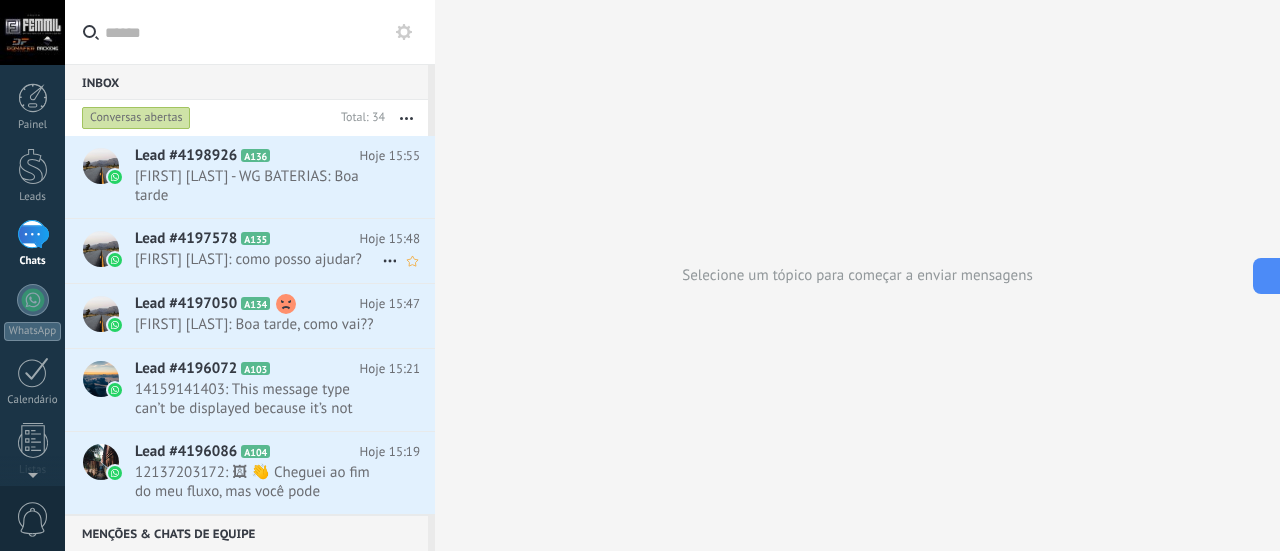 click on "[FIRST] [LAST]: como posso ajudar?" at bounding box center (258, 259) 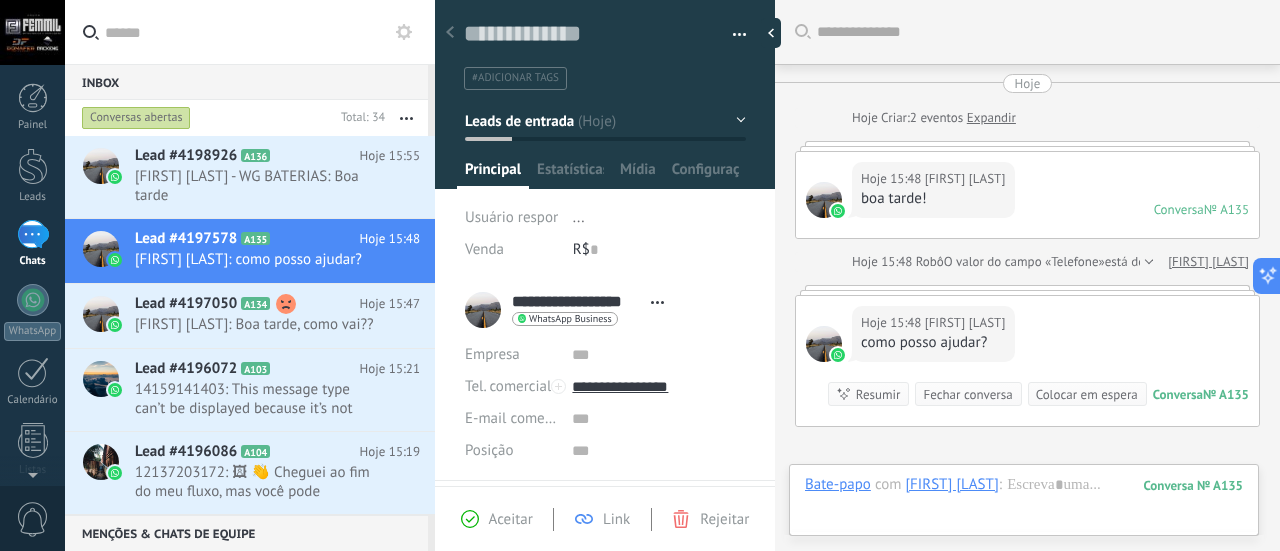 scroll, scrollTop: 30, scrollLeft: 0, axis: vertical 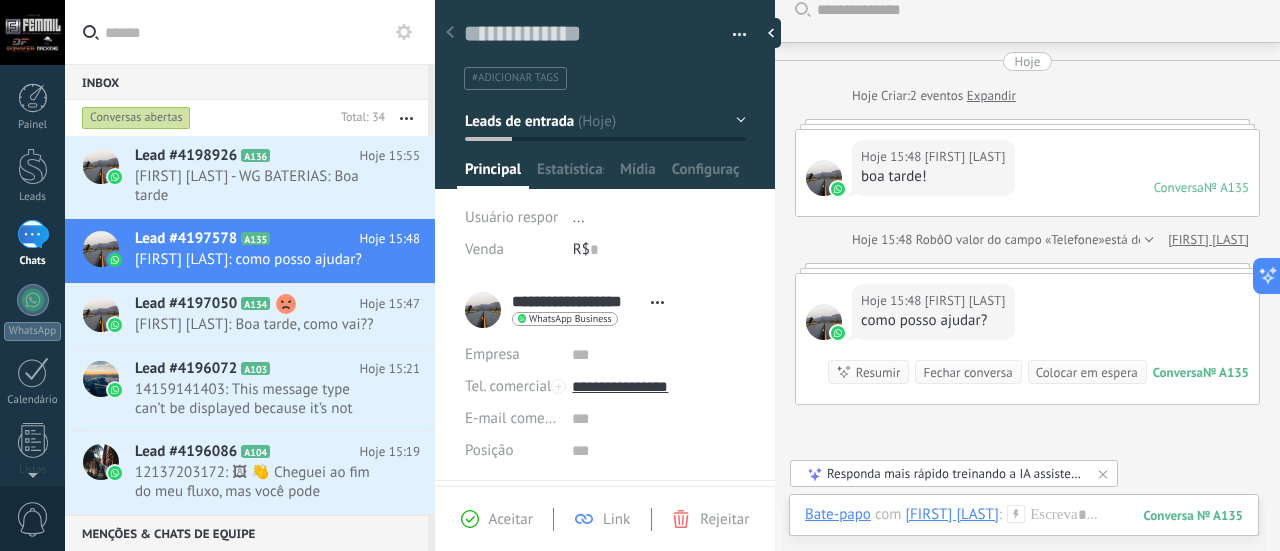 click at bounding box center (1146, 240) 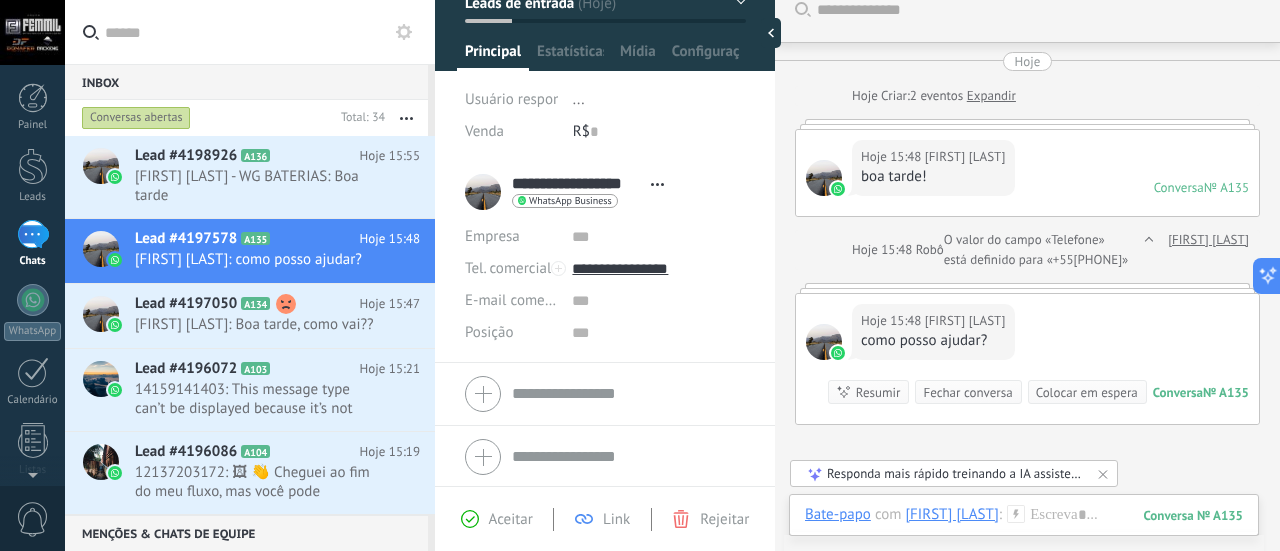 scroll, scrollTop: 0, scrollLeft: 0, axis: both 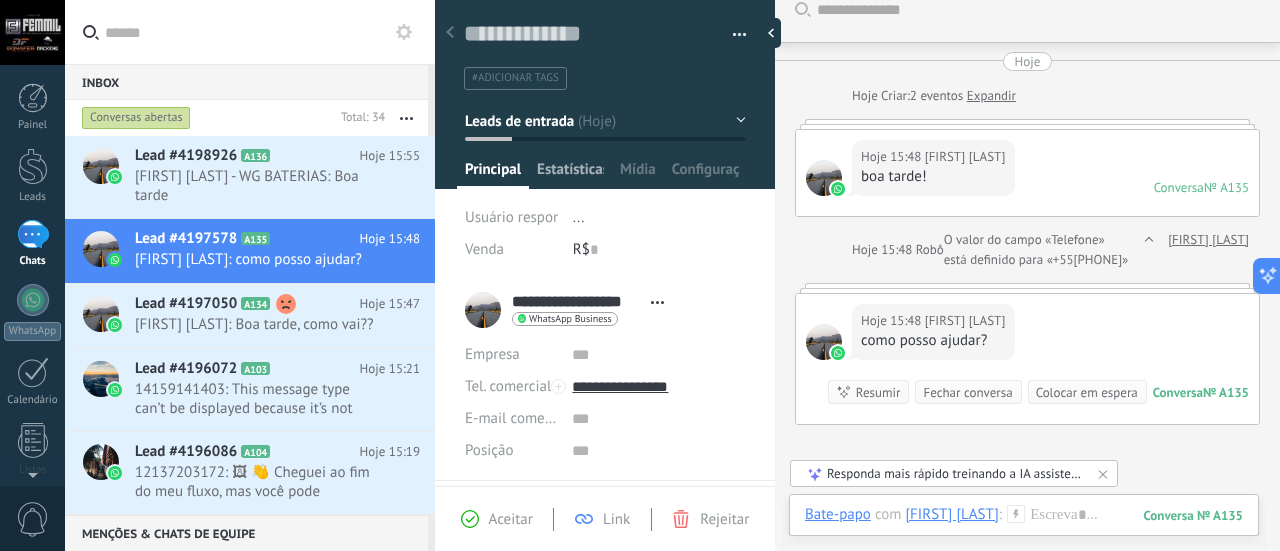 click on "Estatísticas" at bounding box center [570, 174] 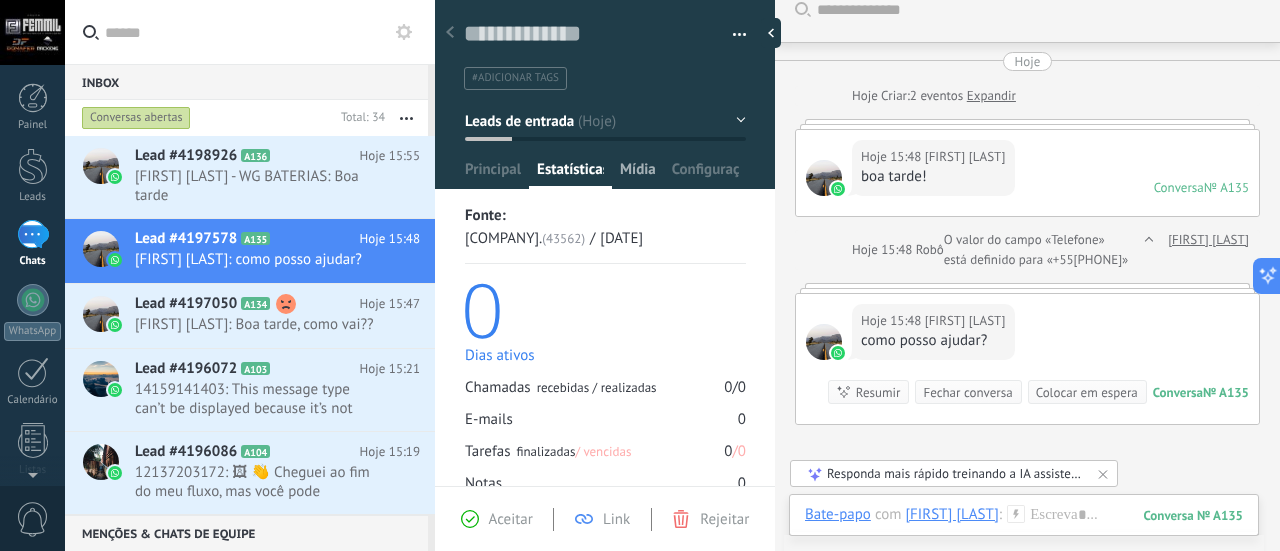 click on "Mídia" at bounding box center (638, 174) 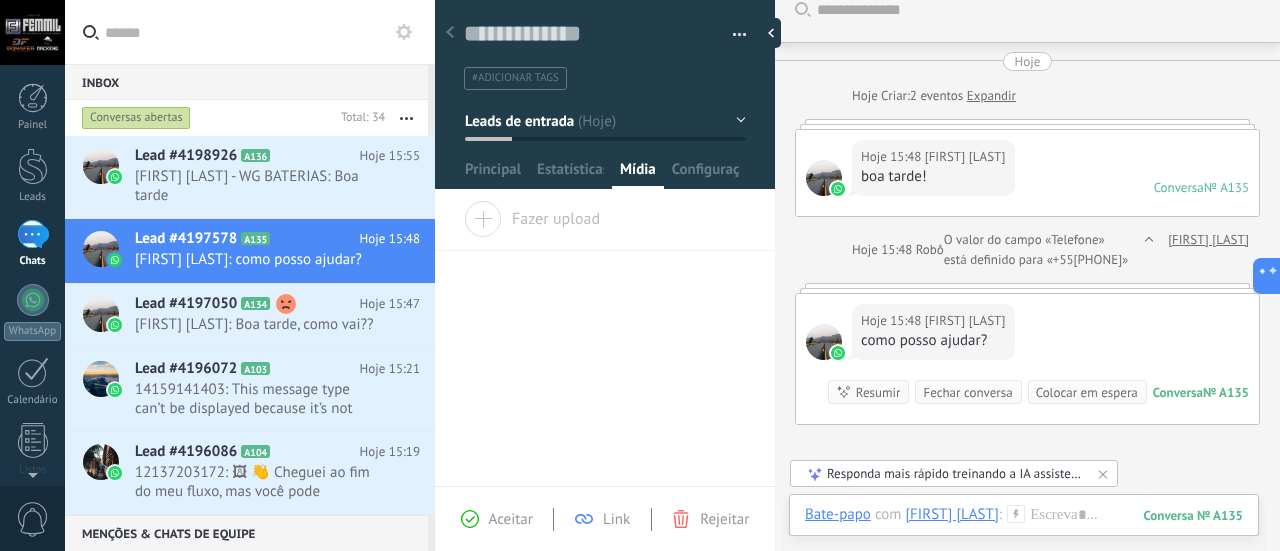 click at bounding box center (262, 32) 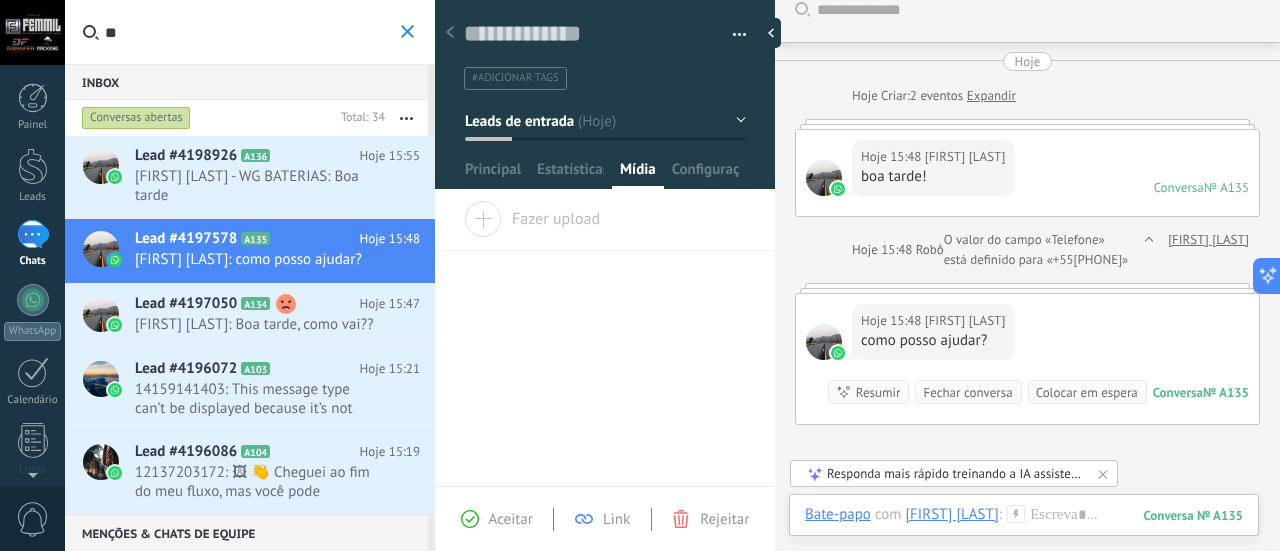 type on "*" 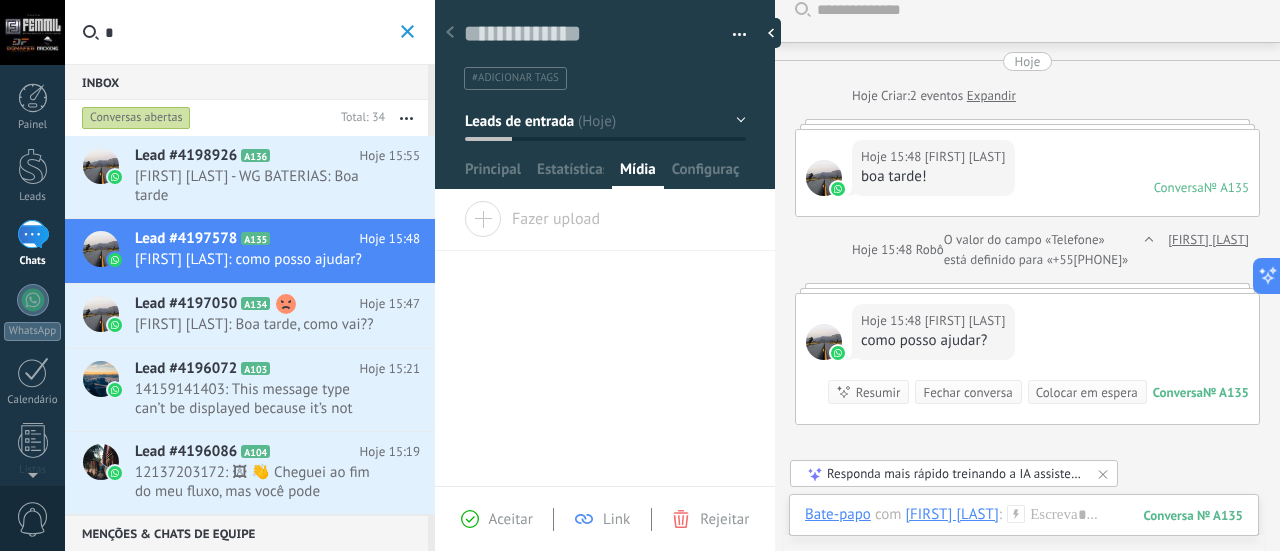 type 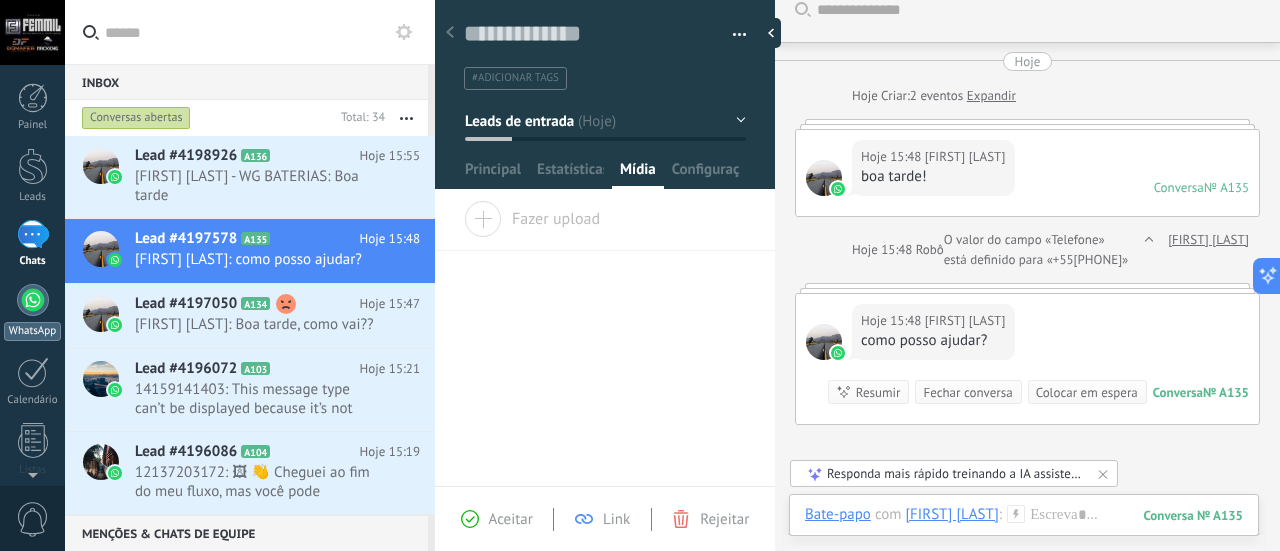 click at bounding box center [33, 300] 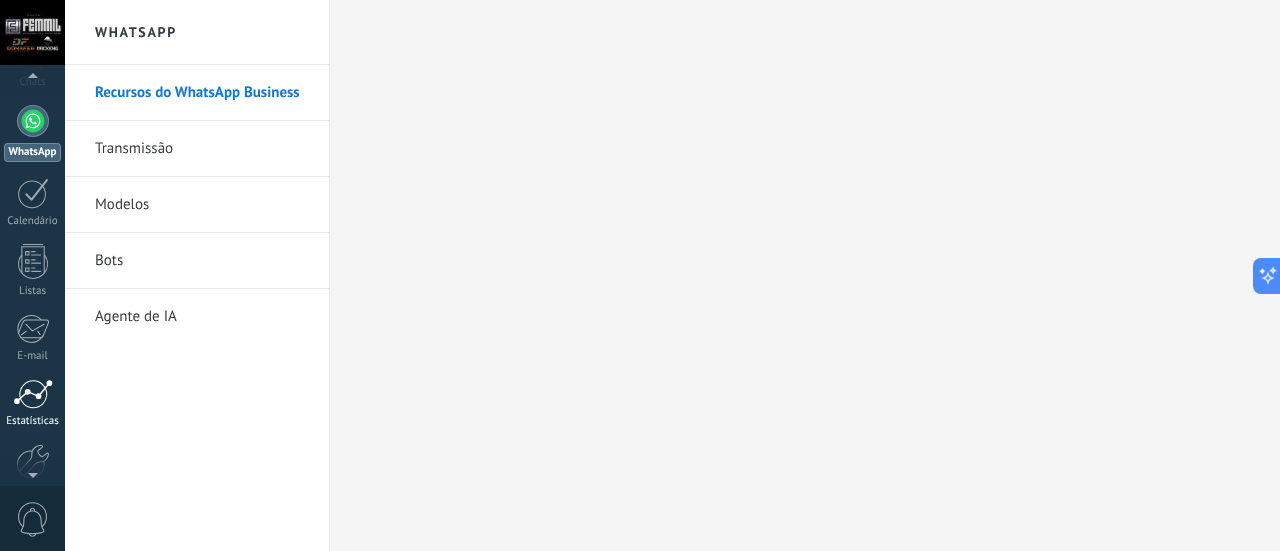 scroll, scrollTop: 279, scrollLeft: 0, axis: vertical 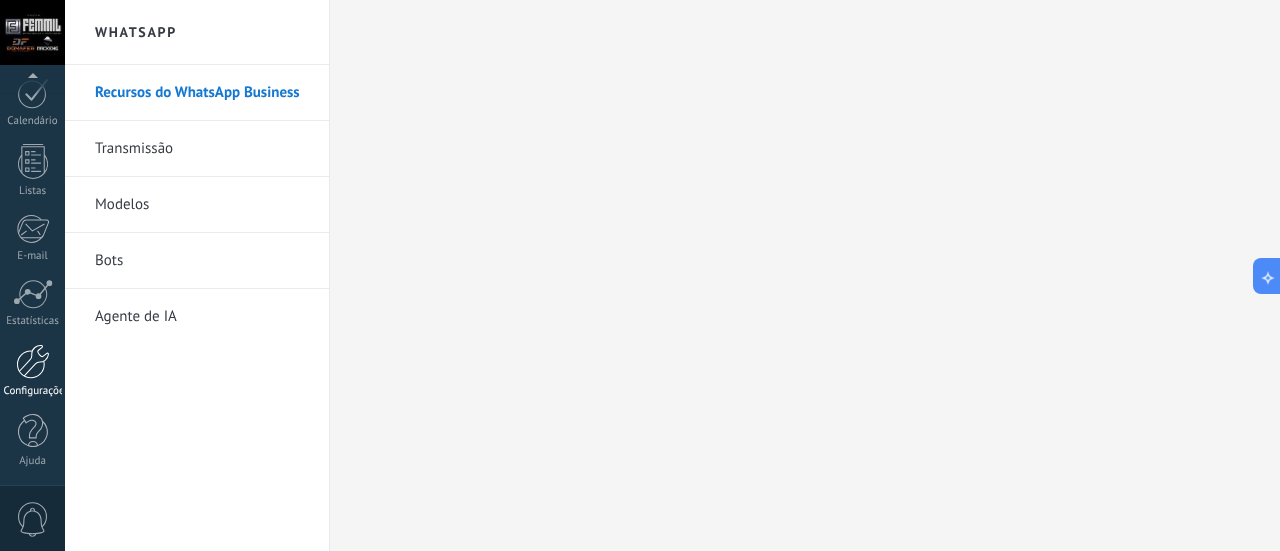 click at bounding box center [33, 361] 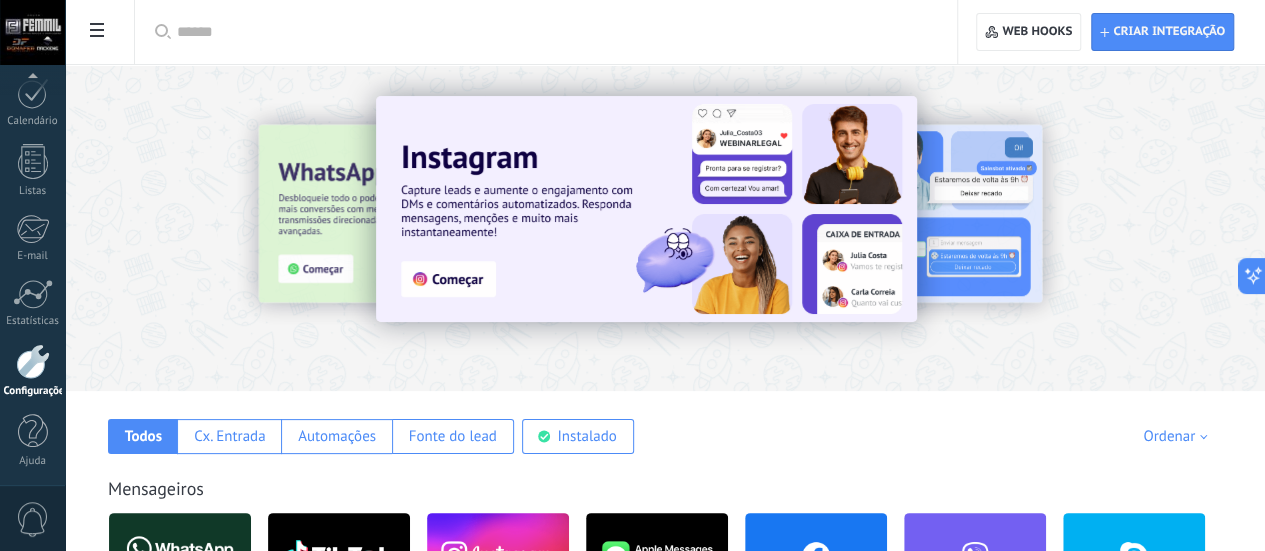 click on "Ferramentas de comunicação" at bounding box center (-116, 373) 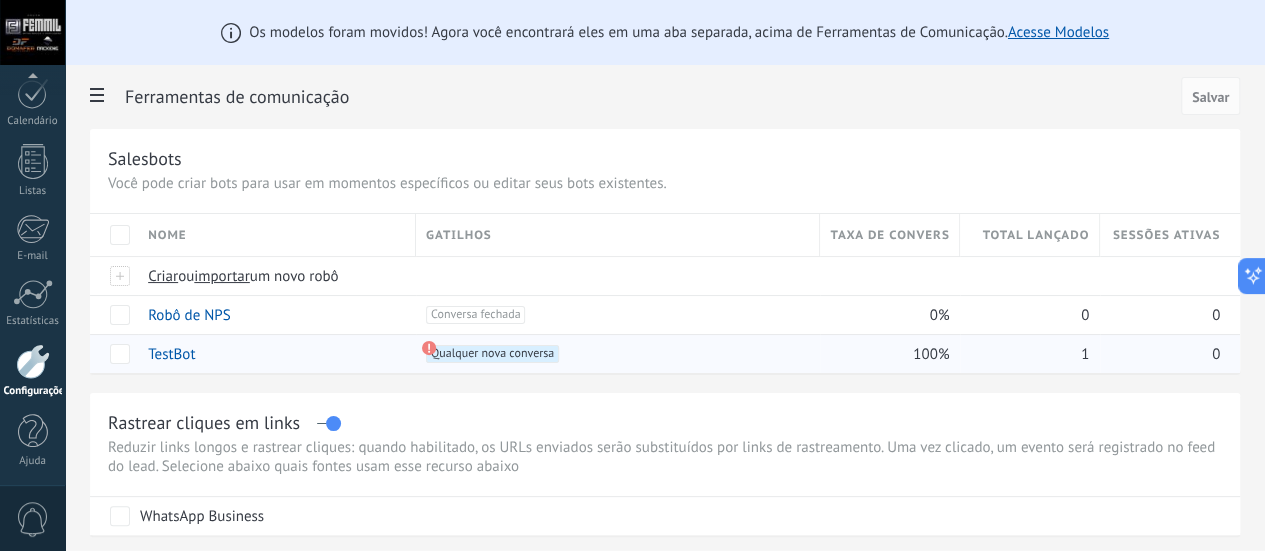 click on "Qualquer nova conversa +0" at bounding box center [492, 354] 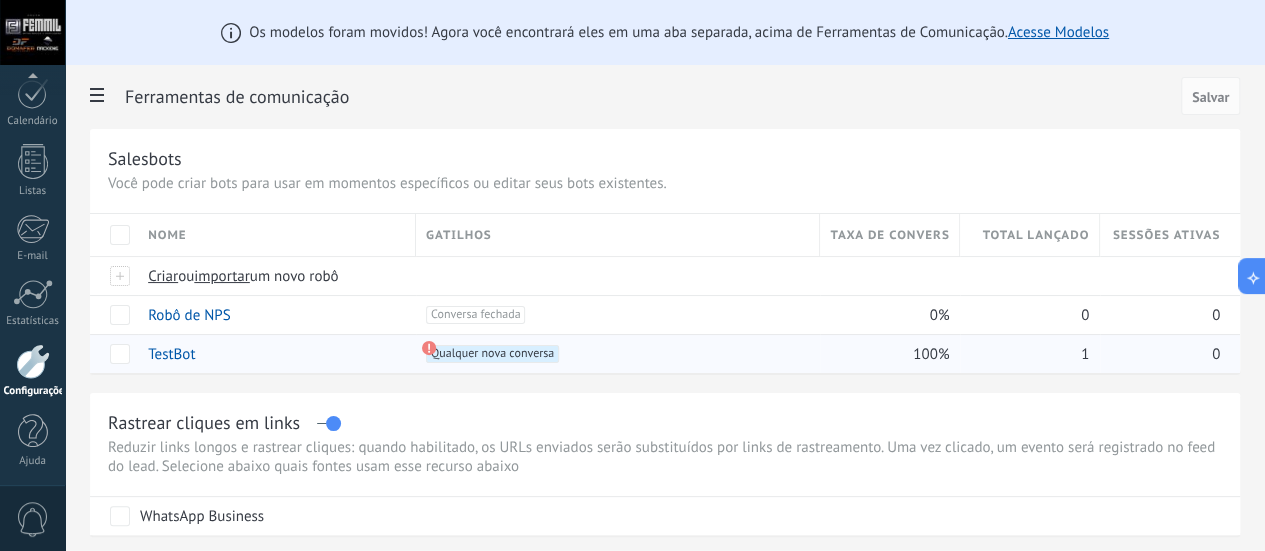 click on "TestBot" at bounding box center (272, 354) 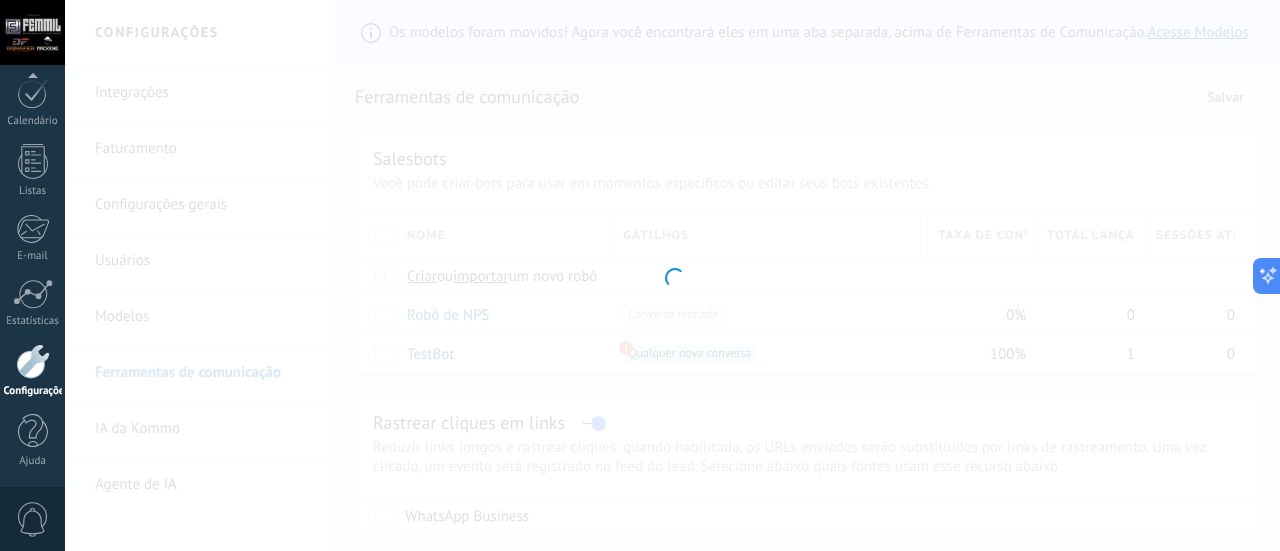 type on "*******" 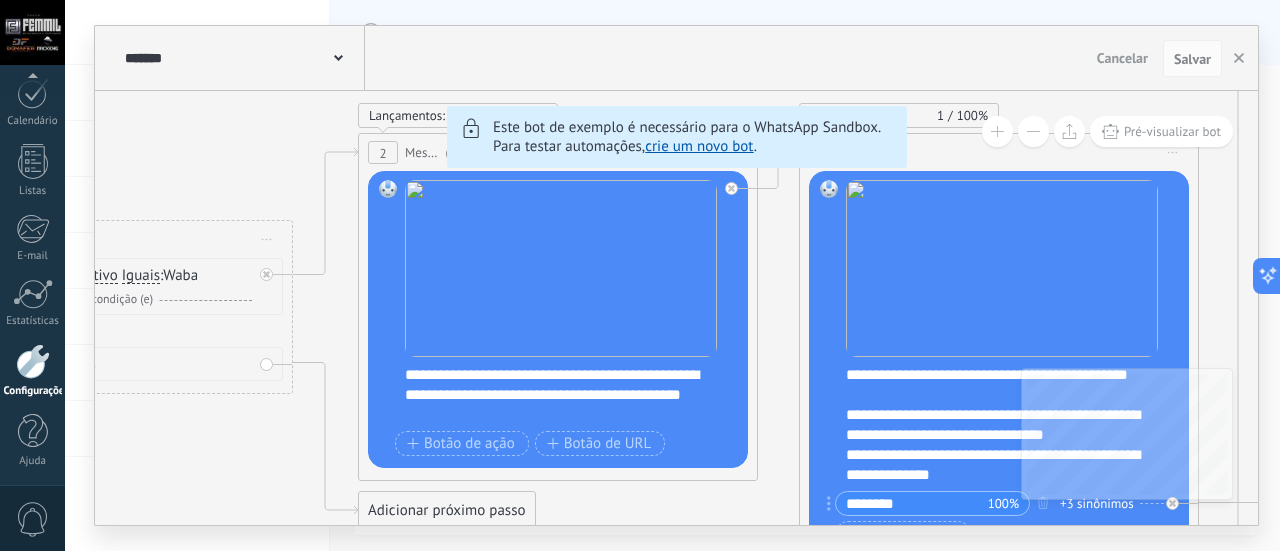 drag, startPoint x: 271, startPoint y: 357, endPoint x: 284, endPoint y: 388, distance: 33.61547 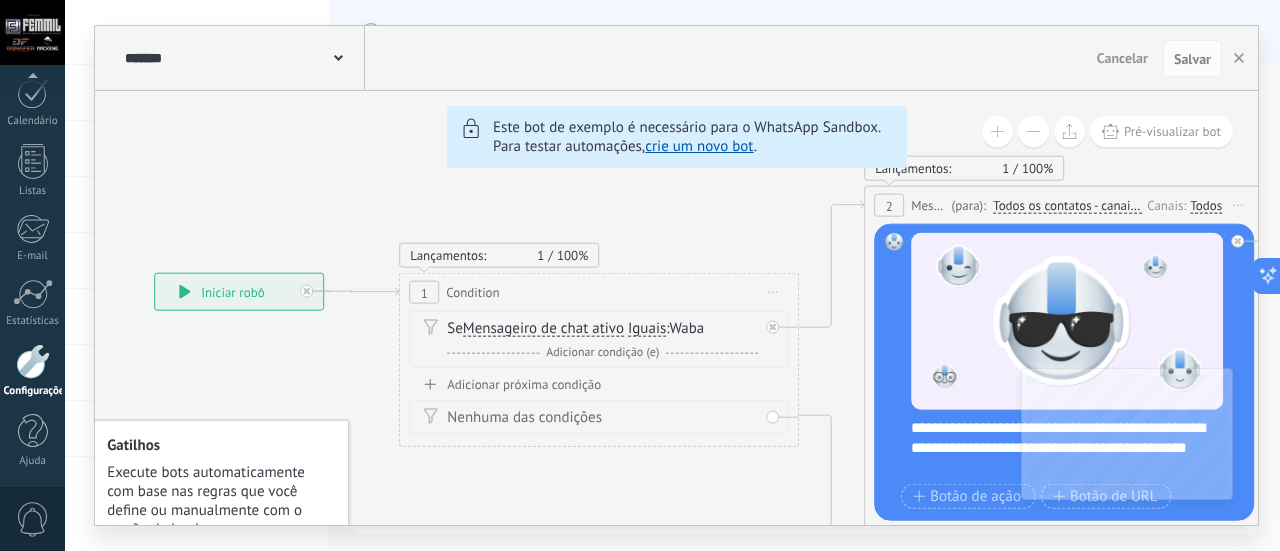 drag, startPoint x: 271, startPoint y: 448, endPoint x: 930, endPoint y: 501, distance: 661.1278 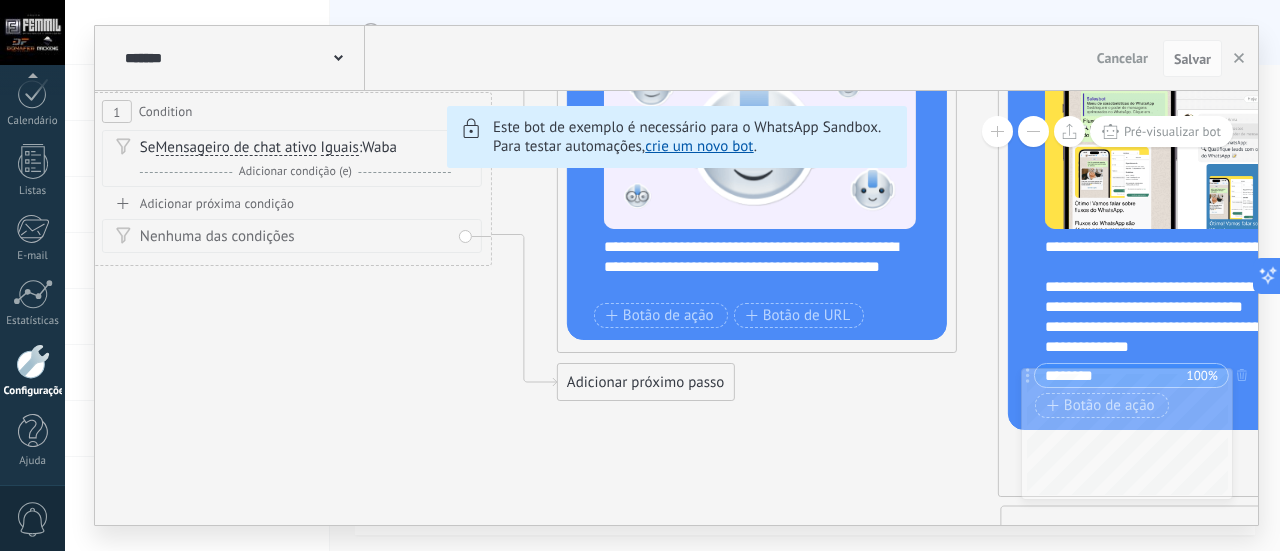 drag, startPoint x: 757, startPoint y: 482, endPoint x: 521, endPoint y: 351, distance: 269.92035 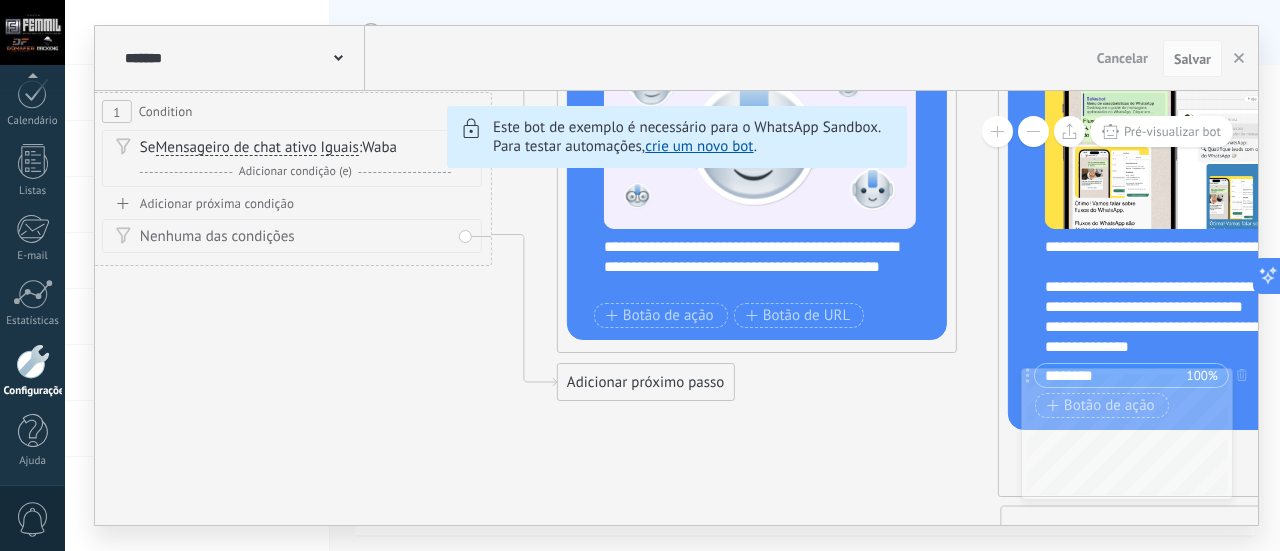 click on "6 Flows 7 List 8 Buttons 9 AI 10 Broadcast 11 Ads 12 Carousel 13 Verification 14 Get started 15 Get a demo" 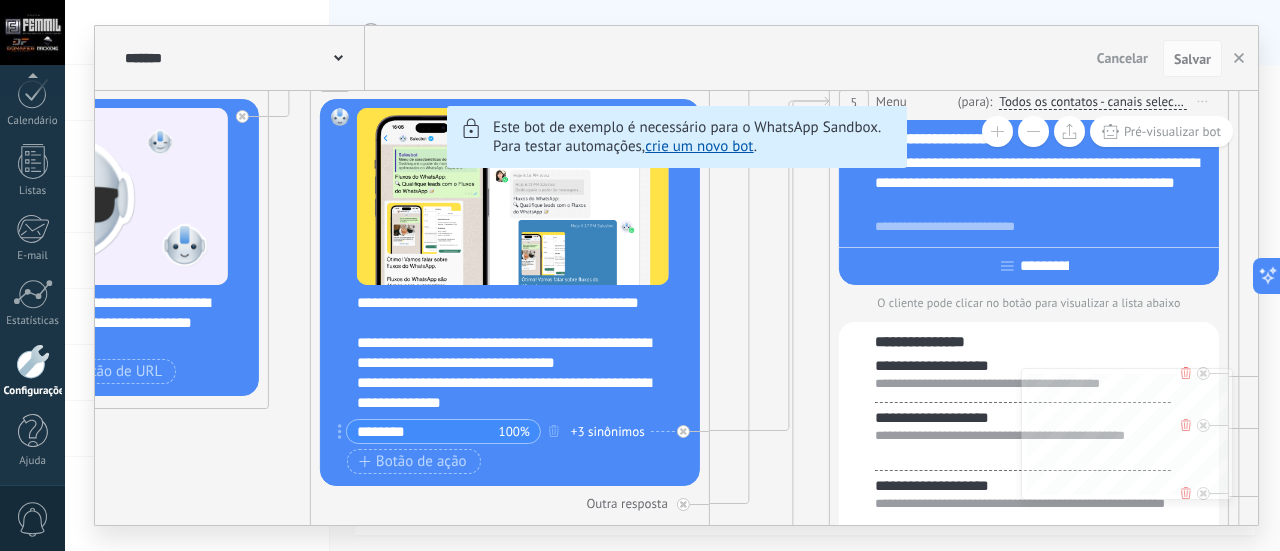 drag, startPoint x: 706, startPoint y: 425, endPoint x: 189, endPoint y: 481, distance: 520.02405 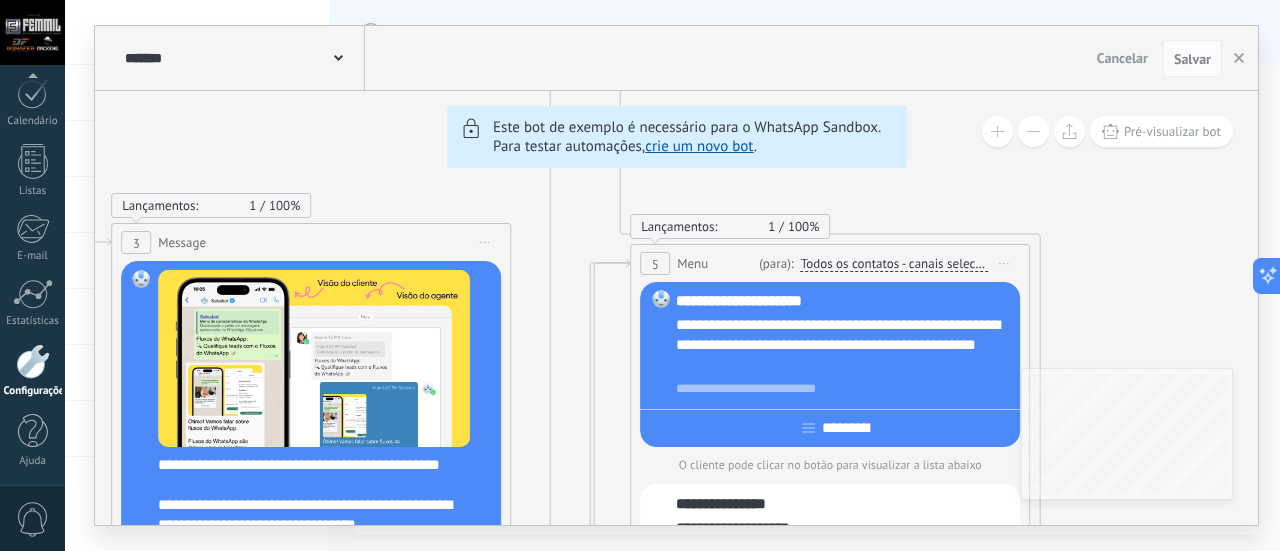 drag, startPoint x: 724, startPoint y: 366, endPoint x: 552, endPoint y: 527, distance: 235.59499 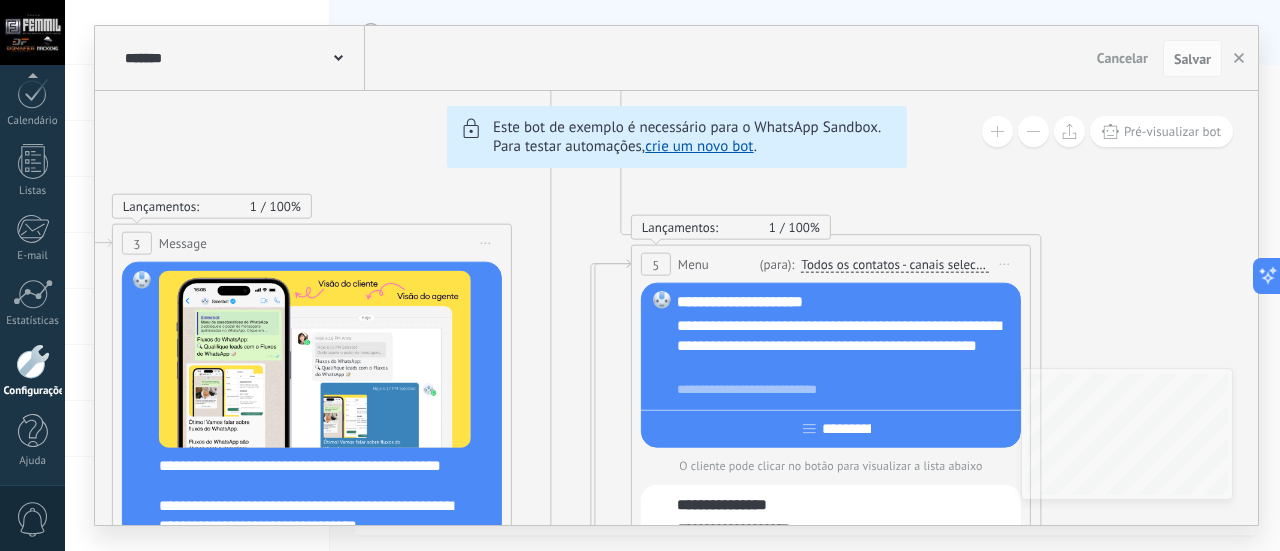 click on "Cancelar" at bounding box center [1122, 58] 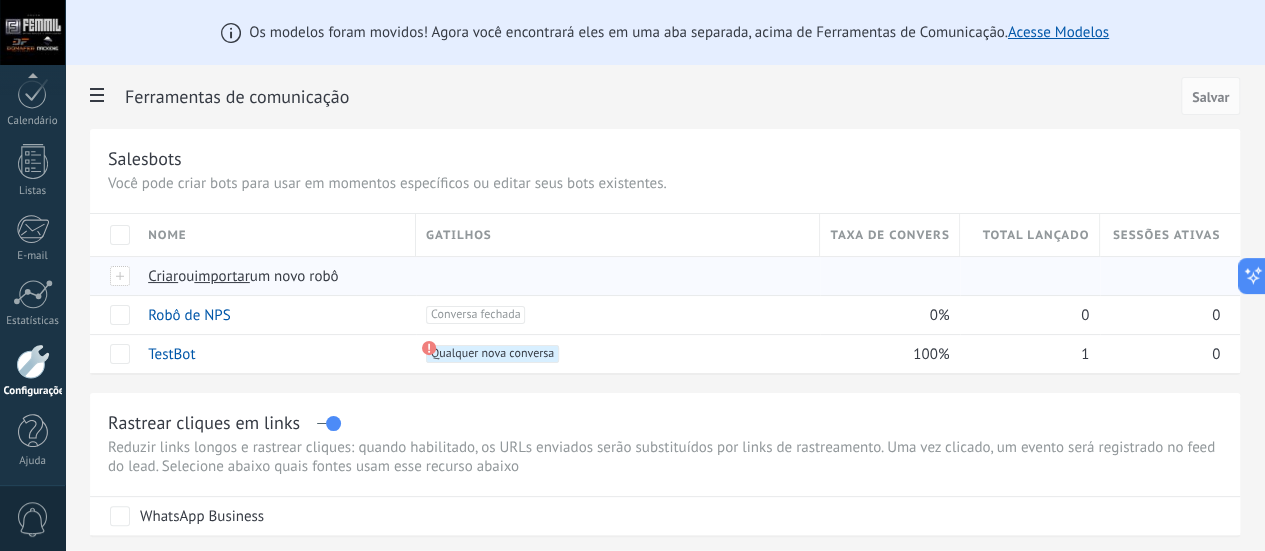click on "Criar" at bounding box center (163, 276) 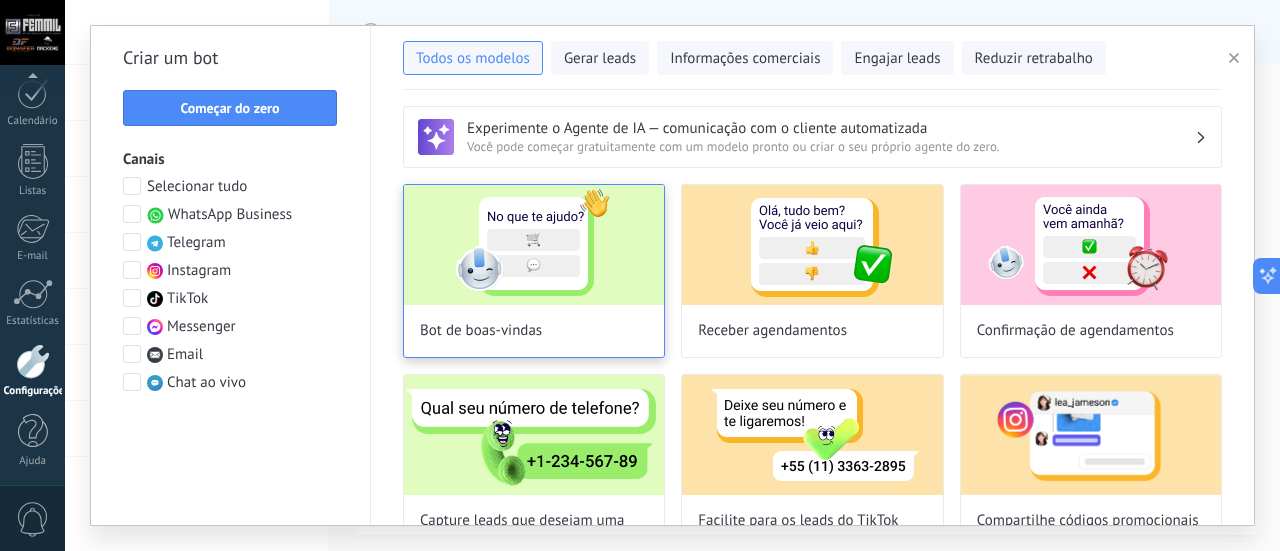 click at bounding box center (534, 245) 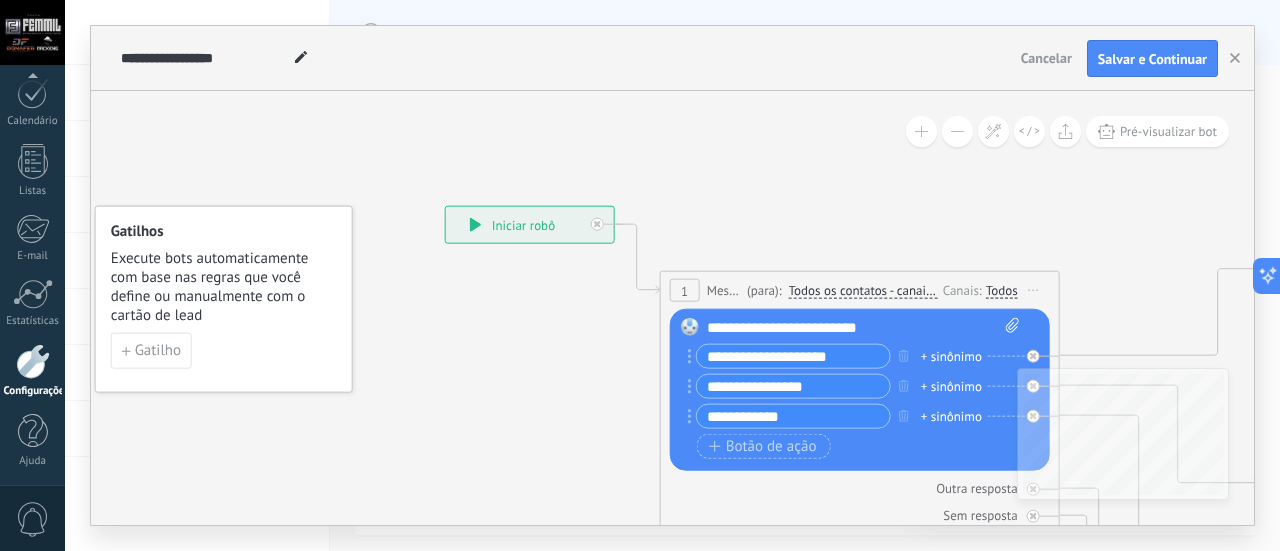 drag, startPoint x: 860, startPoint y: 210, endPoint x: 794, endPoint y: 179, distance: 72.91776 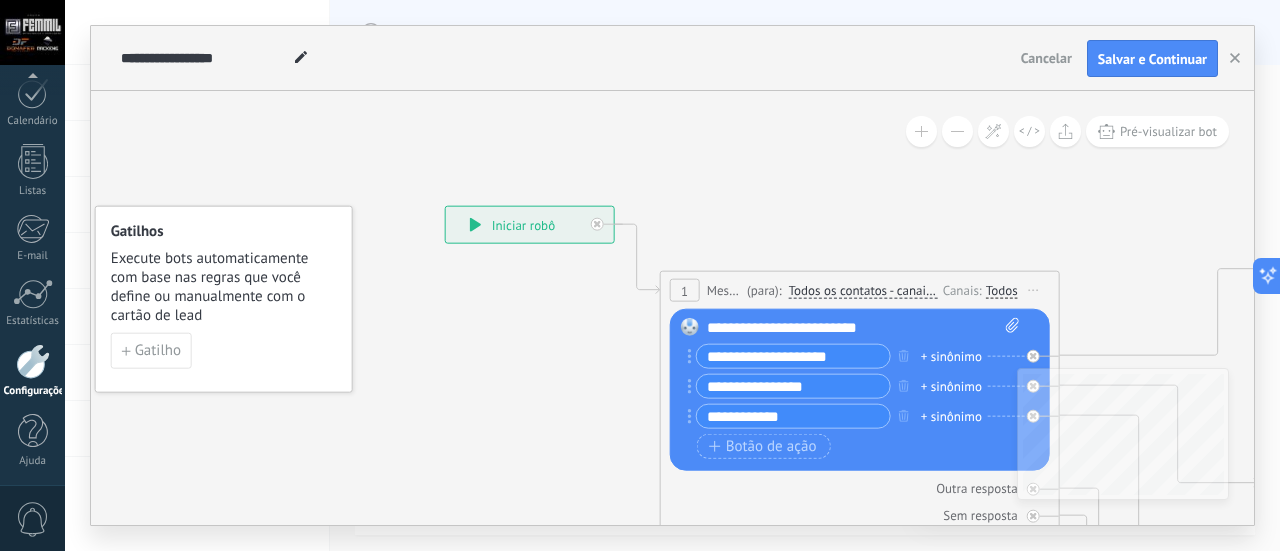 click 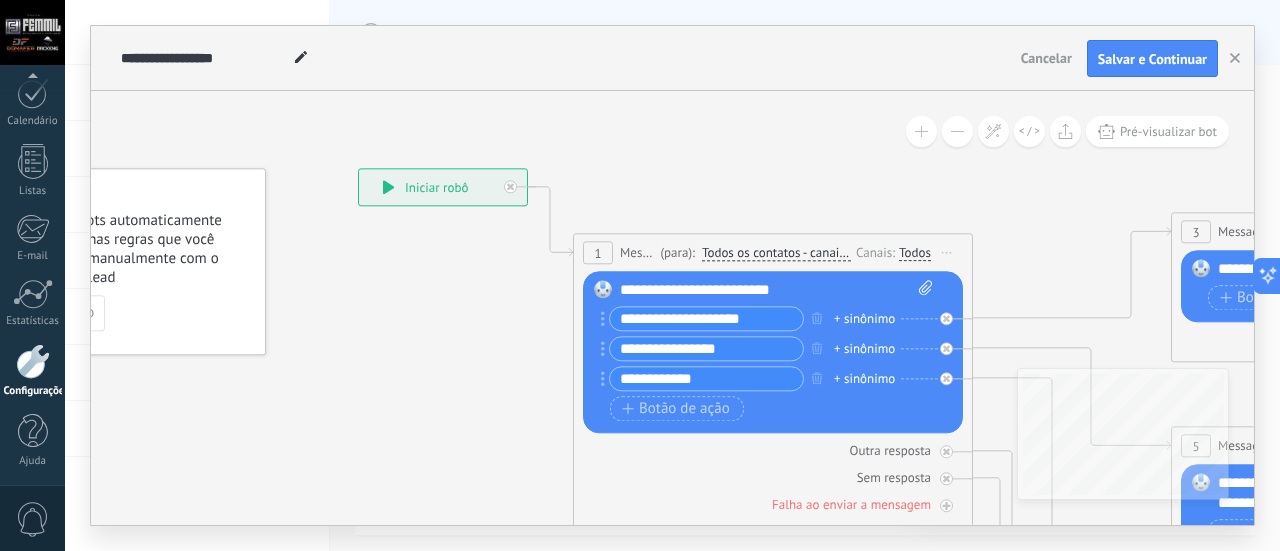 drag, startPoint x: 858, startPoint y: 207, endPoint x: 627, endPoint y: 137, distance: 241.37315 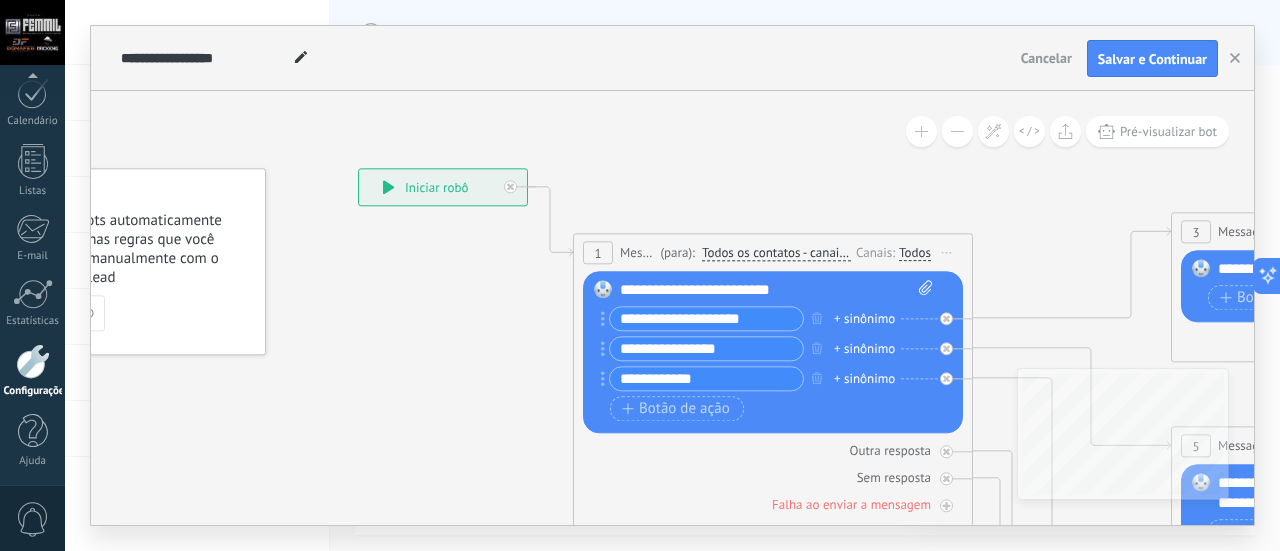 click 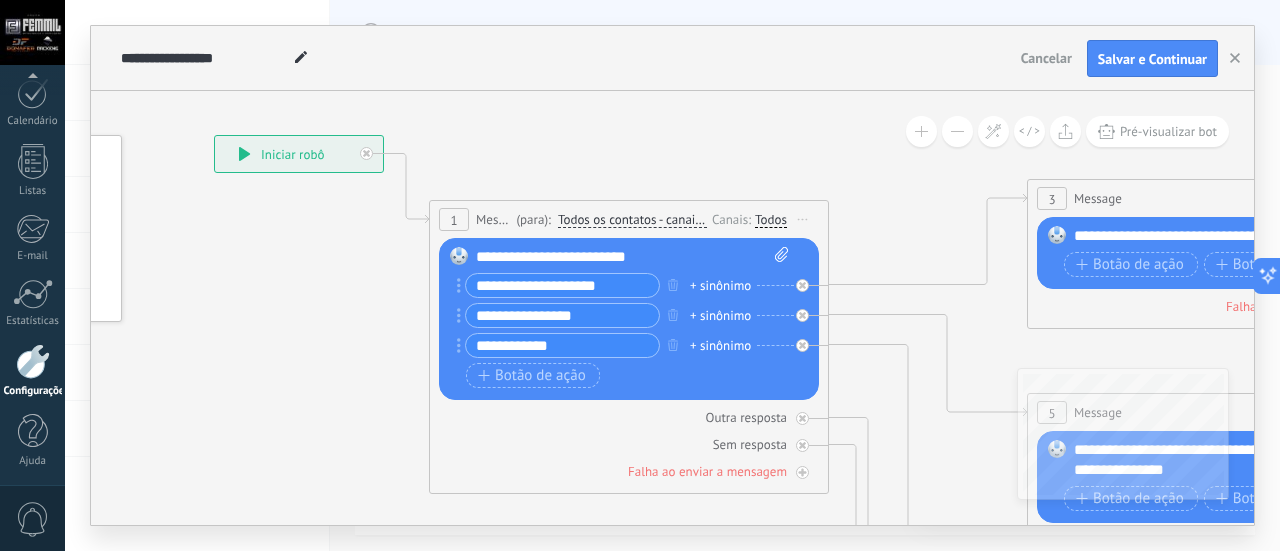 click on "**********" at bounding box center [633, 257] 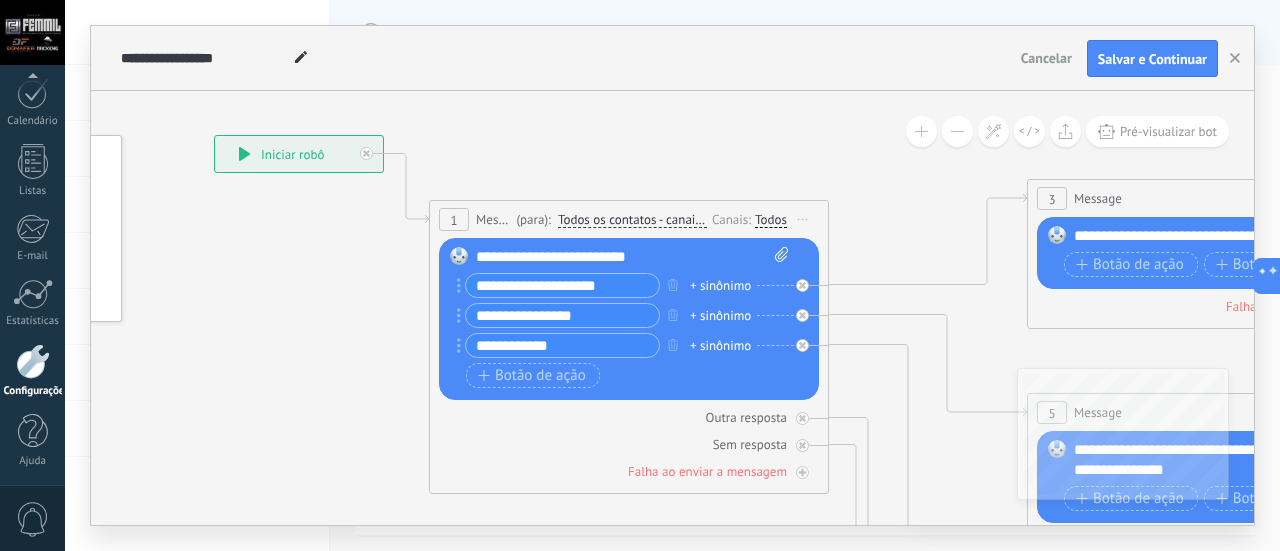 click on "**********" at bounding box center (633, 257) 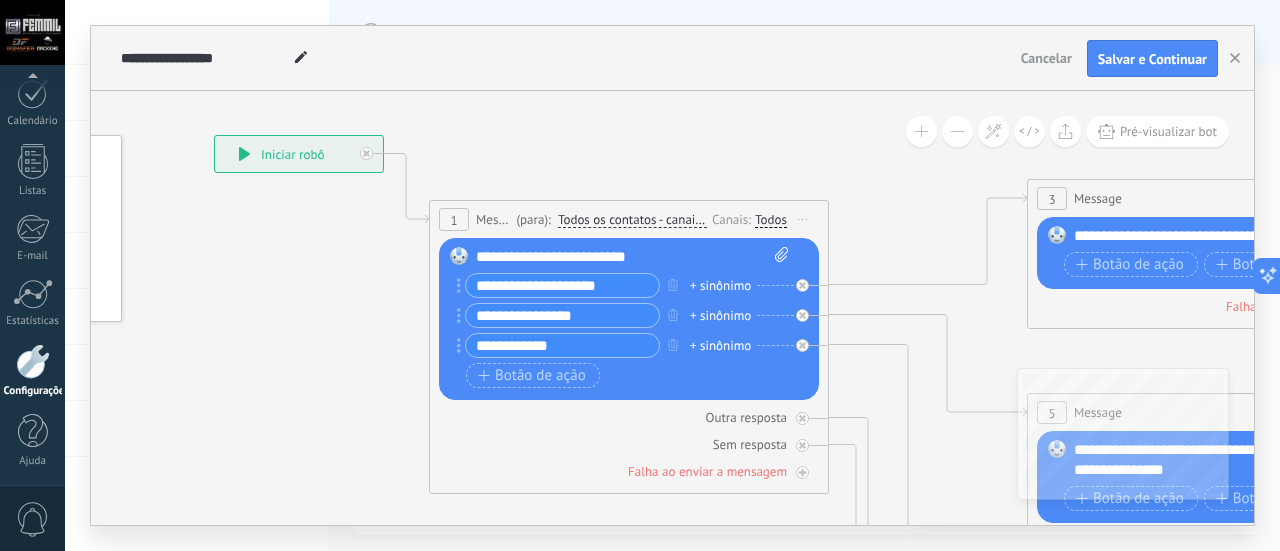 click 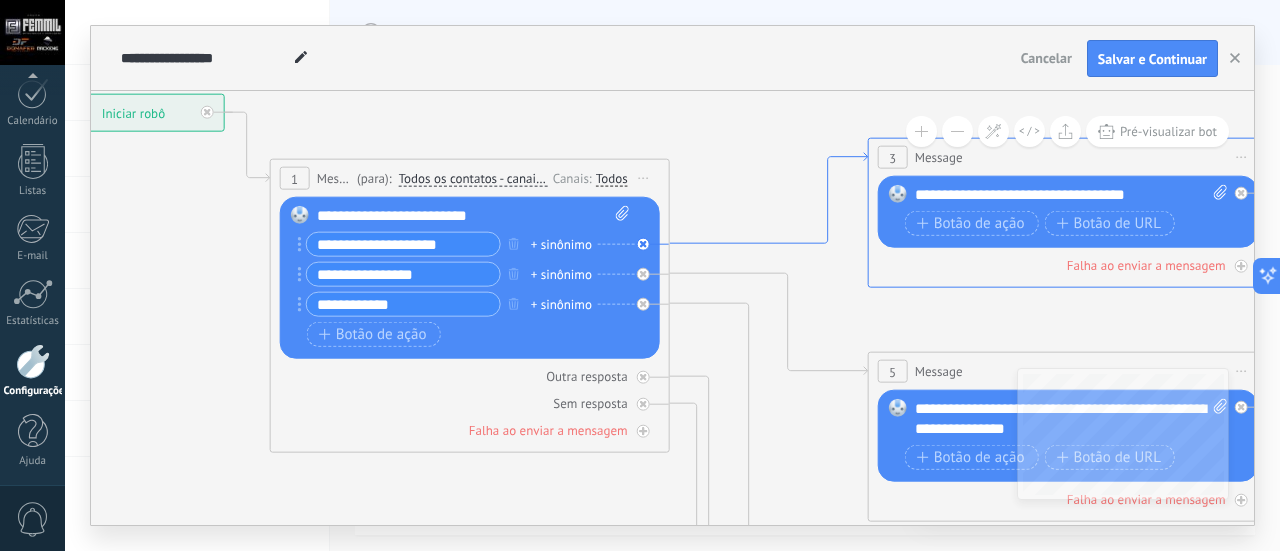 drag, startPoint x: 953, startPoint y: 289, endPoint x: 796, endPoint y: 248, distance: 162.26521 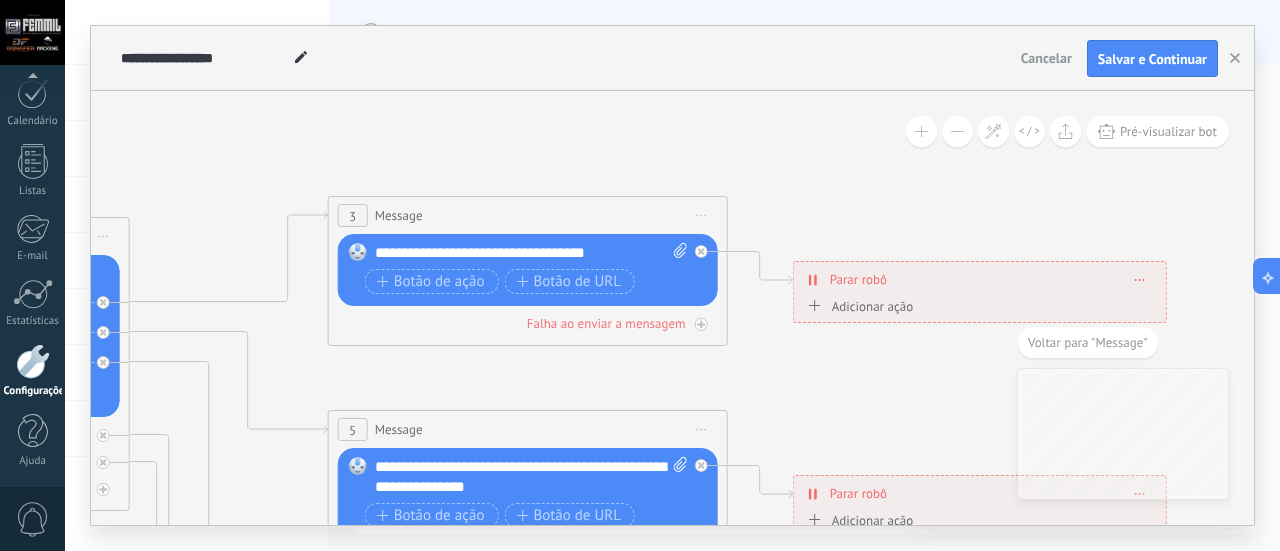 drag, startPoint x: 694, startPoint y: 178, endPoint x: 456, endPoint y: 141, distance: 240.85889 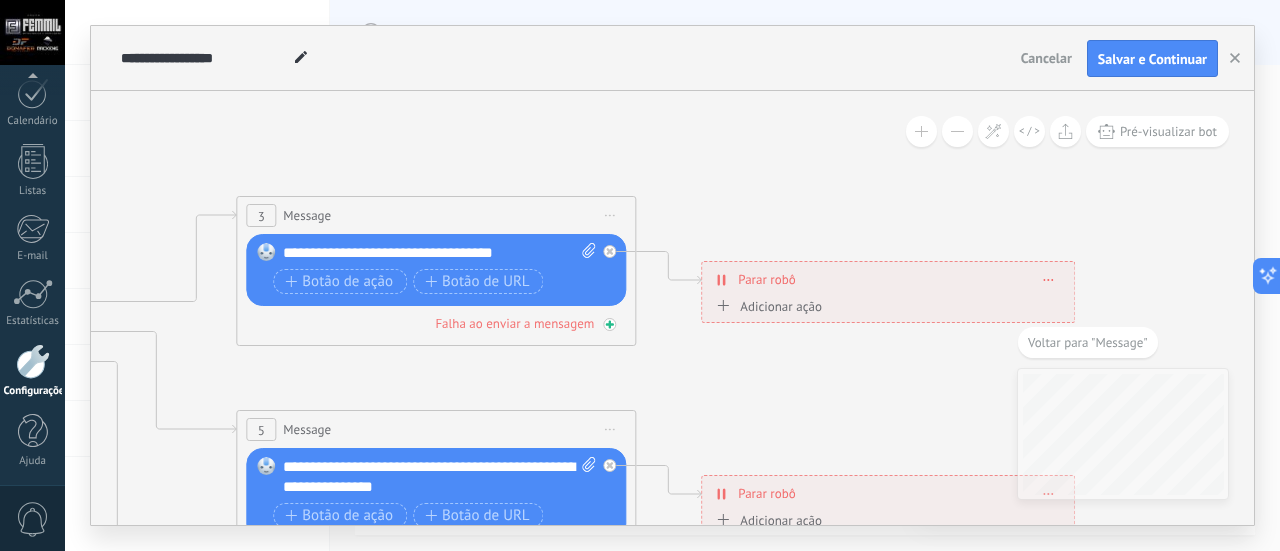 click 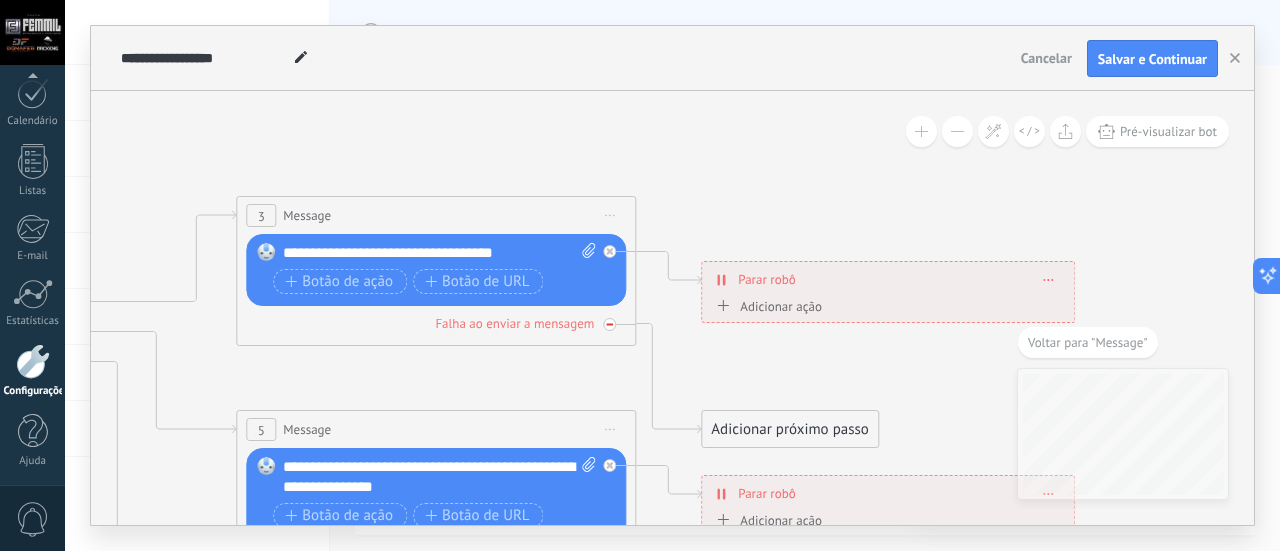 click 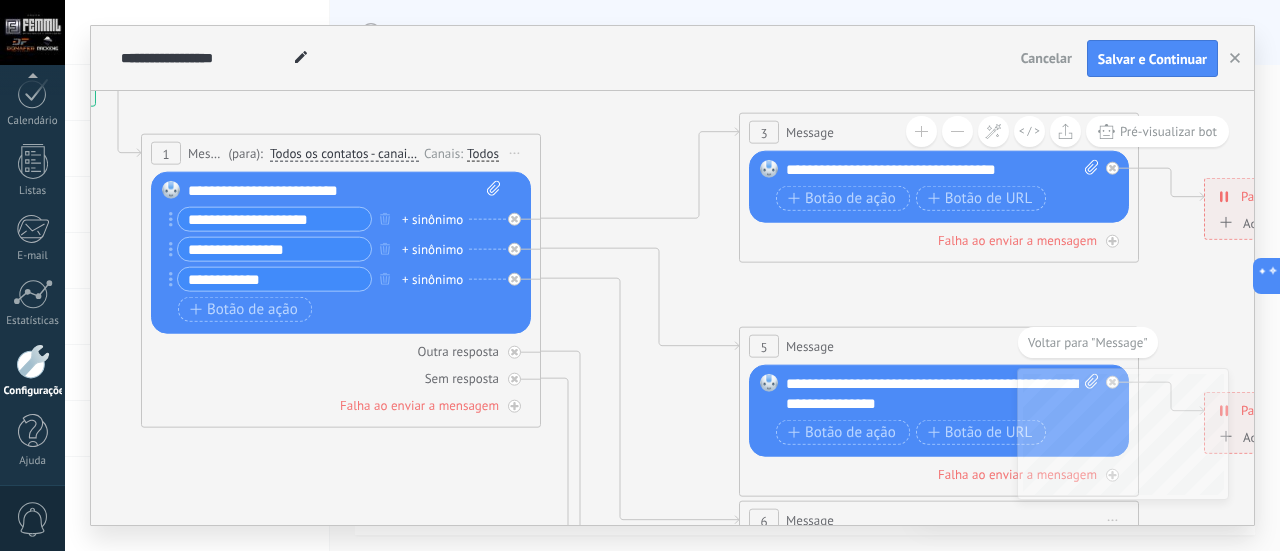 drag, startPoint x: 520, startPoint y: 374, endPoint x: 1021, endPoint y: 291, distance: 507.8287 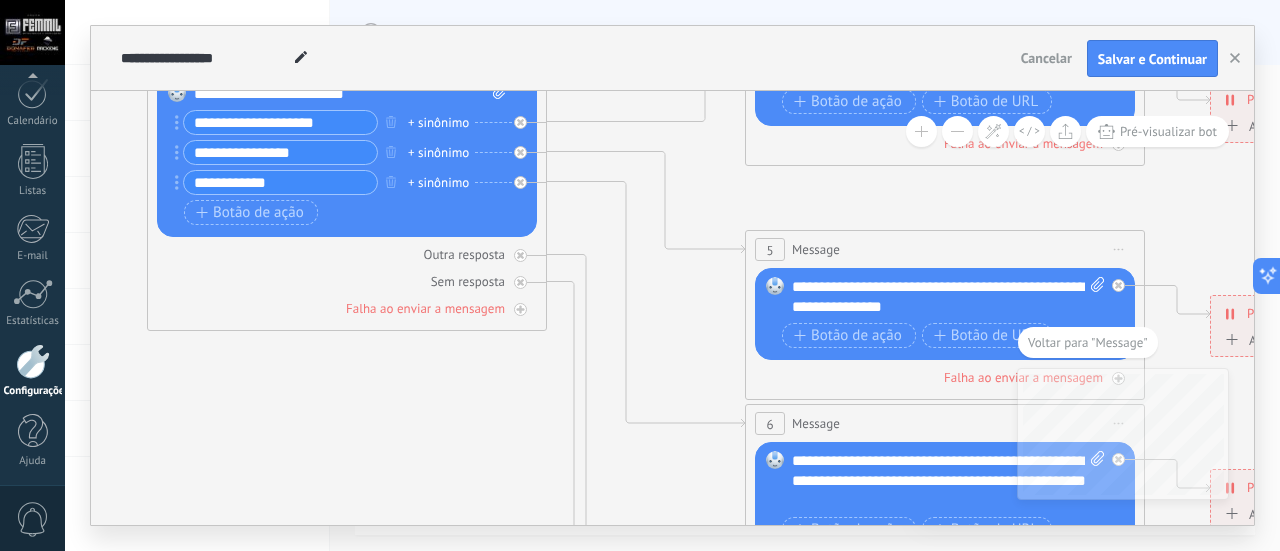 drag, startPoint x: 598, startPoint y: 406, endPoint x: 591, endPoint y: 216, distance: 190.1289 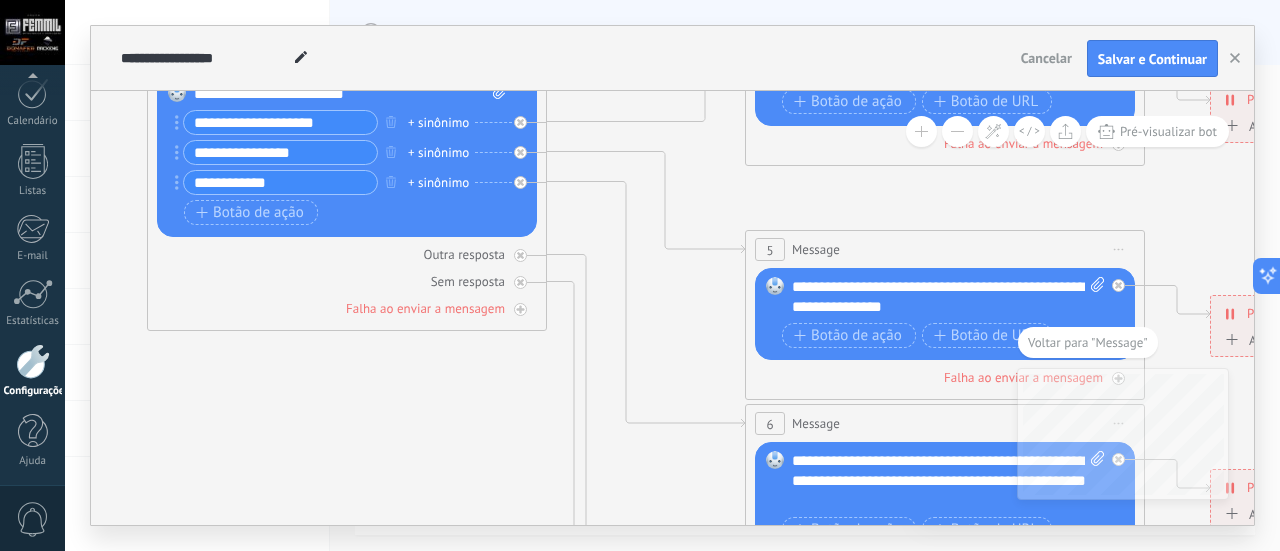 click 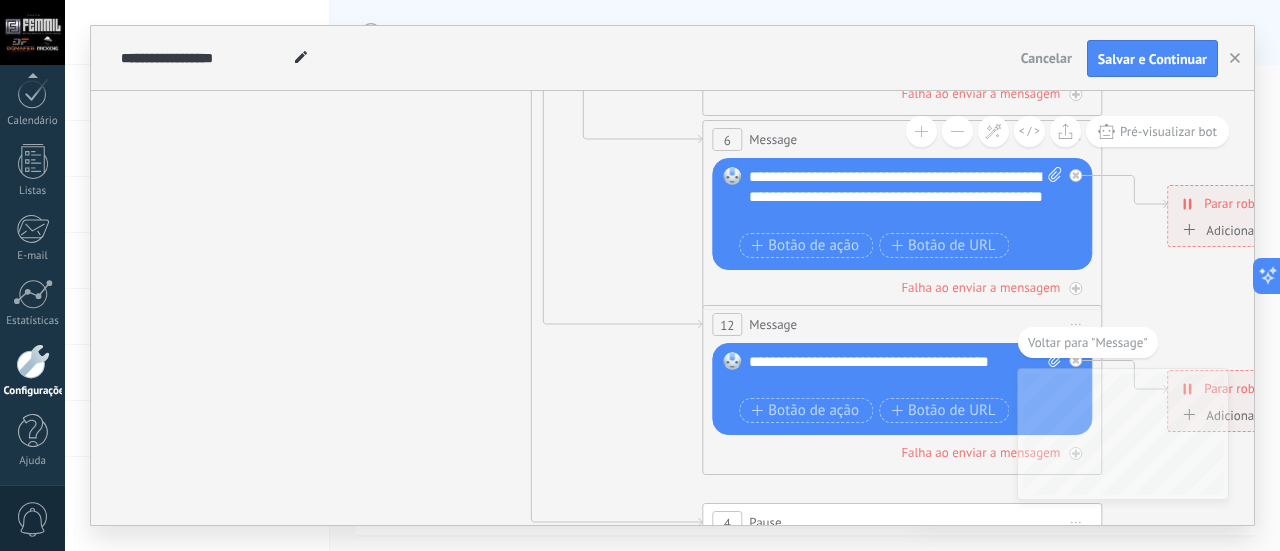 drag, startPoint x: 604, startPoint y: 349, endPoint x: 571, endPoint y: 137, distance: 214.55302 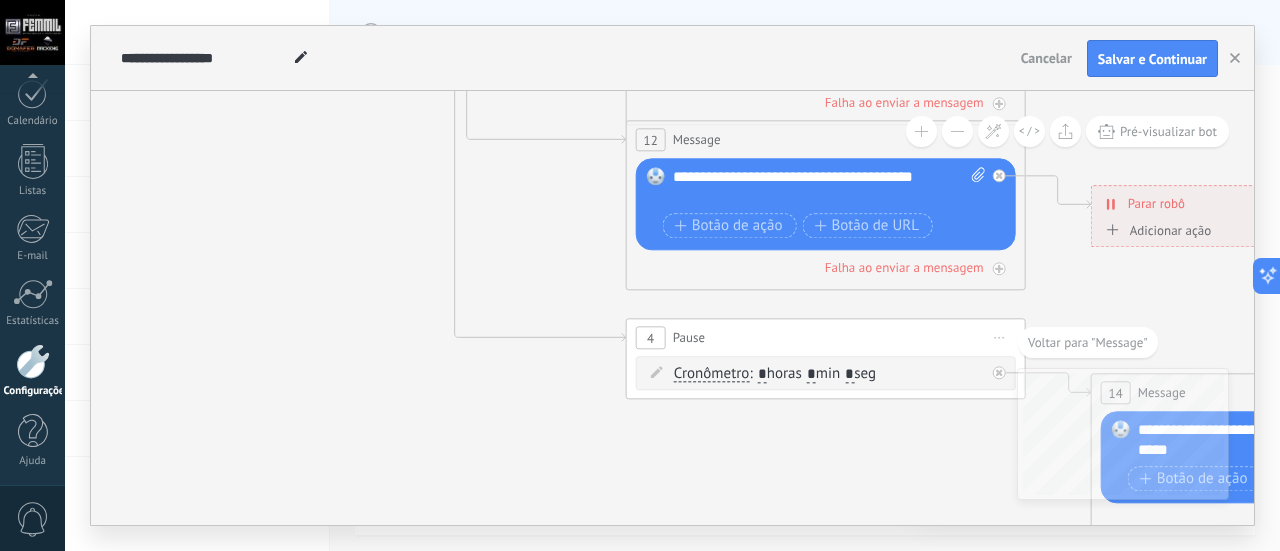 drag, startPoint x: 655, startPoint y: 375, endPoint x: 581, endPoint y: 211, distance: 179.92221 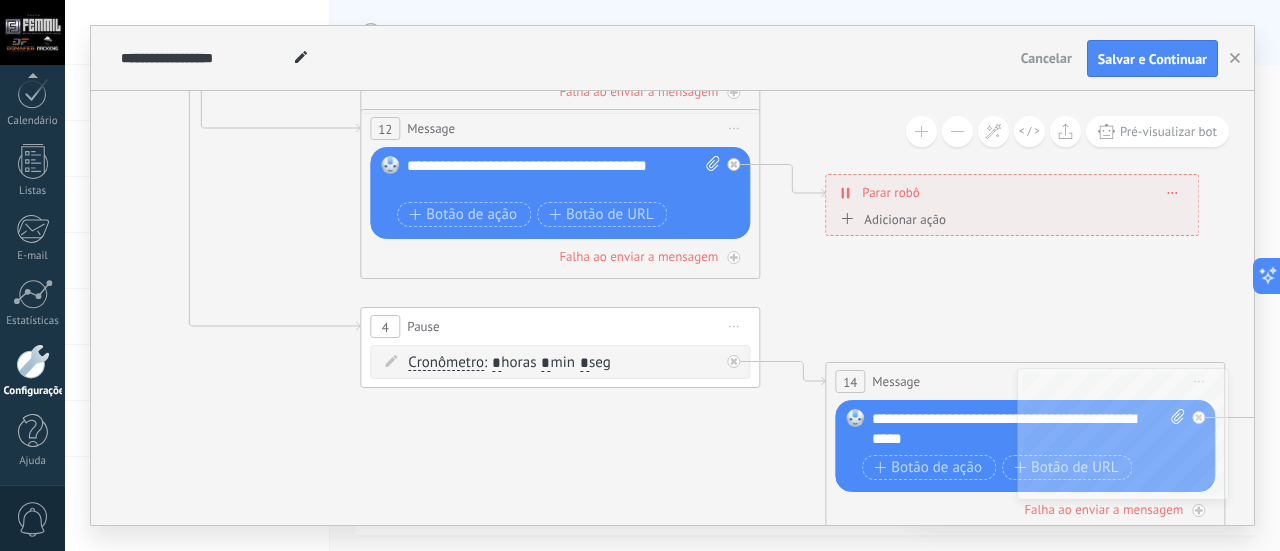 drag, startPoint x: 581, startPoint y: 211, endPoint x: 296, endPoint y: 204, distance: 285.08594 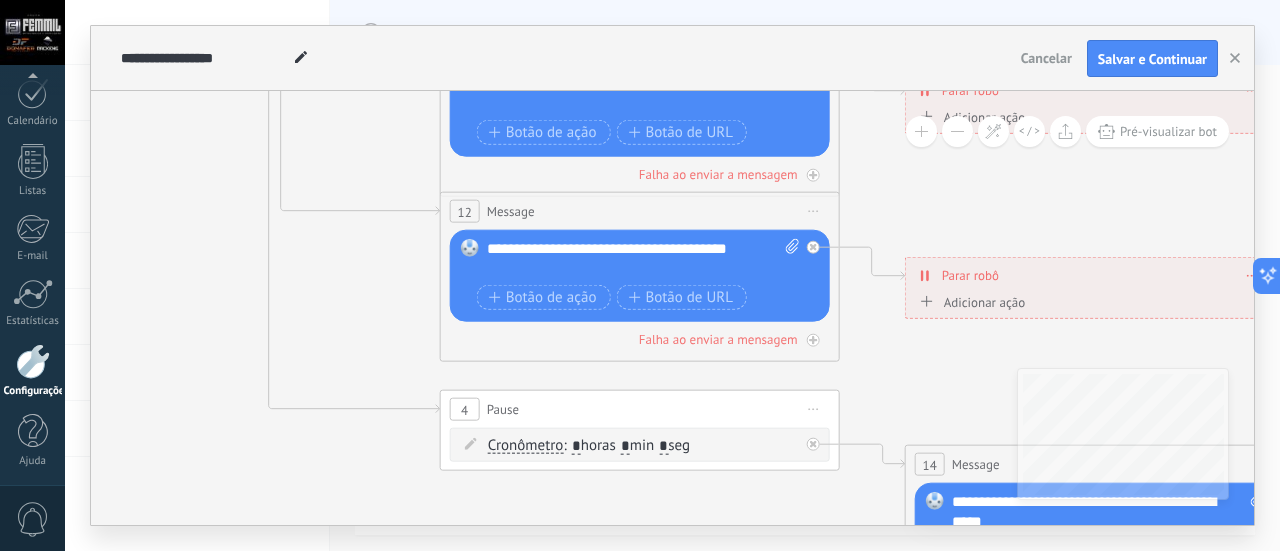 drag, startPoint x: 587, startPoint y: 429, endPoint x: 754, endPoint y: 565, distance: 215.37177 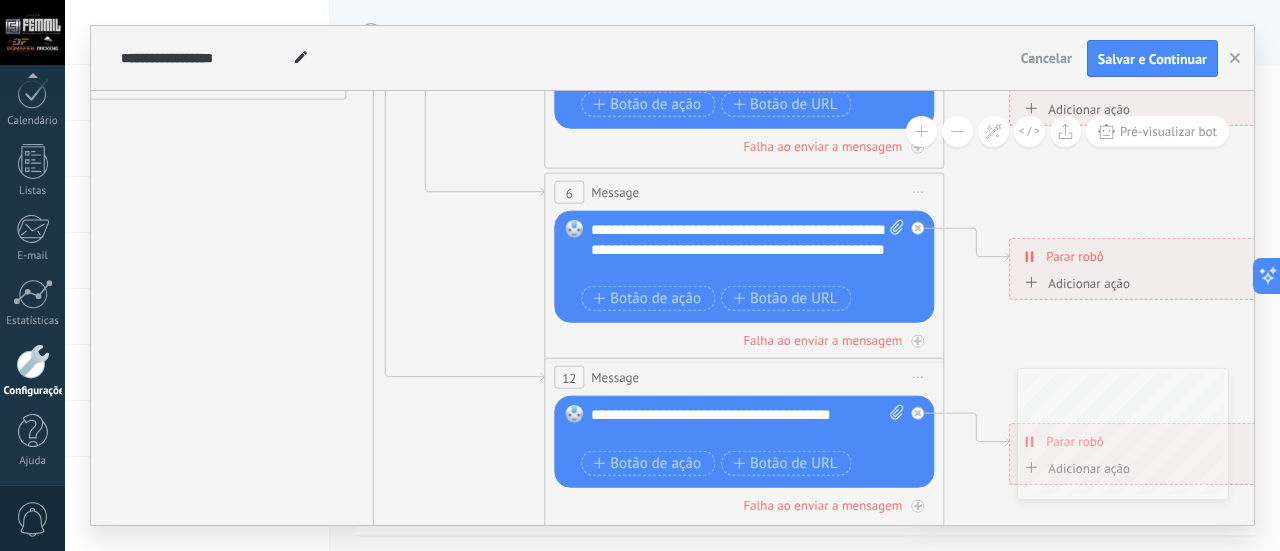 drag, startPoint x: 370, startPoint y: 258, endPoint x: 412, endPoint y: 380, distance: 129.02713 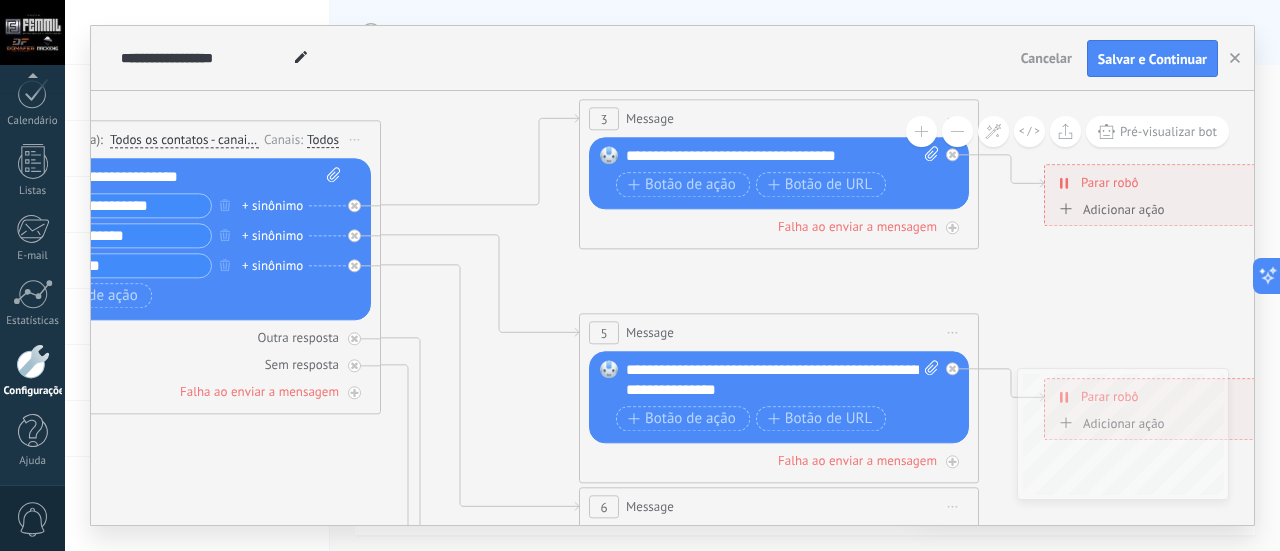 drag, startPoint x: 366, startPoint y: 179, endPoint x: 397, endPoint y: 481, distance: 303.58688 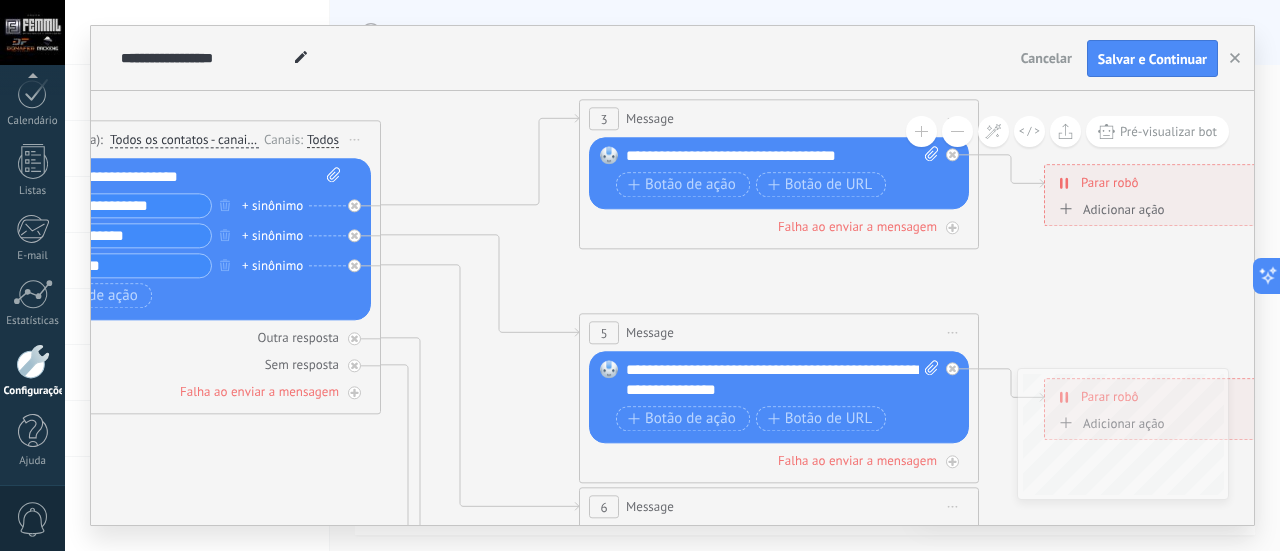 click 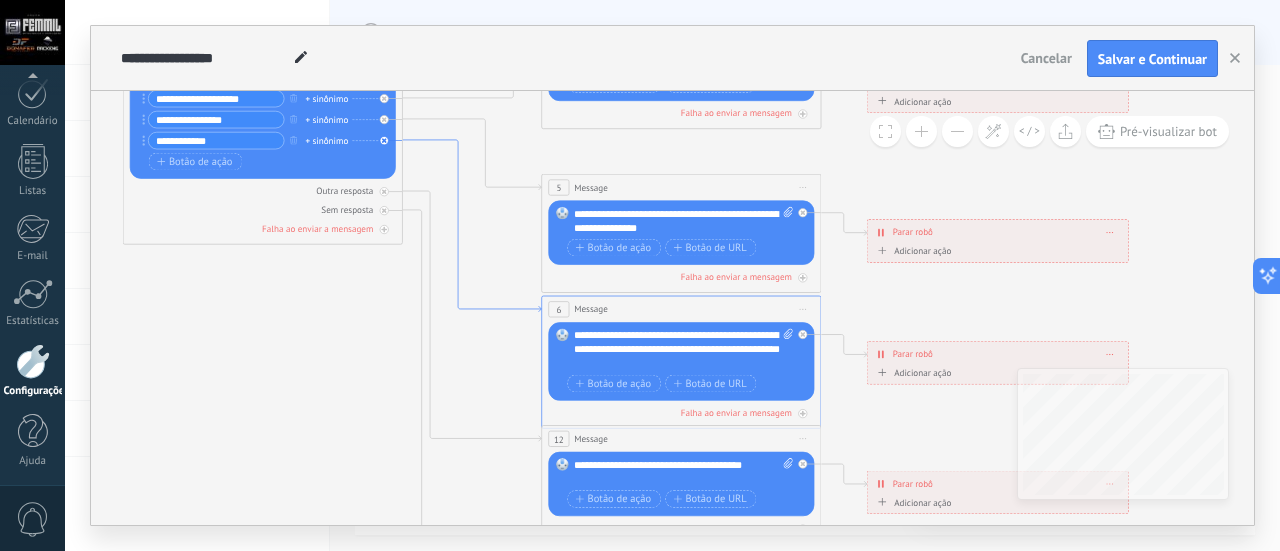 drag, startPoint x: 449, startPoint y: 362, endPoint x: 462, endPoint y: 244, distance: 118.71394 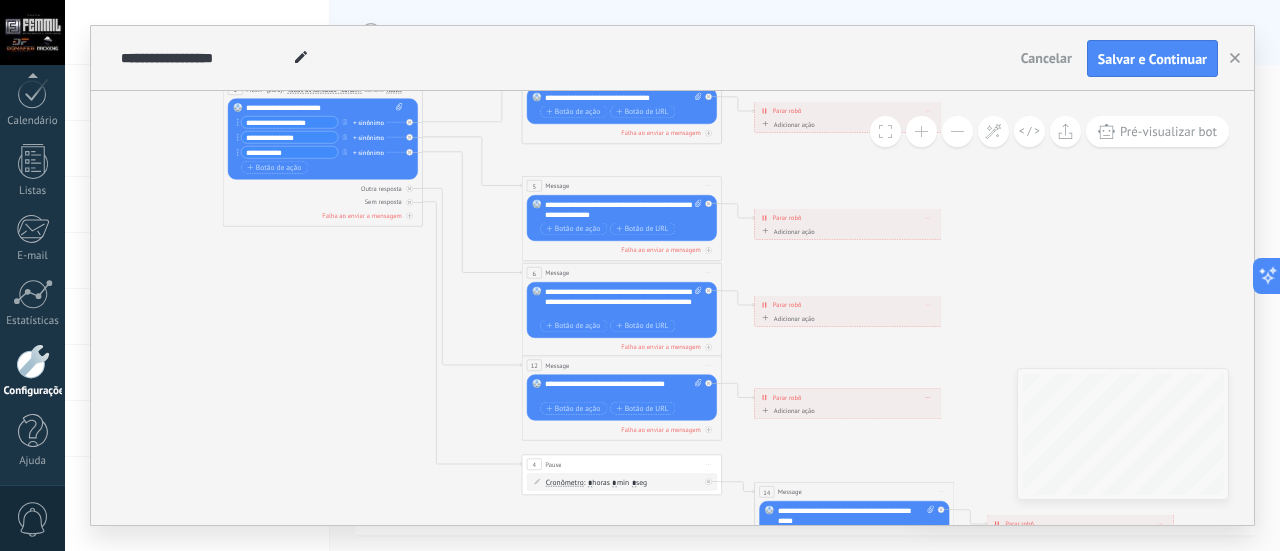 drag, startPoint x: 477, startPoint y: 267, endPoint x: 514, endPoint y: 279, distance: 38.8973 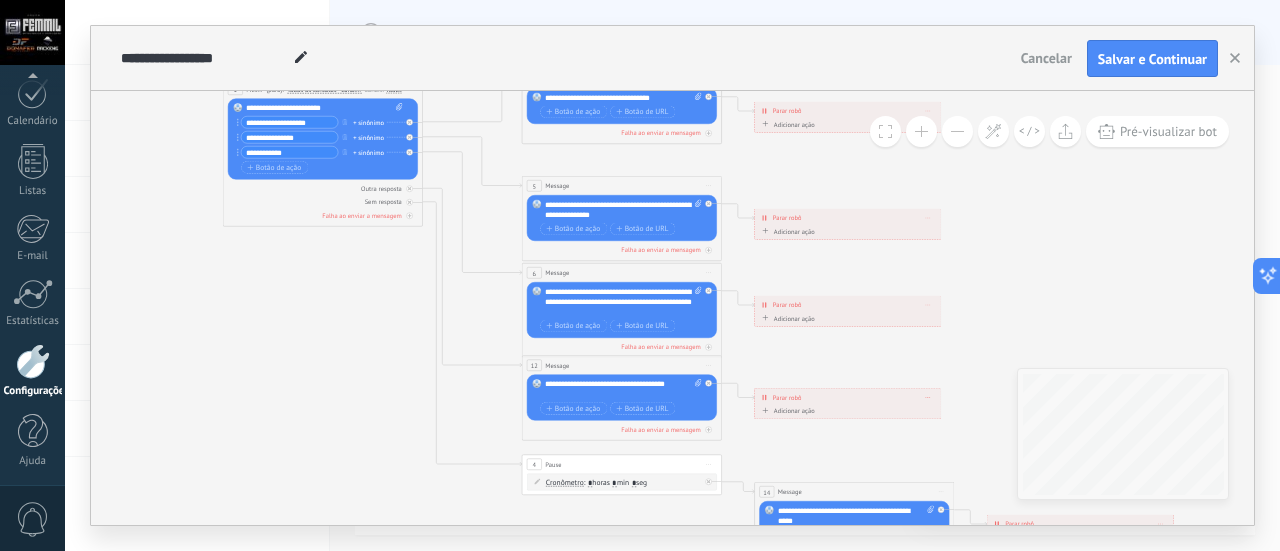 click 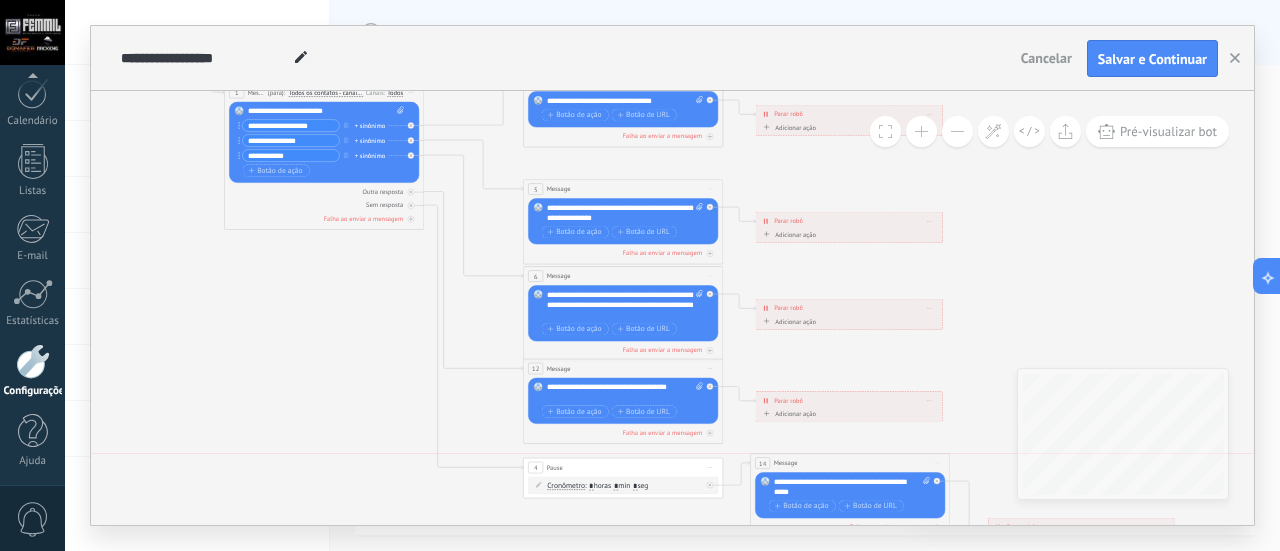 drag, startPoint x: 851, startPoint y: 492, endPoint x: 846, endPoint y: 458, distance: 34.36568 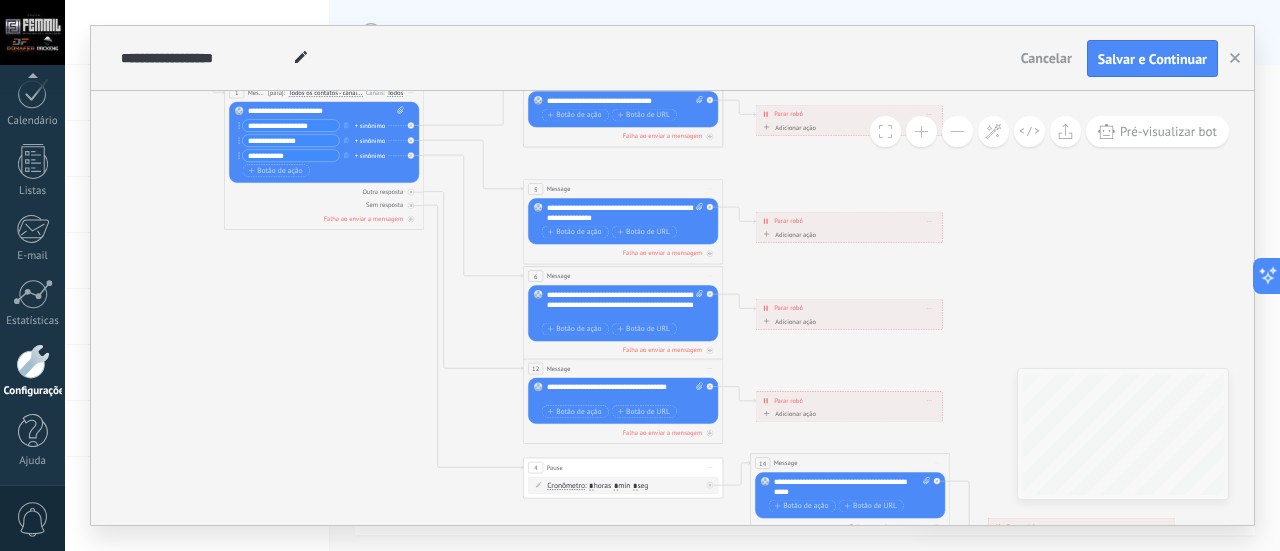 drag, startPoint x: 820, startPoint y: 415, endPoint x: 832, endPoint y: 422, distance: 13.892444 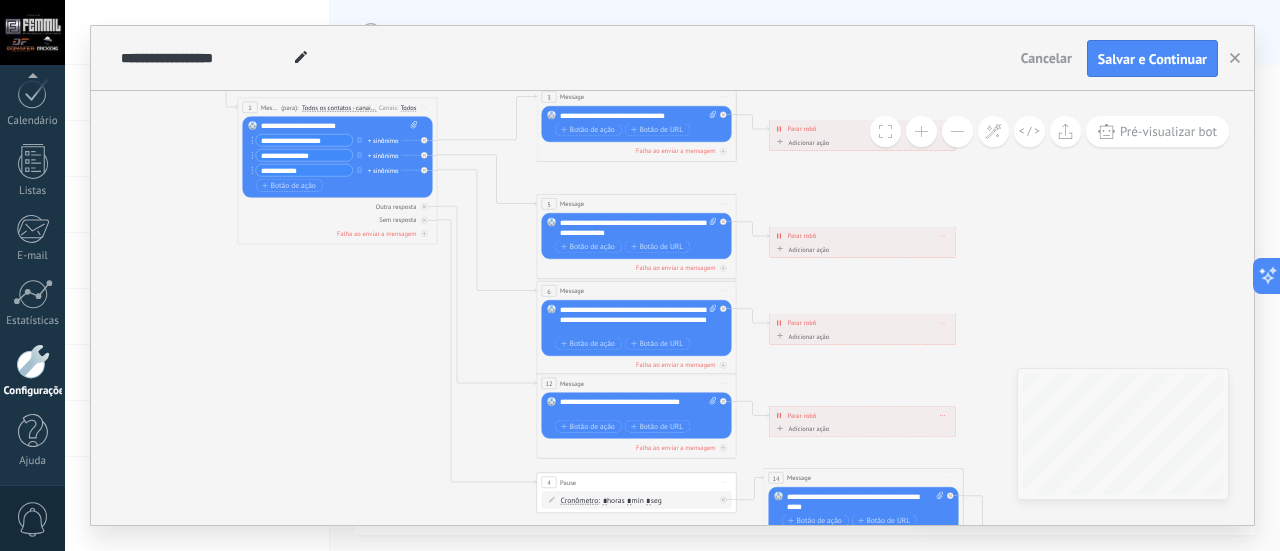 drag, startPoint x: 818, startPoint y: 353, endPoint x: 831, endPoint y: 368, distance: 19.849434 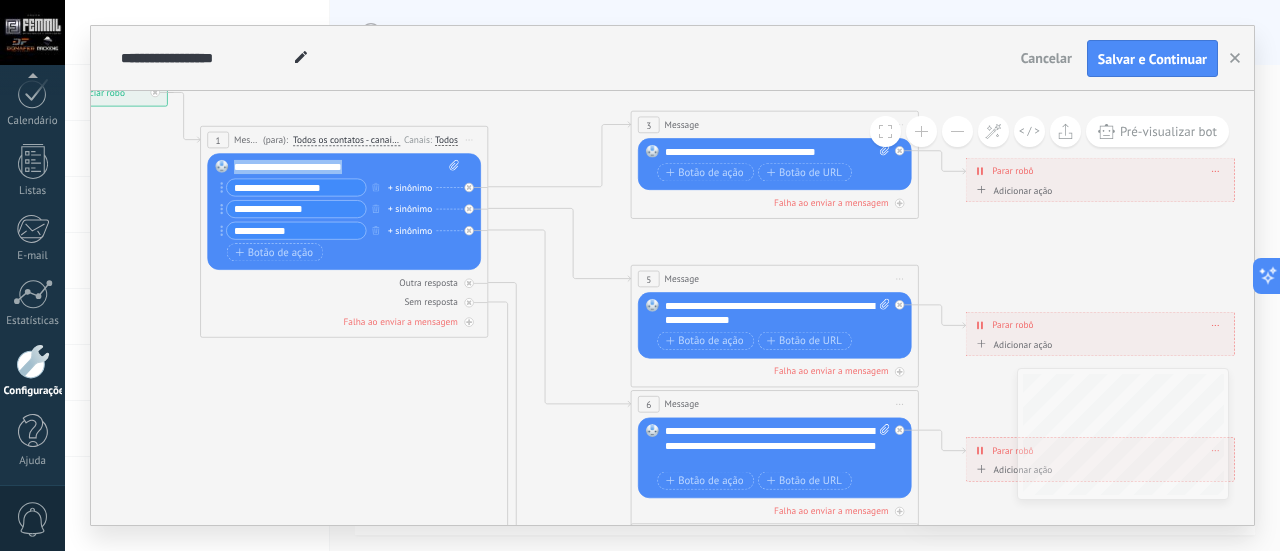 drag, startPoint x: 374, startPoint y: 164, endPoint x: 216, endPoint y: 149, distance: 158.71043 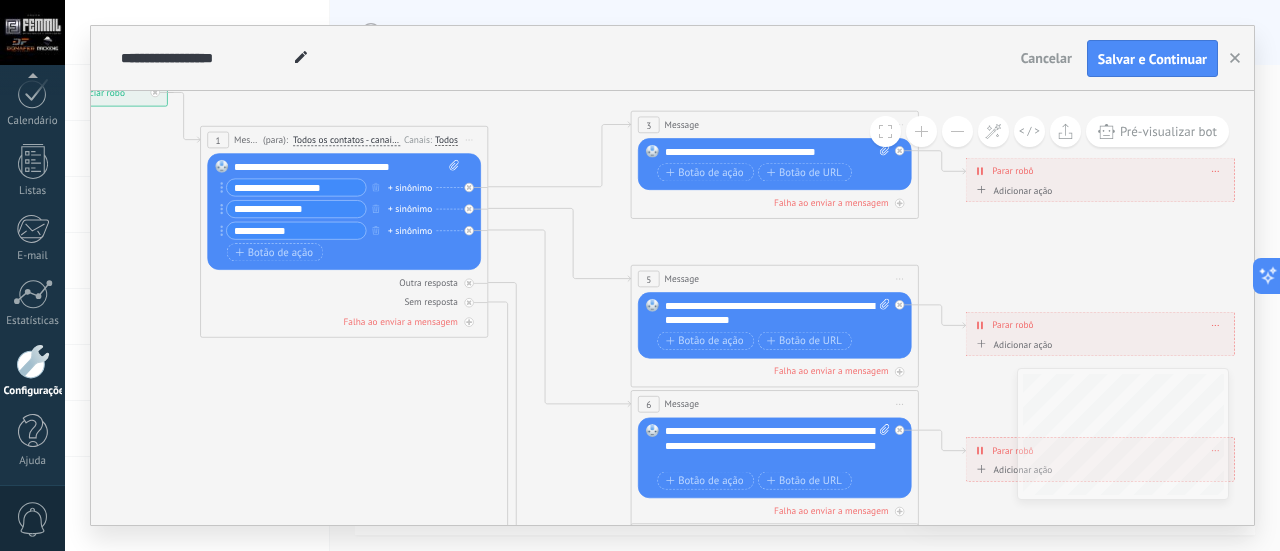 scroll, scrollTop: 0, scrollLeft: 20, axis: horizontal 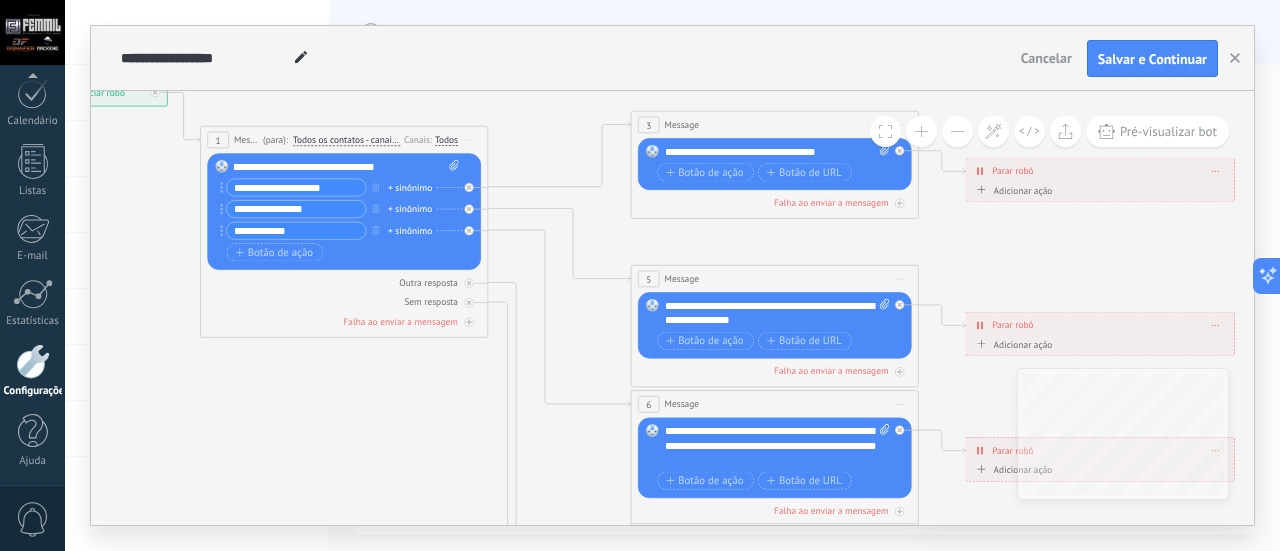 click on "**********" at bounding box center (333, 167) 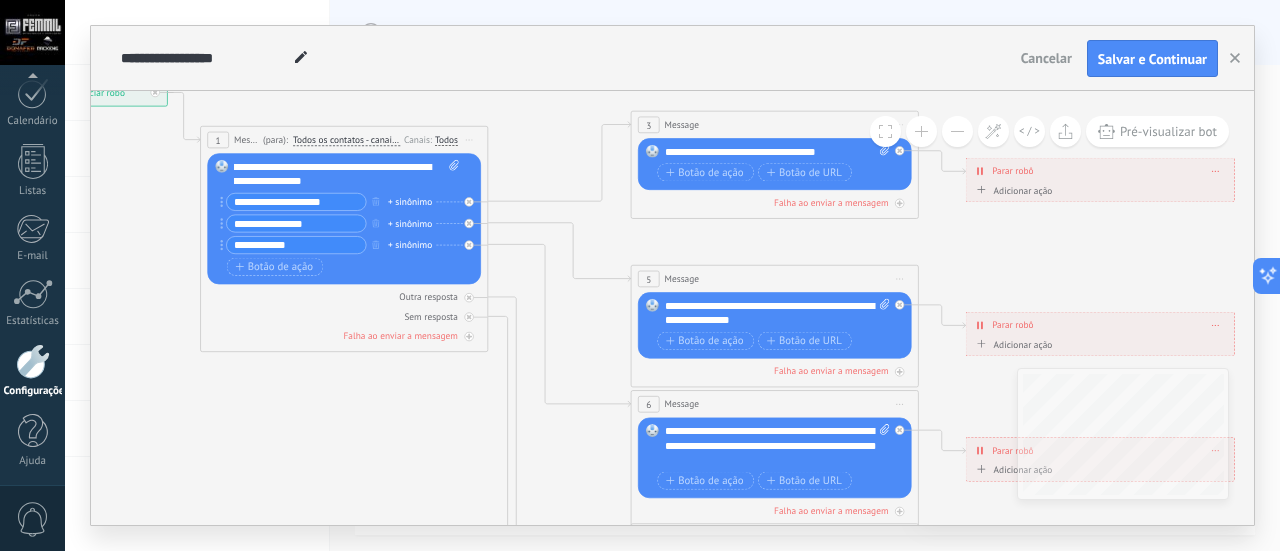 drag, startPoint x: 336, startPoint y: 197, endPoint x: 85, endPoint y: 191, distance: 251.0717 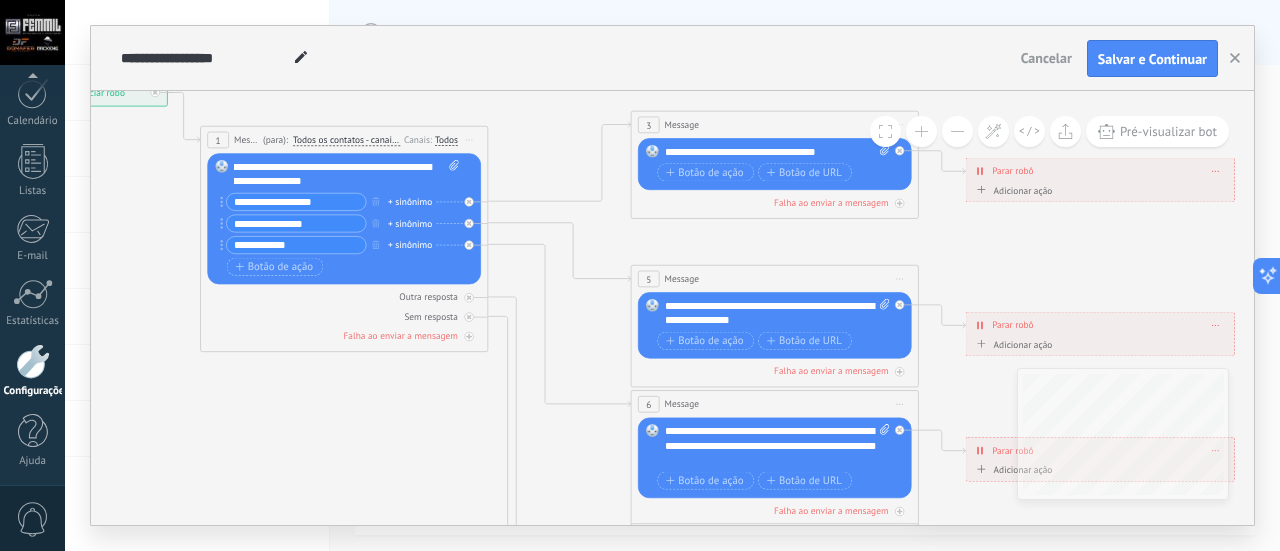 type on "**********" 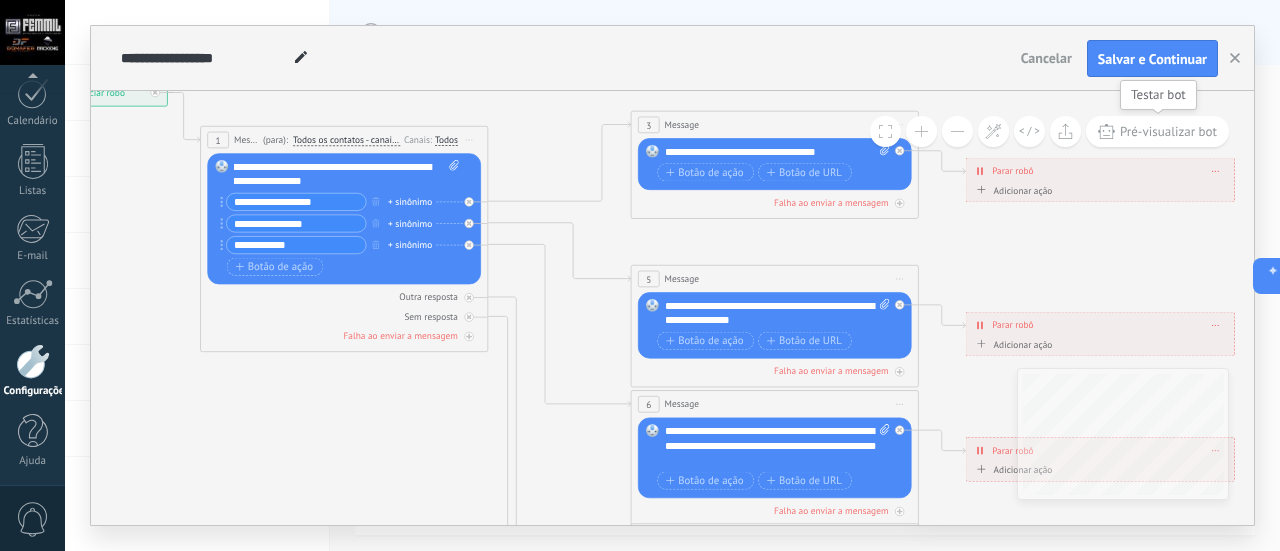 click on "Pré-visualizar bot" at bounding box center (1157, 131) 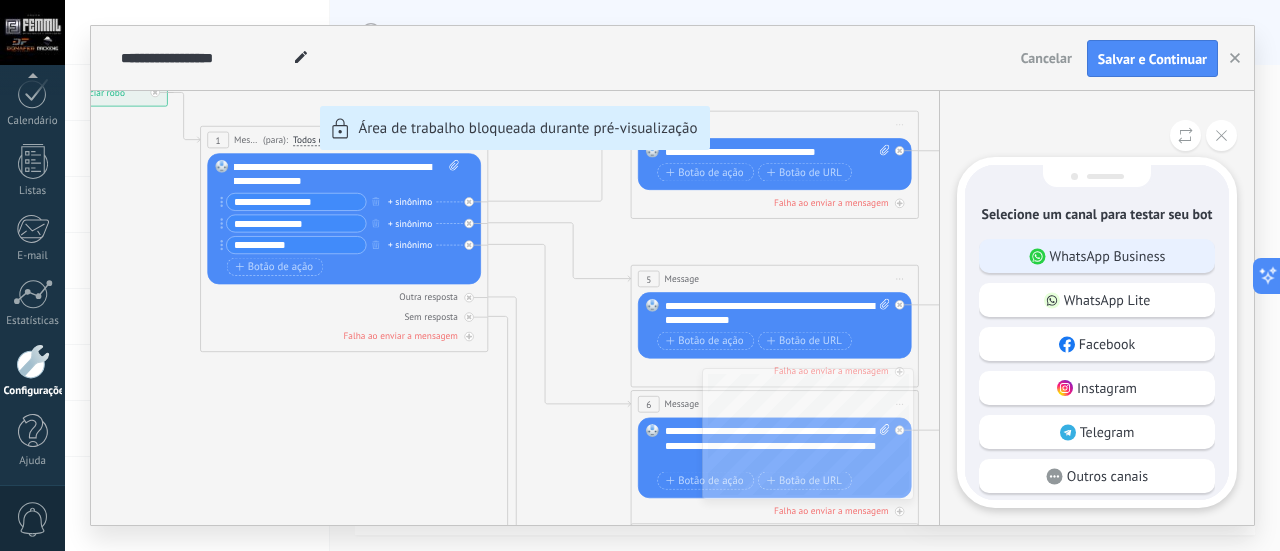 click on "WhatsApp Business" at bounding box center (1108, 256) 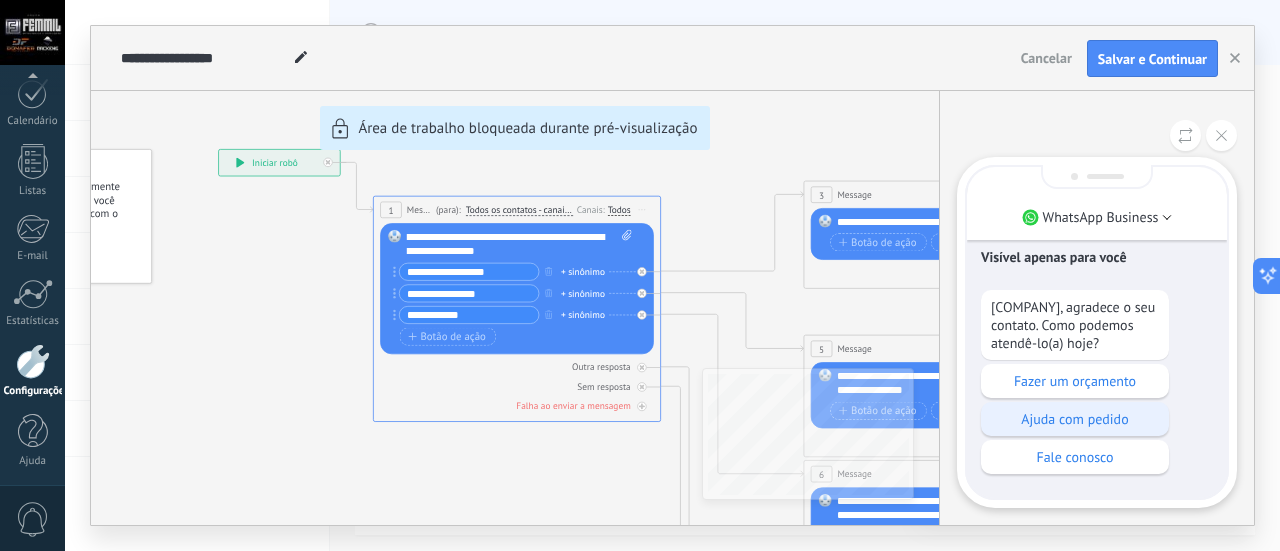 click on "Fazer um orçamento" at bounding box center (1075, 381) 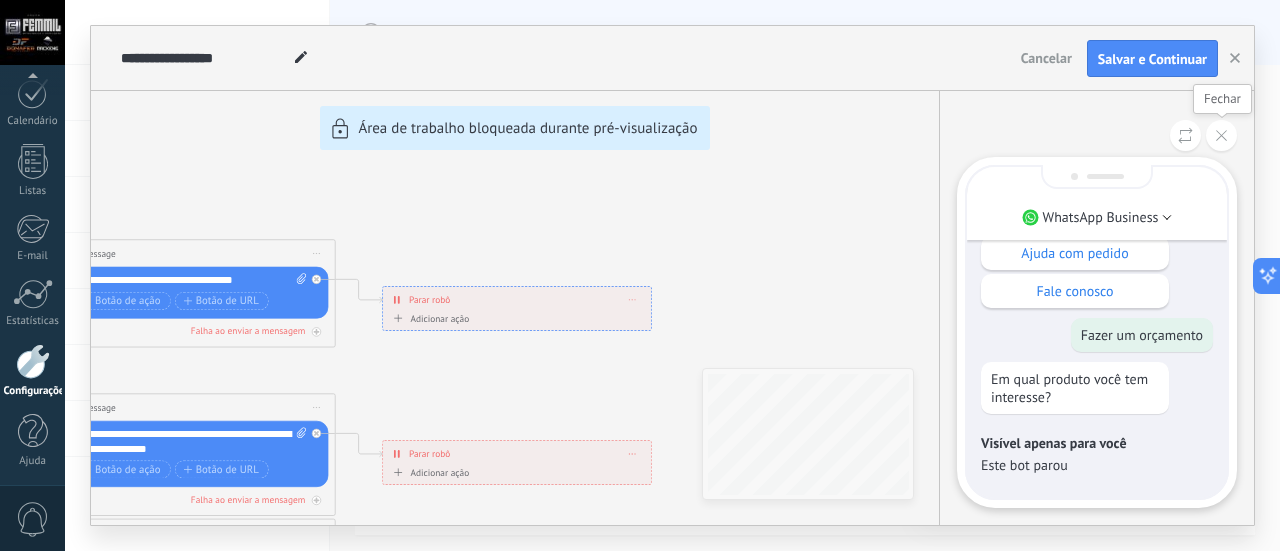 click 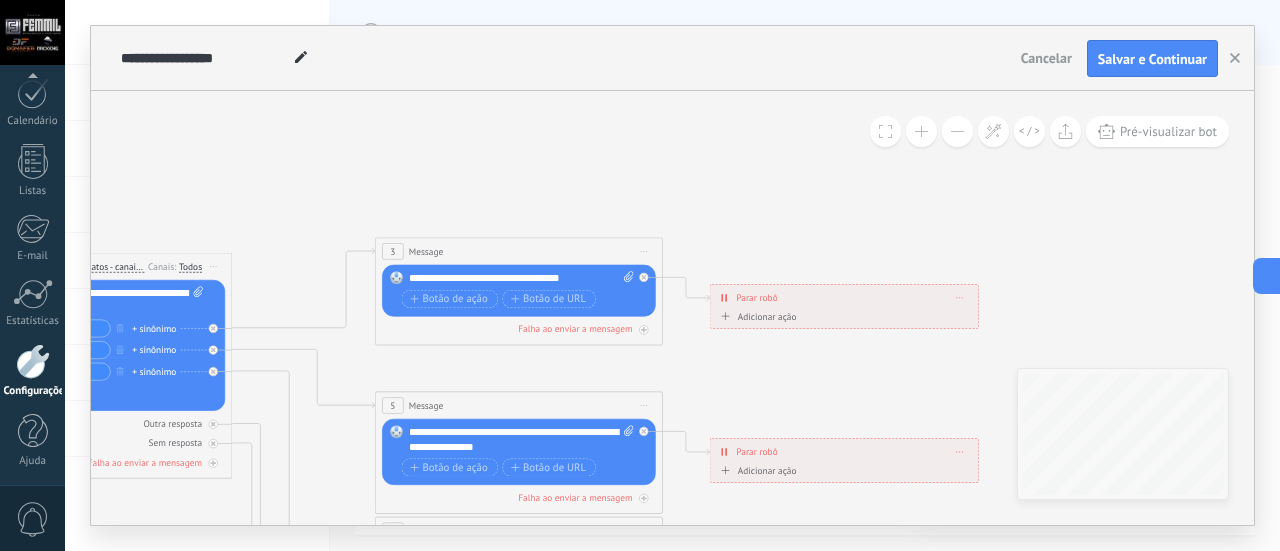 drag, startPoint x: 376, startPoint y: 376, endPoint x: 703, endPoint y: 374, distance: 327.0061 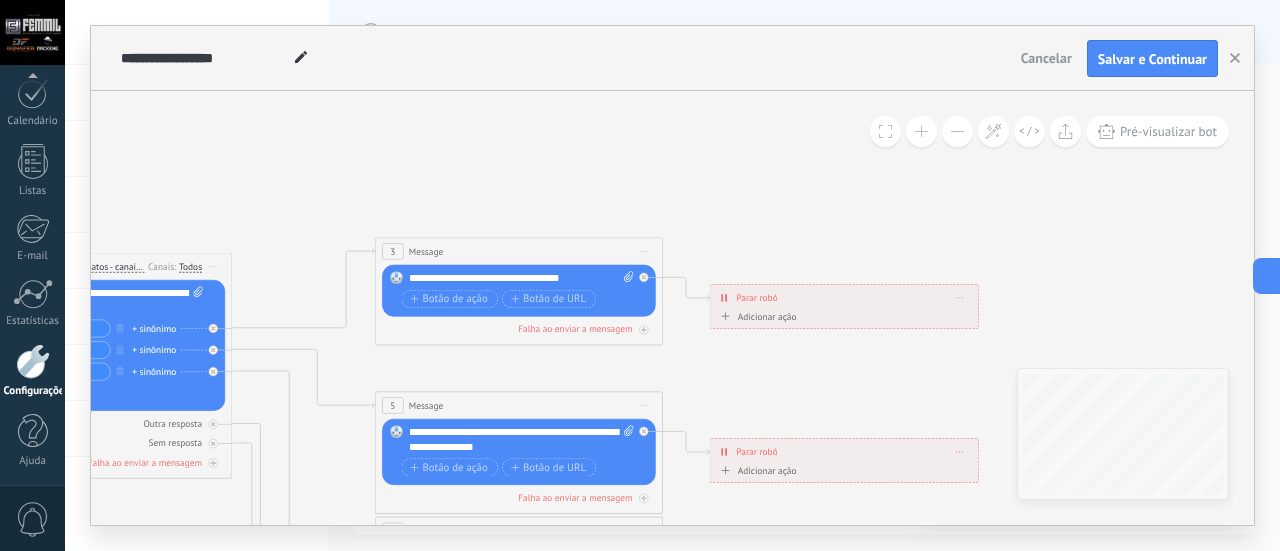 click 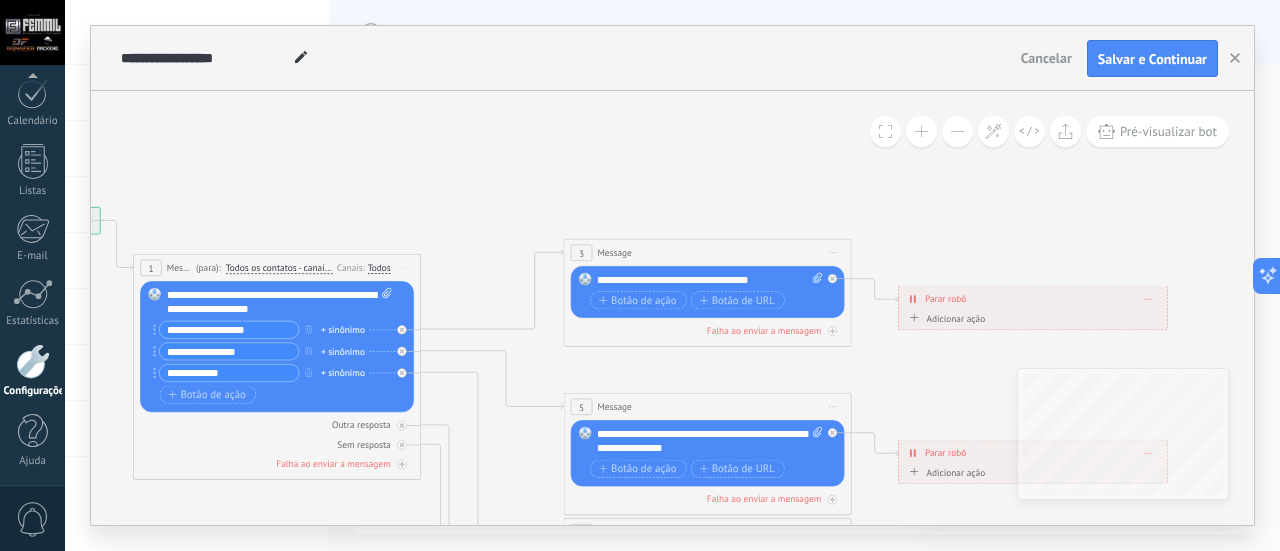 drag, startPoint x: 558, startPoint y: 369, endPoint x: 774, endPoint y: 371, distance: 216.00926 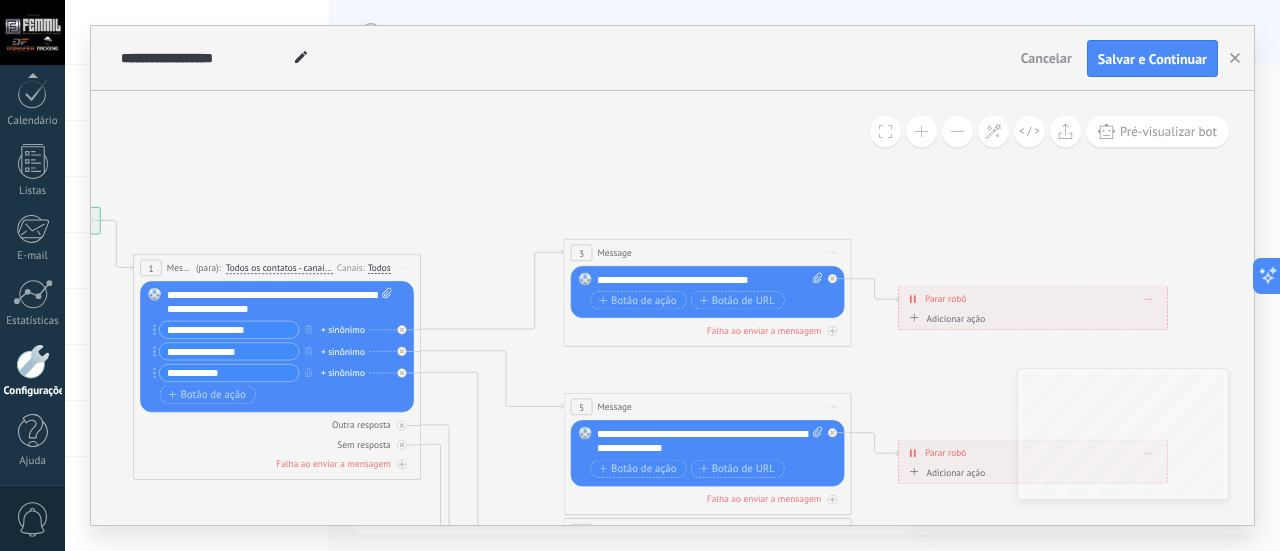 click 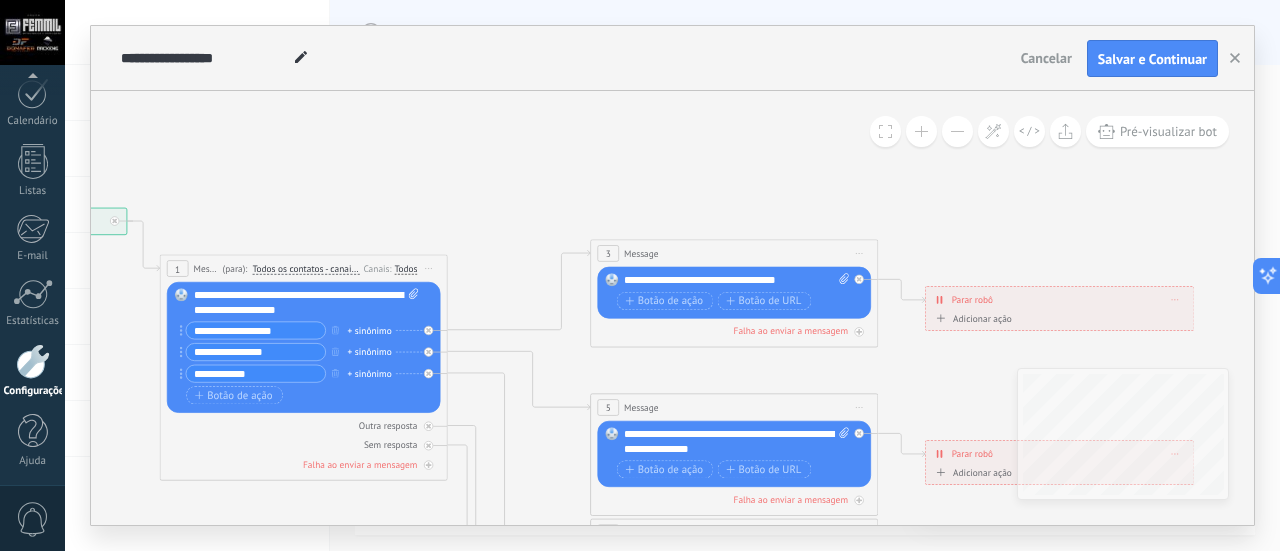 drag, startPoint x: 628, startPoint y: 369, endPoint x: 651, endPoint y: 359, distance: 25.079872 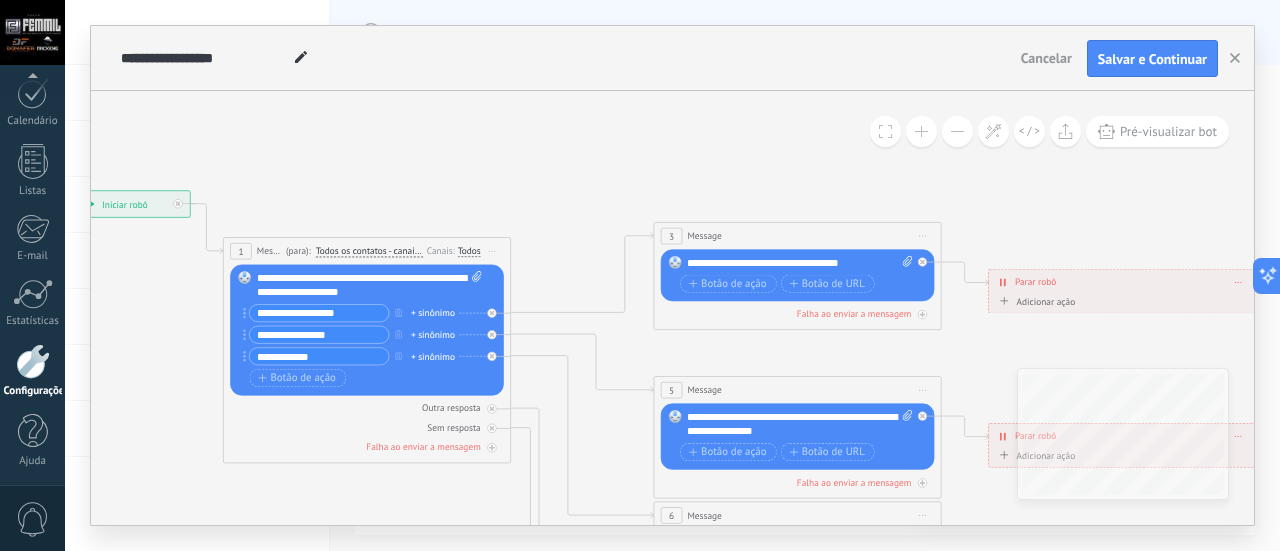 drag, startPoint x: 660, startPoint y: 356, endPoint x: 712, endPoint y: 343, distance: 53.600372 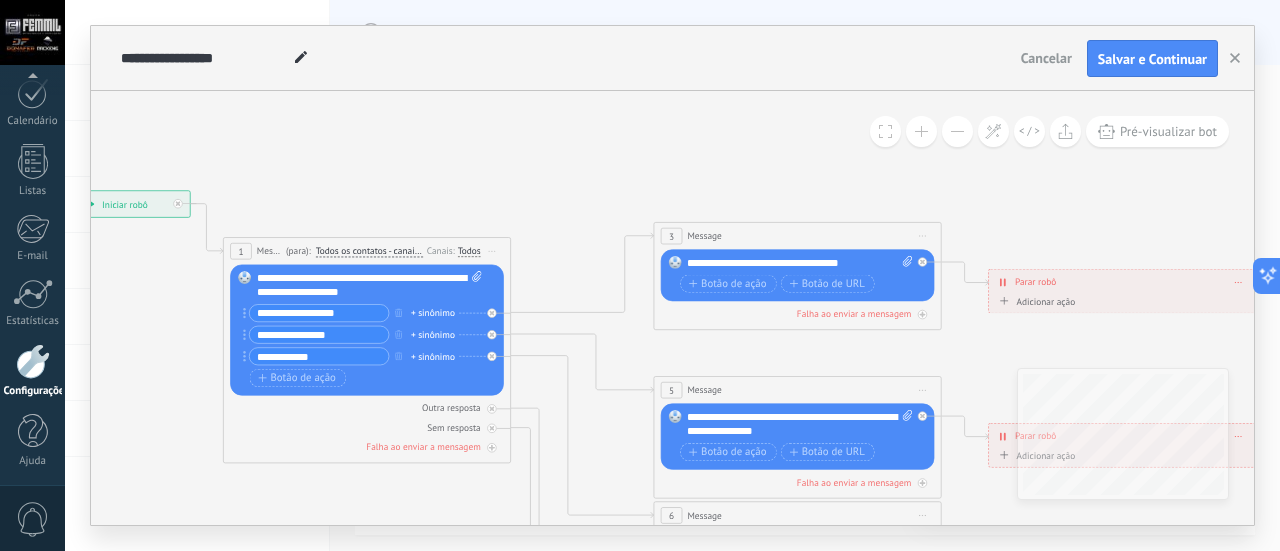 click 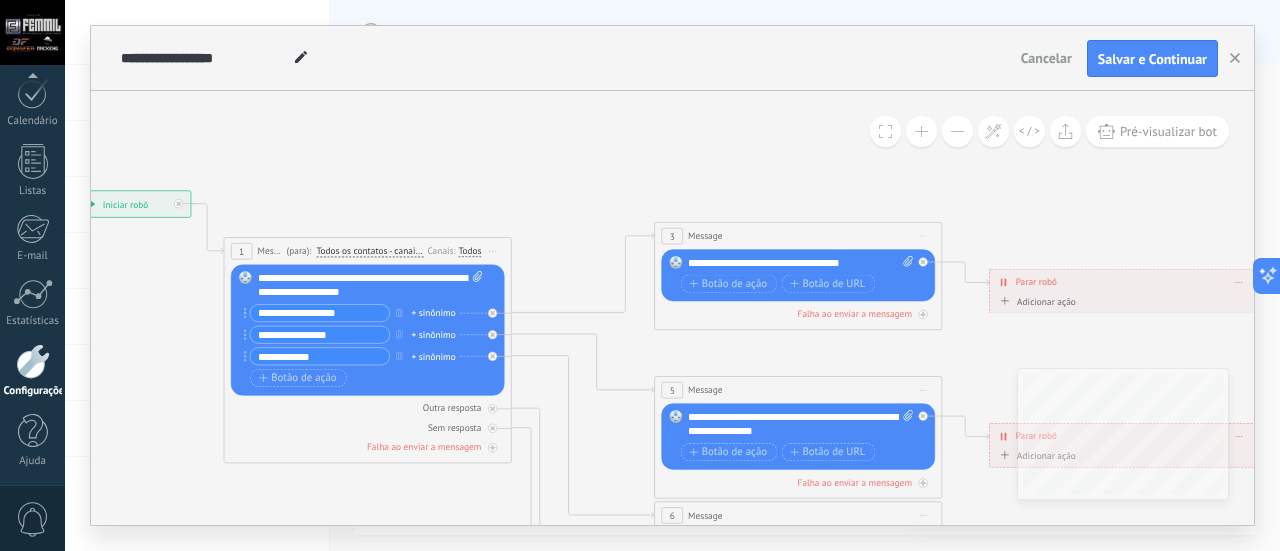 click on "+ sinônimo" at bounding box center [434, 313] 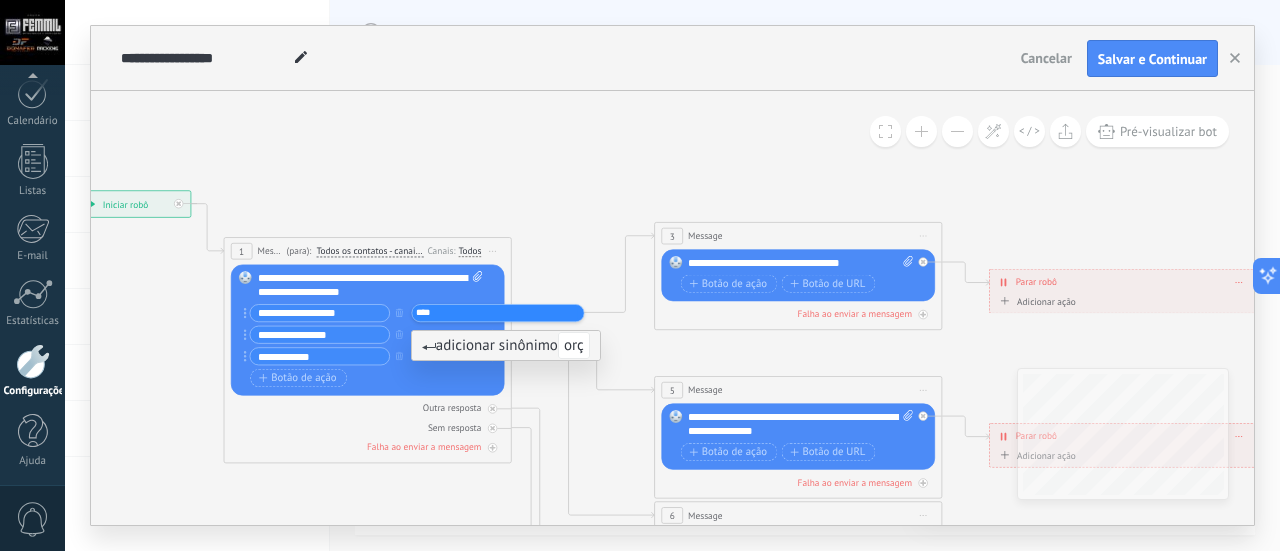 type on "*****" 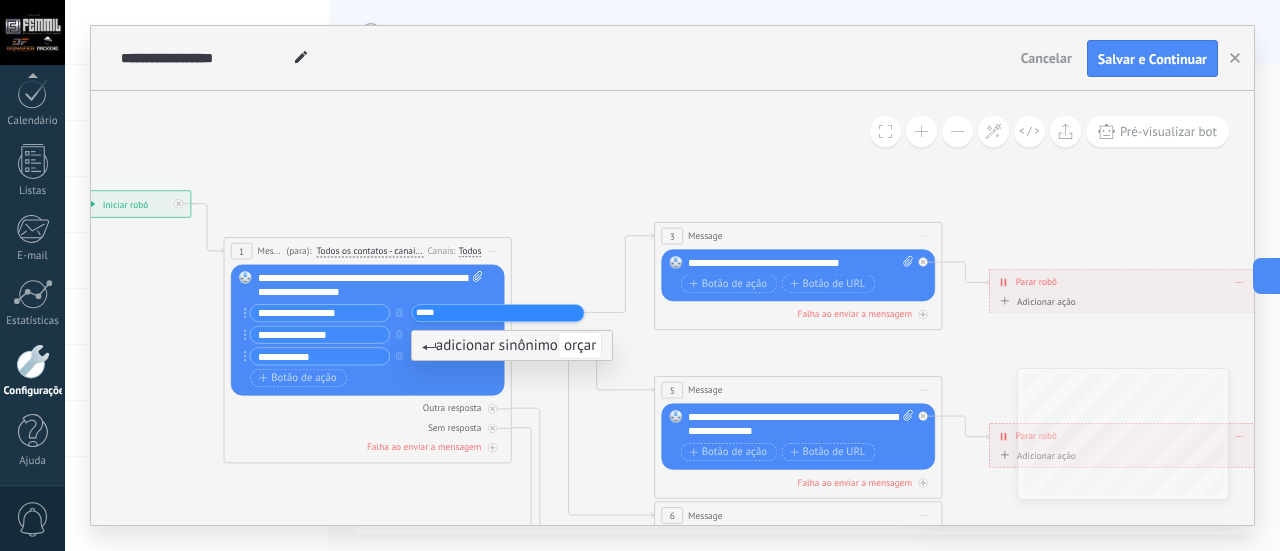 type 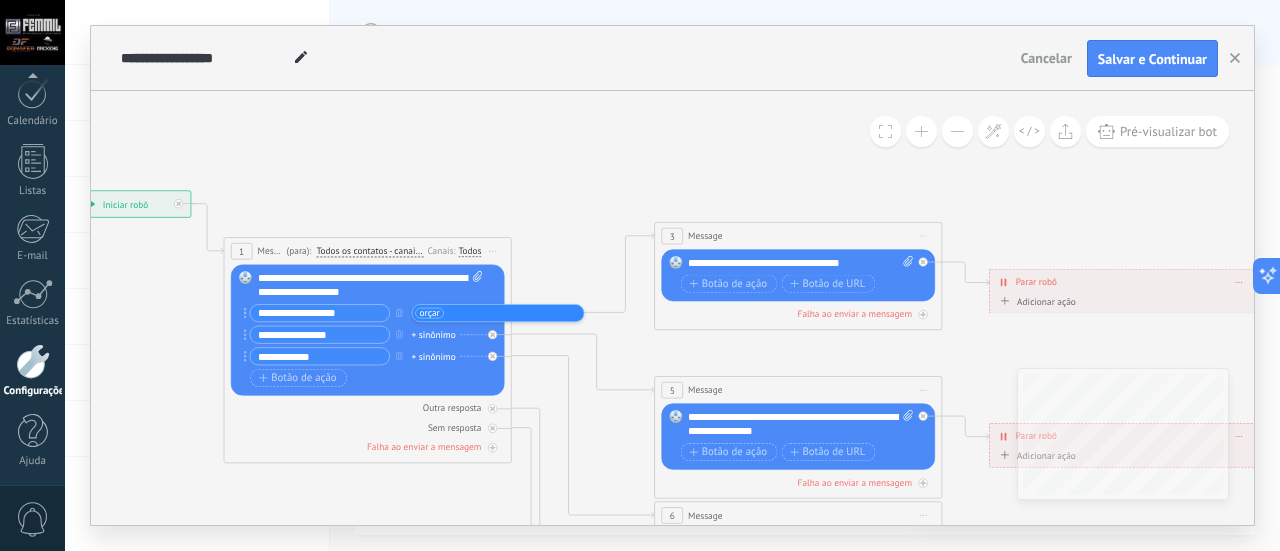 click 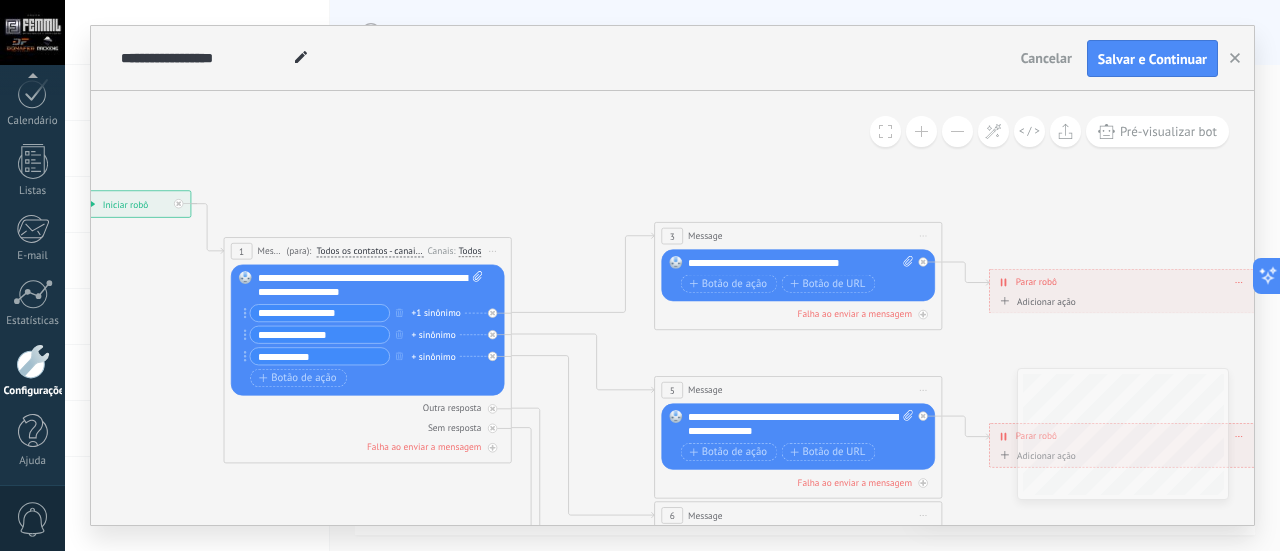 click on "+ sinônimo" at bounding box center [434, 335] 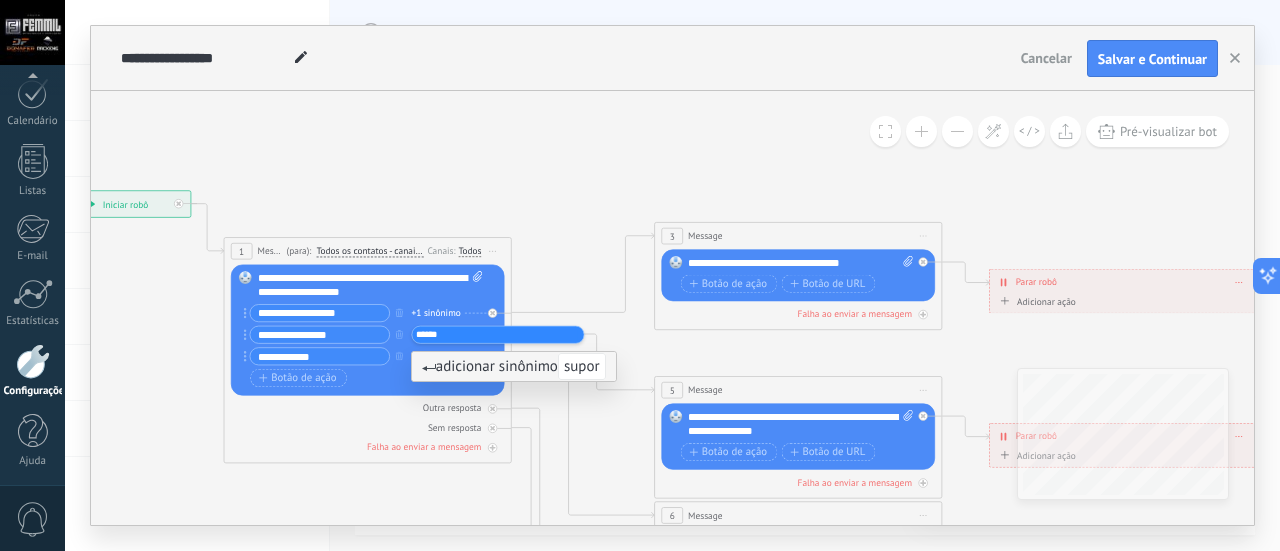 type on "*******" 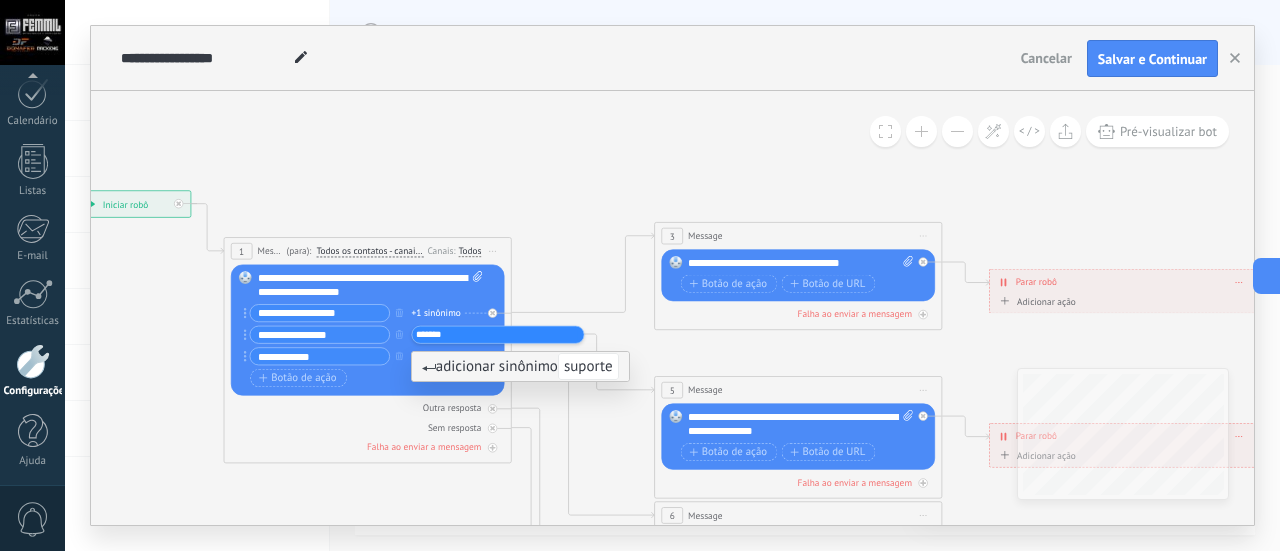 type 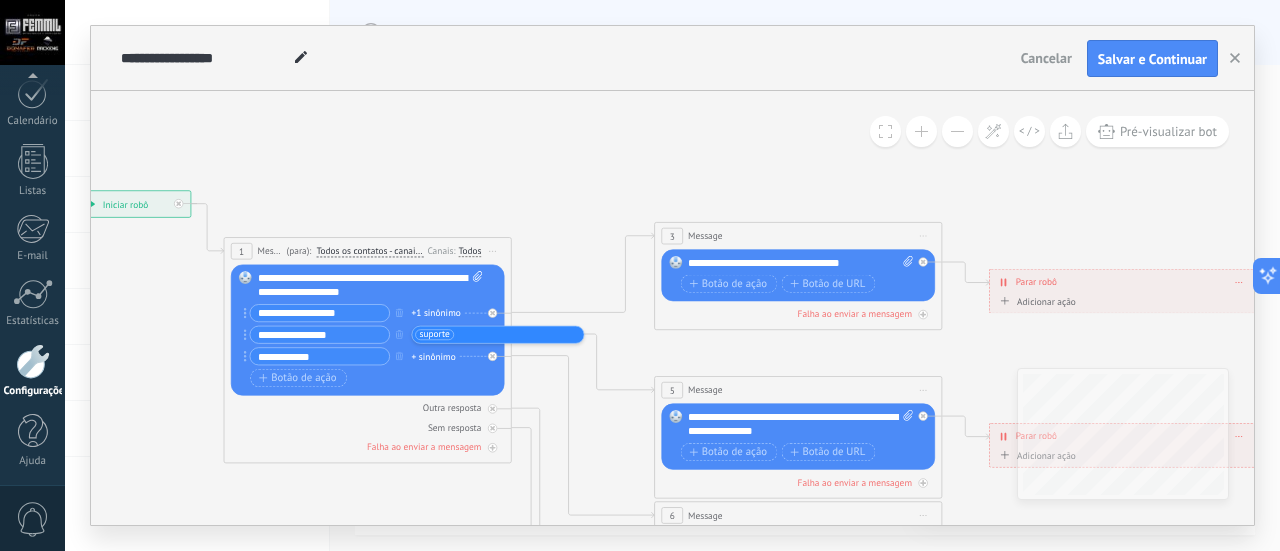 click 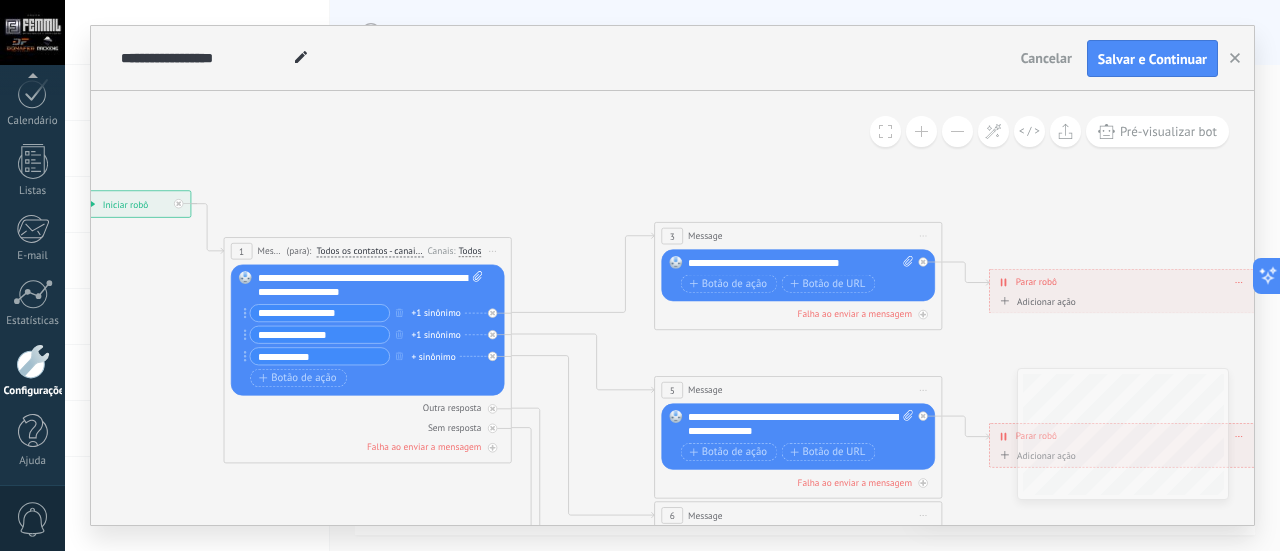 drag, startPoint x: 345, startPoint y: 351, endPoint x: 333, endPoint y: 352, distance: 12.0415945 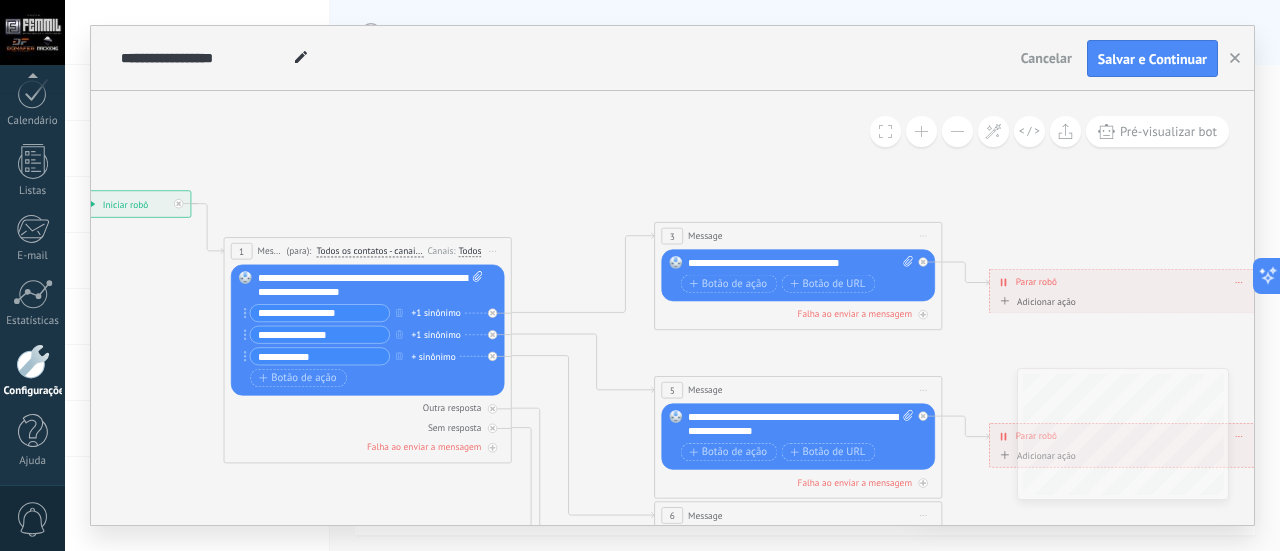 click on "**********" at bounding box center [319, 356] 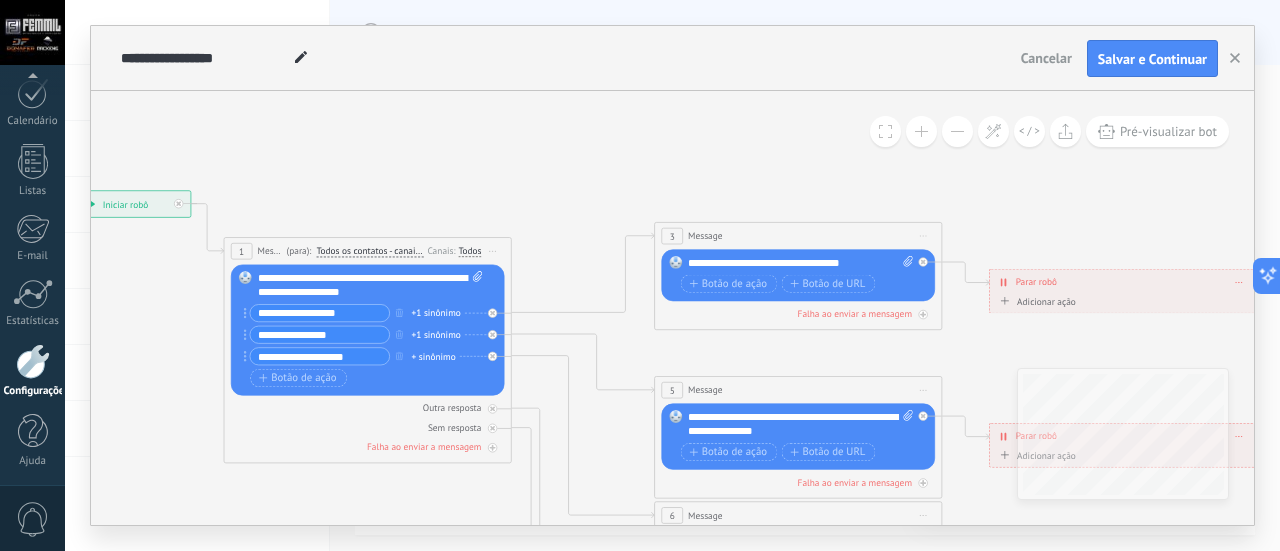 type on "**********" 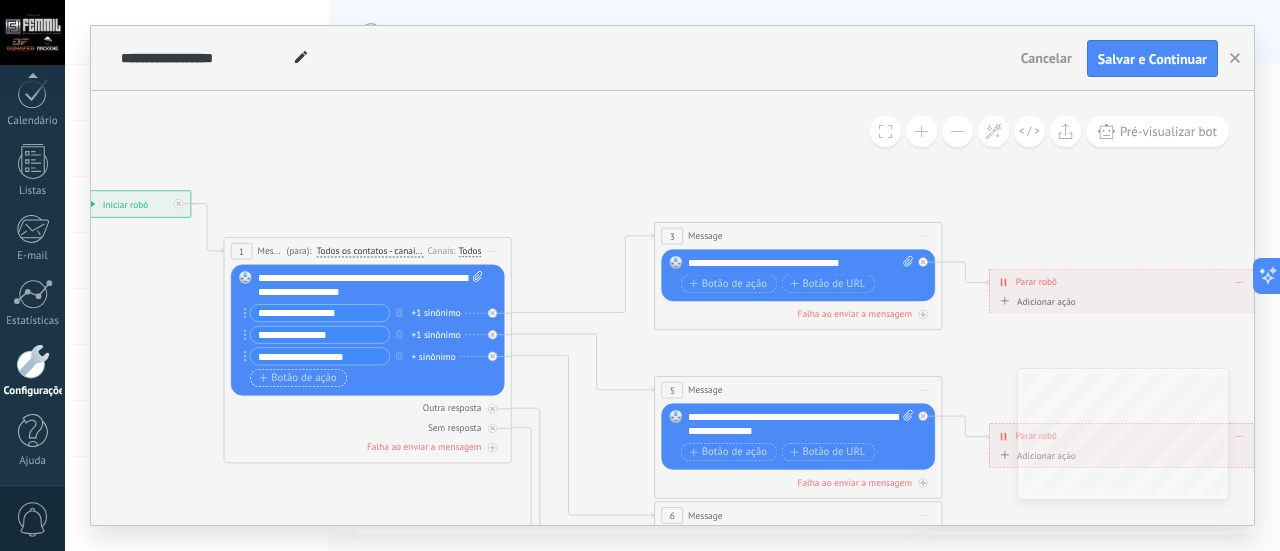 click on "Botão de ação" at bounding box center [298, 379] 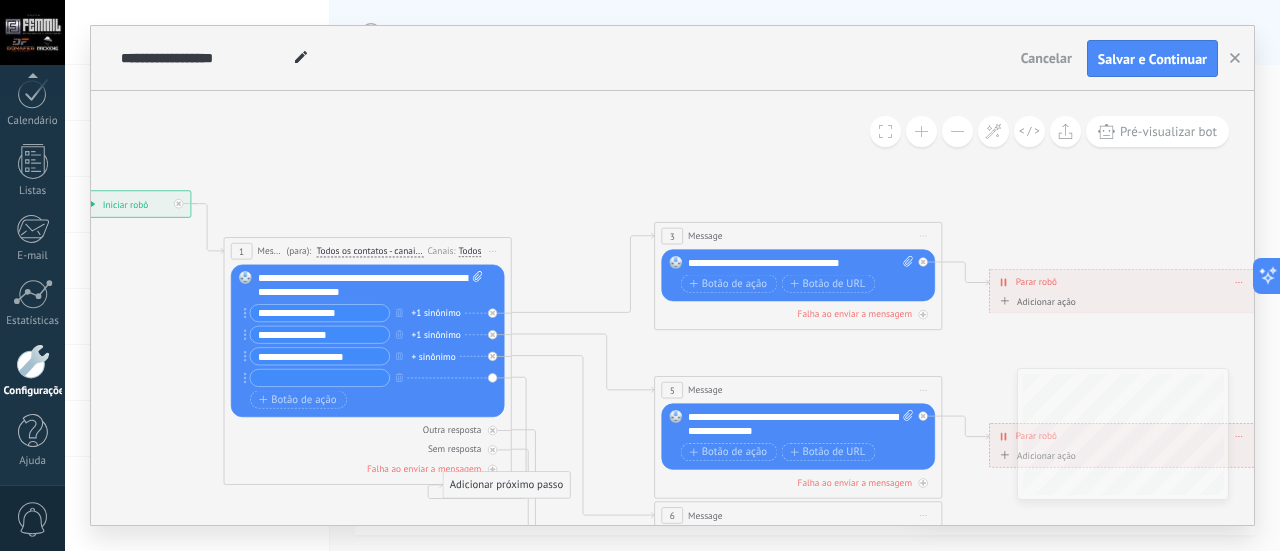 drag, startPoint x: 606, startPoint y: 330, endPoint x: 468, endPoint y: 511, distance: 227.60712 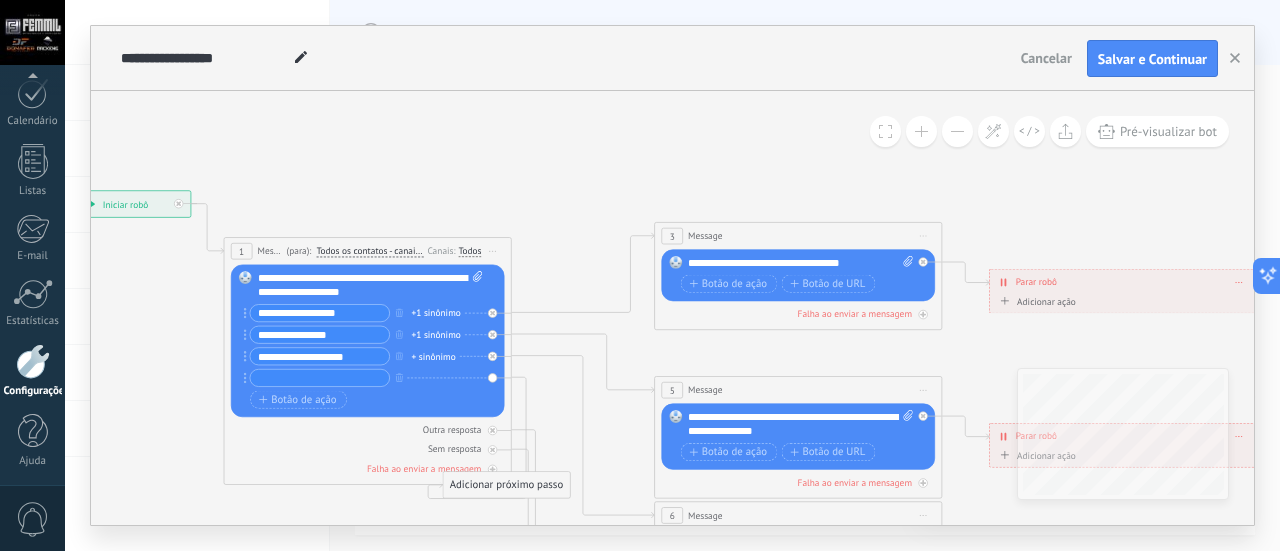click on "Adicionar próximo passo" at bounding box center [506, 486] 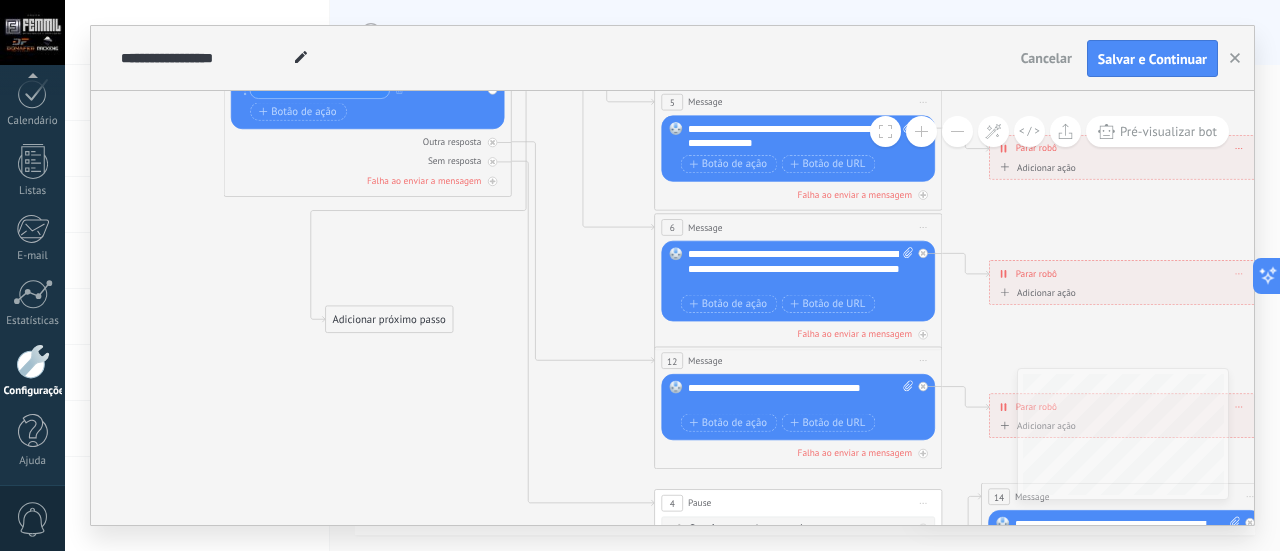 drag, startPoint x: 480, startPoint y: 231, endPoint x: 386, endPoint y: 327, distance: 134.35773 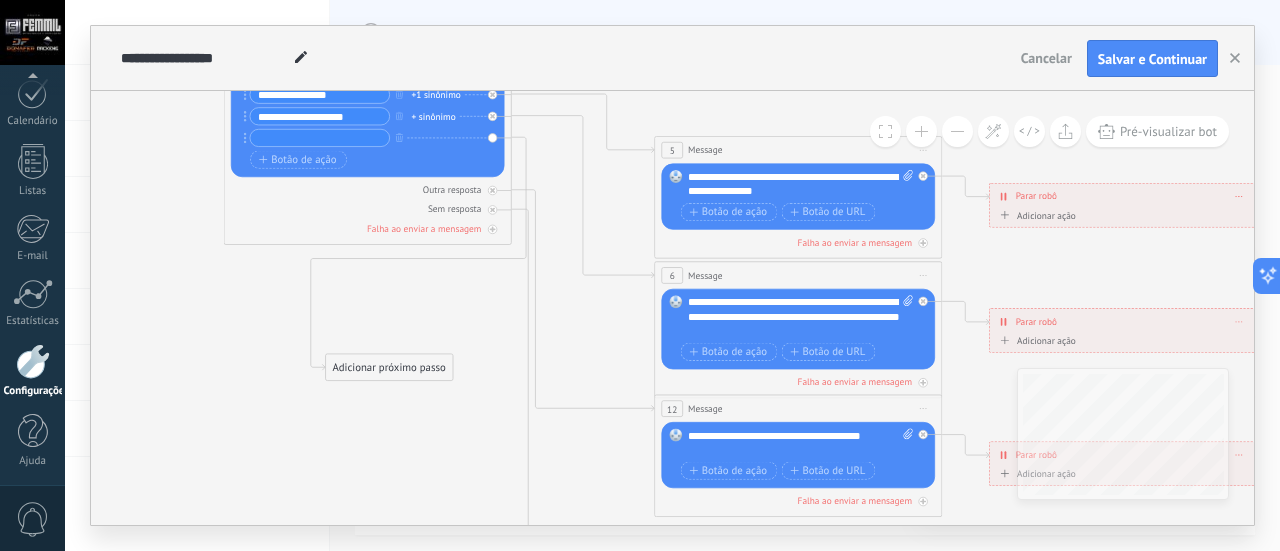 click on "Message" at bounding box center [705, 409] 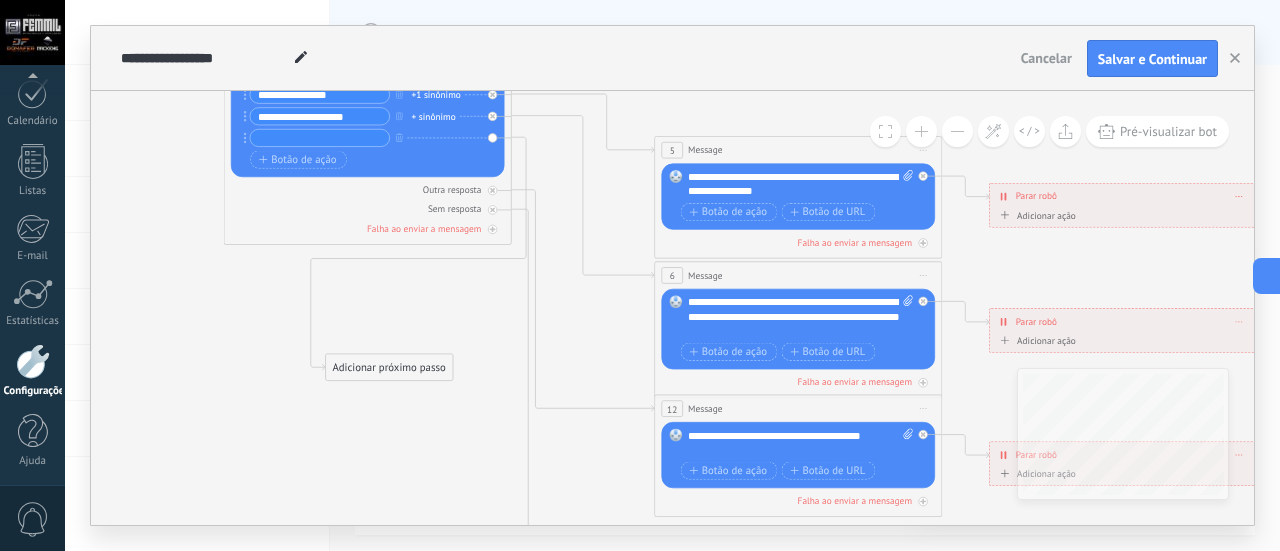 click on "12" at bounding box center [672, 409] 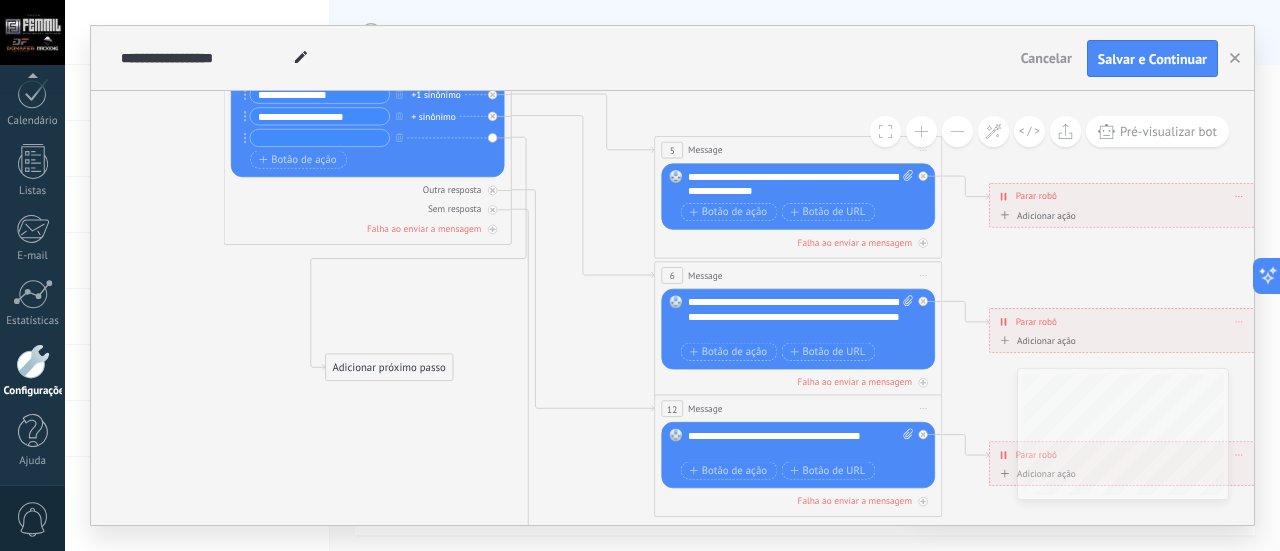 click on "12" at bounding box center (672, 409) 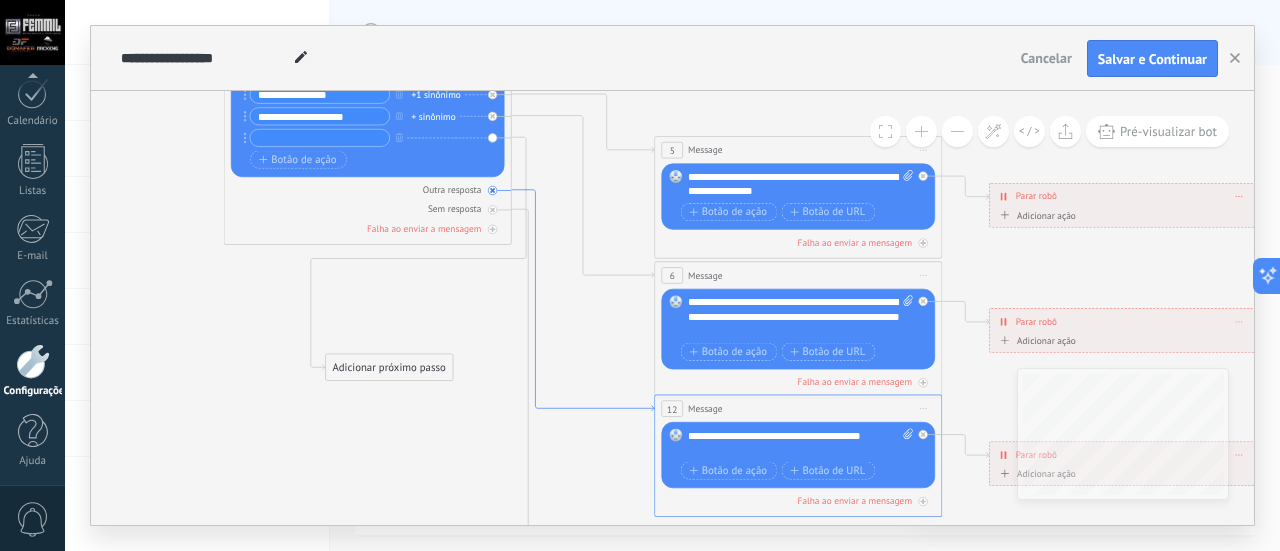 click 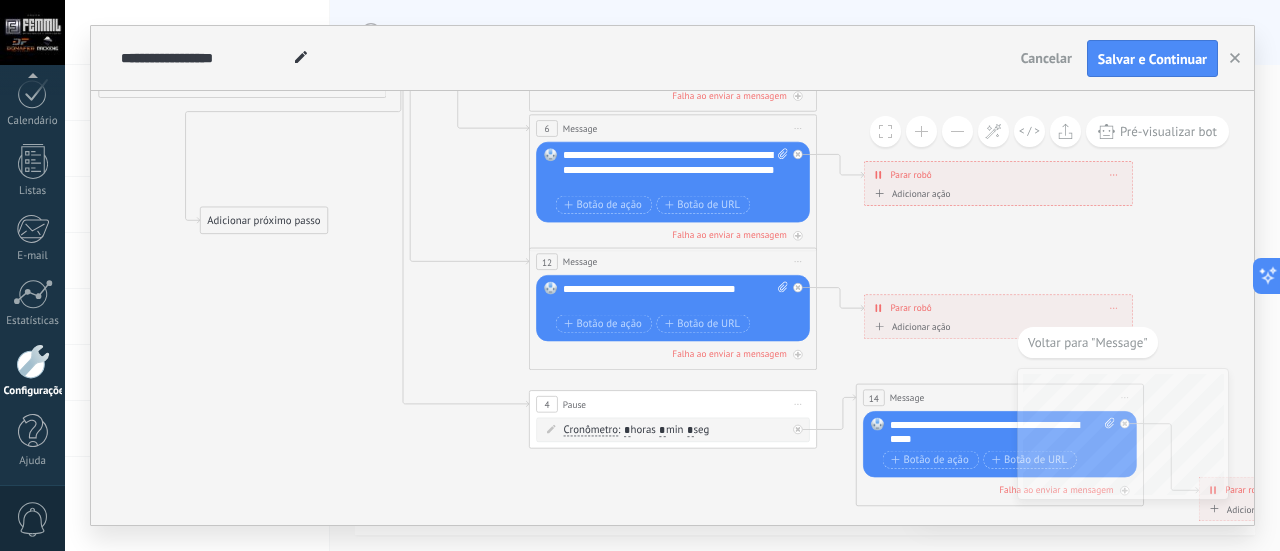click on "Iniciar pré-visualização aqui
Renomear
Duplicar
Excluir" at bounding box center (798, 262) 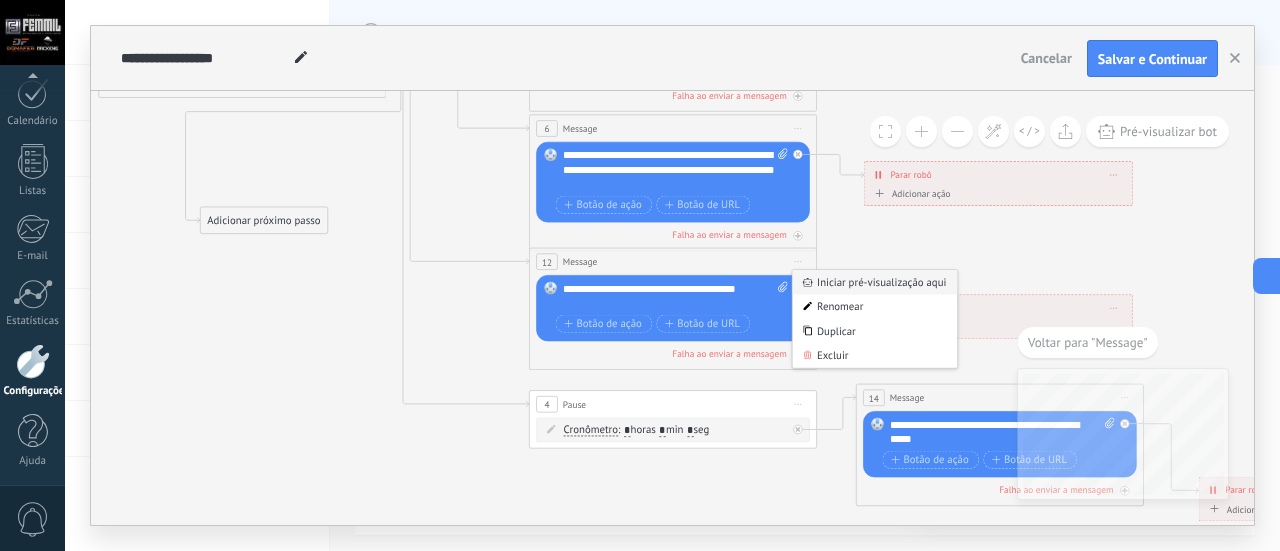 click on "Iniciar pré-visualização aqui" at bounding box center (875, 282) 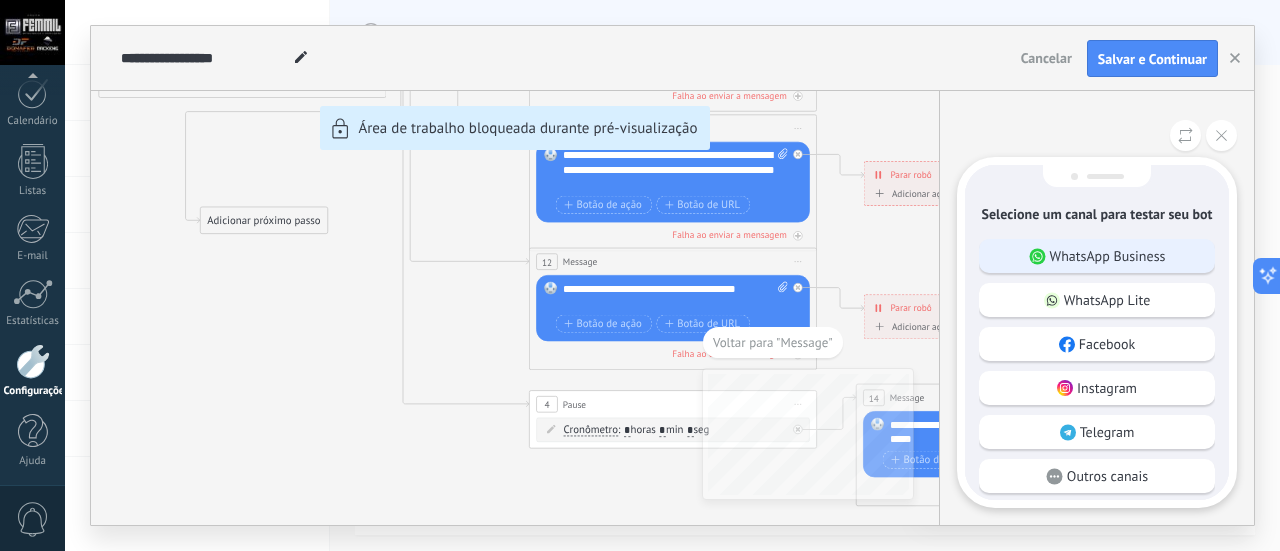 click on "WhatsApp Business" at bounding box center [1108, 256] 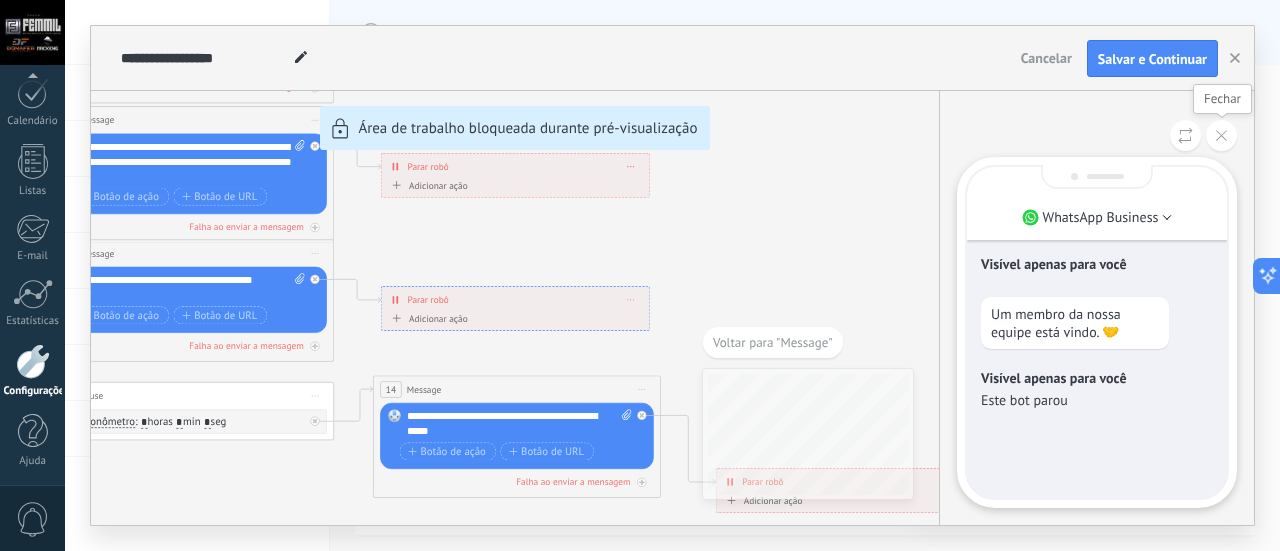 click at bounding box center (1221, 135) 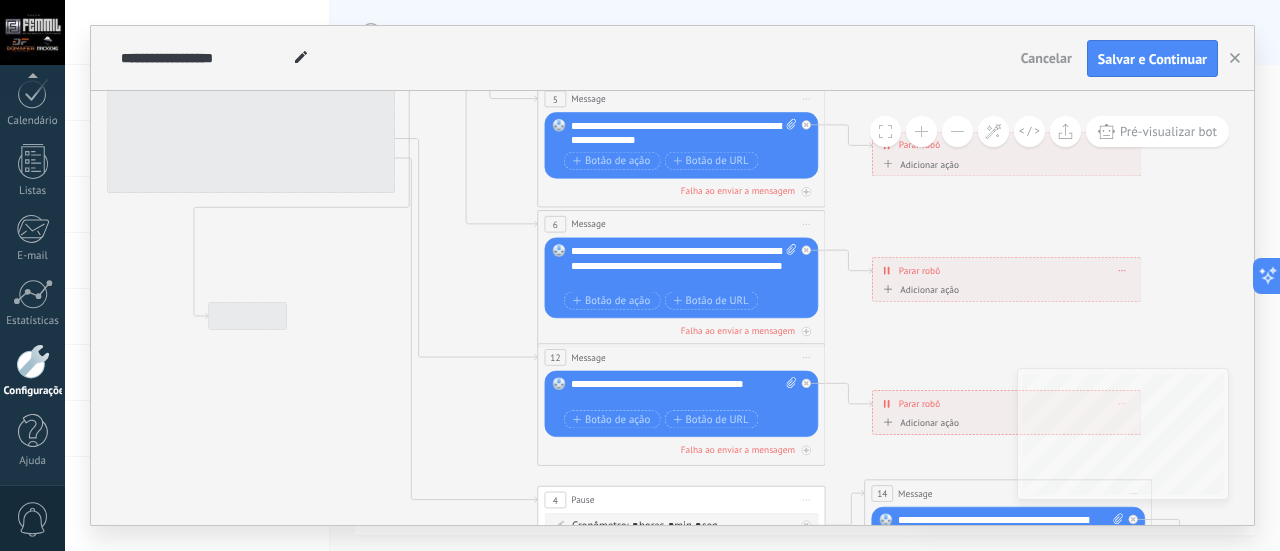 drag, startPoint x: 445, startPoint y: 230, endPoint x: 898, endPoint y: 323, distance: 462.44785 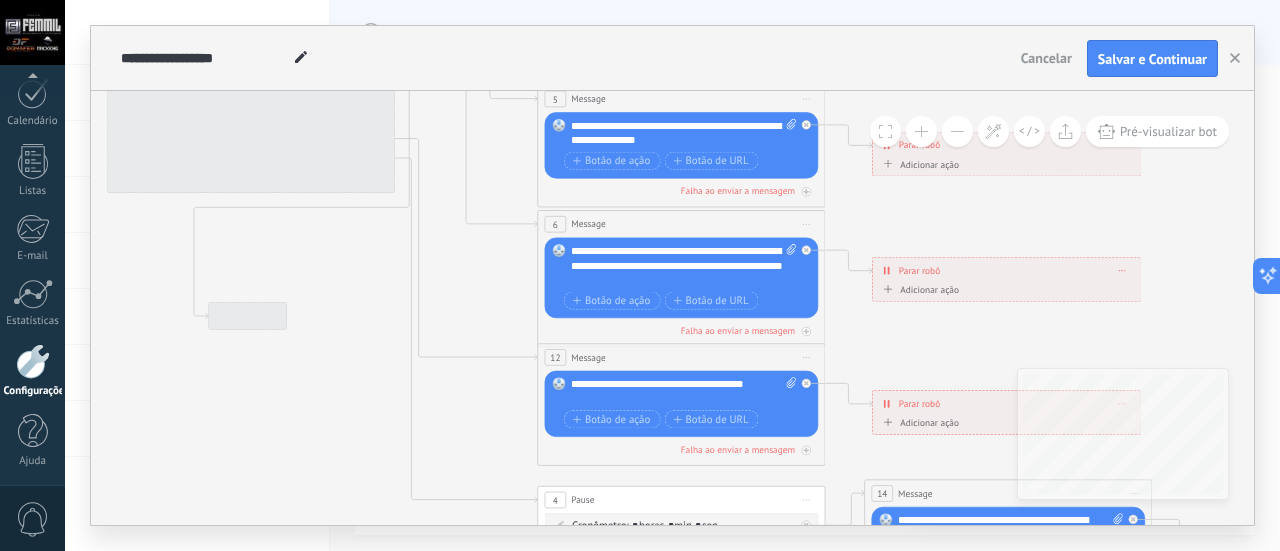 click 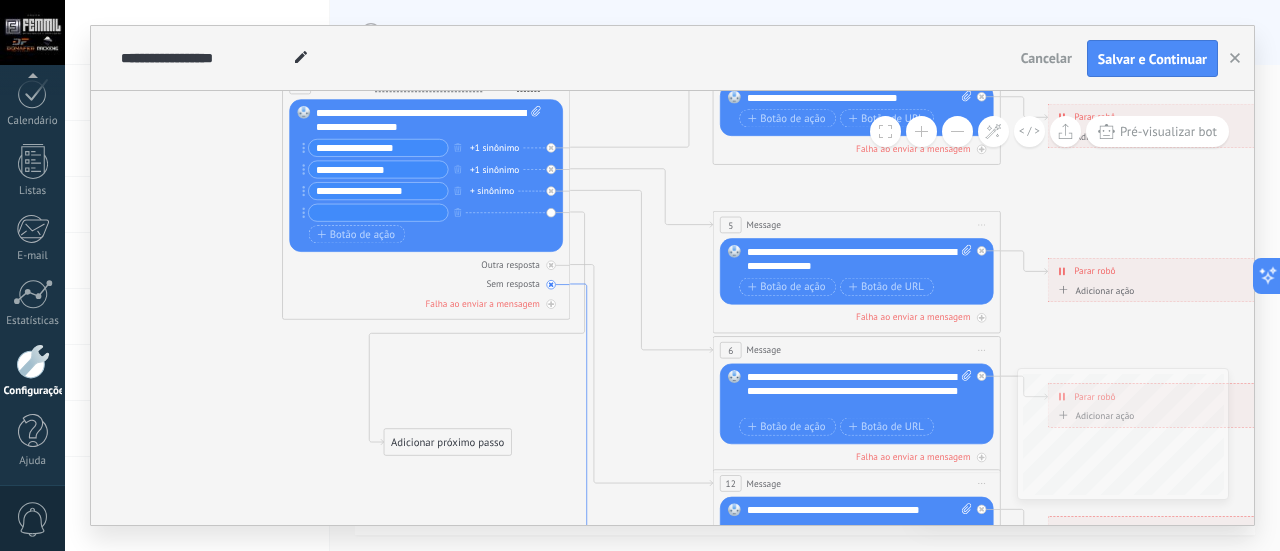 drag, startPoint x: 418, startPoint y: 285, endPoint x: 587, endPoint y: 408, distance: 209.02153 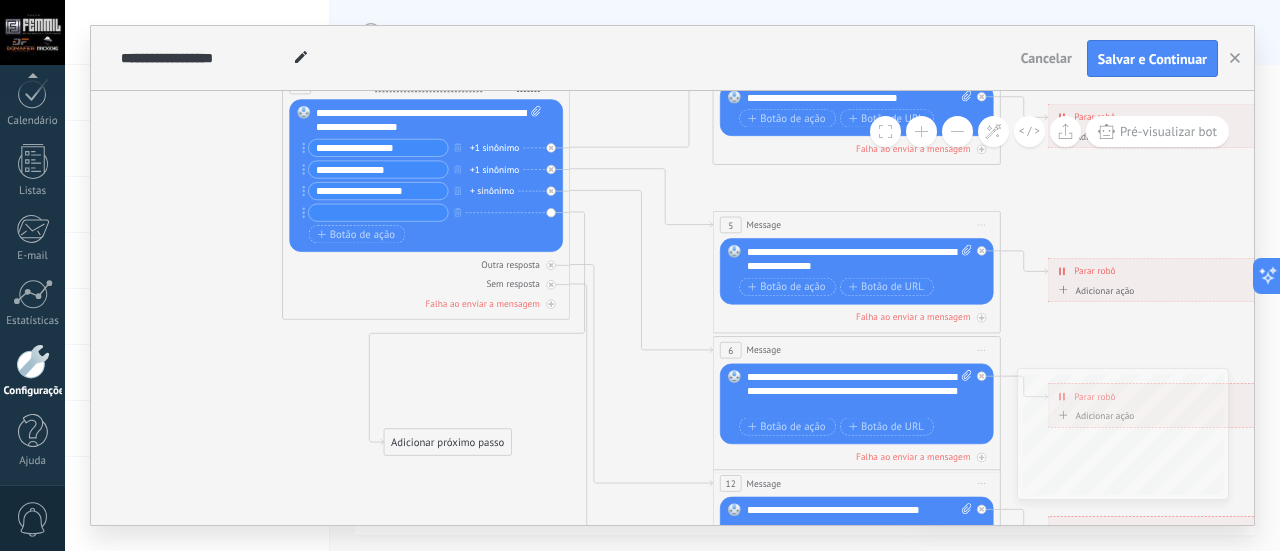 click at bounding box center [378, 213] 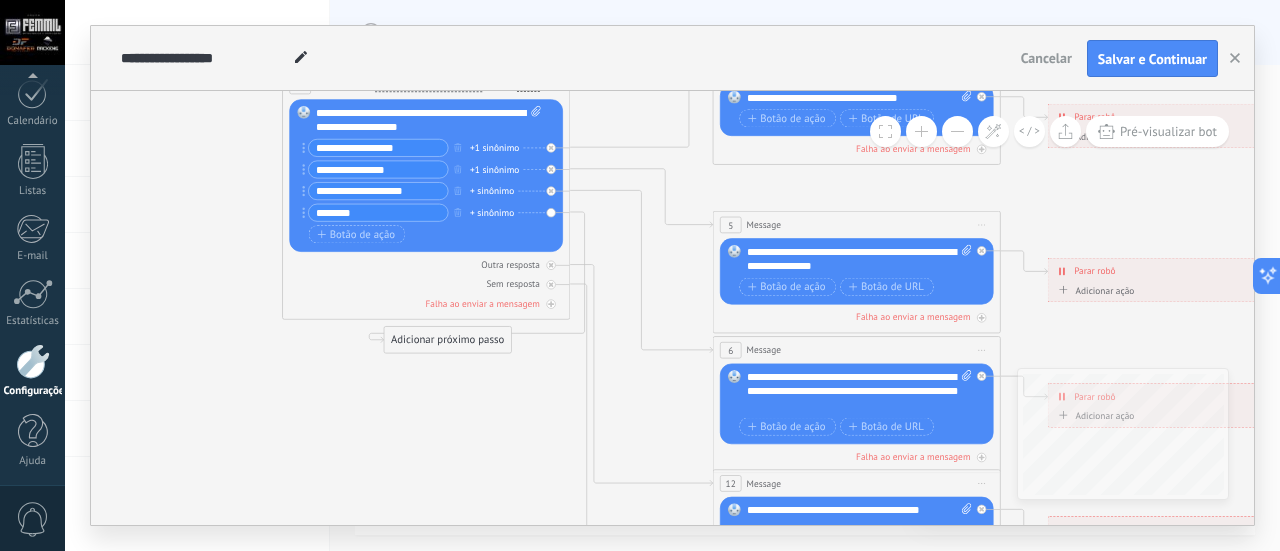 type on "********" 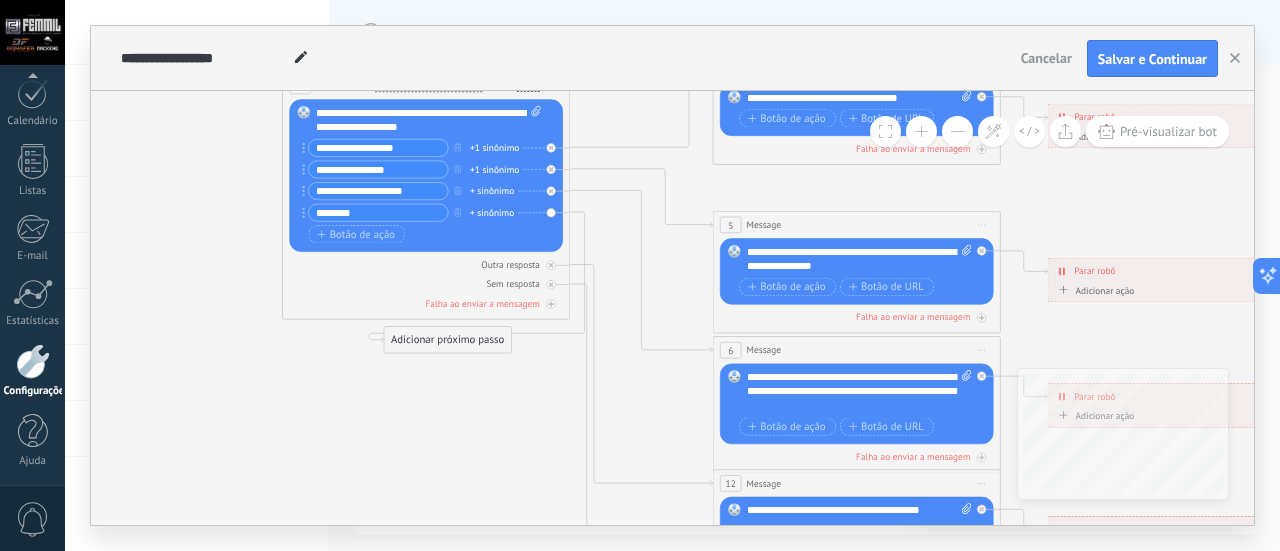 click on "Adicionar próximo passo" at bounding box center [447, 341] 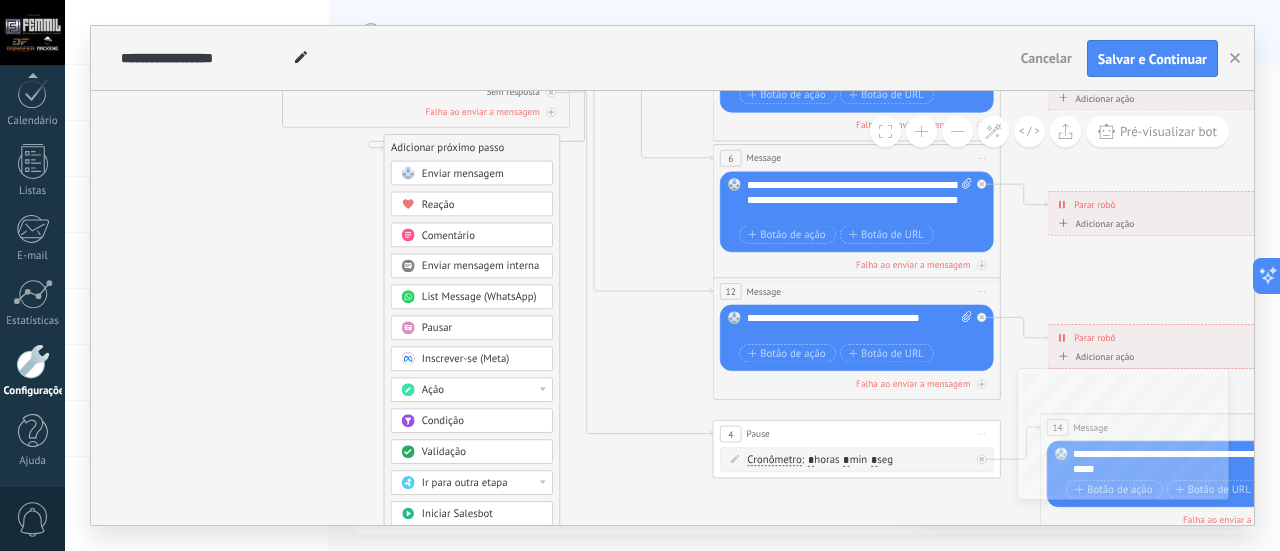 click on "Ação" at bounding box center [482, 391] 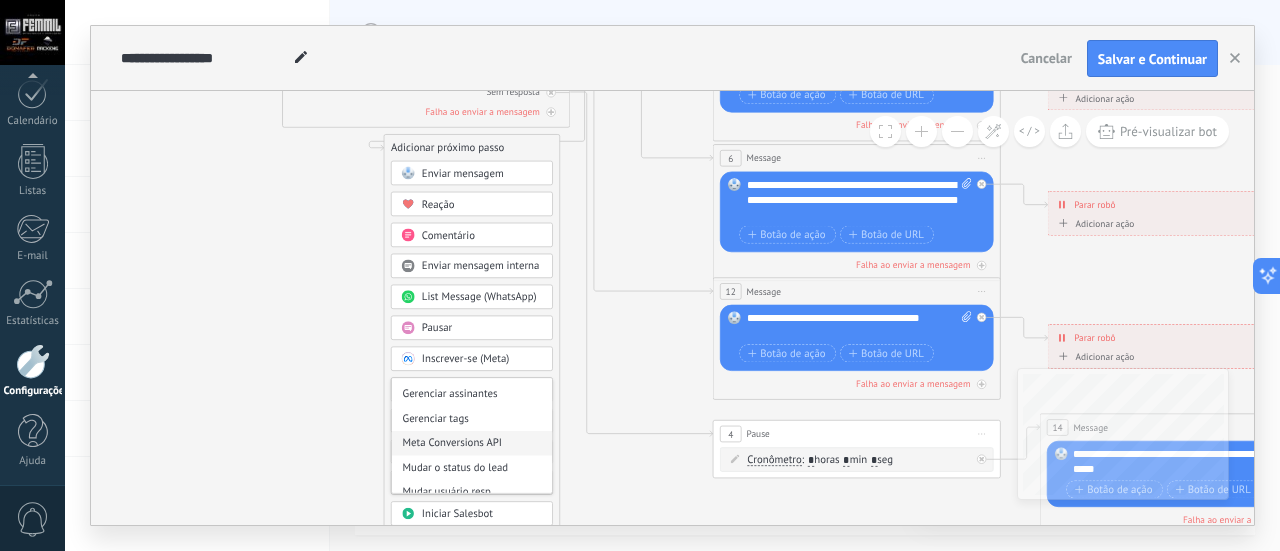 scroll, scrollTop: 316, scrollLeft: 0, axis: vertical 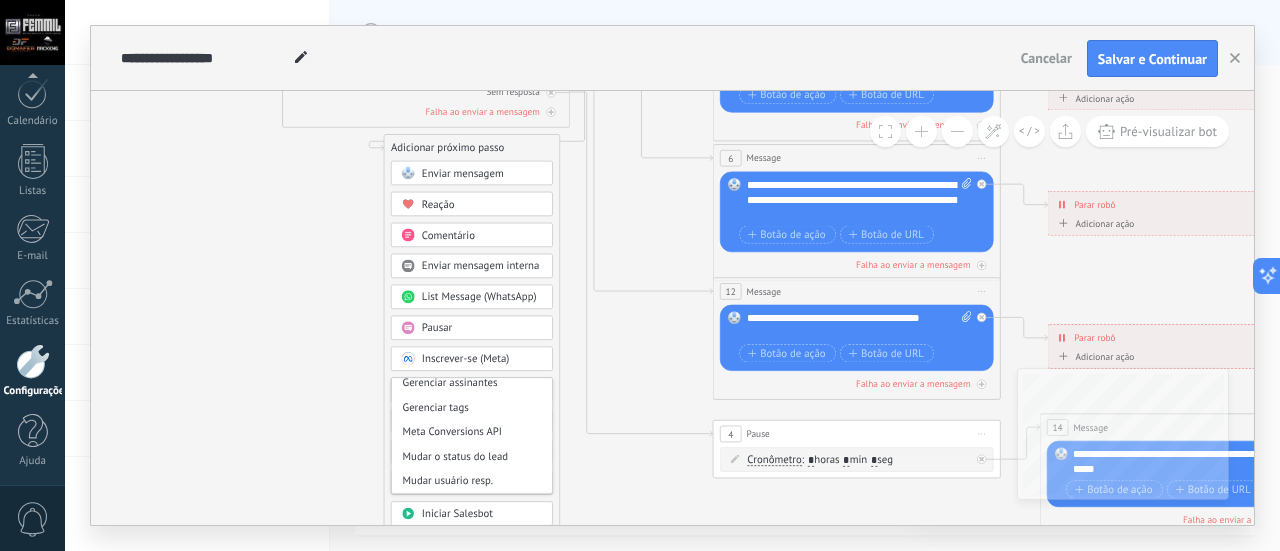 click 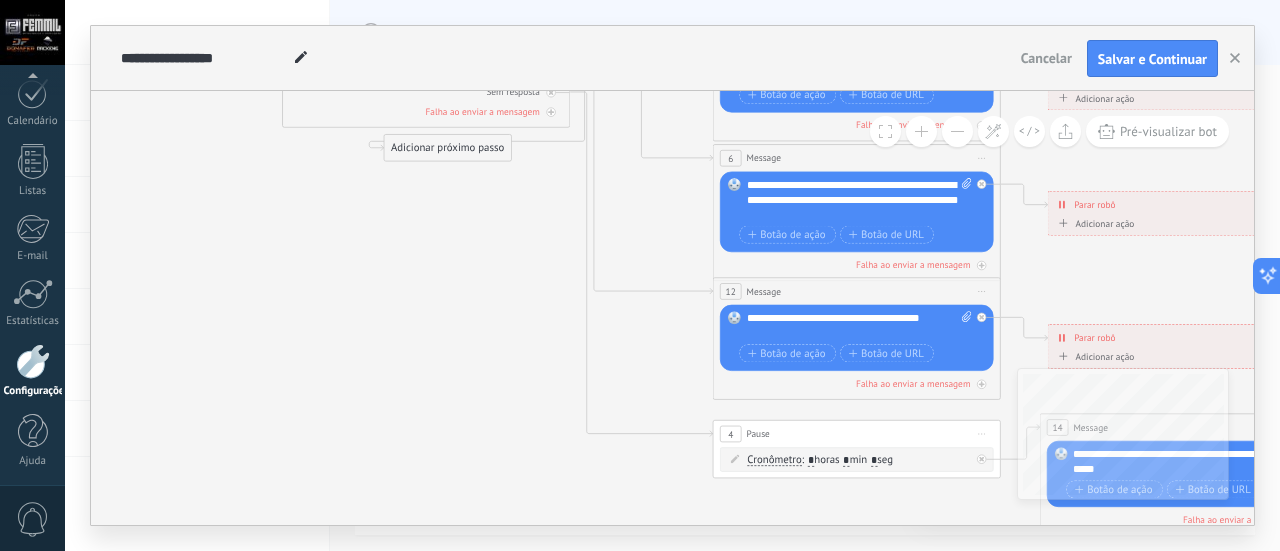 click on "Adicionar próximo passo" at bounding box center [447, 149] 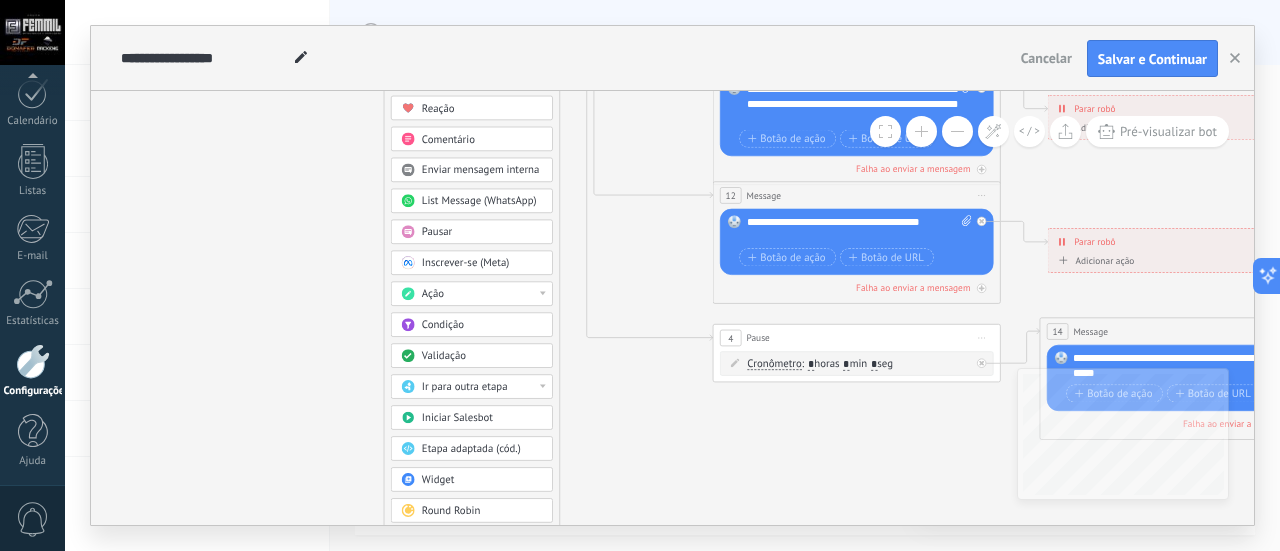 click on "Ação" at bounding box center (482, 295) 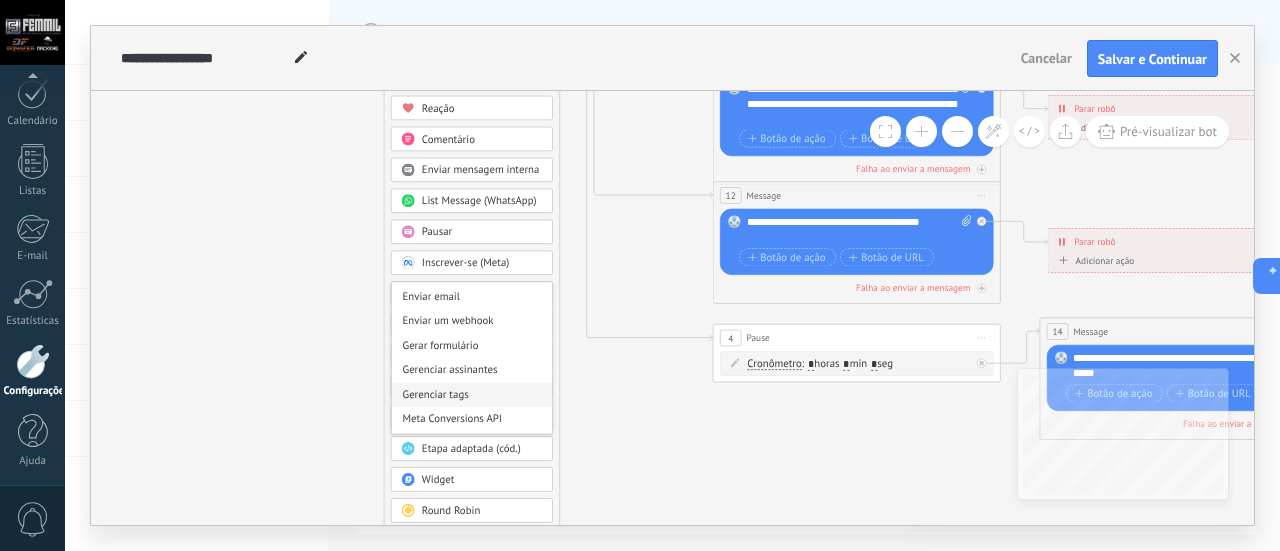 scroll, scrollTop: 265, scrollLeft: 0, axis: vertical 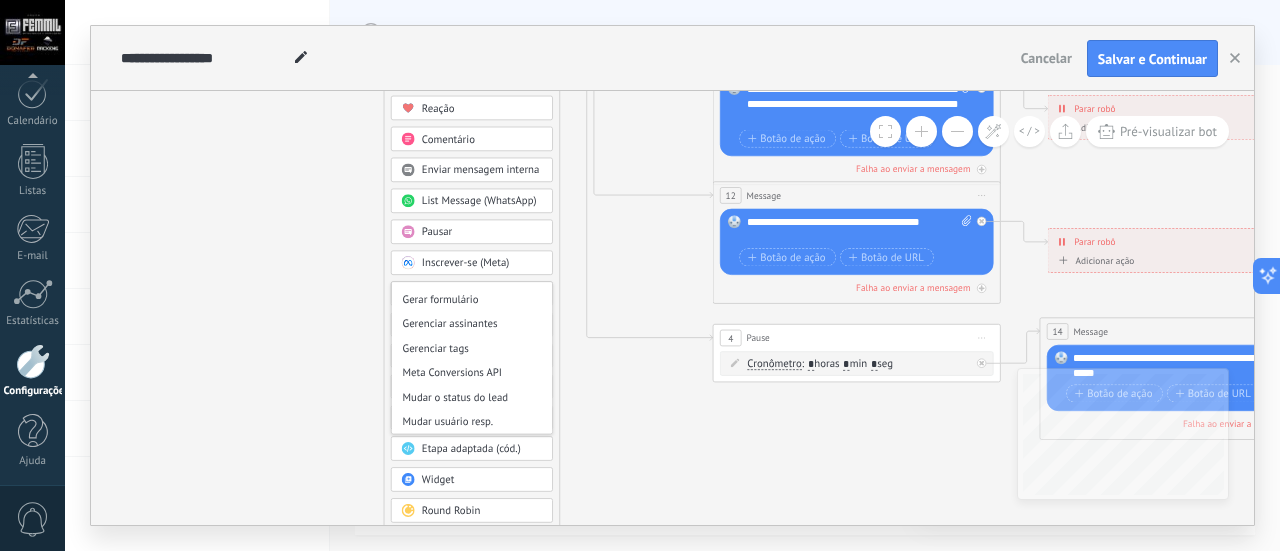 click 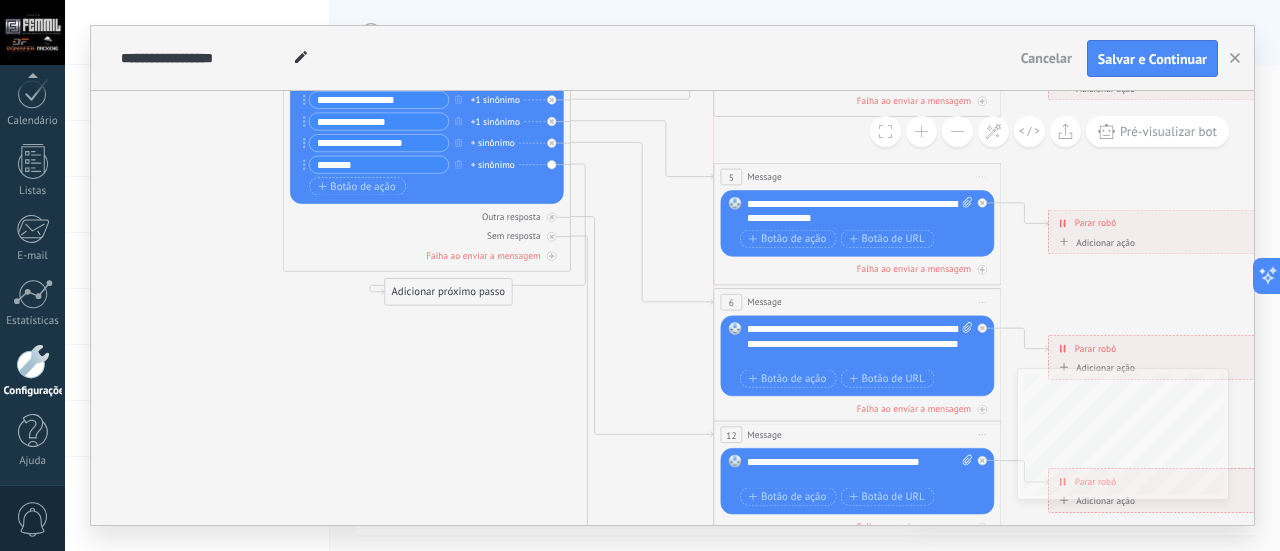 click on "12
Message
*******
(para):
Todos os contatos - canais selecionados
Todos os contatos - canais selecionados
Todos os contatos - canal primário
Contato principal - canais selecionados
Contato principal - canal primário
Todos os contatos - canais selecionados
Todos os contatos - canais selecionados
Todos os contatos - canal primário
Contato principal - canais selecionados" at bounding box center [857, 435] 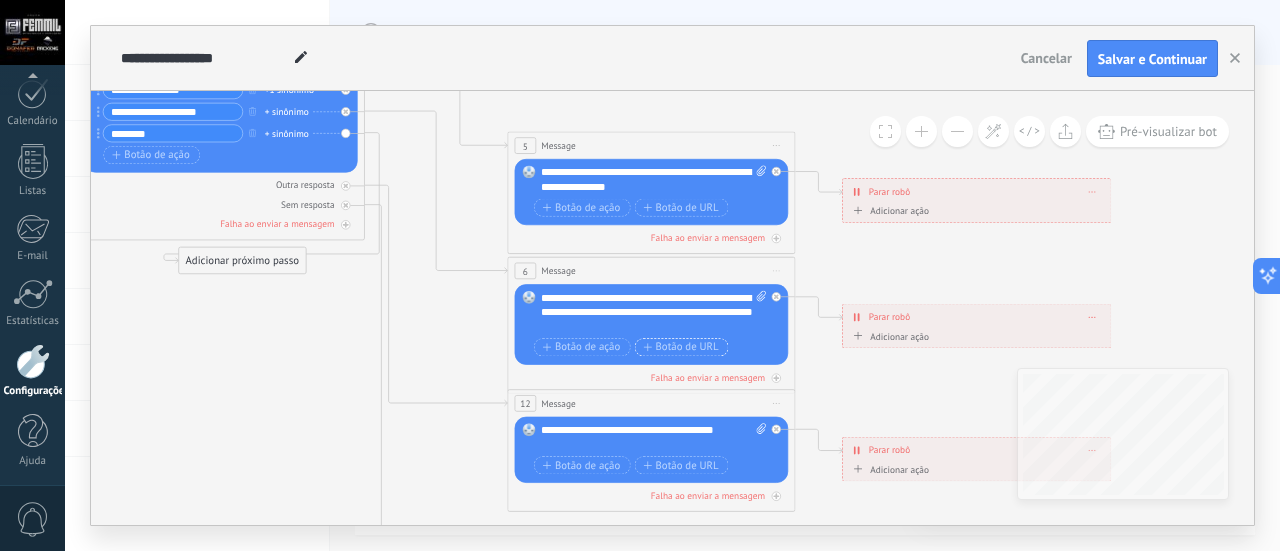 drag, startPoint x: 682, startPoint y: 363, endPoint x: 654, endPoint y: 343, distance: 34.4093 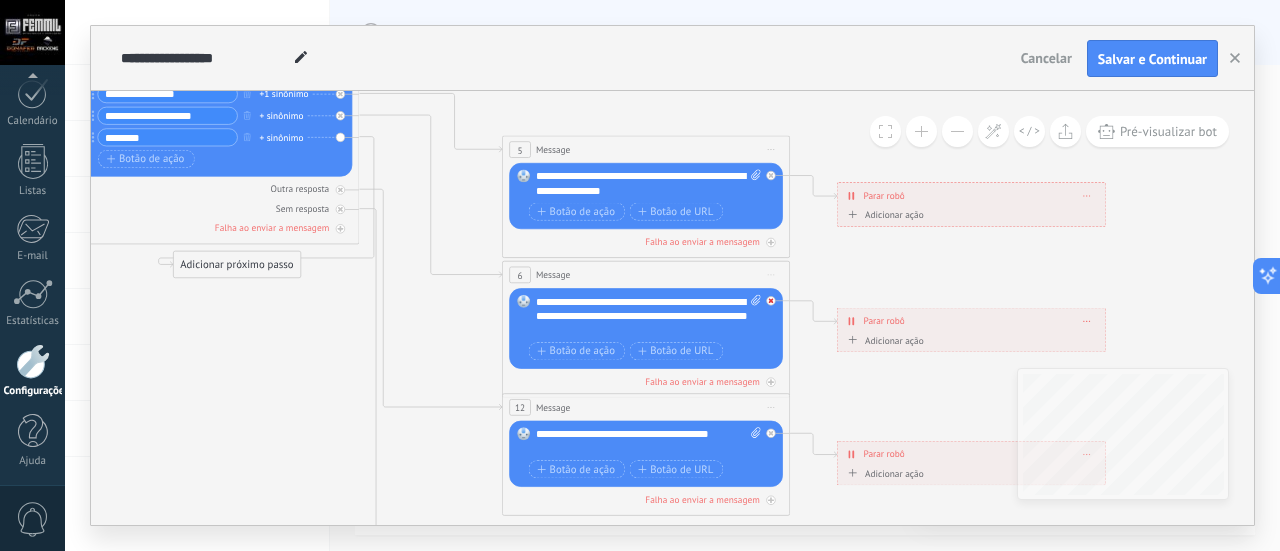 click 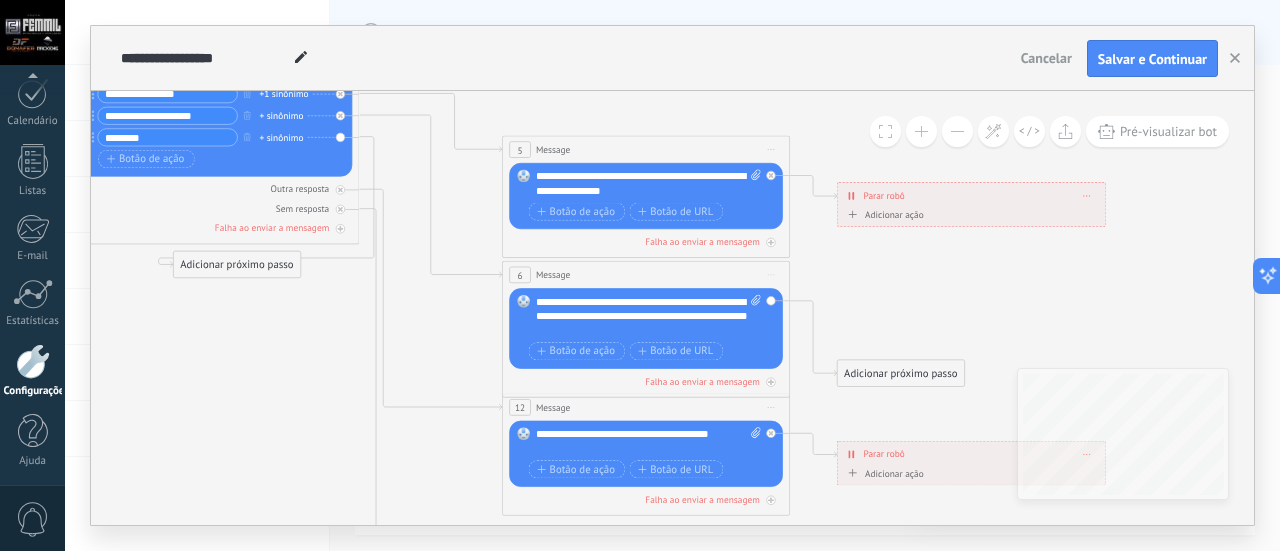 click on "Adicionar próximo passo" at bounding box center [901, 374] 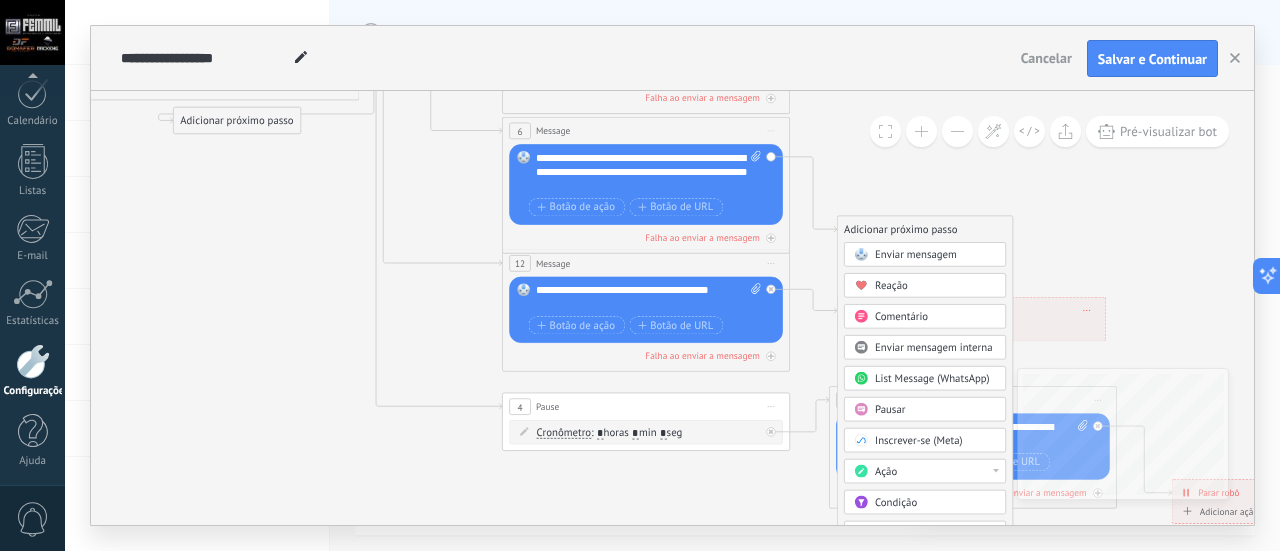 click on "Ação" at bounding box center [935, 472] 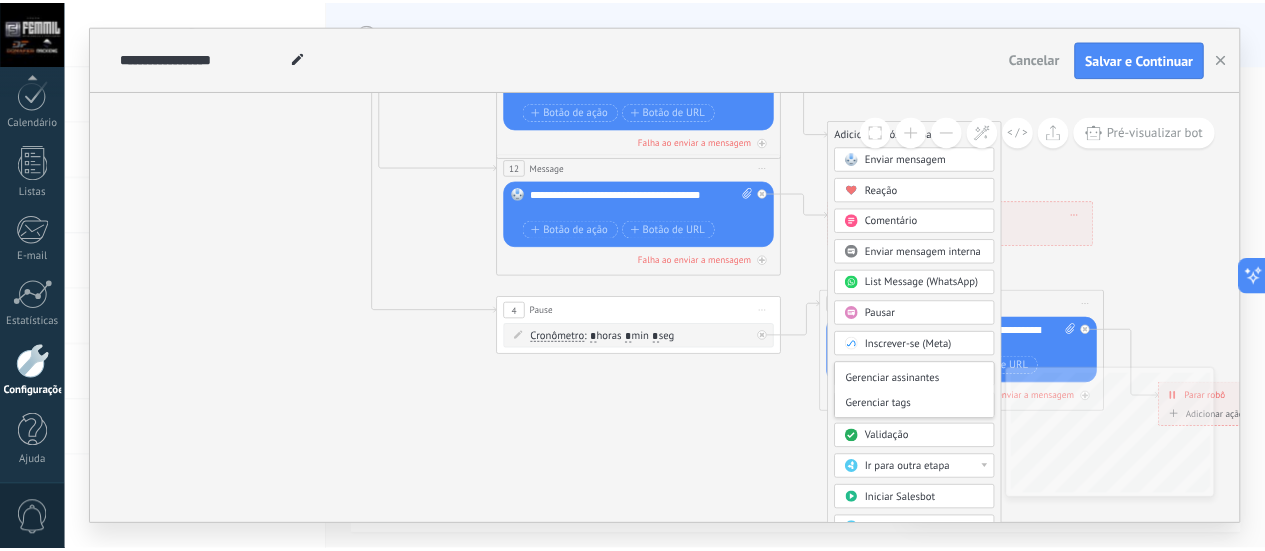 scroll, scrollTop: 398, scrollLeft: 0, axis: vertical 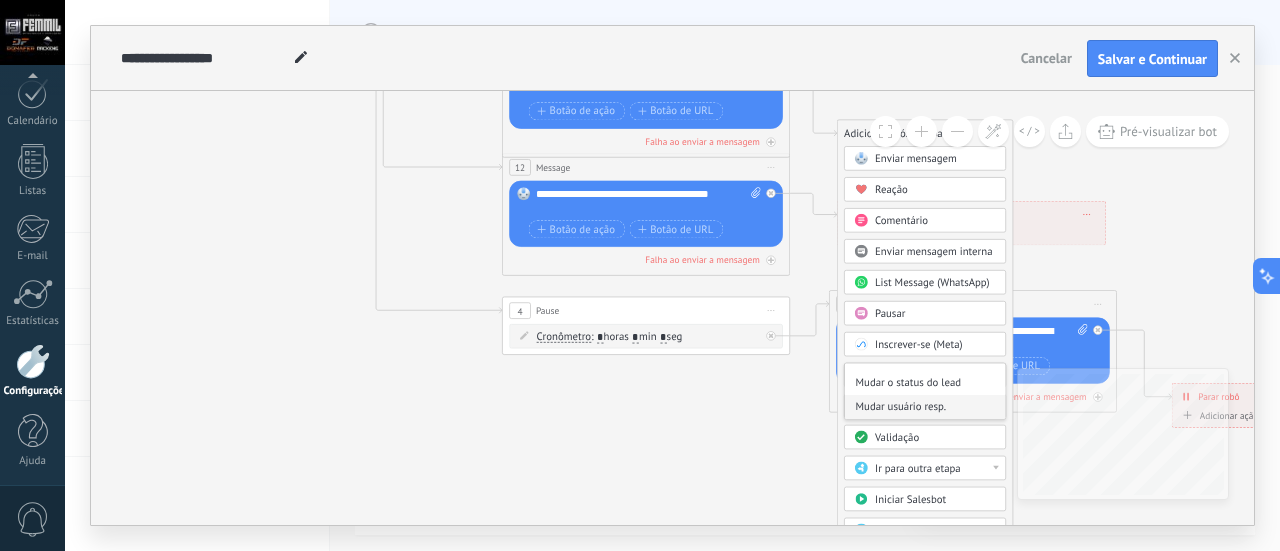 click on "Mudar usuário resp." at bounding box center (925, 408) 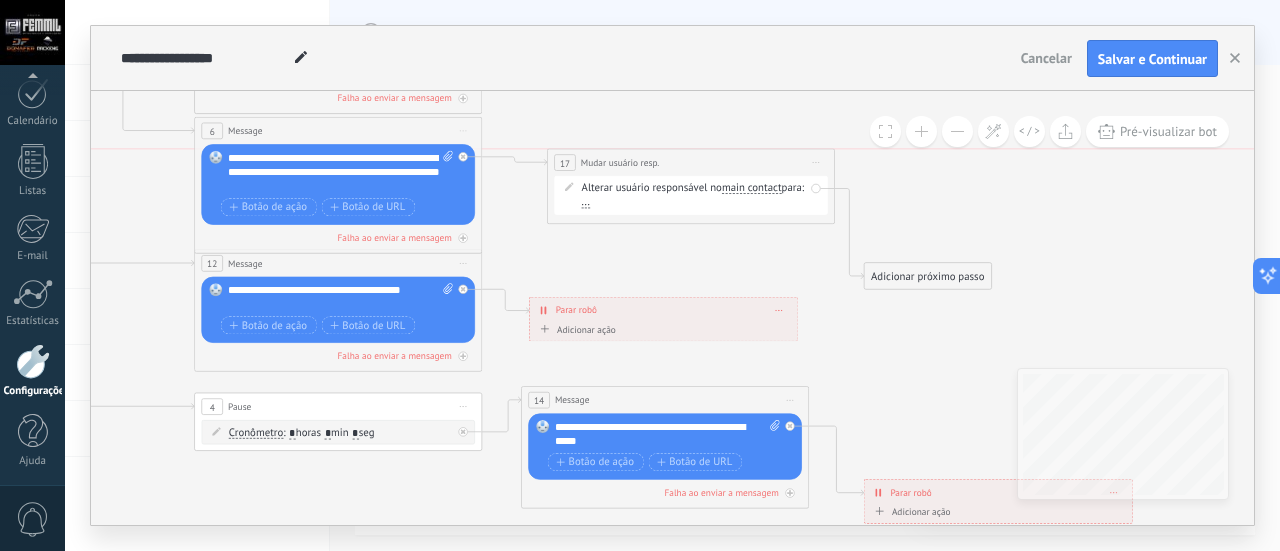 drag, startPoint x: 742, startPoint y: 227, endPoint x: 760, endPoint y: 157, distance: 72.277245 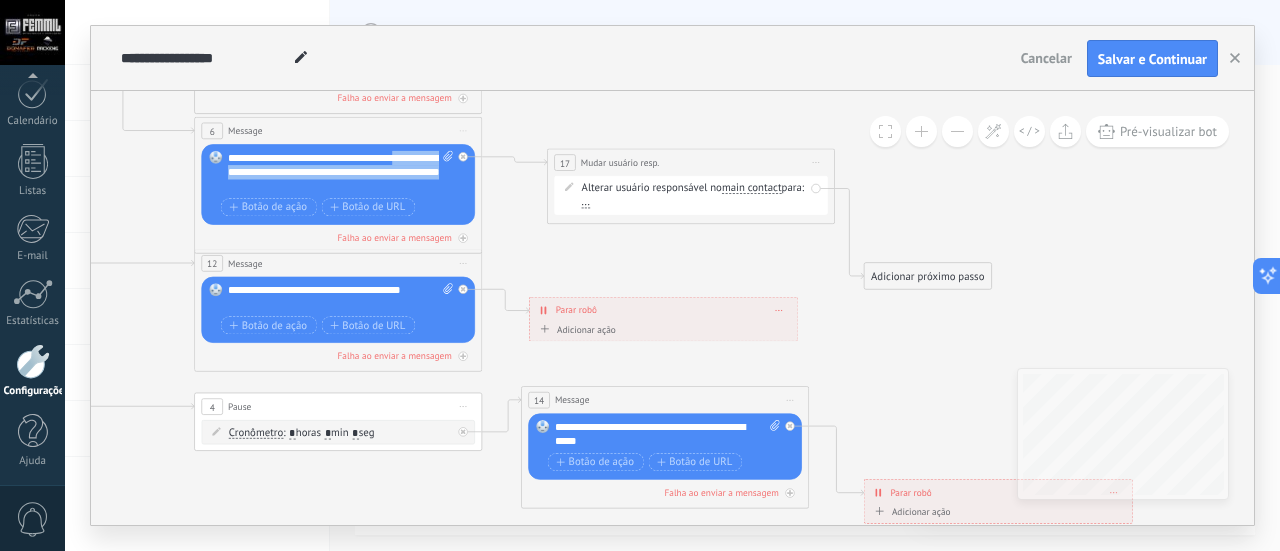drag, startPoint x: 336, startPoint y: 189, endPoint x: 229, endPoint y: 176, distance: 107.78683 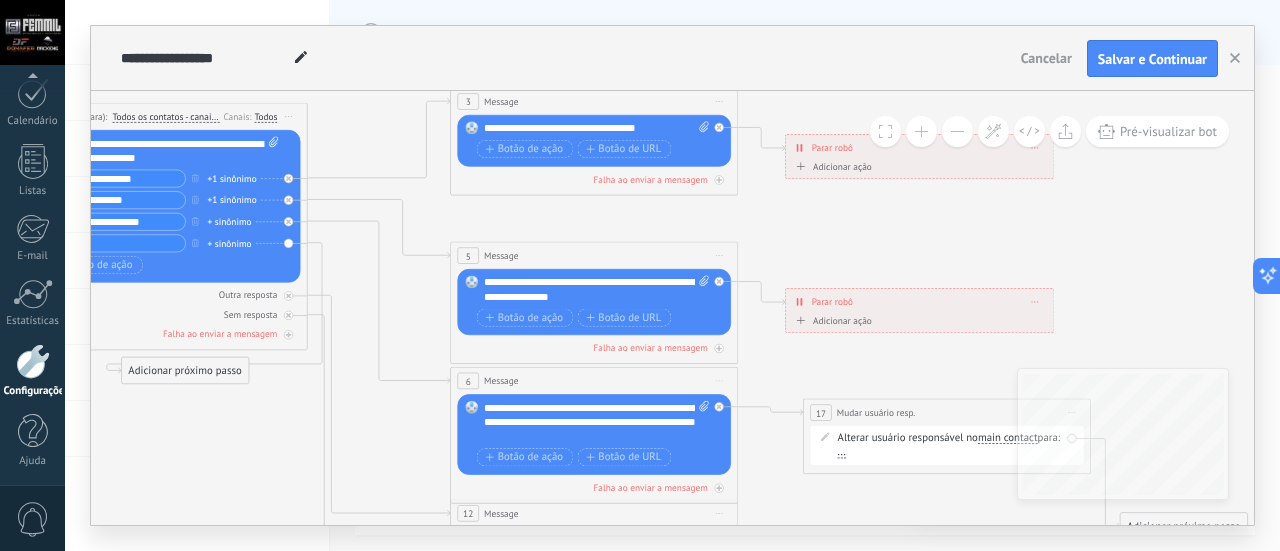 drag, startPoint x: 171, startPoint y: 195, endPoint x: 419, endPoint y: 347, distance: 290.87454 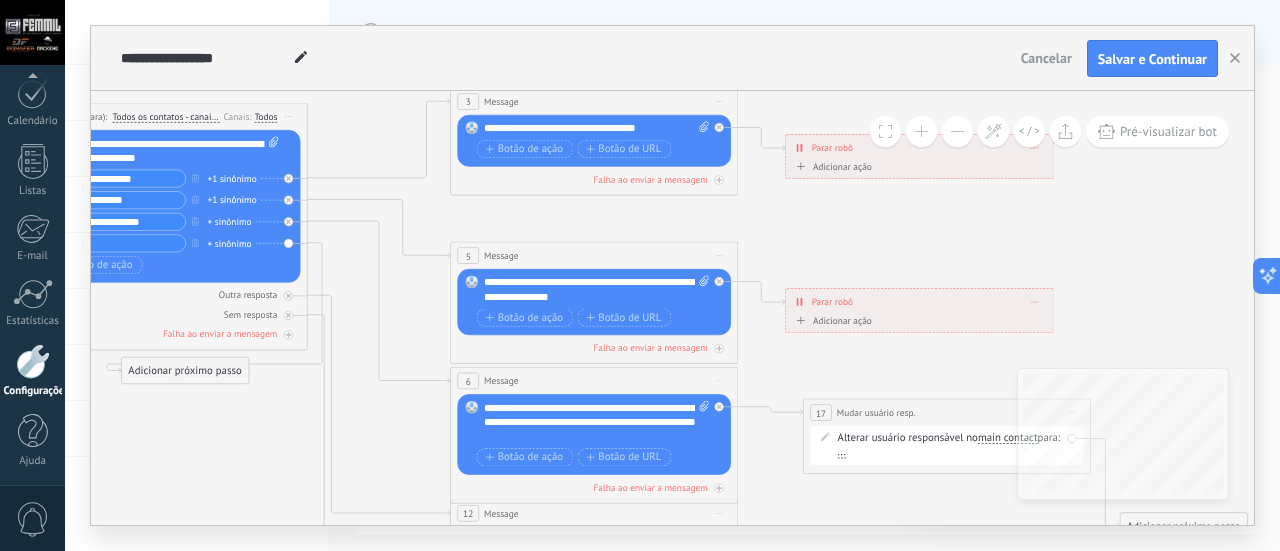 click 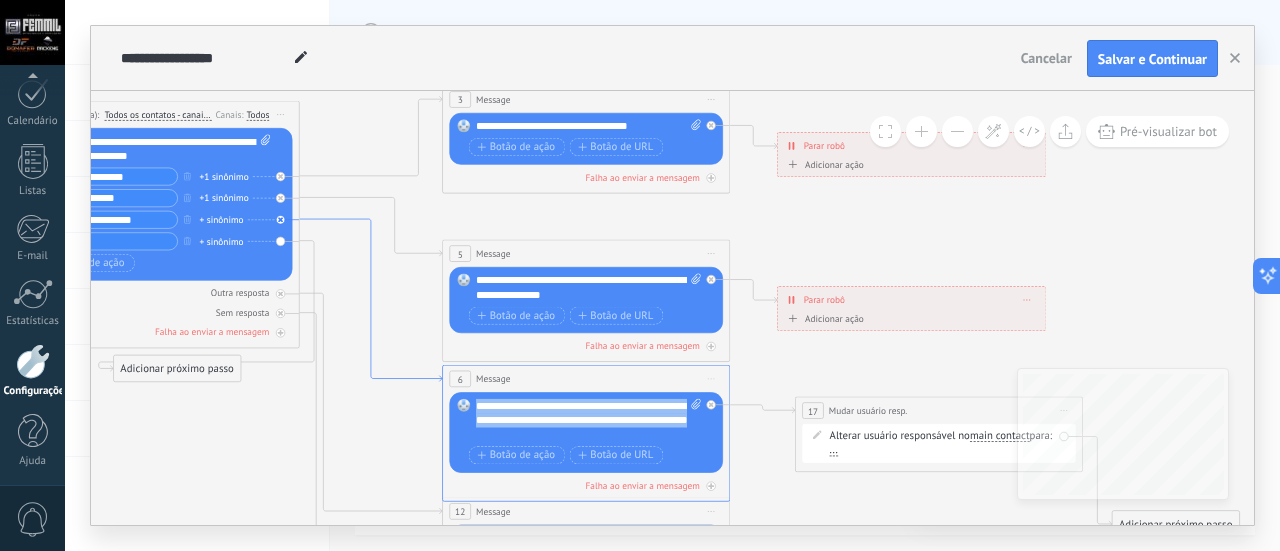 drag, startPoint x: 583, startPoint y: 431, endPoint x: 408, endPoint y: 383, distance: 181.4635 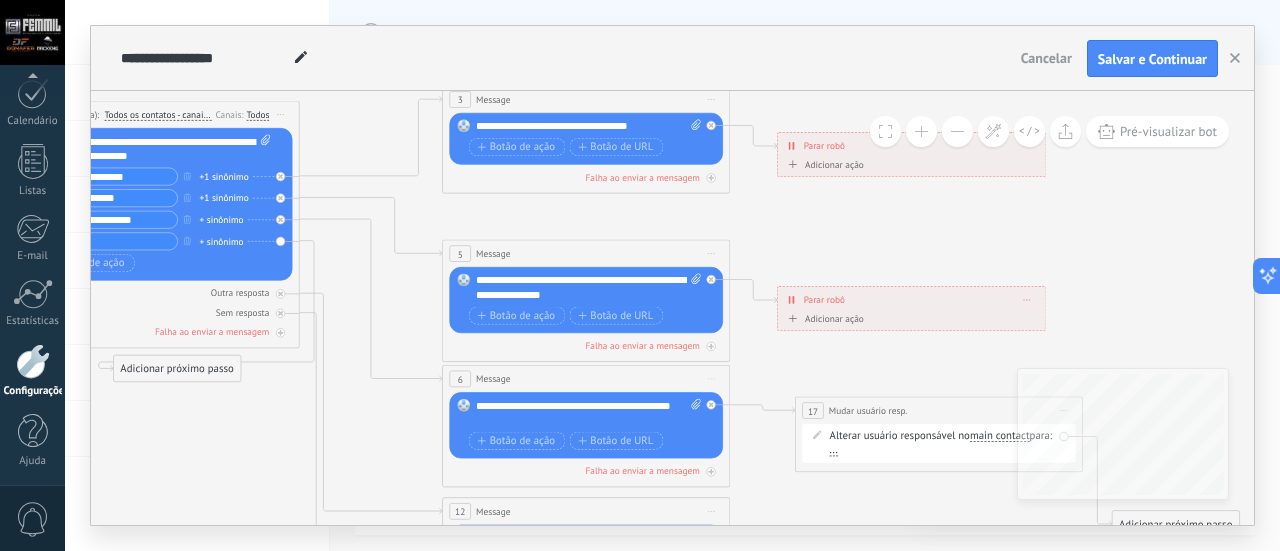 click on "Alterar usuário responsável no
main contact
main contact
all contacts
chat contact
lead
empresa
main contact
main contact
all contacts
chat contact
lead" at bounding box center [942, 443] 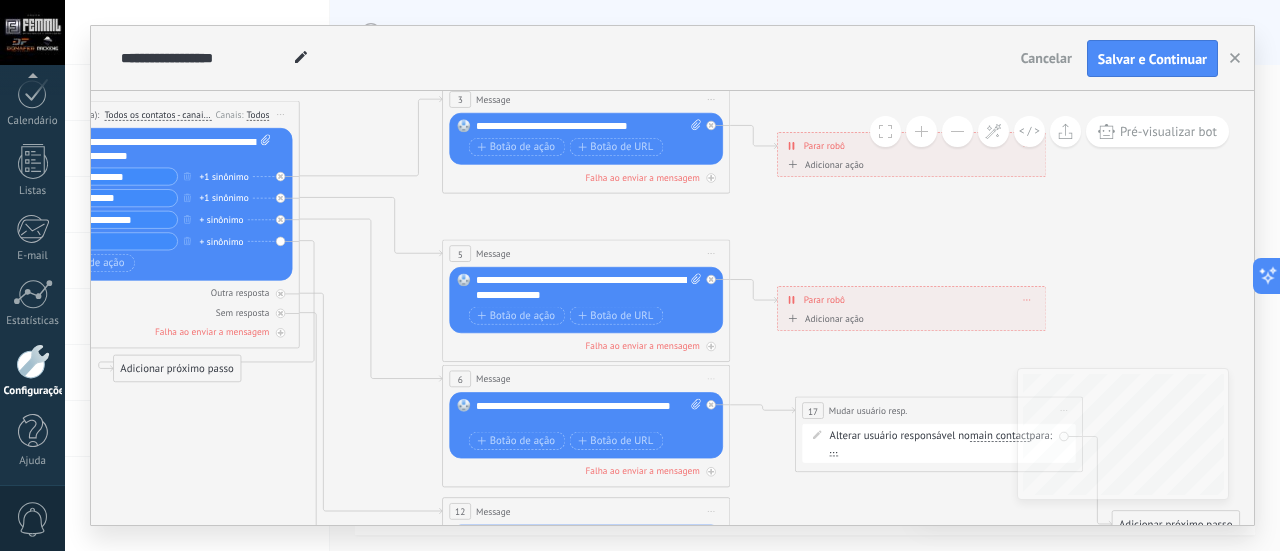 click on "..." at bounding box center (834, 451) 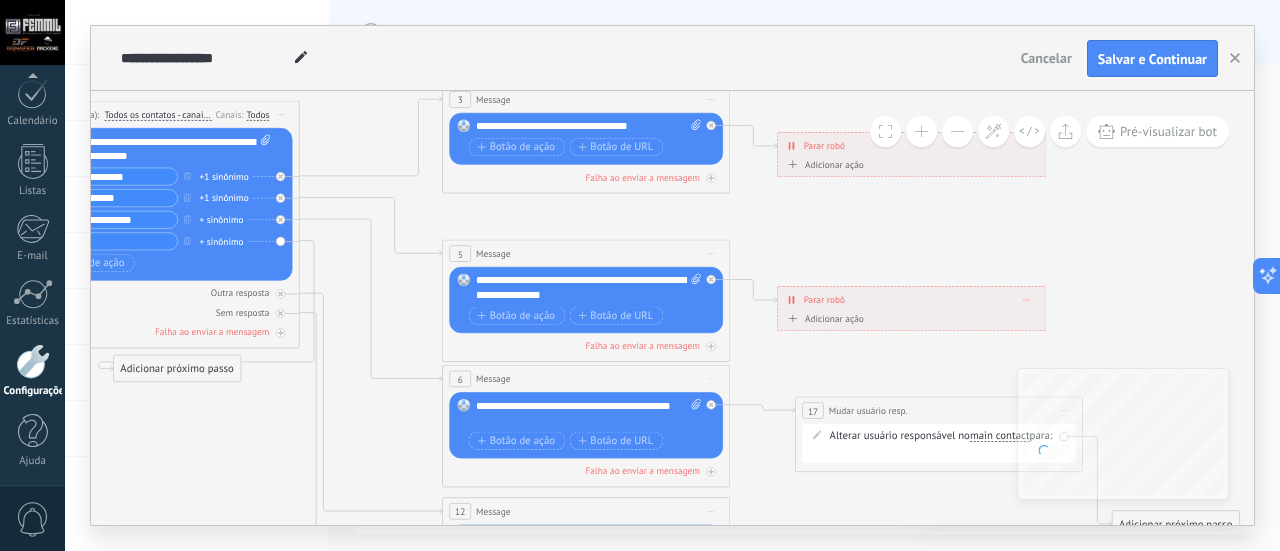 click 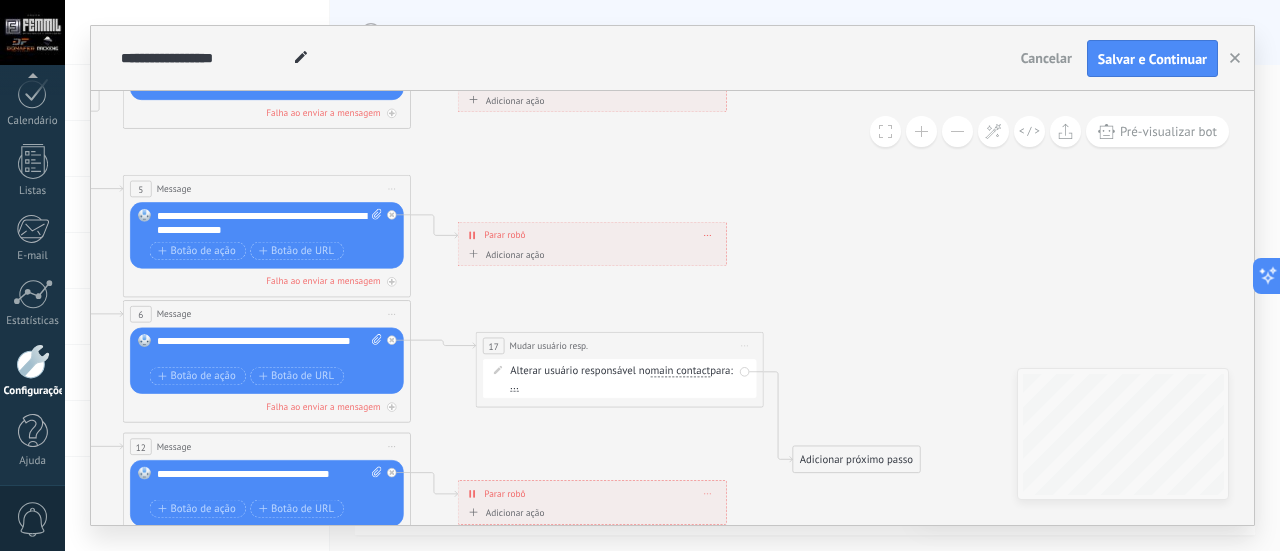 drag, startPoint x: 864, startPoint y: 367, endPoint x: 542, endPoint y: 303, distance: 328.29865 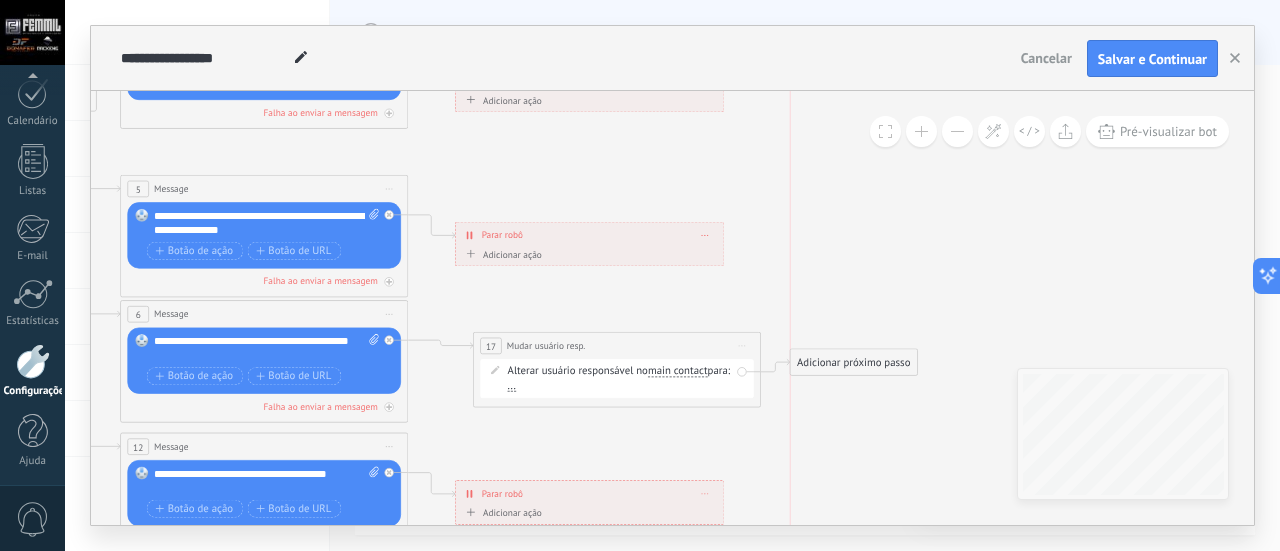 drag, startPoint x: 824, startPoint y: 466, endPoint x: 831, endPoint y: 369, distance: 97.25225 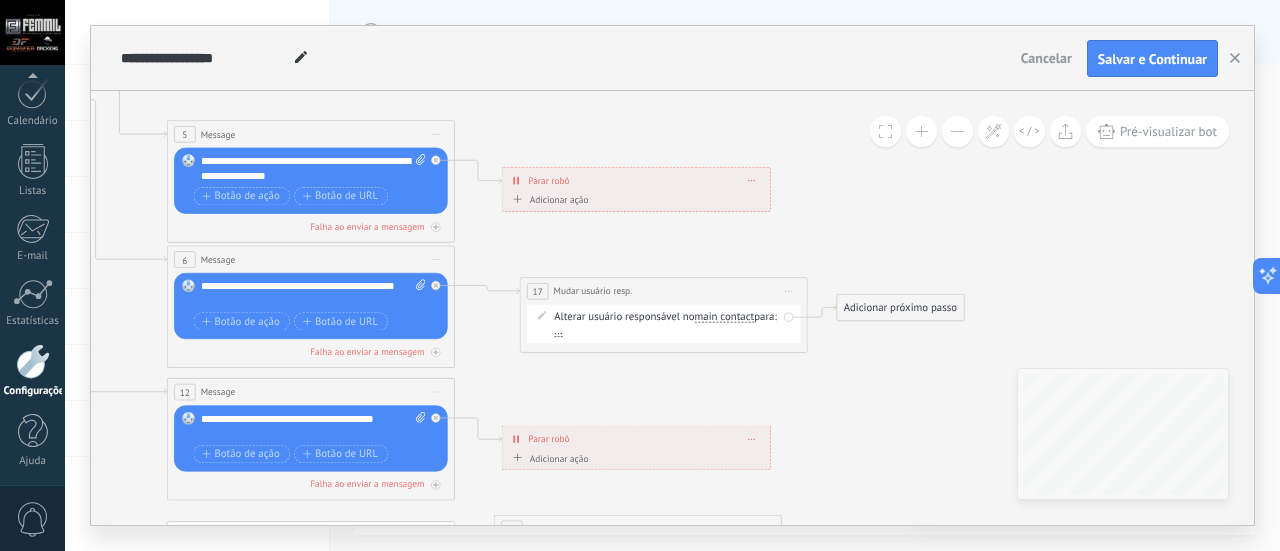 drag, startPoint x: 800, startPoint y: 424, endPoint x: 847, endPoint y: 369, distance: 72.34639 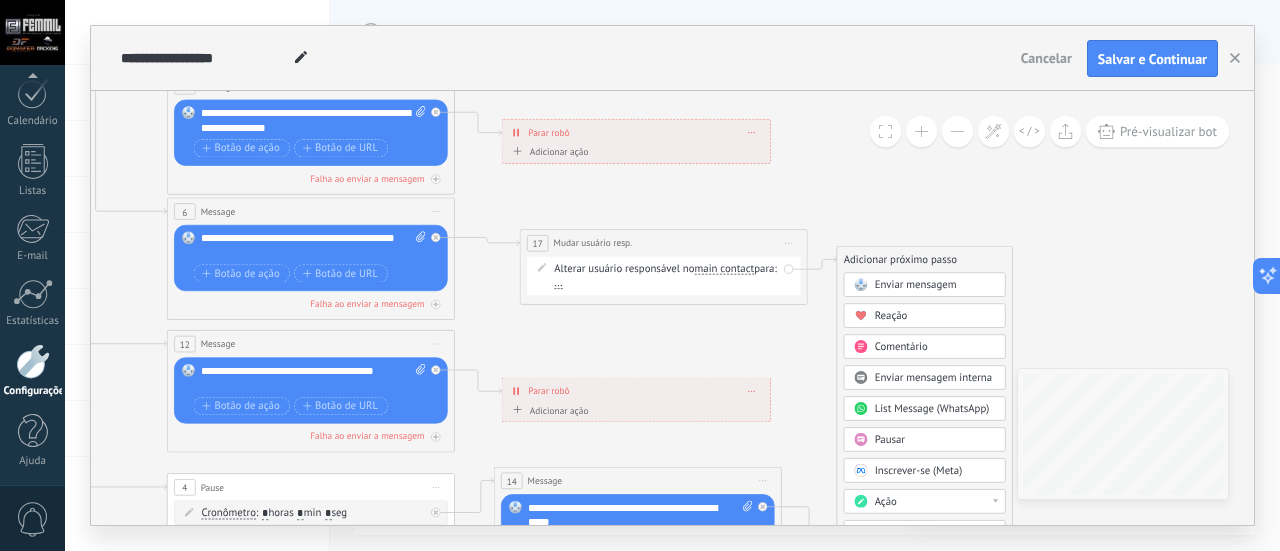 click on "Pausar" at bounding box center (935, 440) 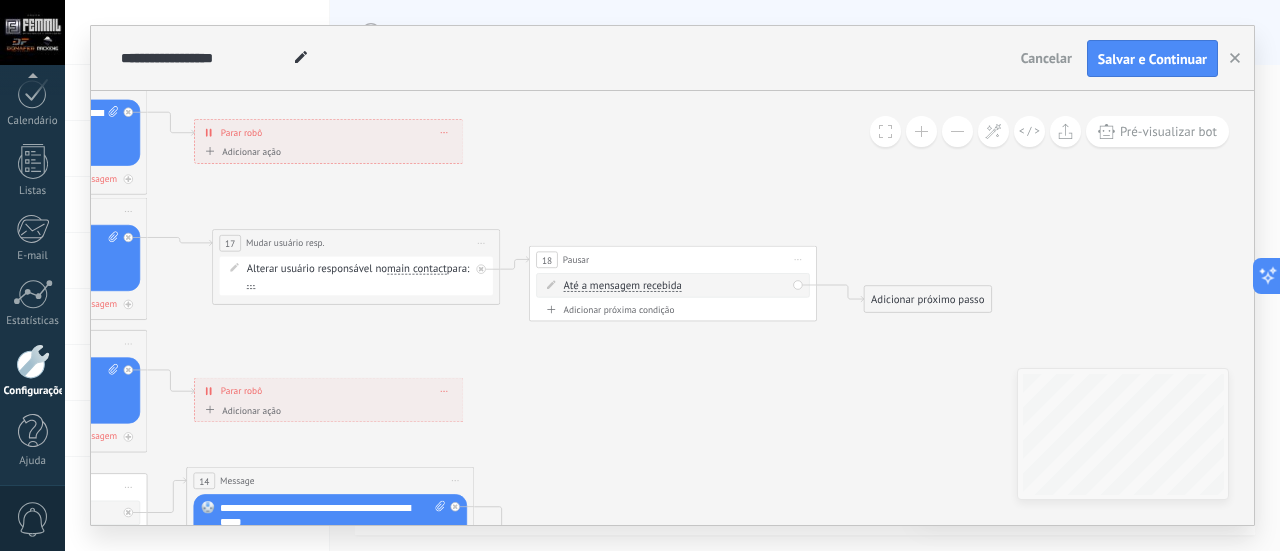 drag, startPoint x: 762, startPoint y: 266, endPoint x: 730, endPoint y: 261, distance: 32.38827 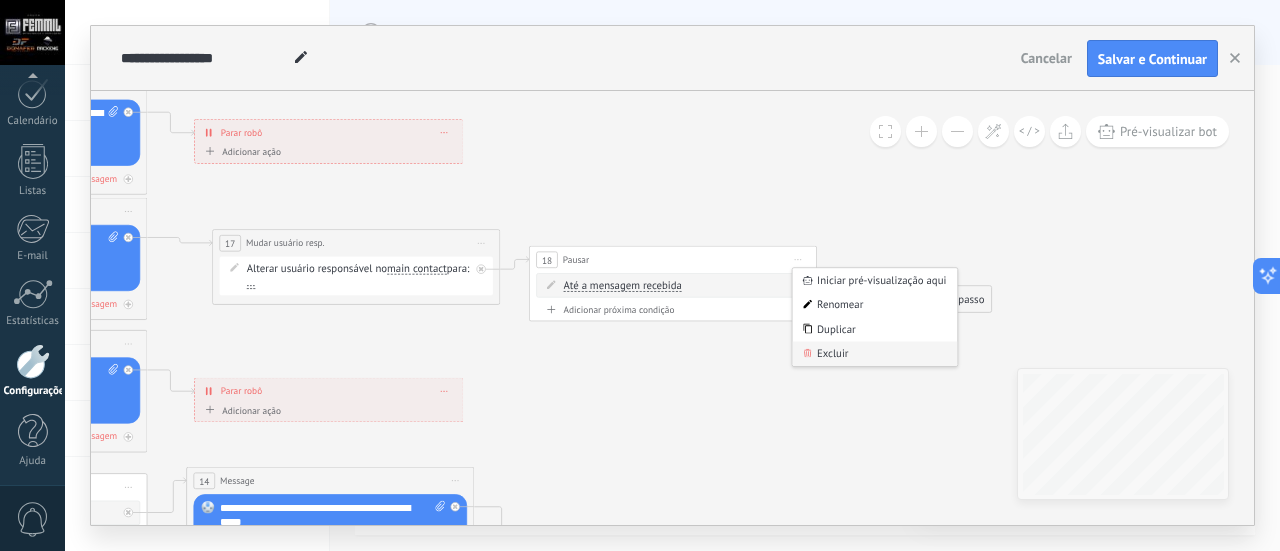 click on "Excluir" at bounding box center [875, 354] 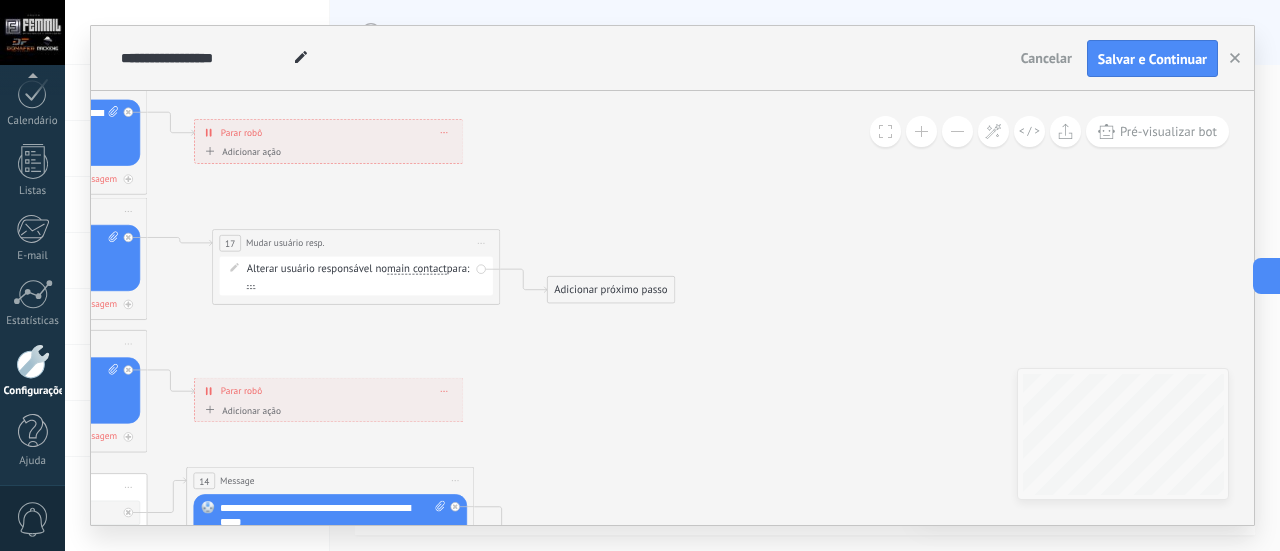click on "Adicionar próximo passo" at bounding box center (611, 290) 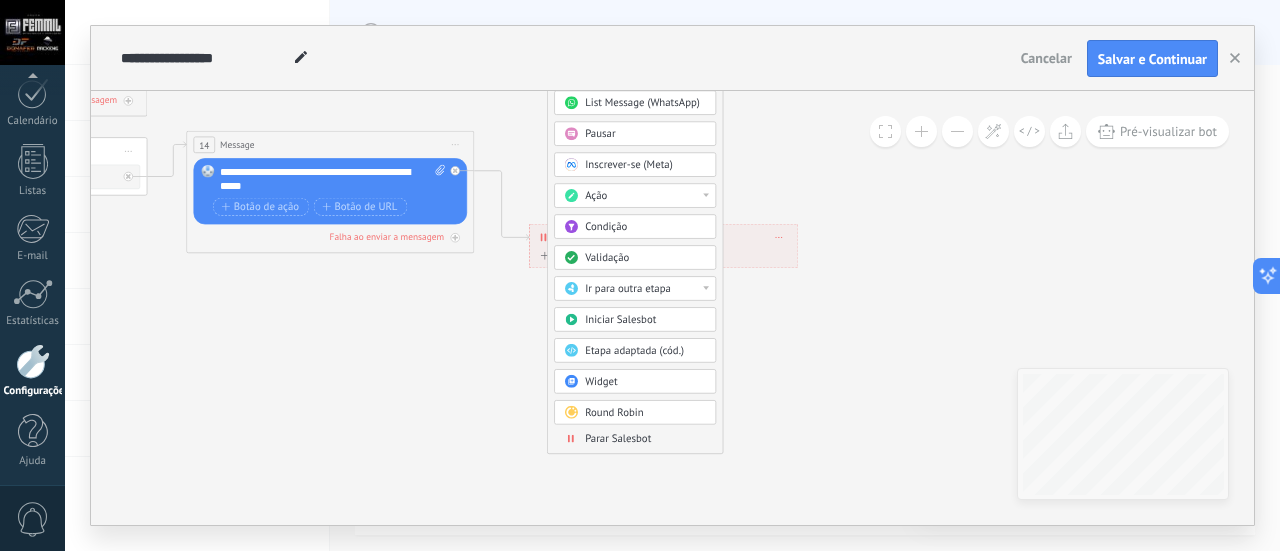 click on "Parar Salesbot" at bounding box center (618, 439) 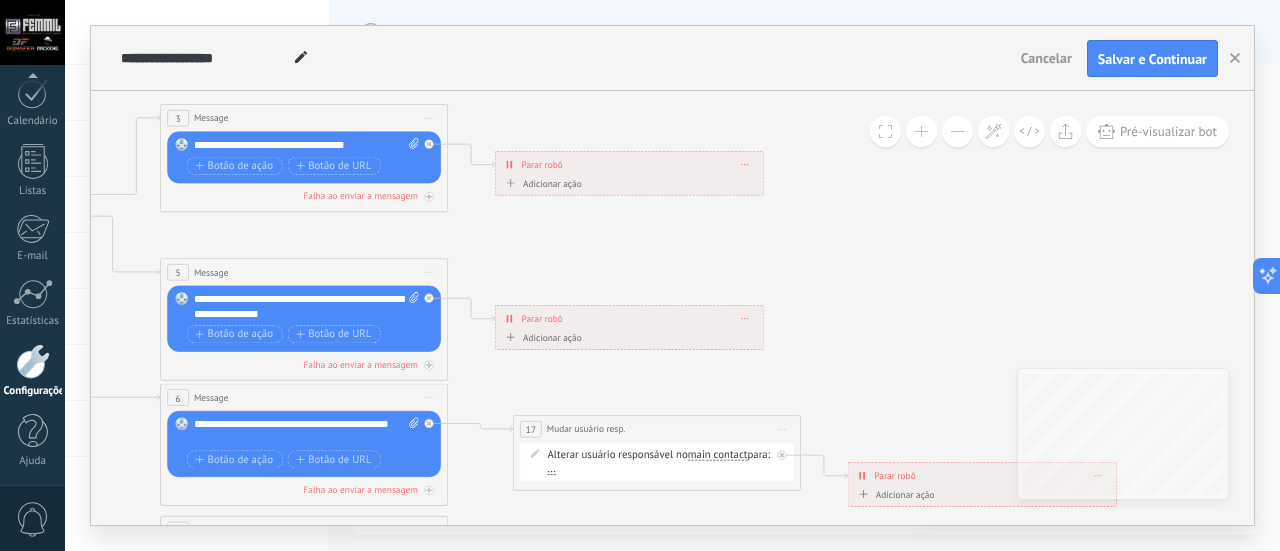 drag, startPoint x: 534, startPoint y: 319, endPoint x: 843, endPoint y: 409, distance: 321.84003 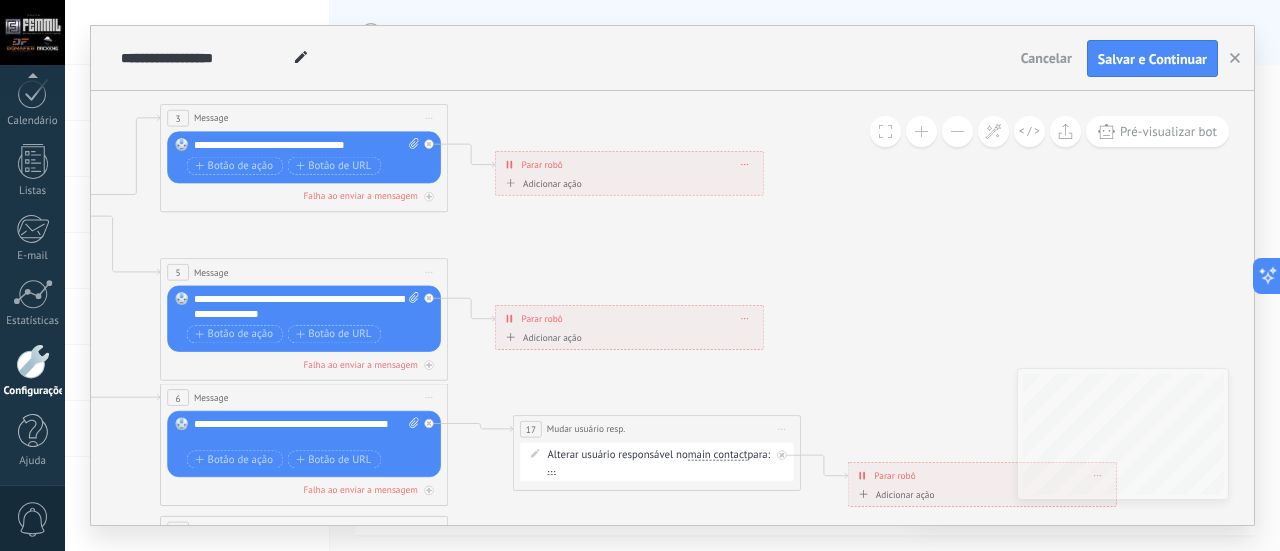 click 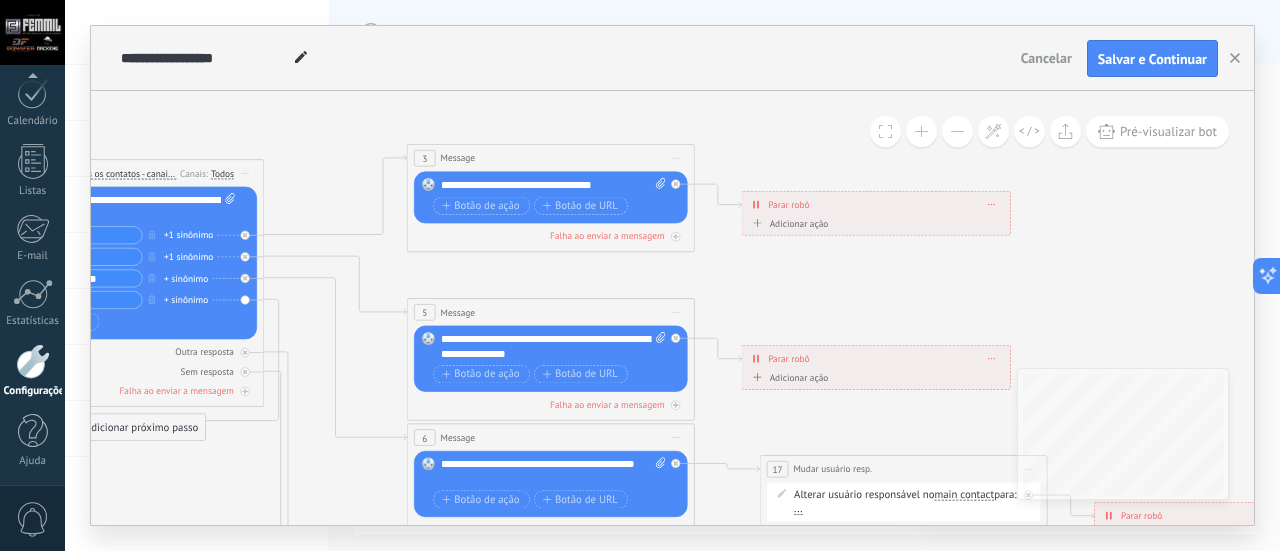 drag, startPoint x: 582, startPoint y: 383, endPoint x: 828, endPoint y: 423, distance: 249.23082 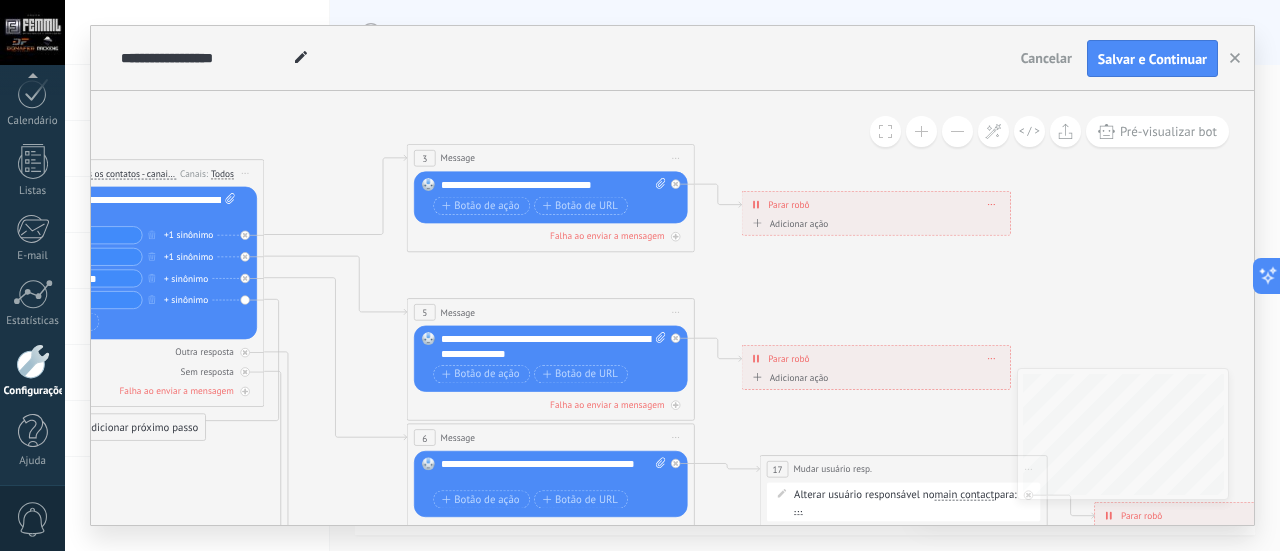 click 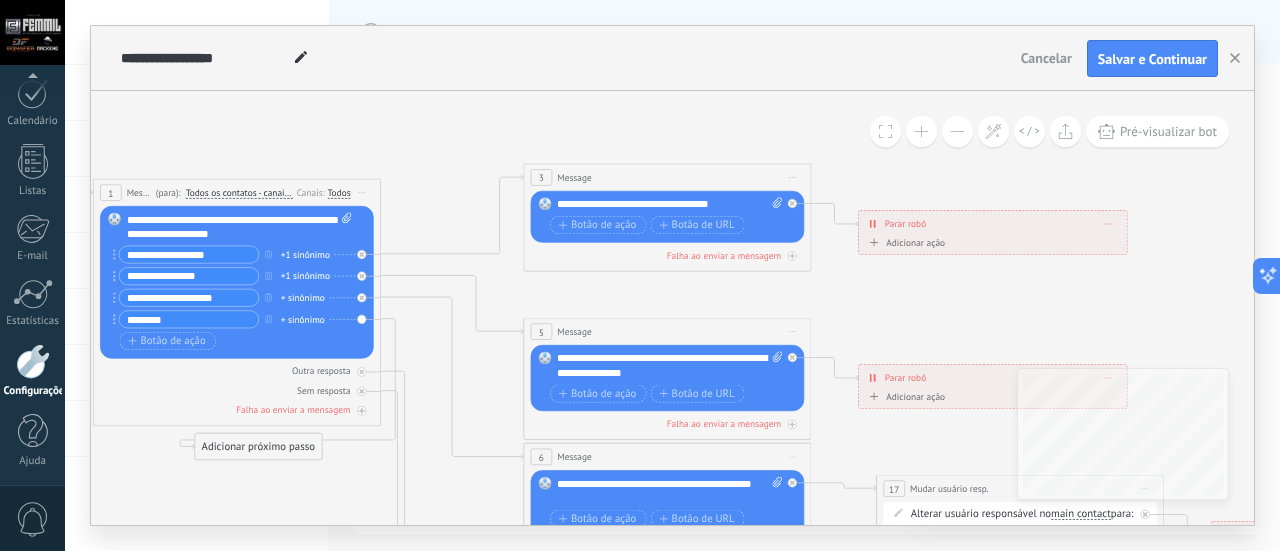 drag, startPoint x: 381, startPoint y: 385, endPoint x: 496, endPoint y: 403, distance: 116.40017 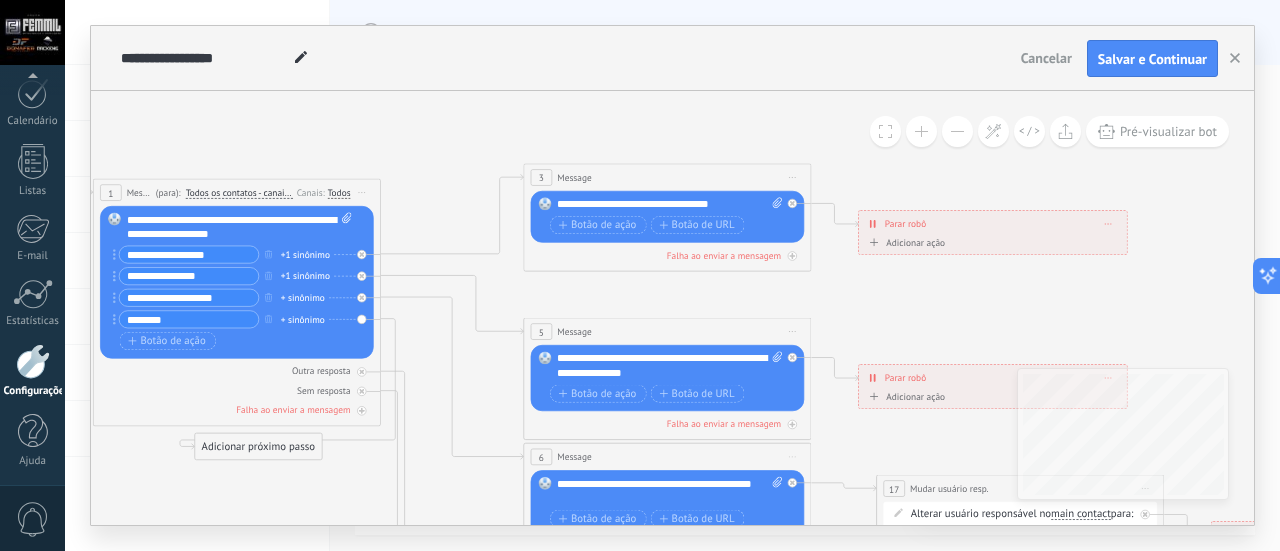 click 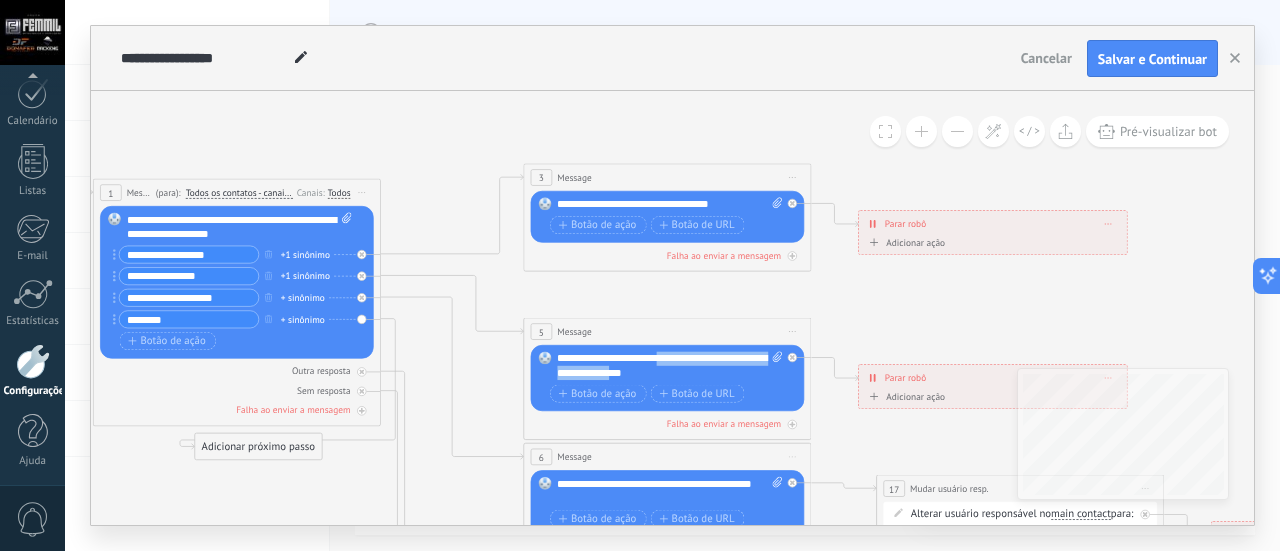 drag, startPoint x: 649, startPoint y: 371, endPoint x: 659, endPoint y: 359, distance: 15.6205 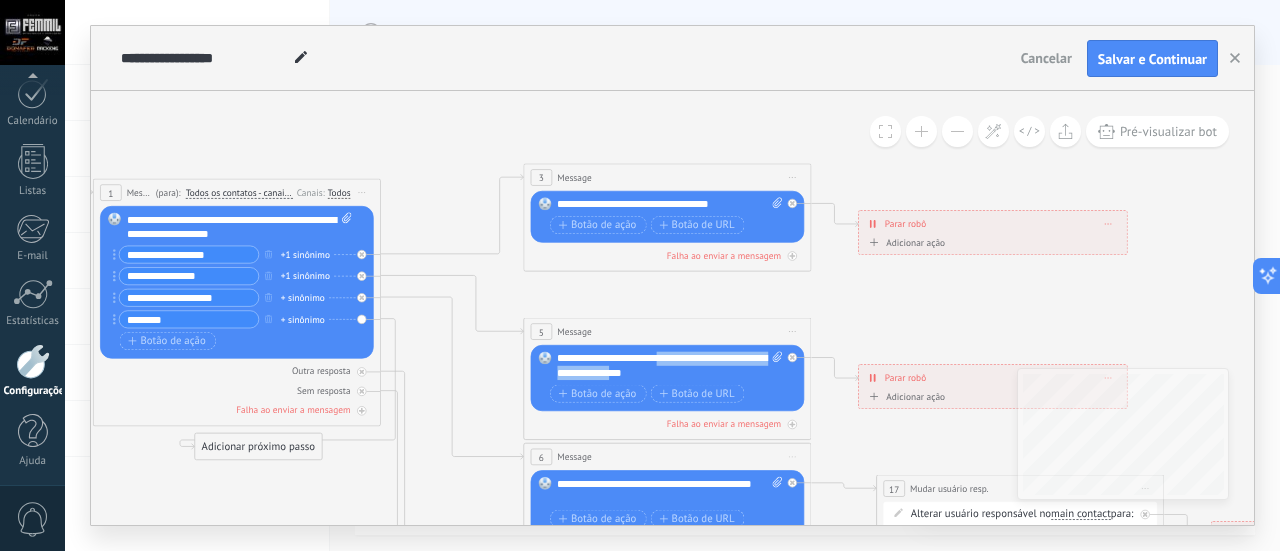 click on "**********" at bounding box center [670, 366] 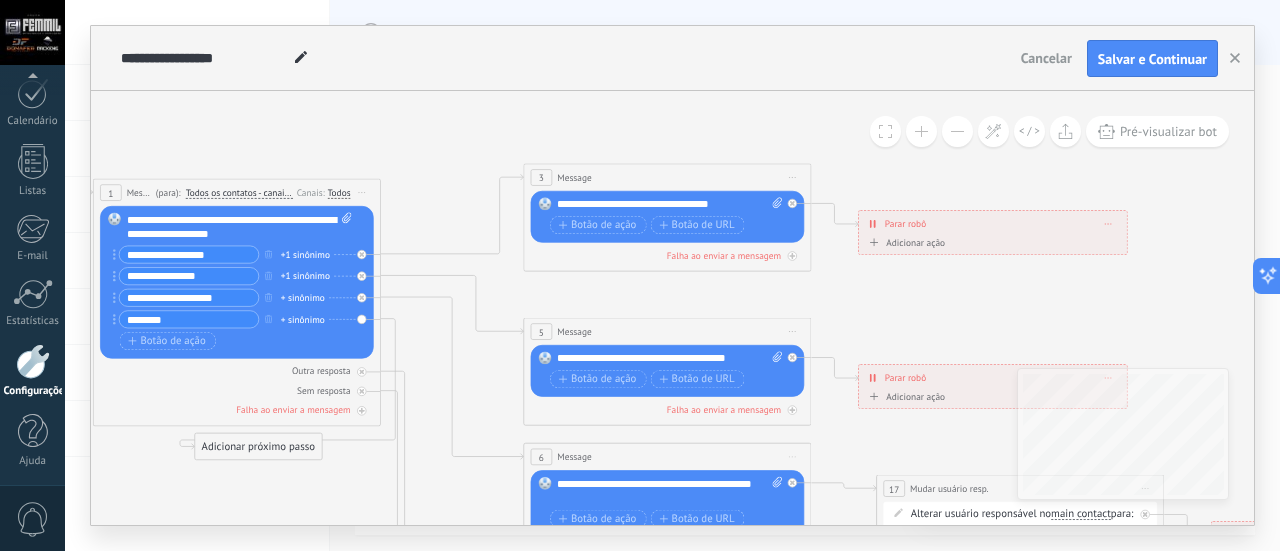 click 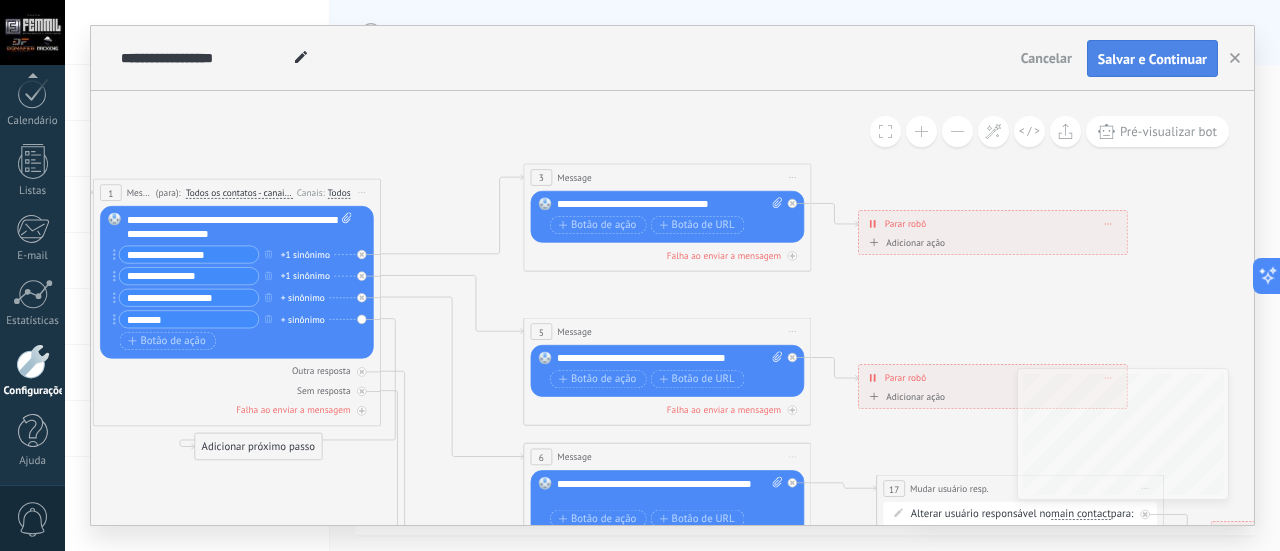 click on "Salvar e Continuar" at bounding box center [1152, 59] 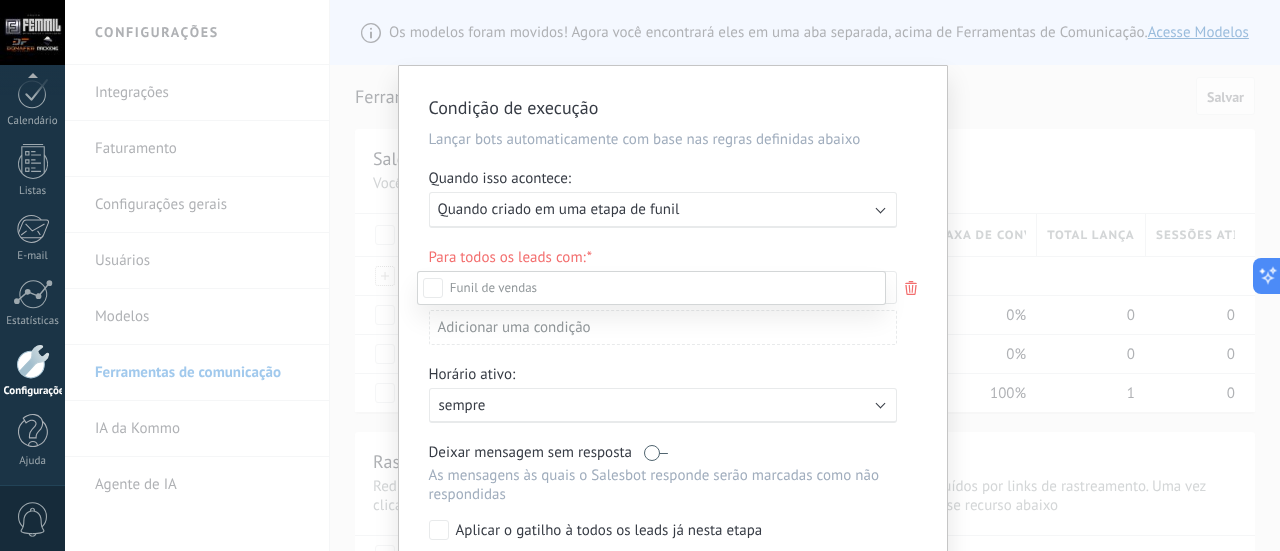click at bounding box center [672, 275] 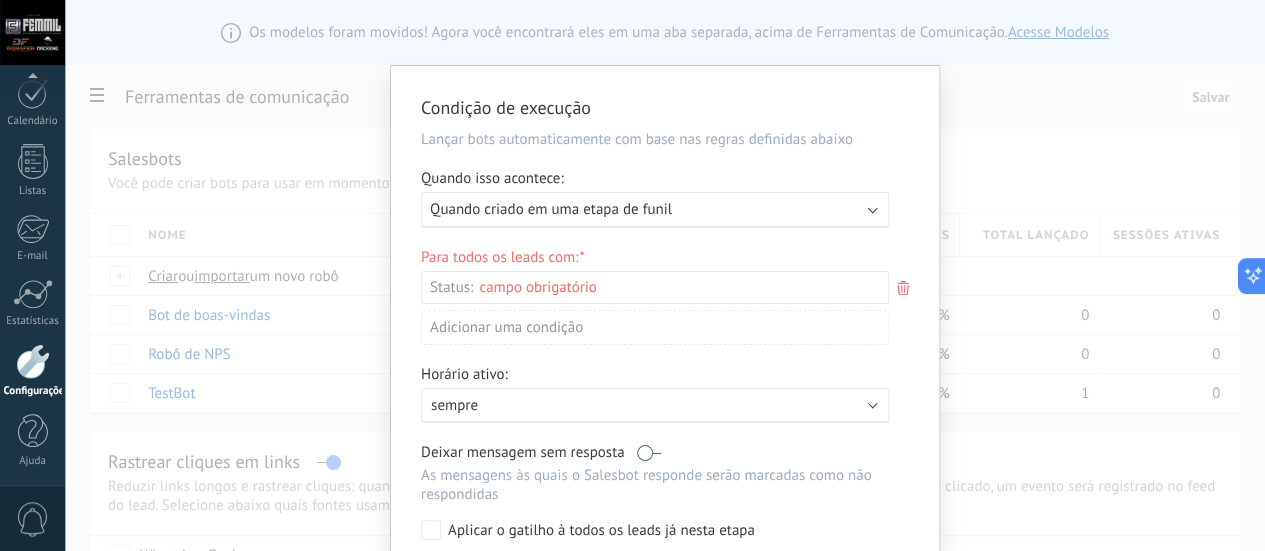 click on "Executar:  Quando criado em uma etapa de funil" at bounding box center [655, 210] 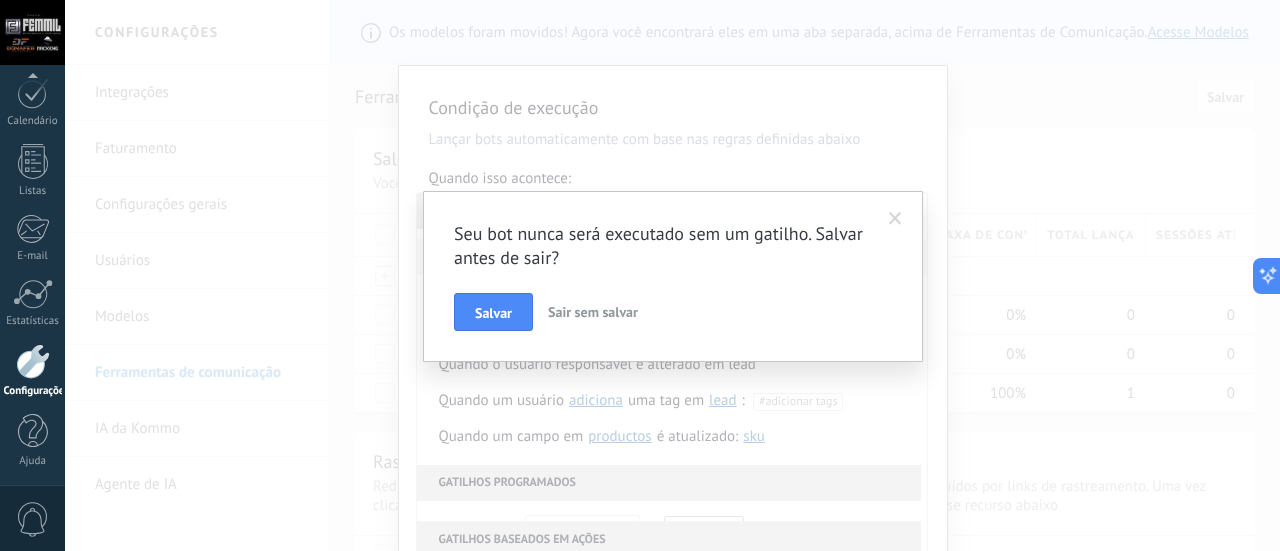 click at bounding box center [895, 219] 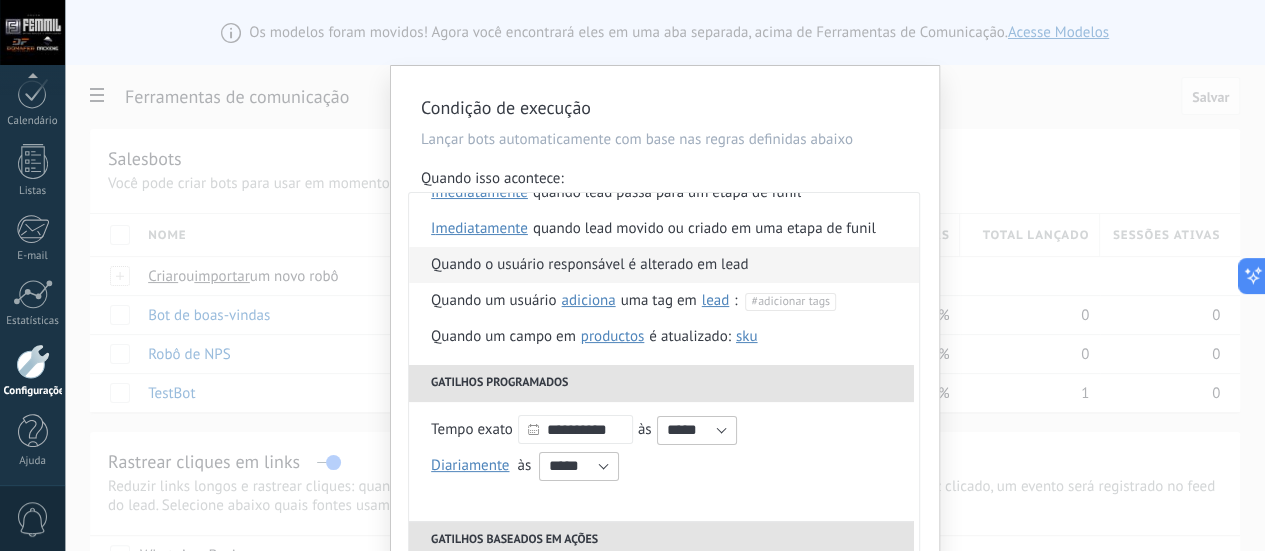 scroll, scrollTop: 0, scrollLeft: 0, axis: both 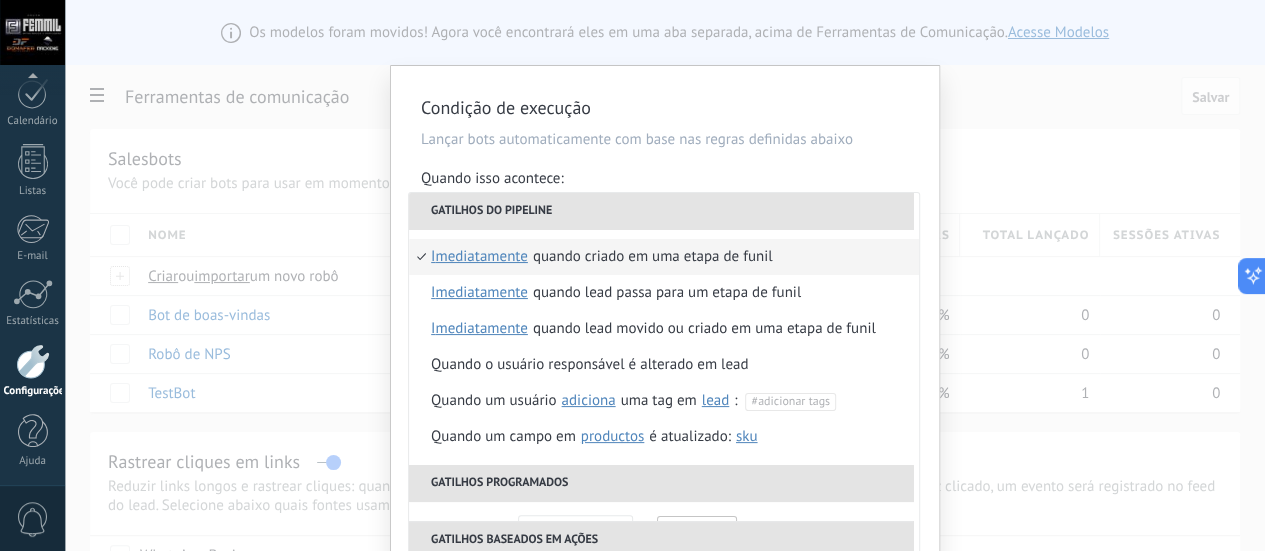 click on "Quando criado em uma etapa de funil" at bounding box center (653, 257) 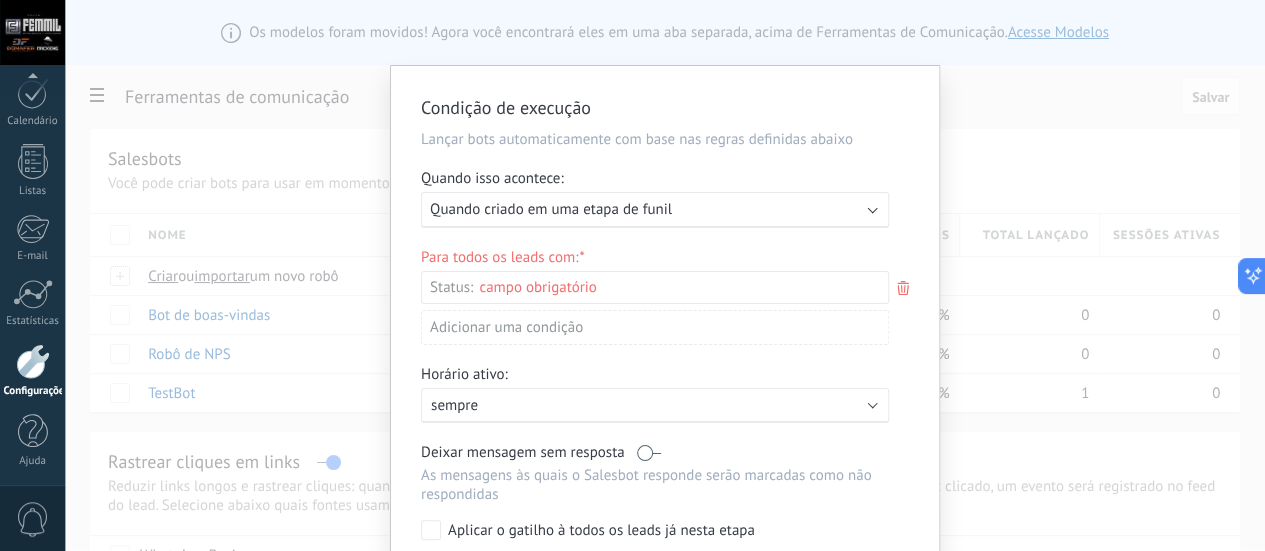 click on "Leads de entrada Contato inicial Discussões Tomada de decisão Discussão de contrato Fechado - ganho Fechado - perdido" at bounding box center (0, 0) 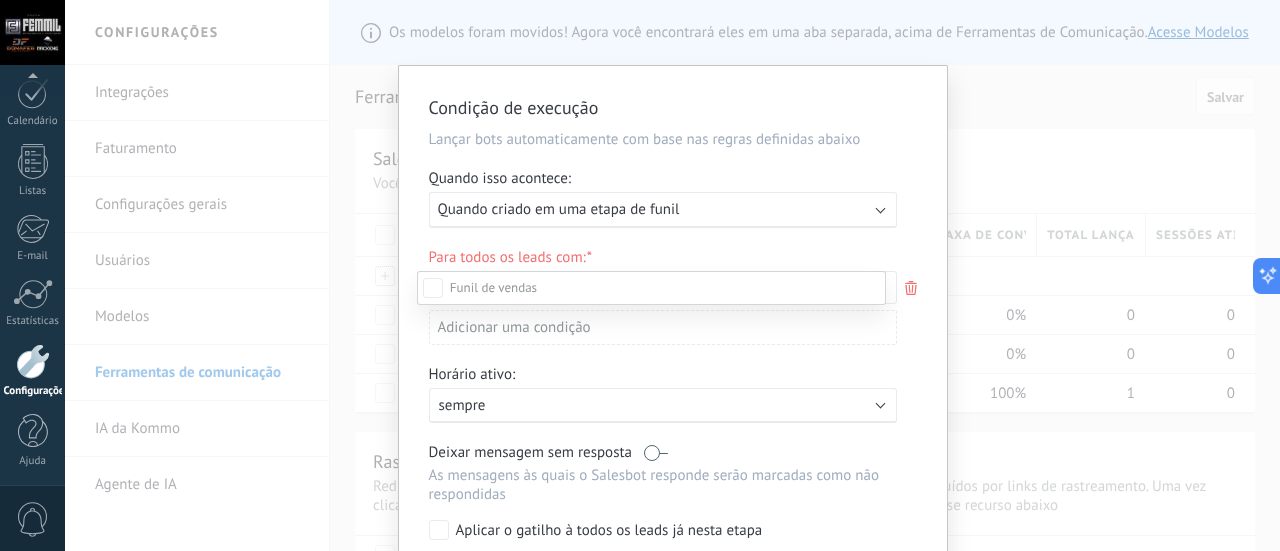 click on "Leads de entrada" at bounding box center [0, 0] 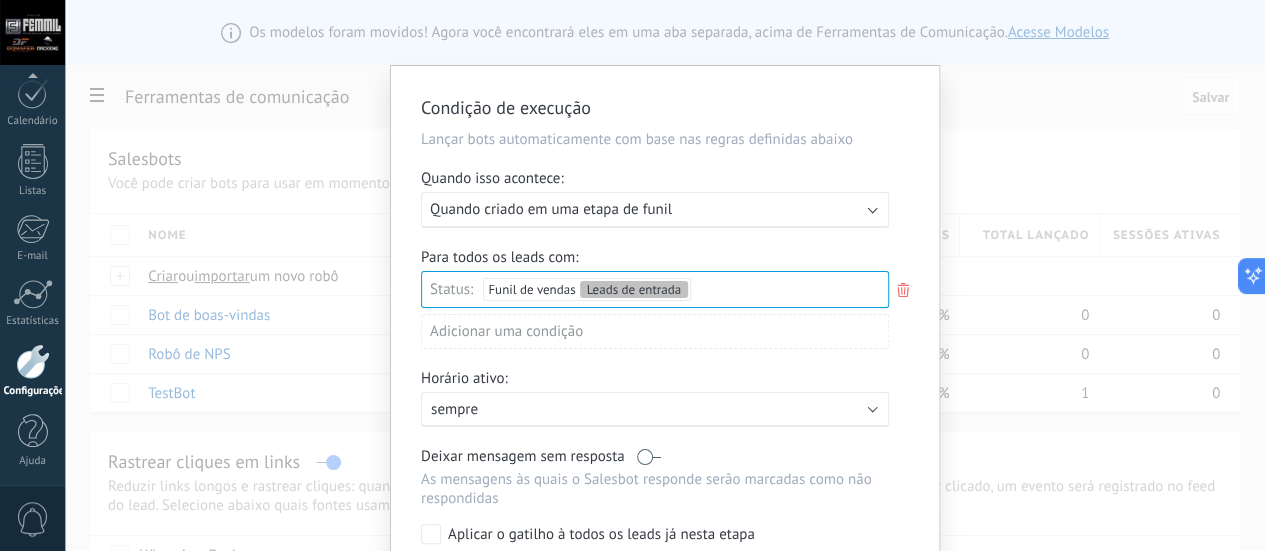 click on "Ativo:  sempre" at bounding box center (655, 409) 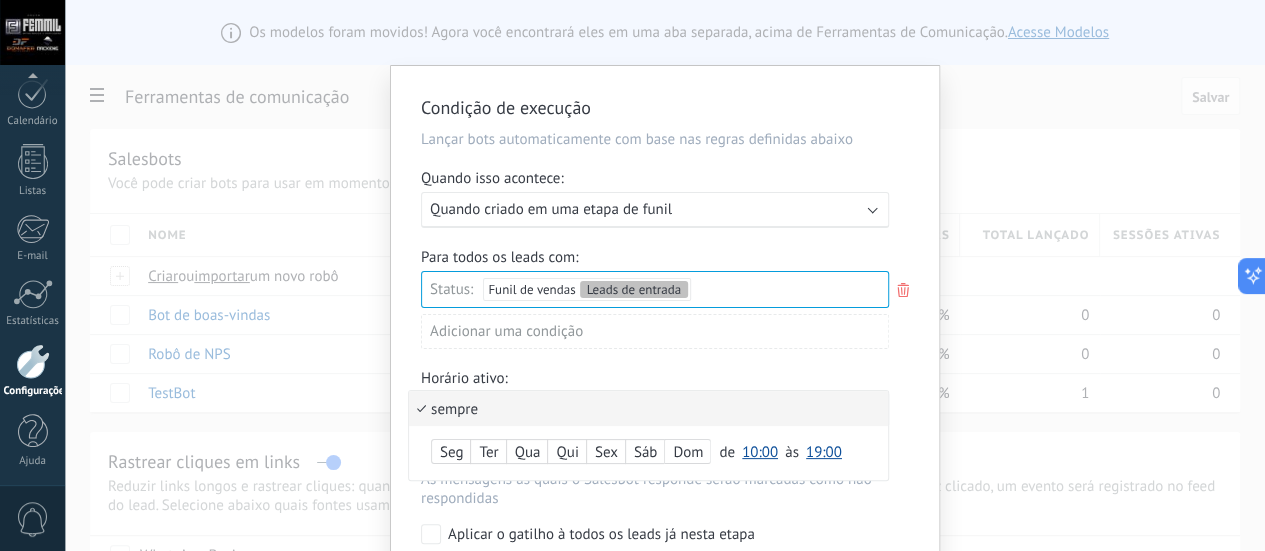 scroll, scrollTop: 100, scrollLeft: 0, axis: vertical 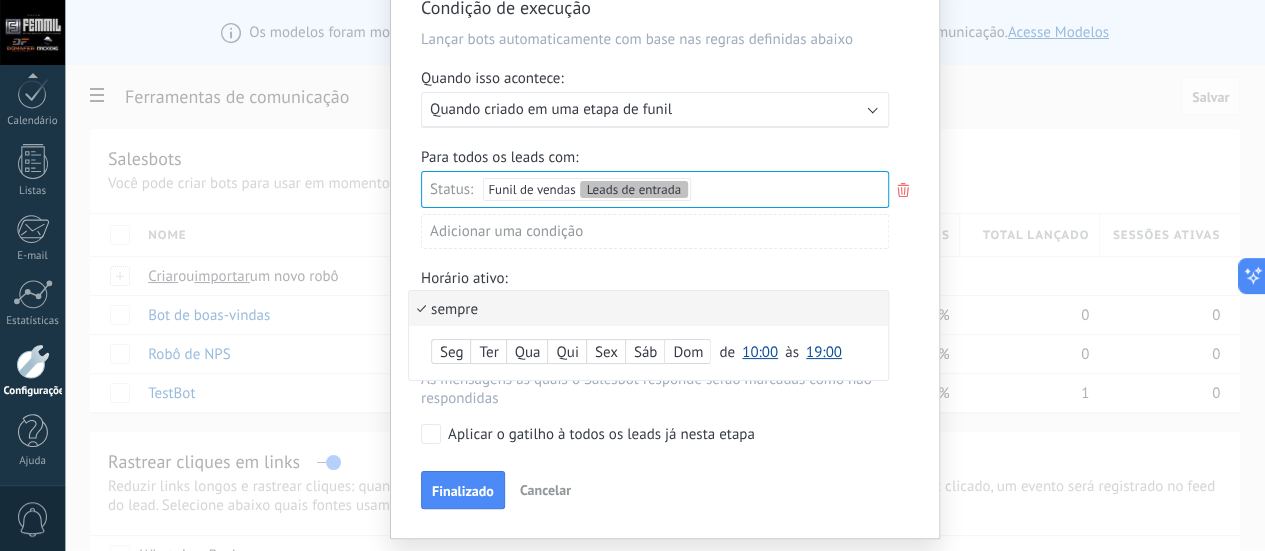 click on "Seg" at bounding box center (451, 353) 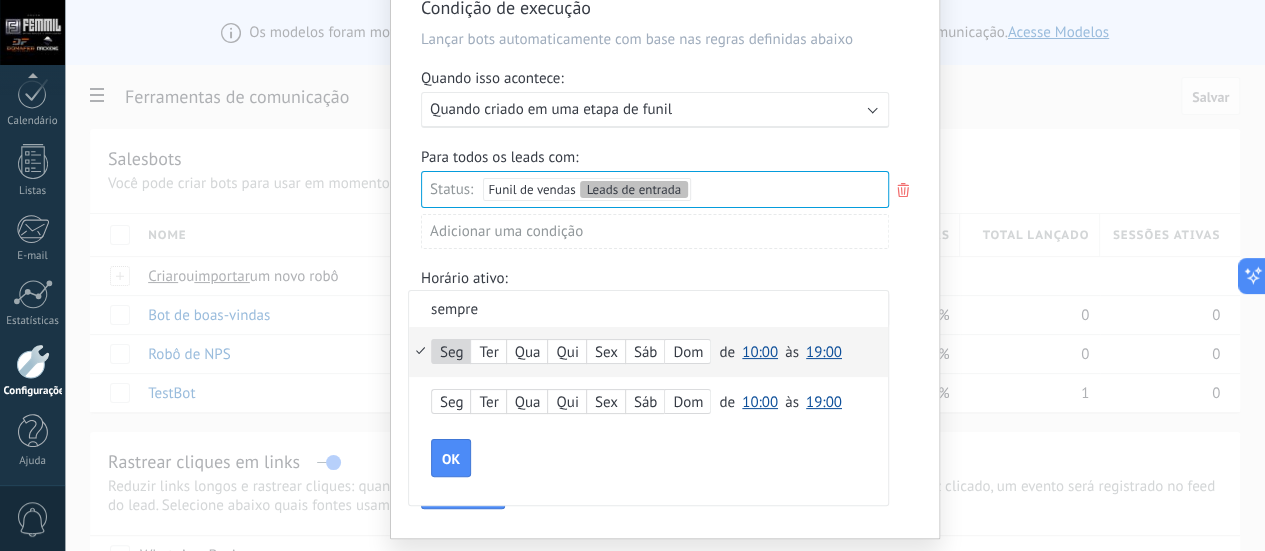 click on "Ter" at bounding box center [488, 353] 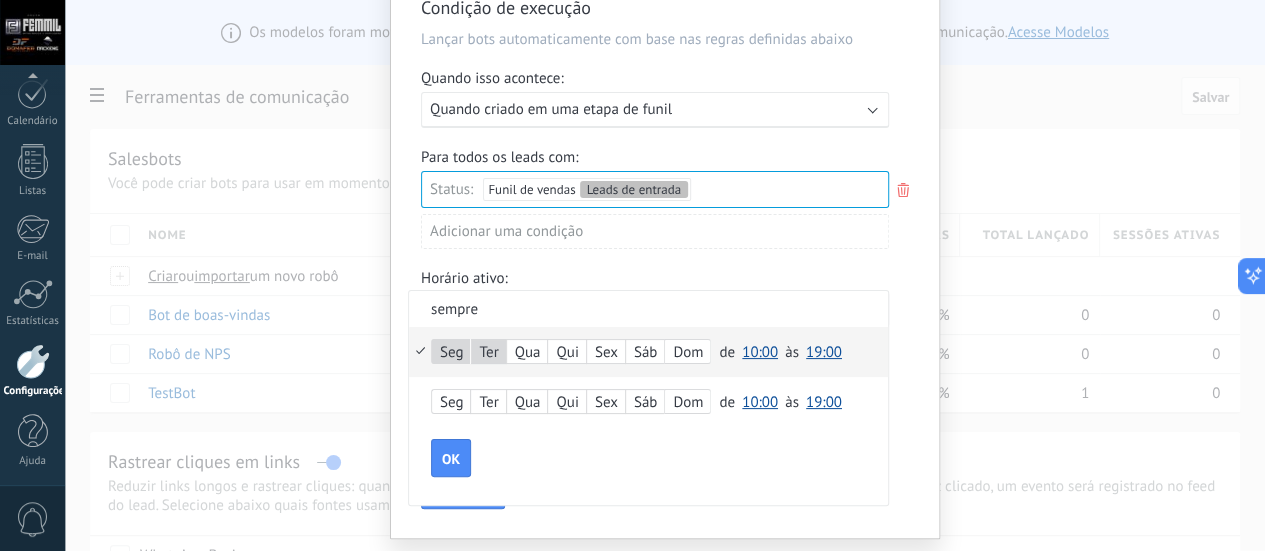 scroll, scrollTop: 0, scrollLeft: 0, axis: both 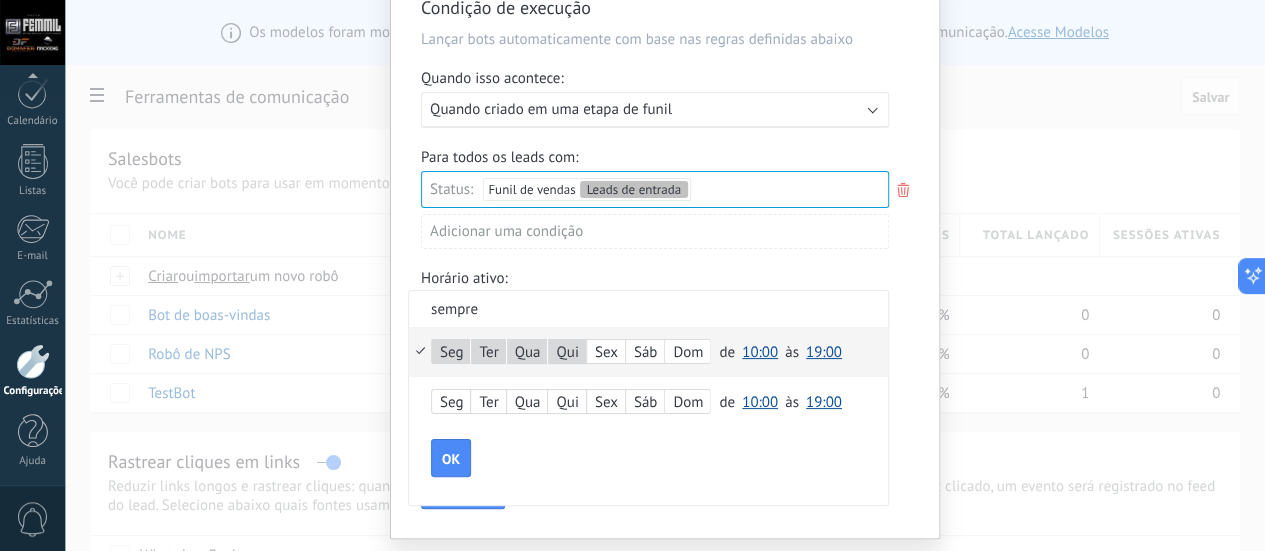 click on "Sex" at bounding box center [606, 353] 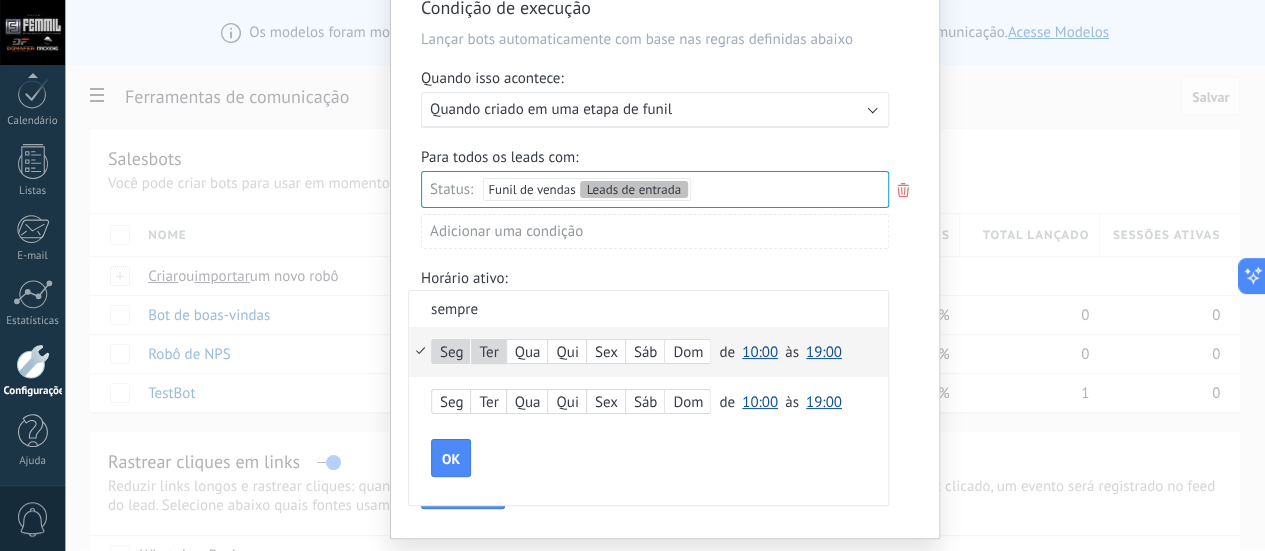 click on "Seg" at bounding box center [451, 353] 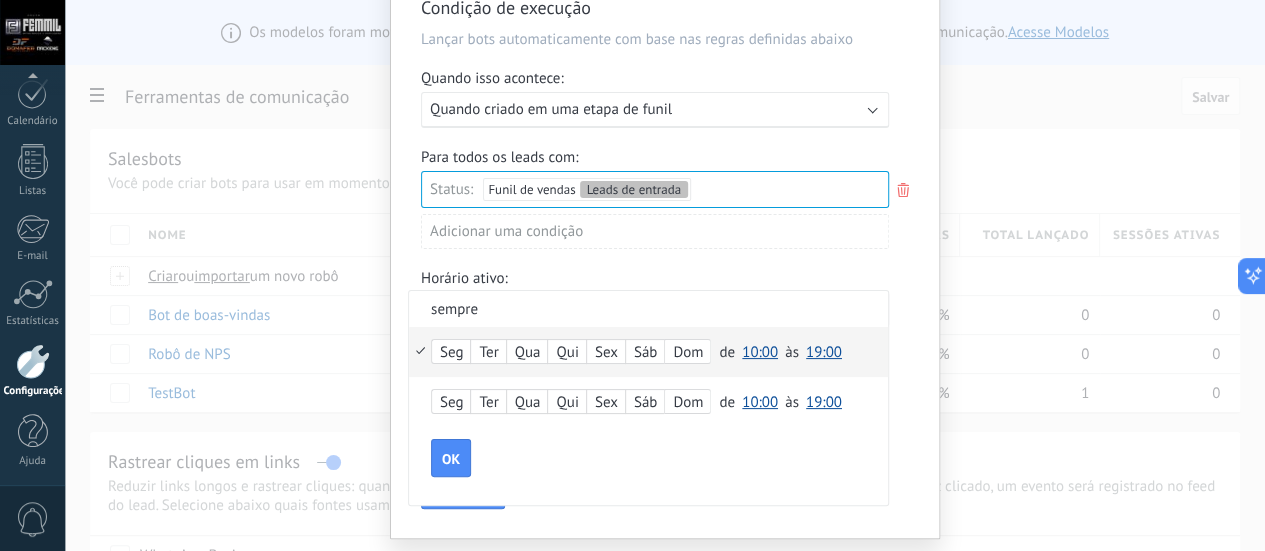 click at bounding box center [665, 252] 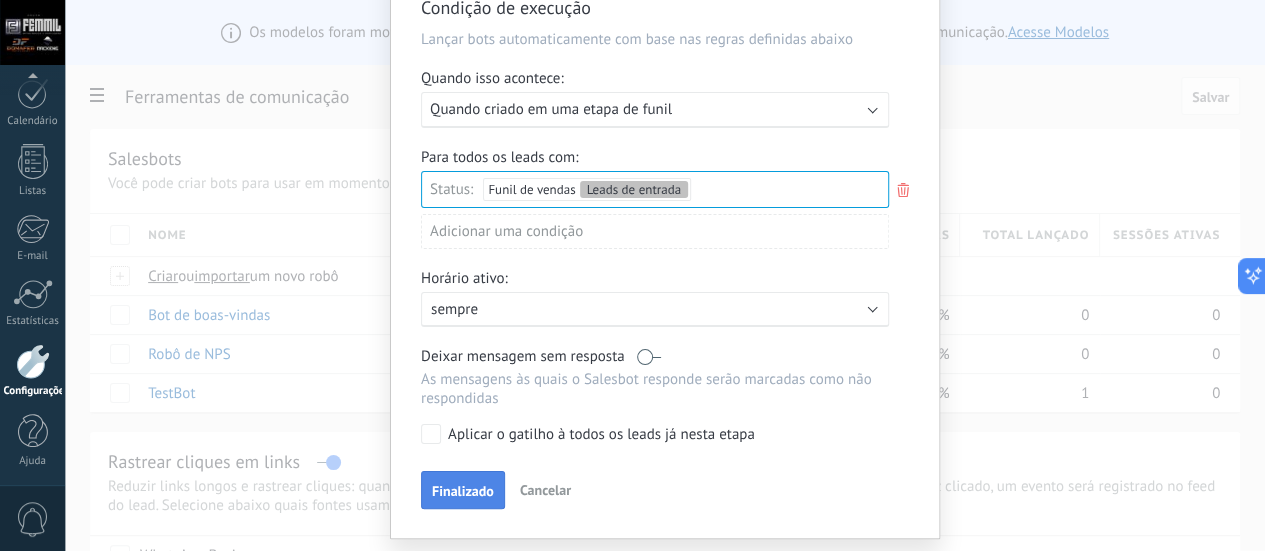 click on "Finalizado" at bounding box center [463, 491] 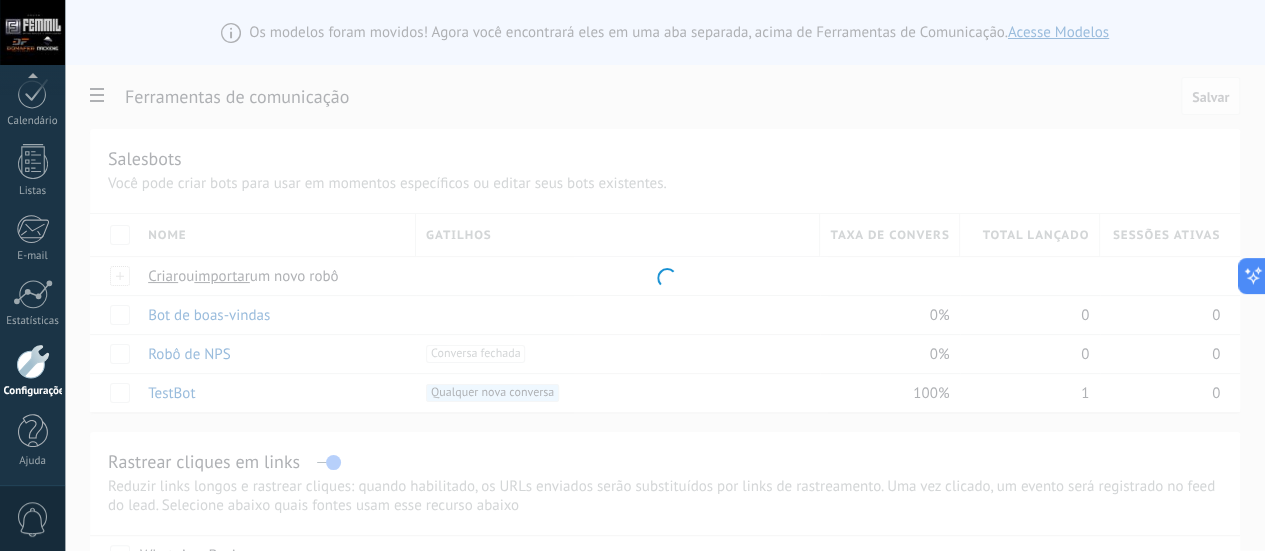 scroll, scrollTop: 0, scrollLeft: 0, axis: both 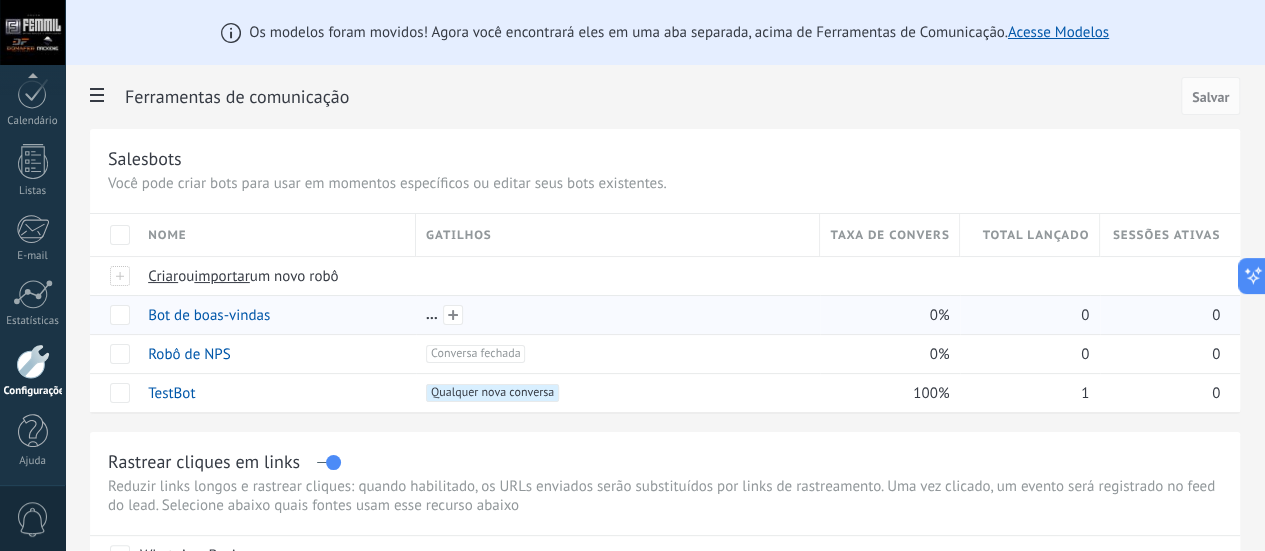 click at bounding box center (617, 315) 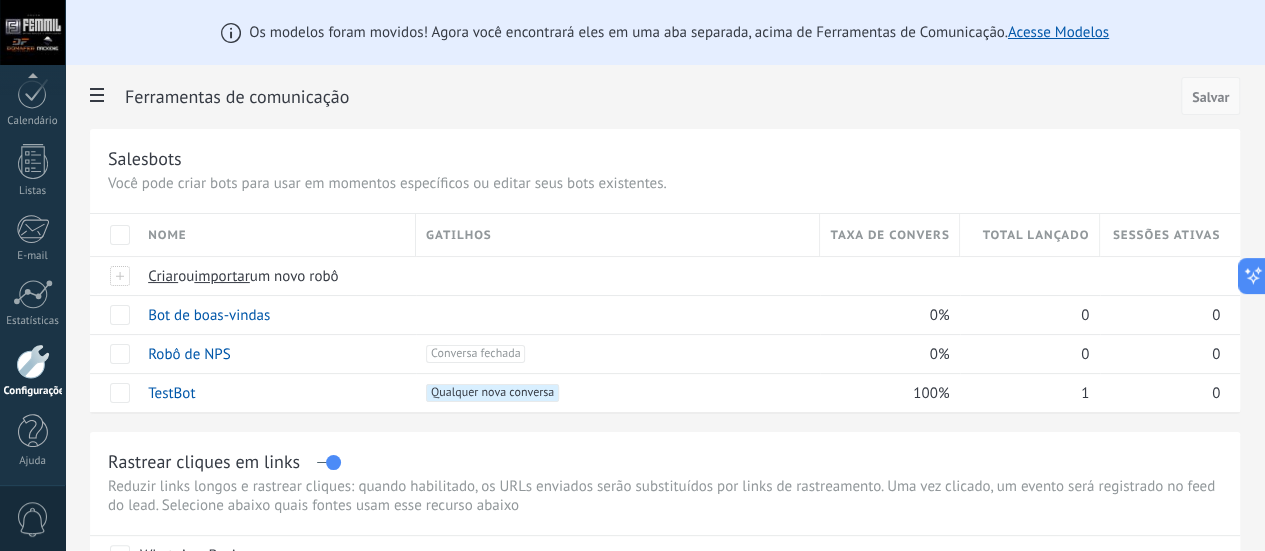 click on "Salvar" at bounding box center (1210, 97) 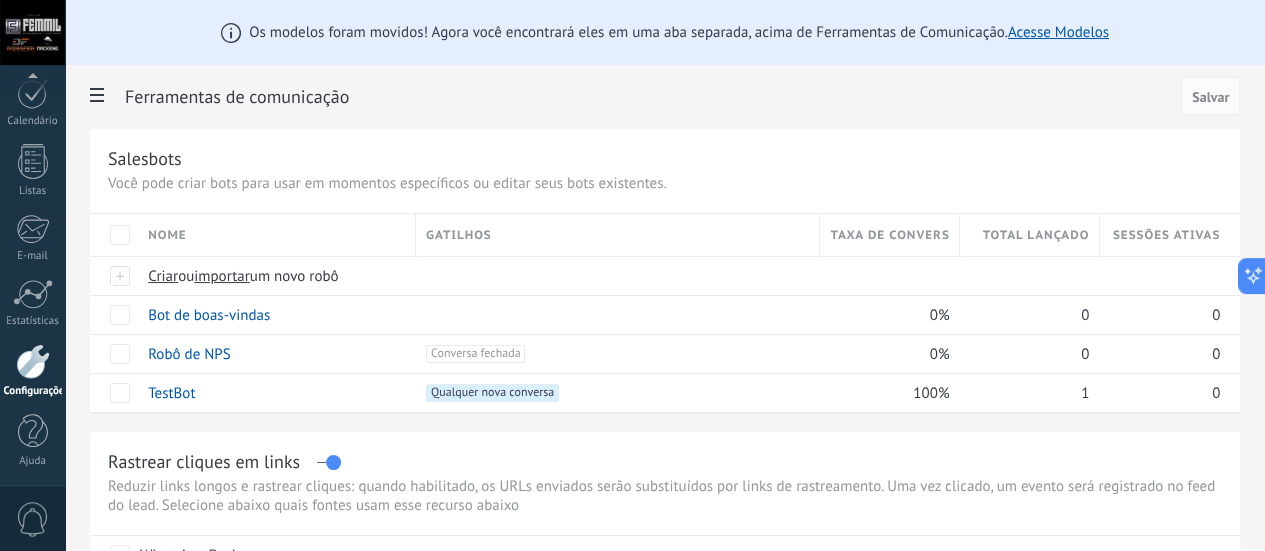 type 